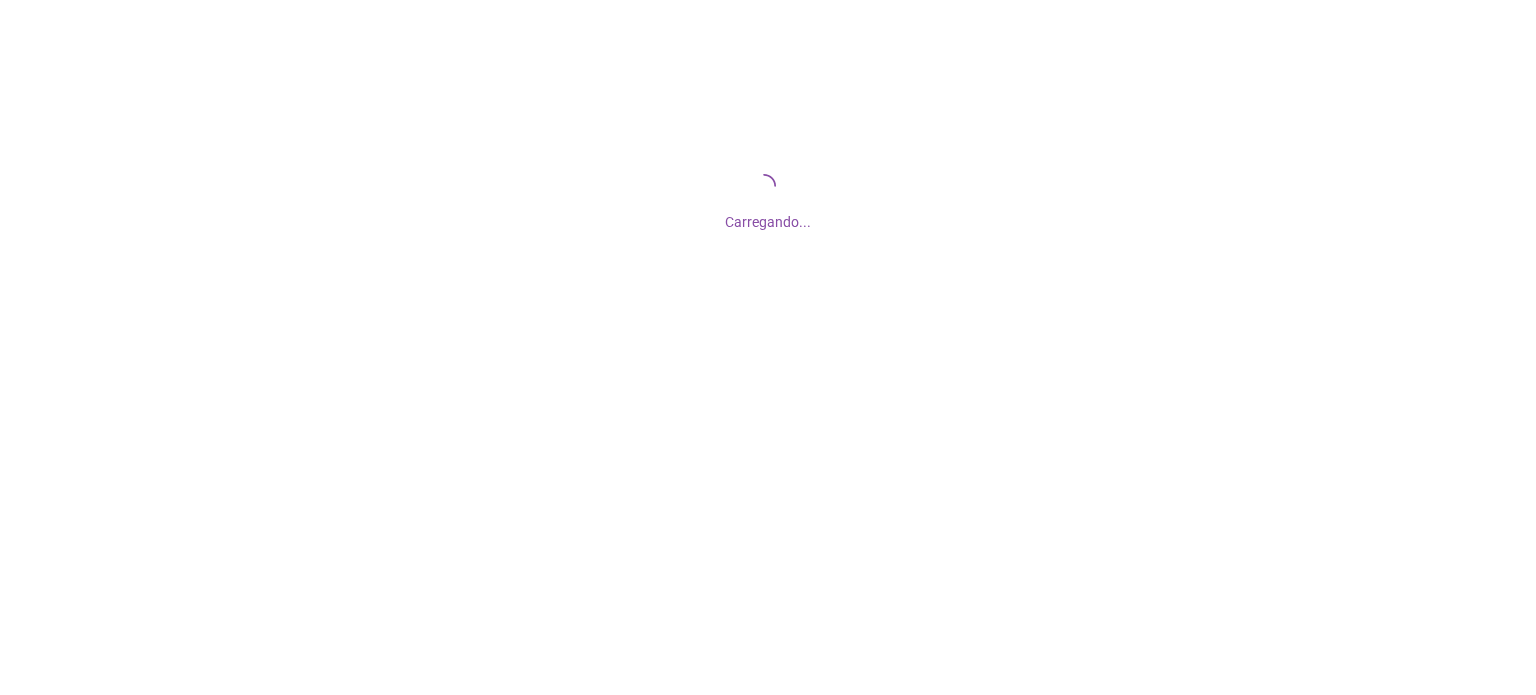 scroll, scrollTop: 0, scrollLeft: 0, axis: both 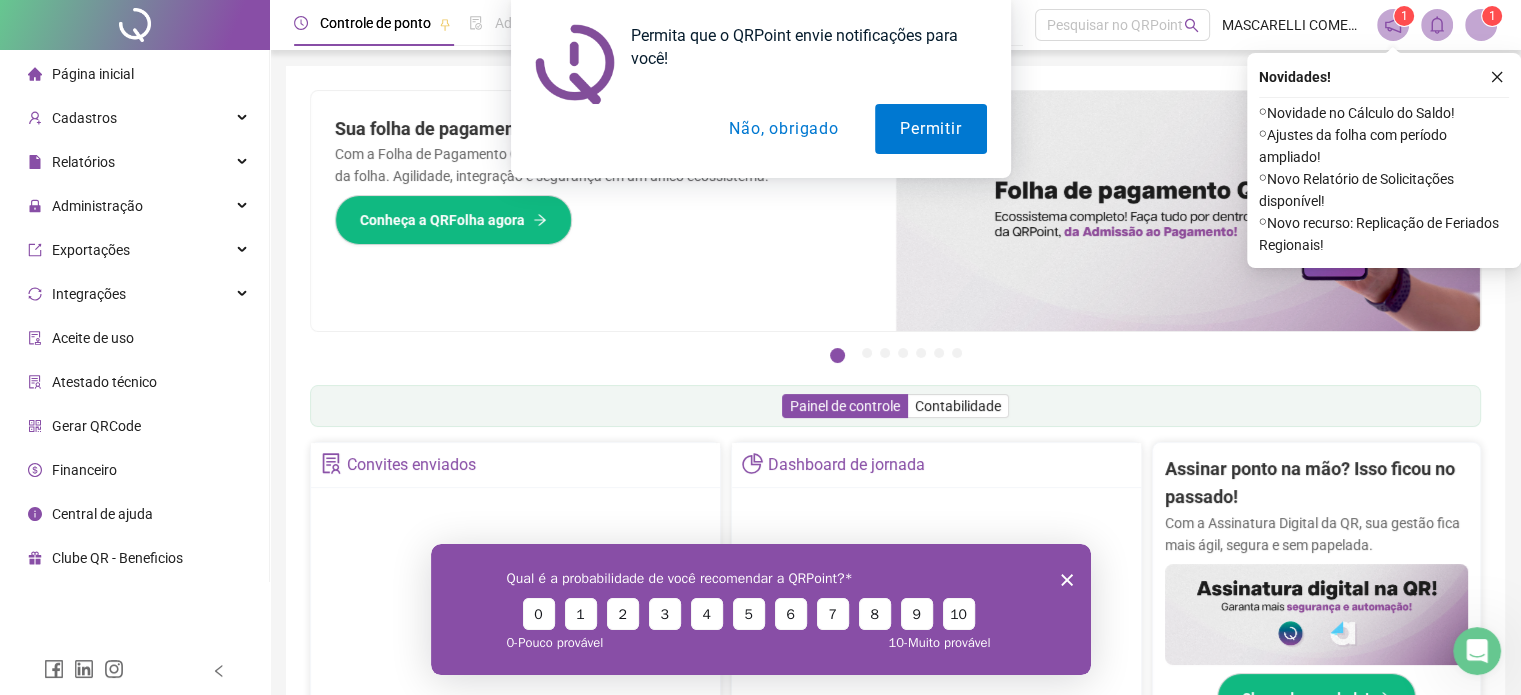 click on "Não, obrigado" at bounding box center [783, 129] 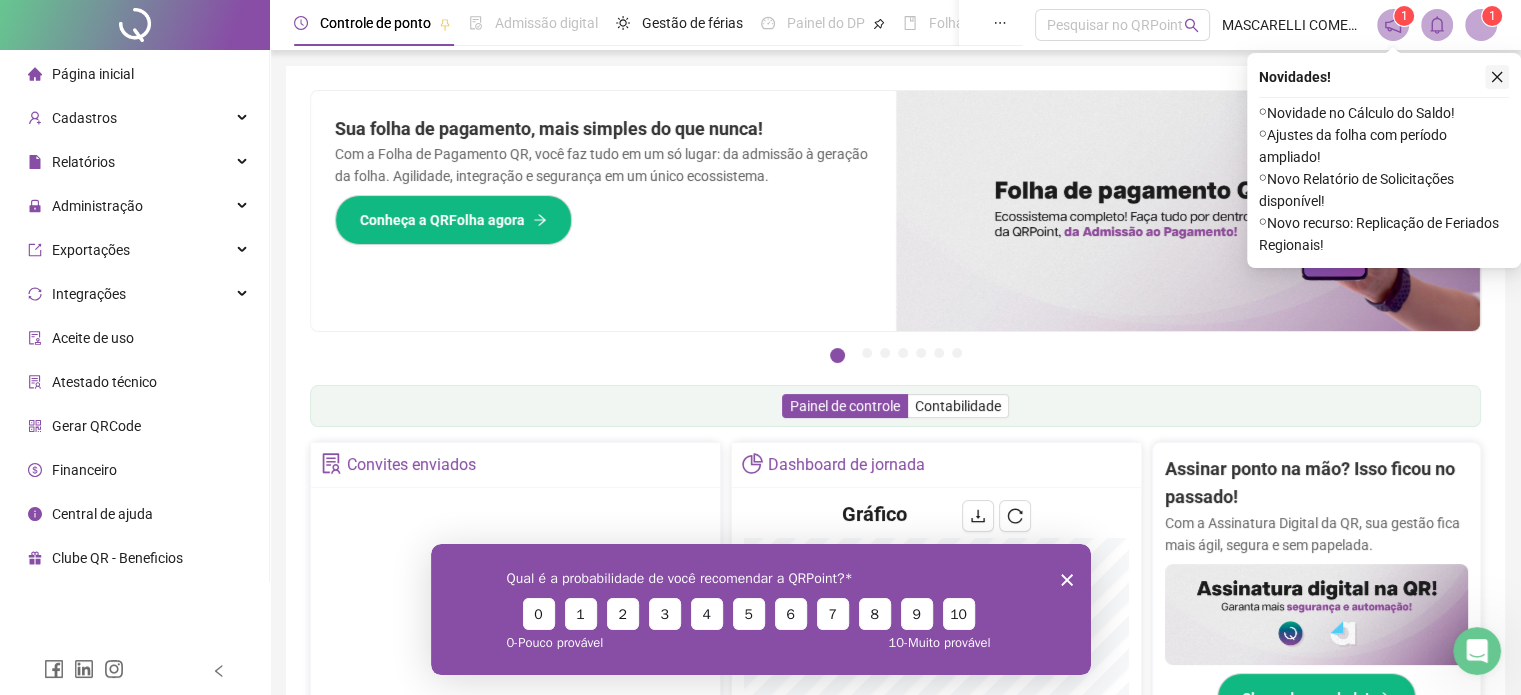 click 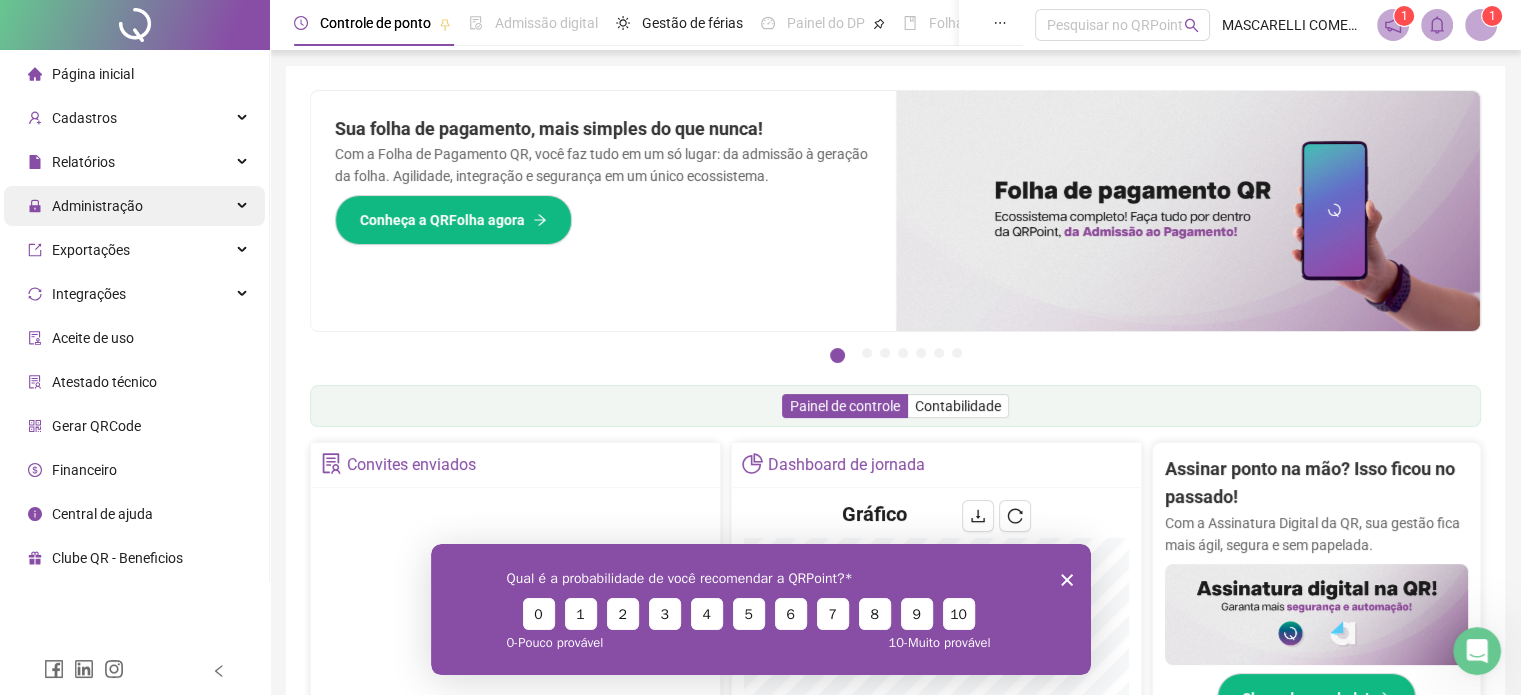 click on "Administração" at bounding box center (97, 206) 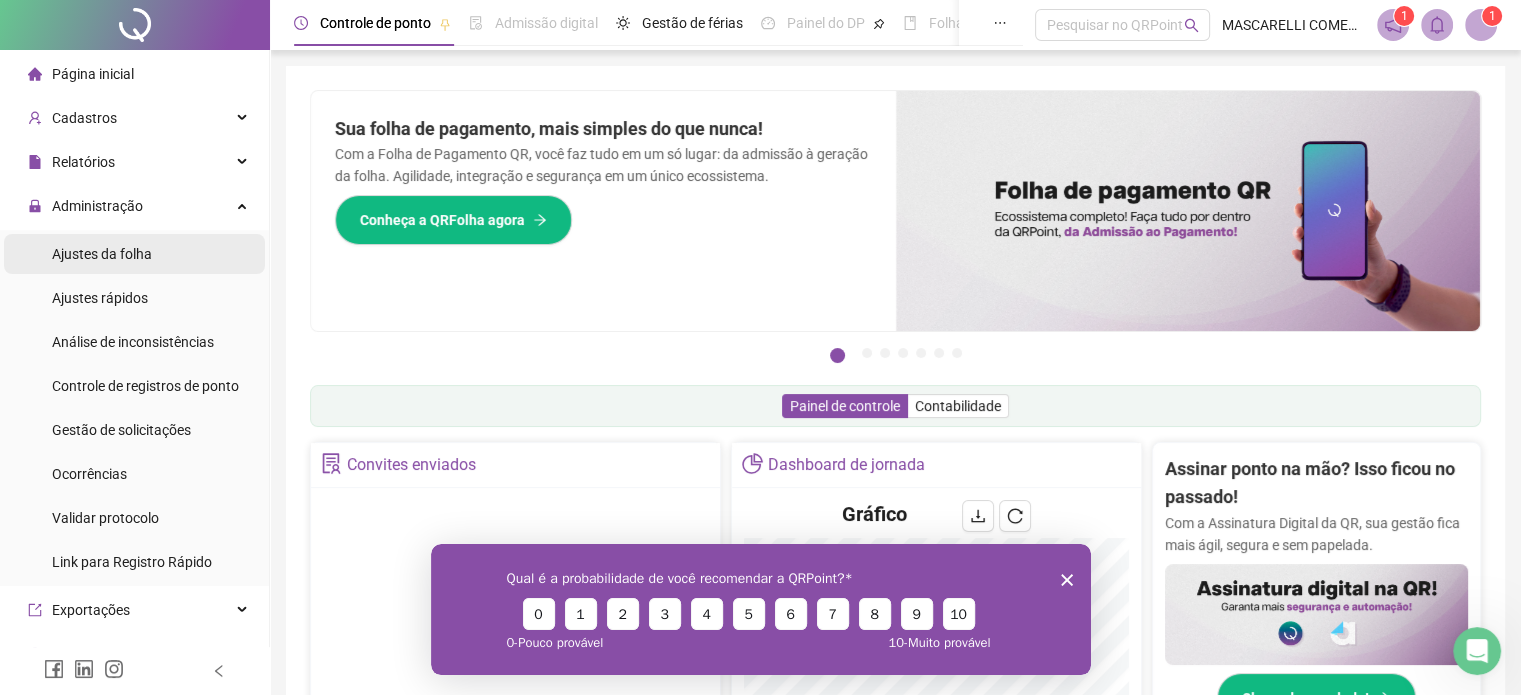 click on "Ajustes da folha" at bounding box center (102, 254) 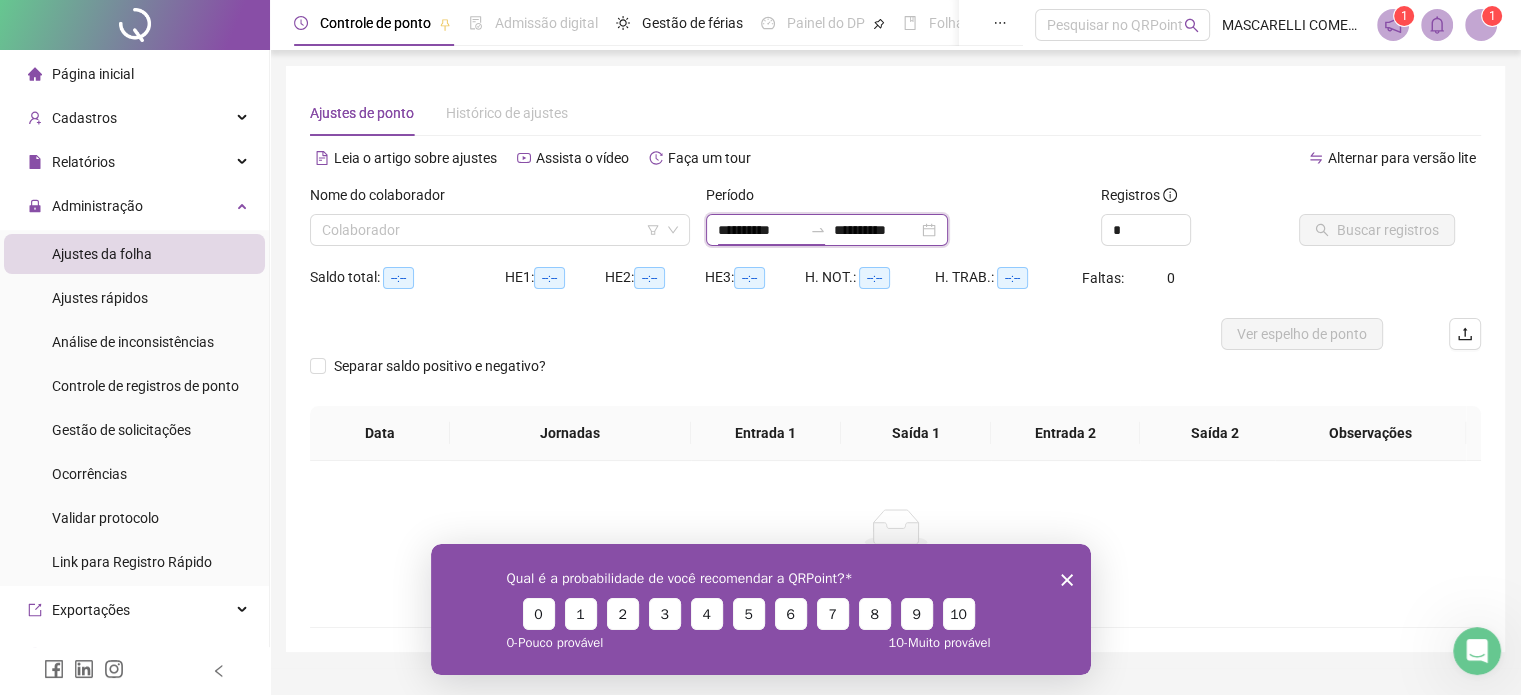 click on "**********" at bounding box center (760, 230) 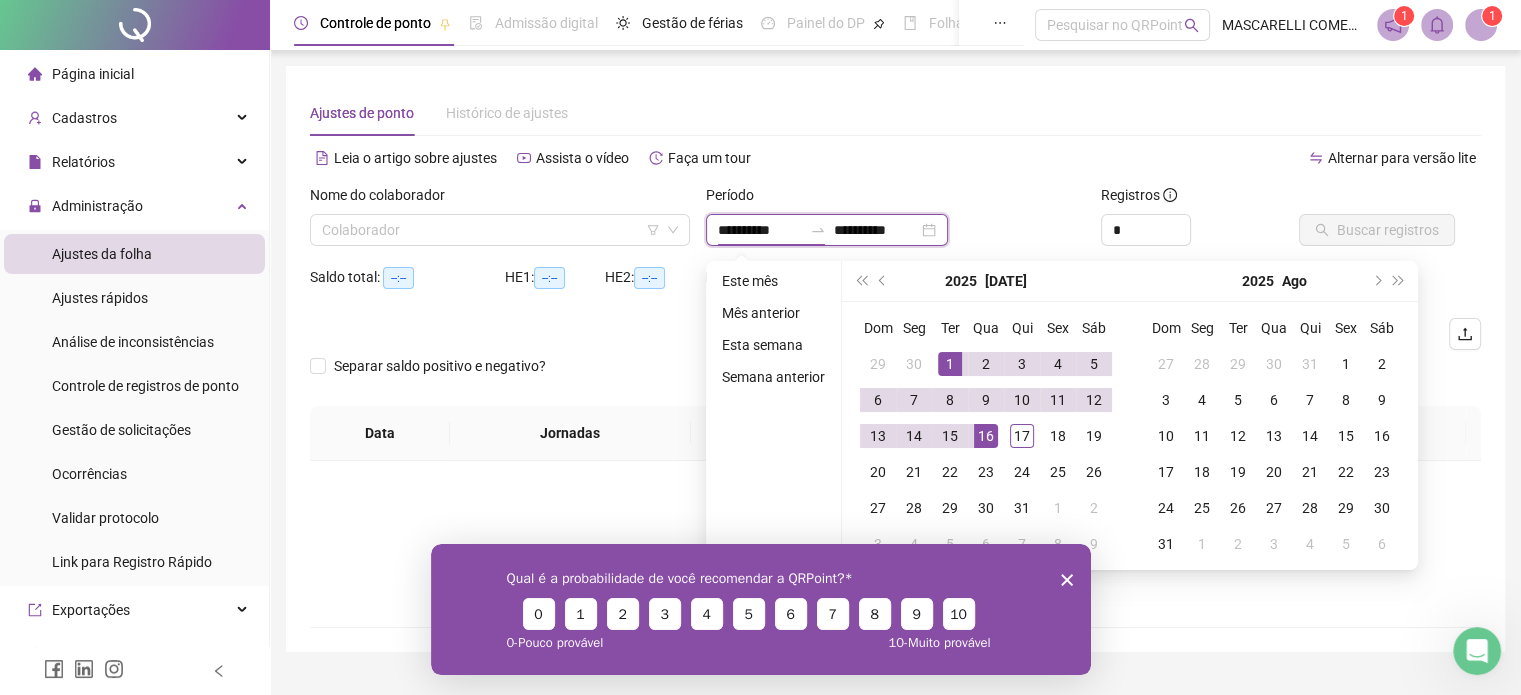 type on "**********" 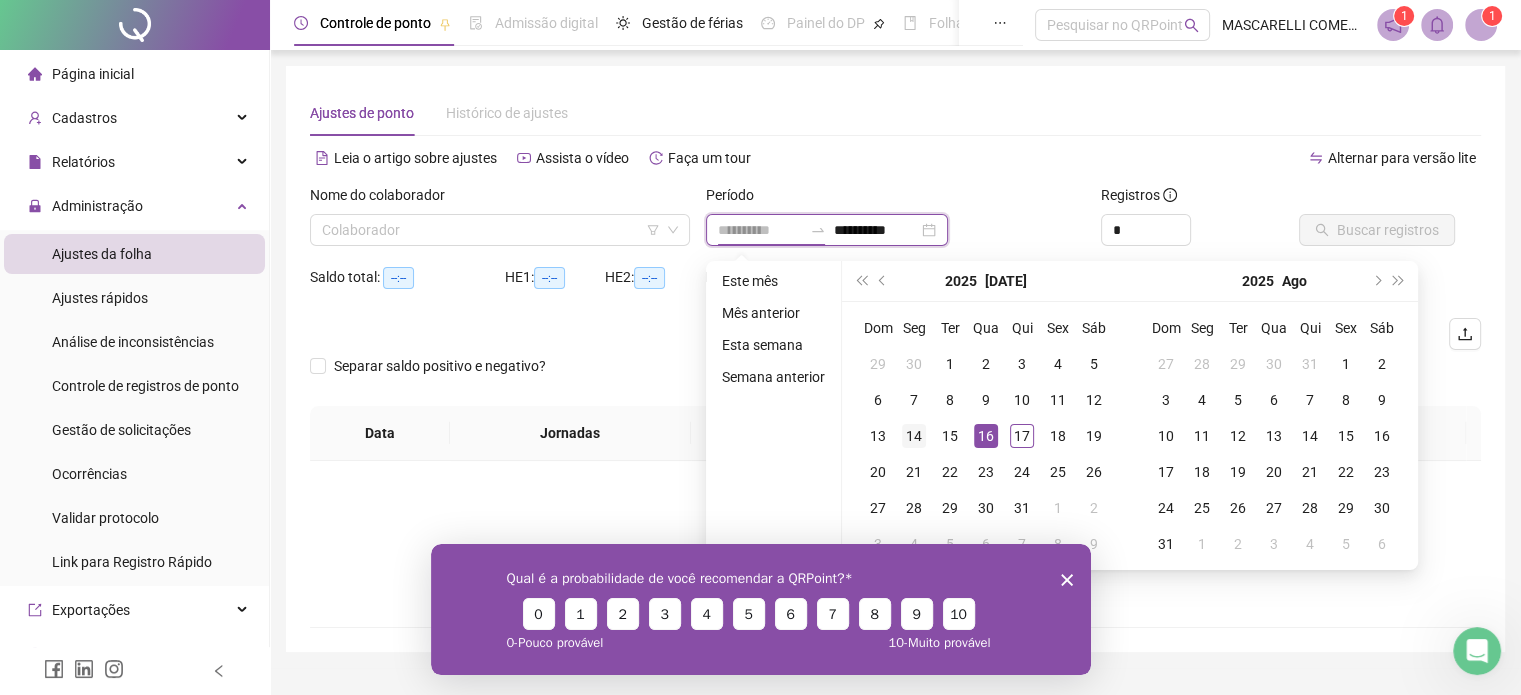 type on "**********" 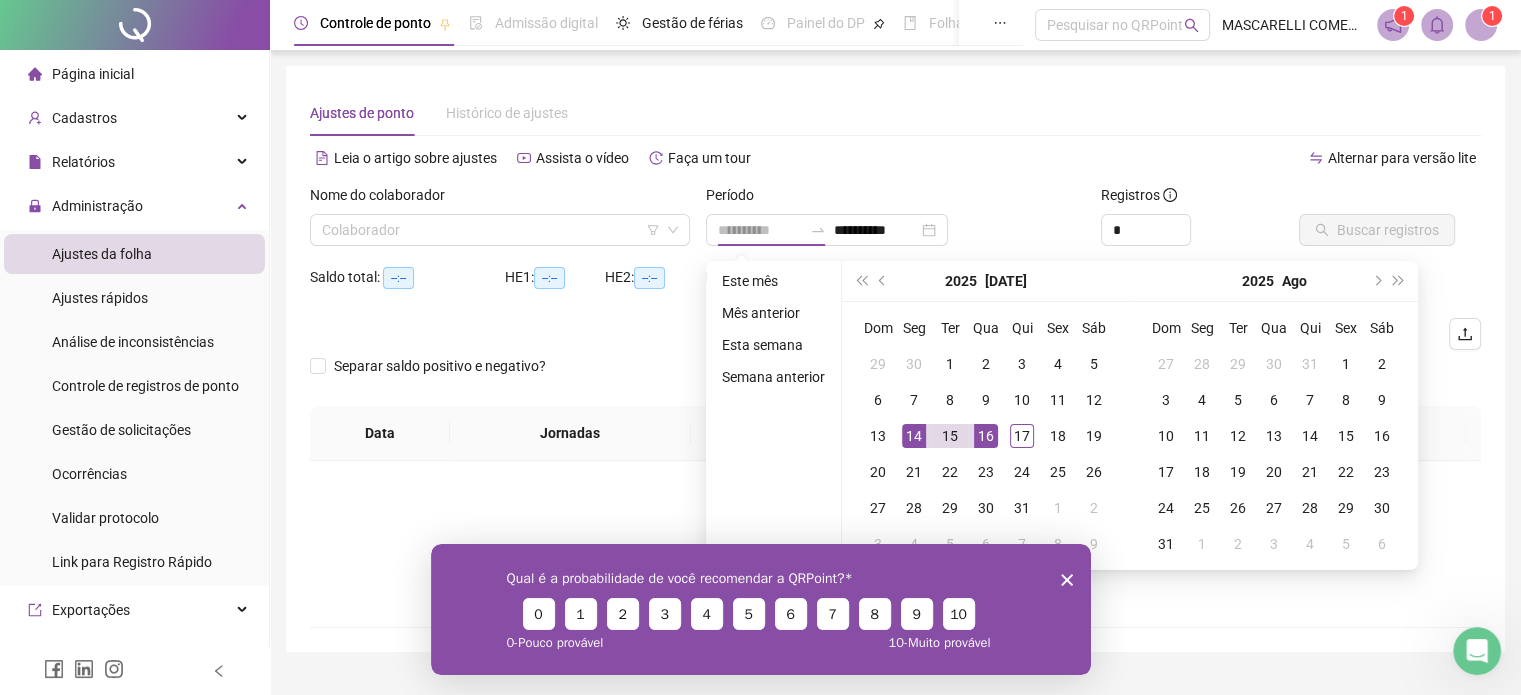 click on "14" at bounding box center (914, 436) 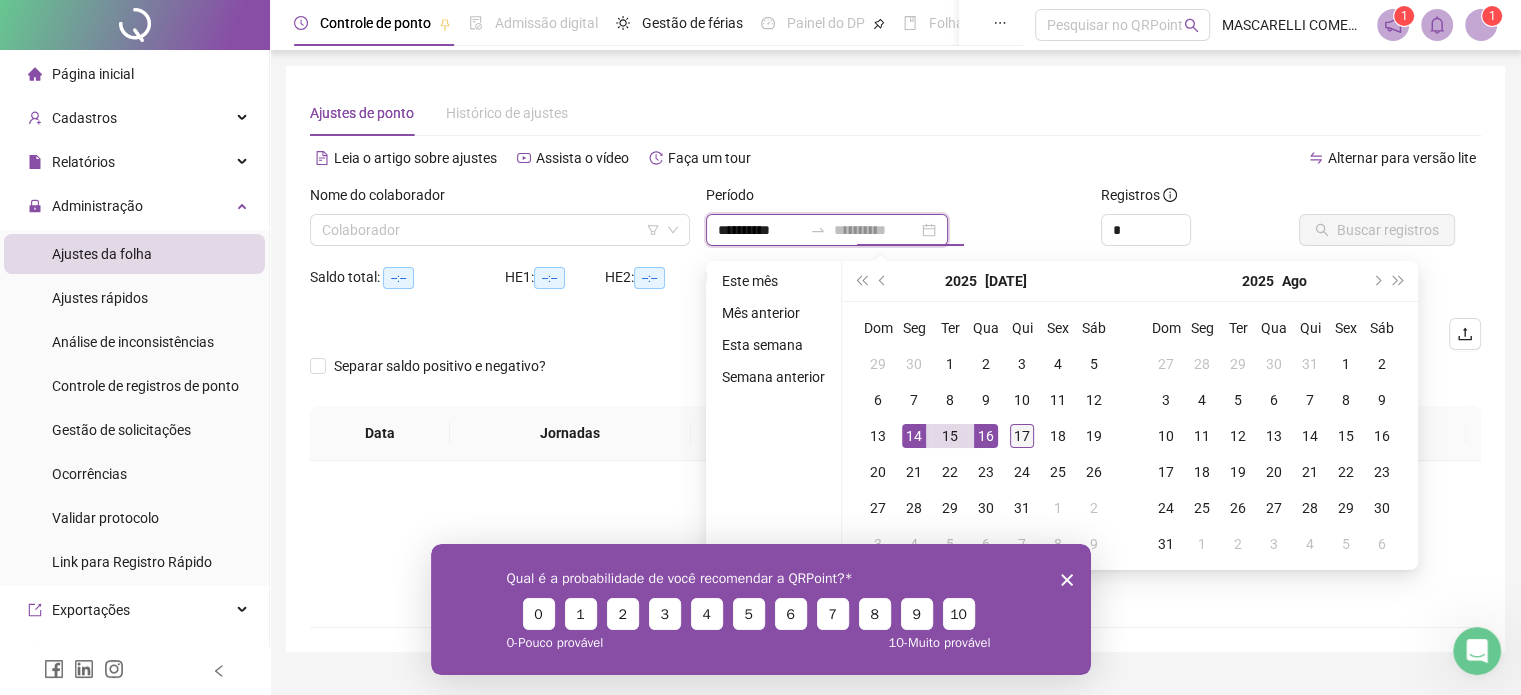 type on "**********" 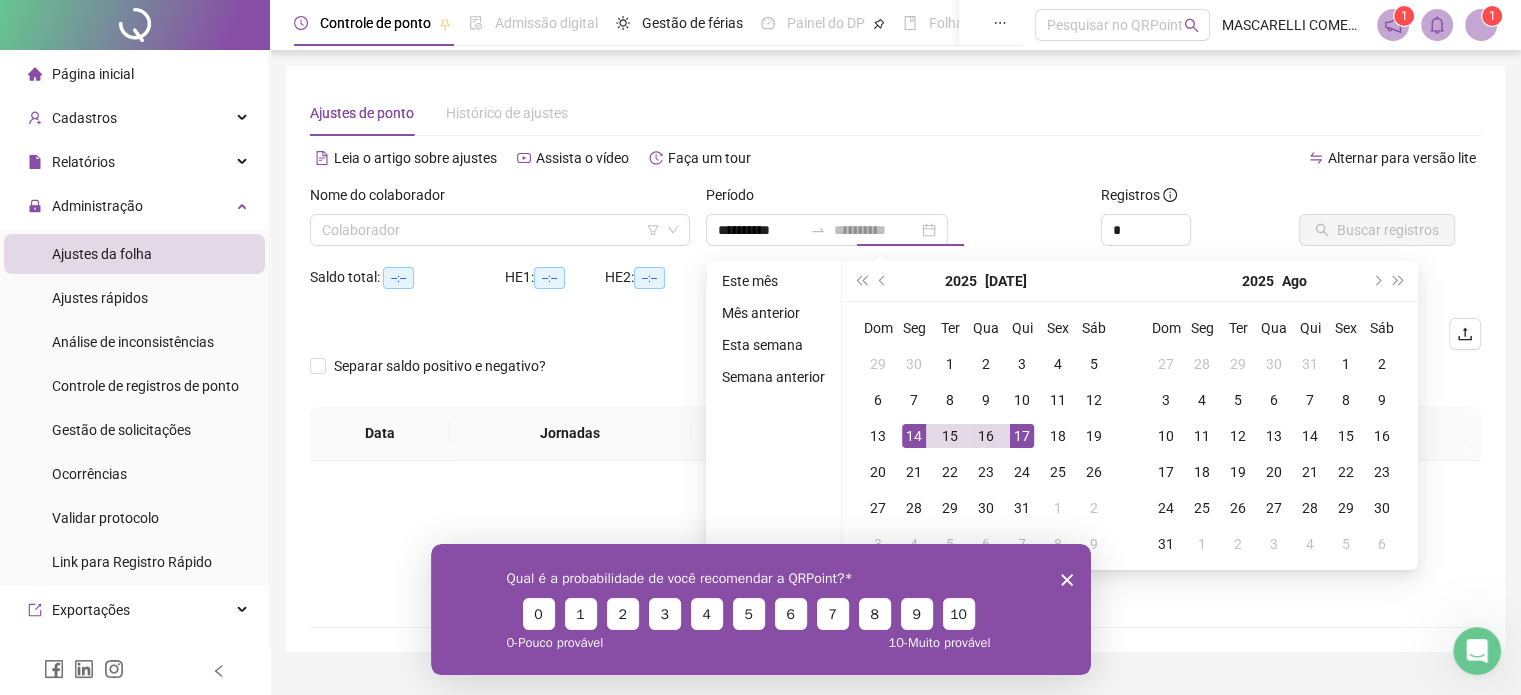 click on "17" at bounding box center [1022, 436] 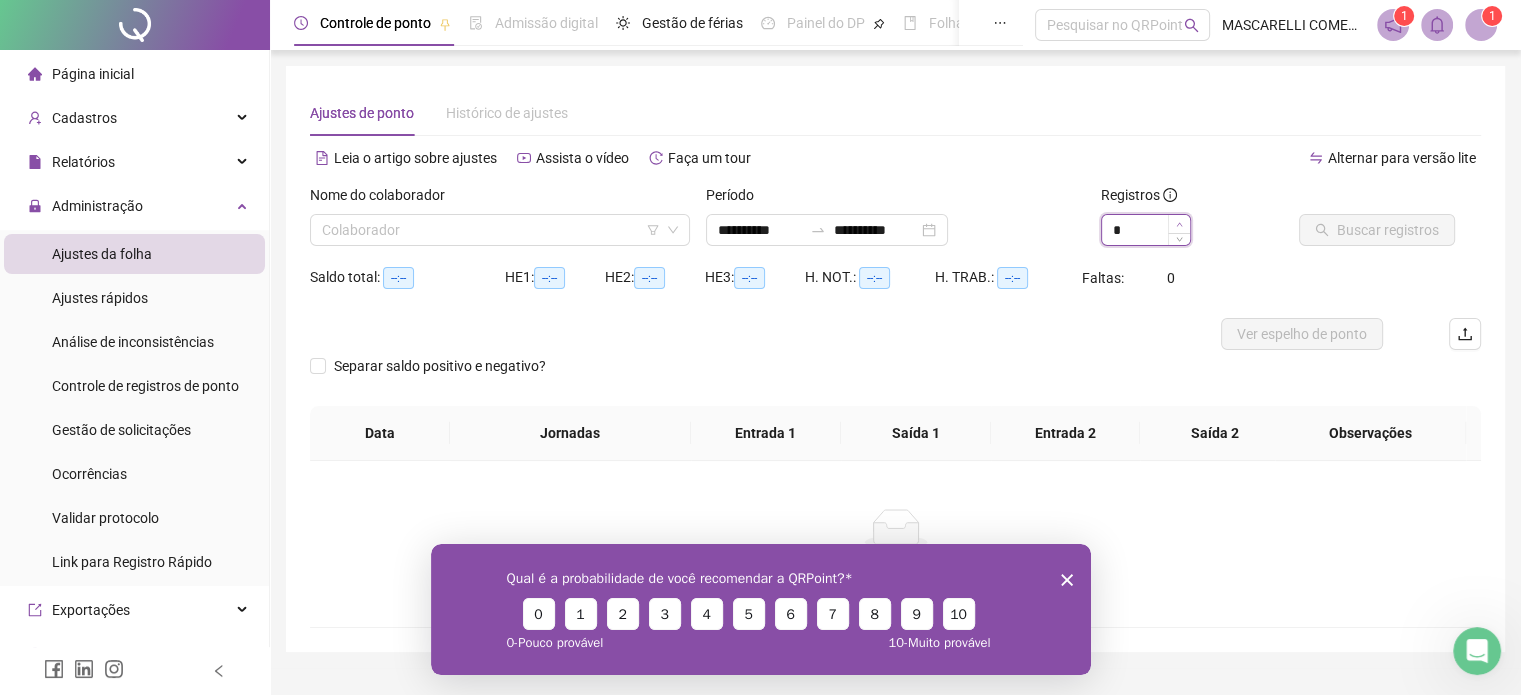 type on "*" 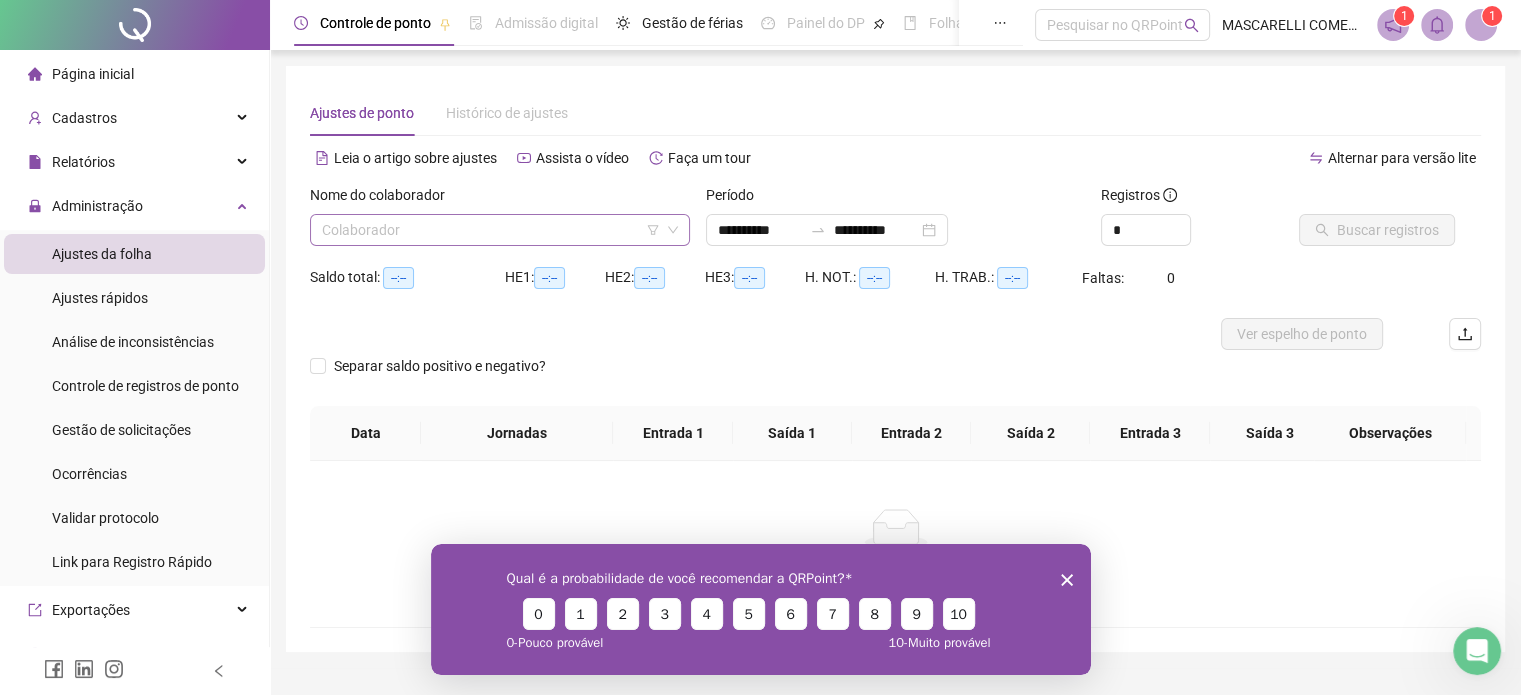 click at bounding box center (494, 230) 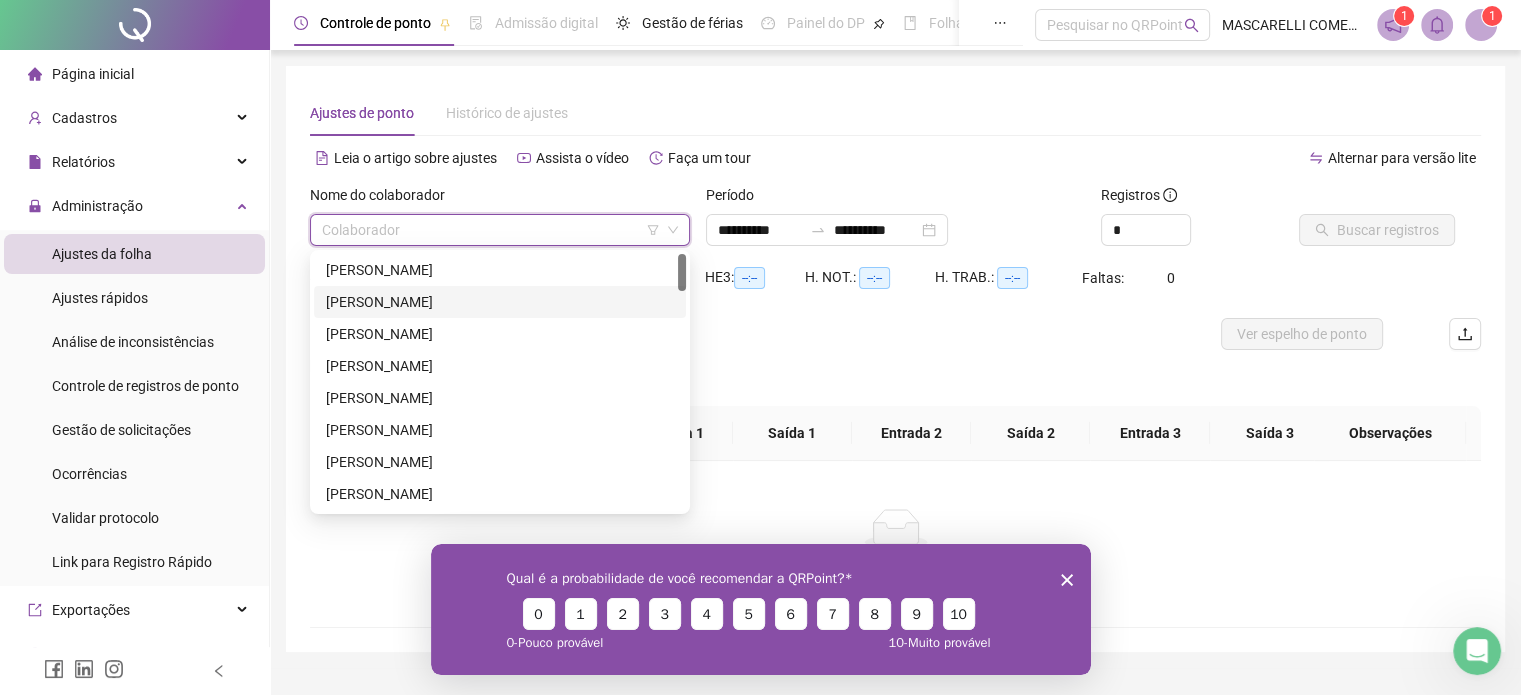 drag, startPoint x: 400, startPoint y: 302, endPoint x: 537, endPoint y: 301, distance: 137.00365 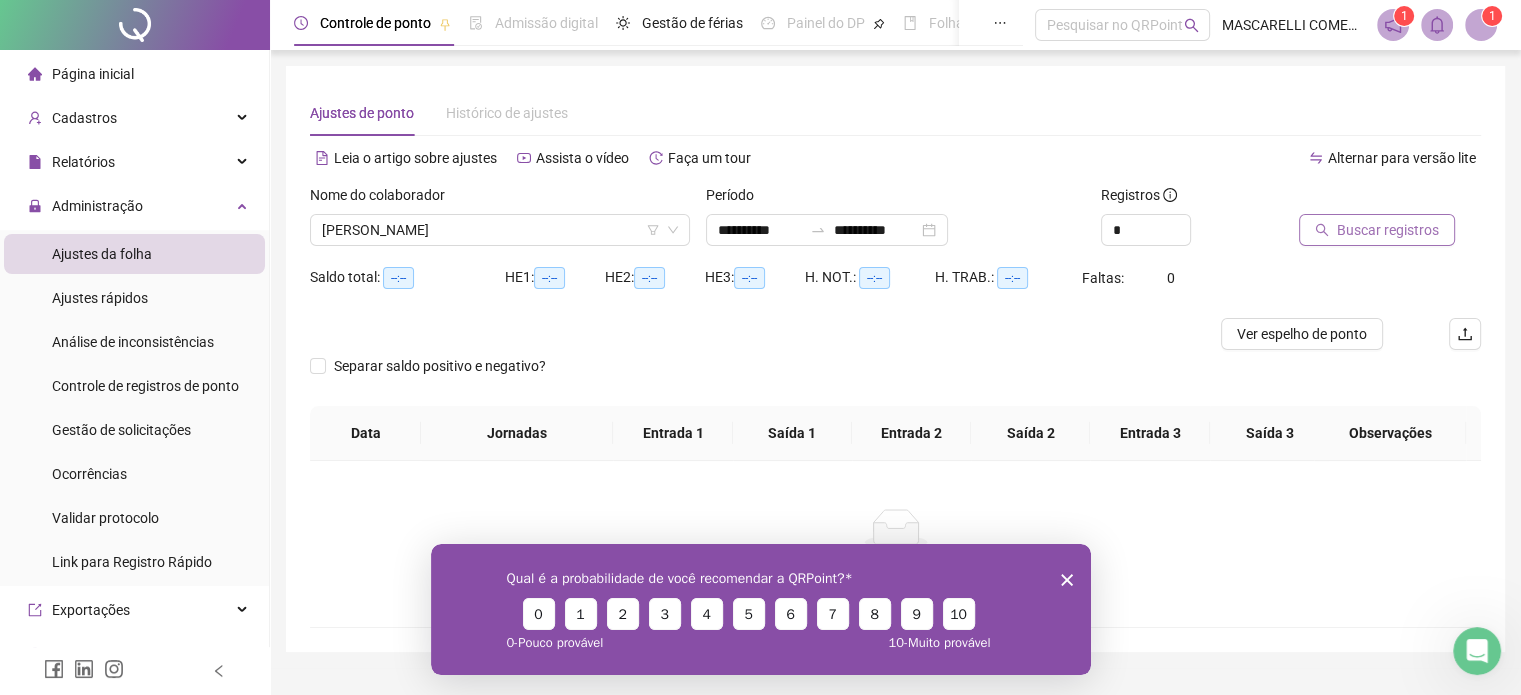 click on "Buscar registros" at bounding box center (1388, 230) 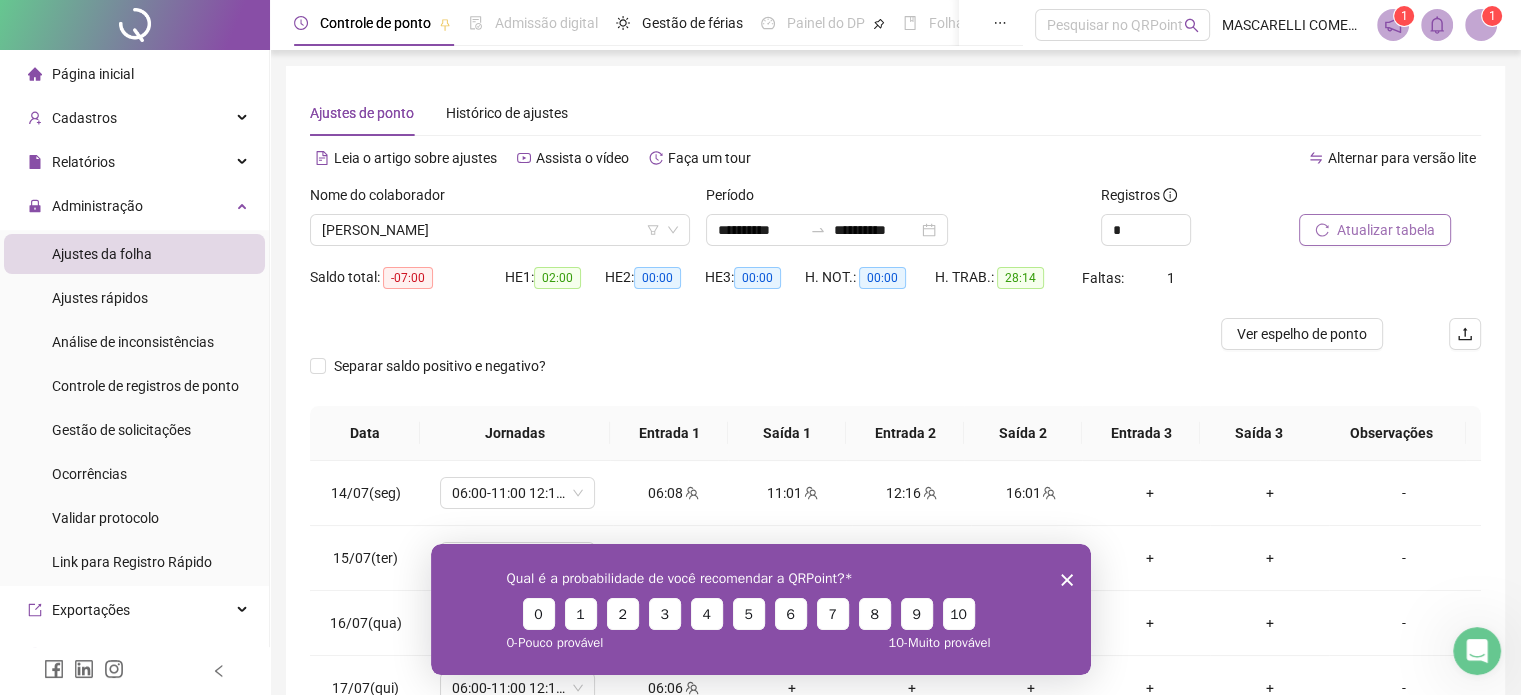 click 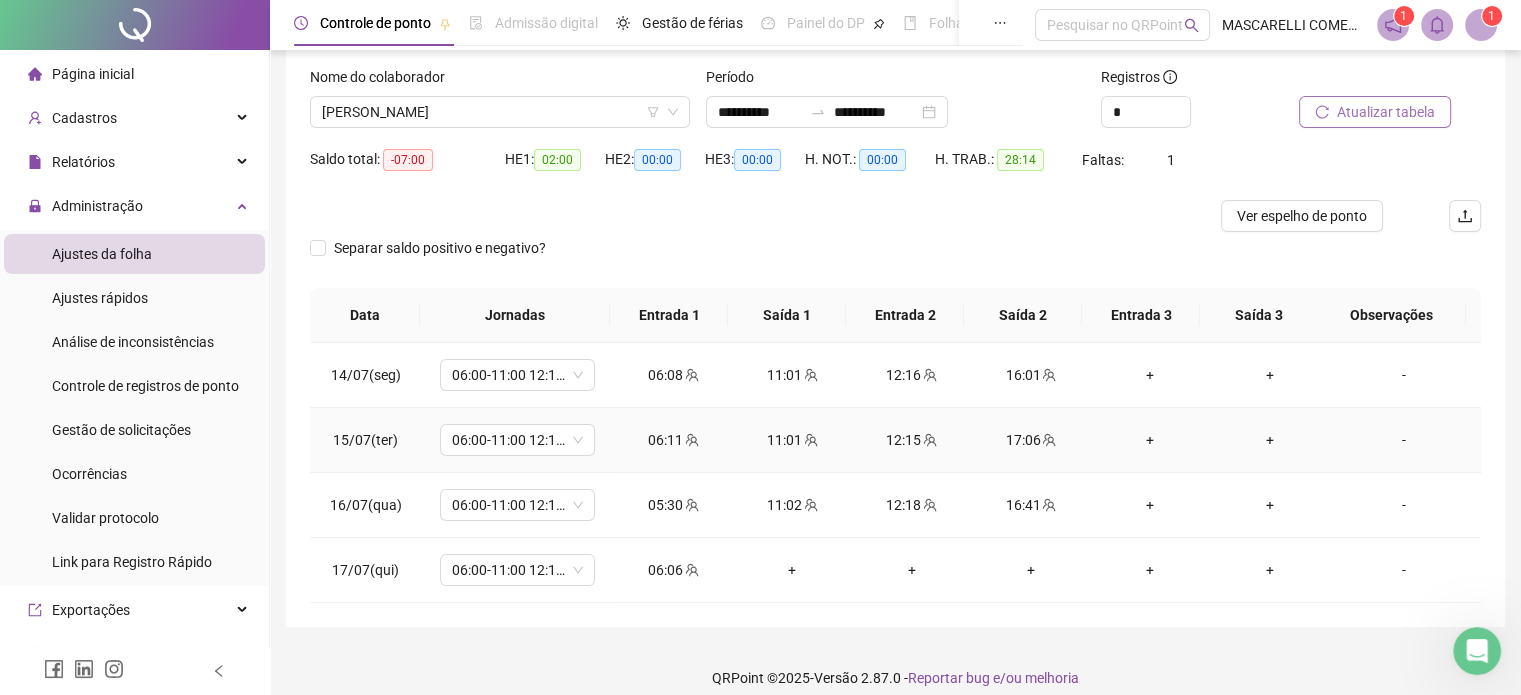 scroll, scrollTop: 135, scrollLeft: 0, axis: vertical 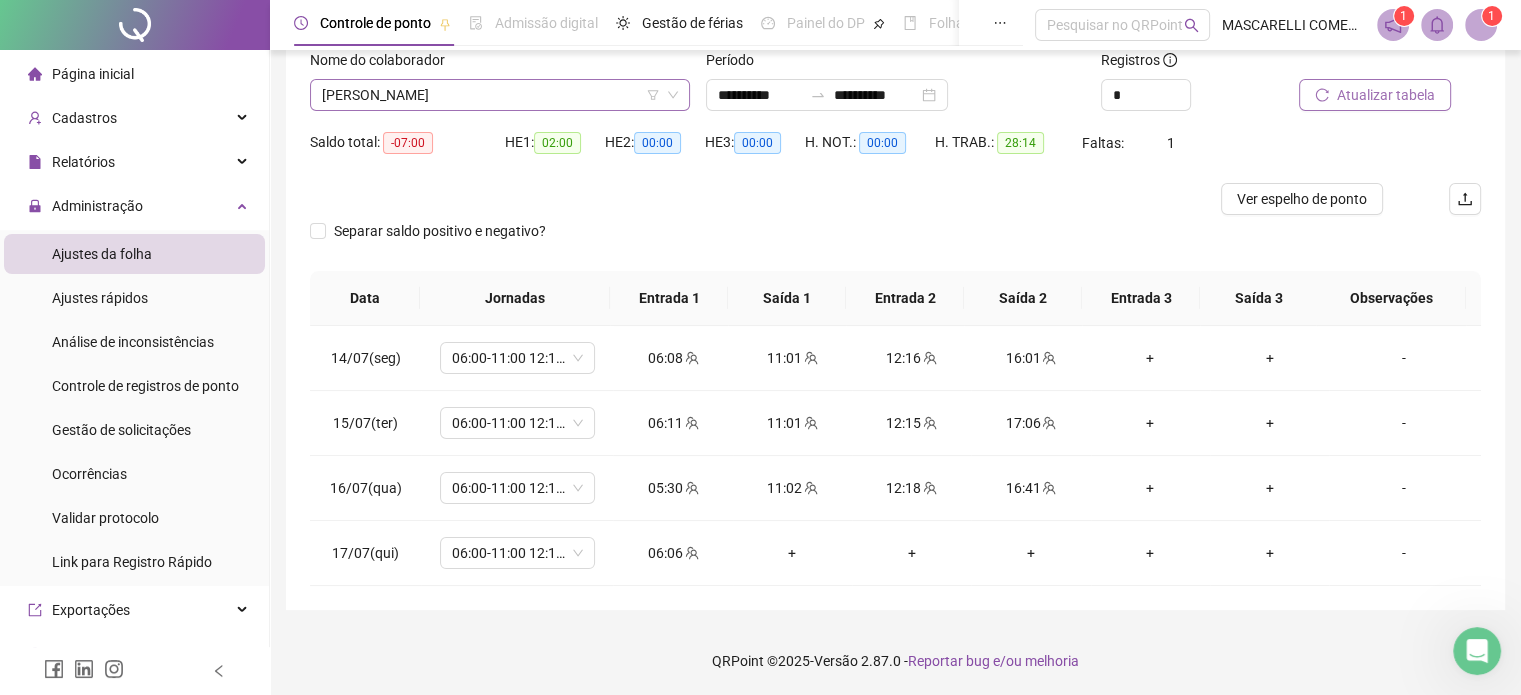 click on "[PERSON_NAME]" at bounding box center [500, 95] 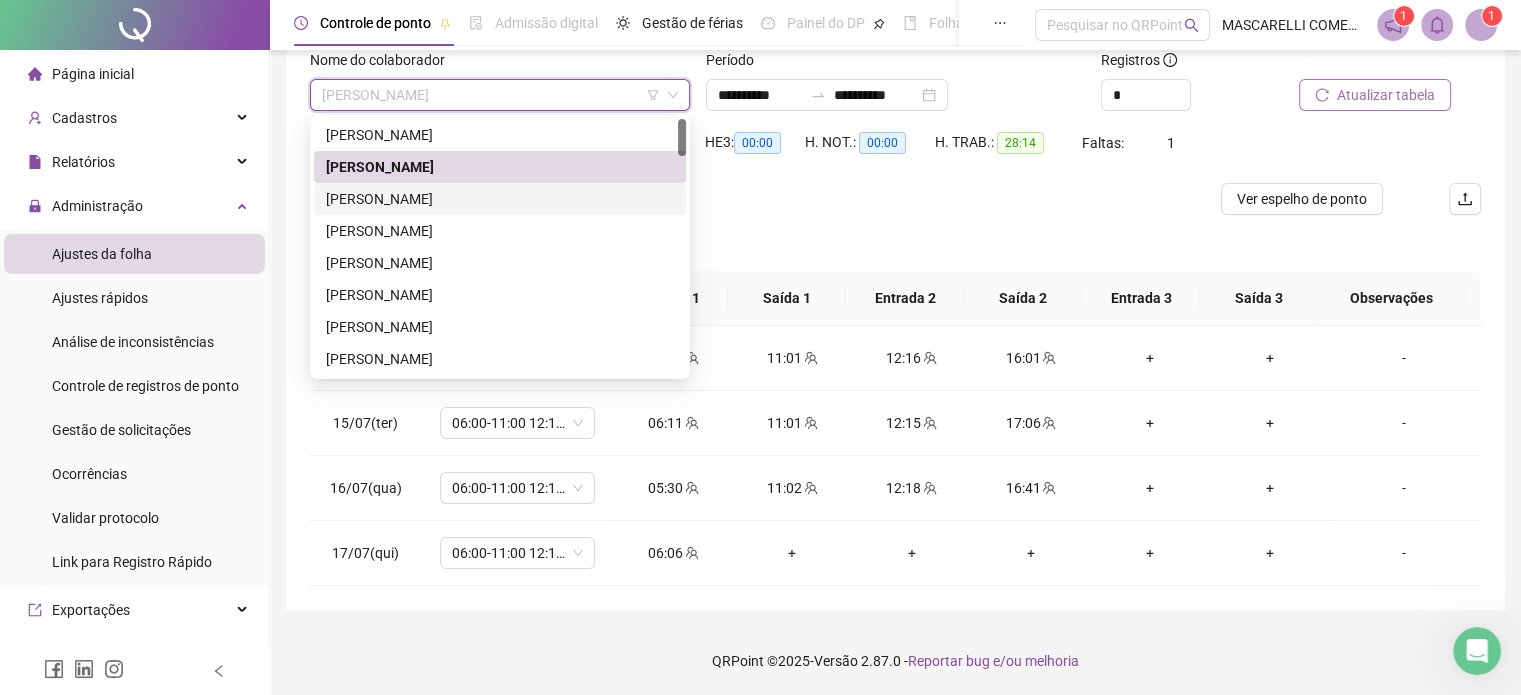 click on "[PERSON_NAME]" at bounding box center [500, 199] 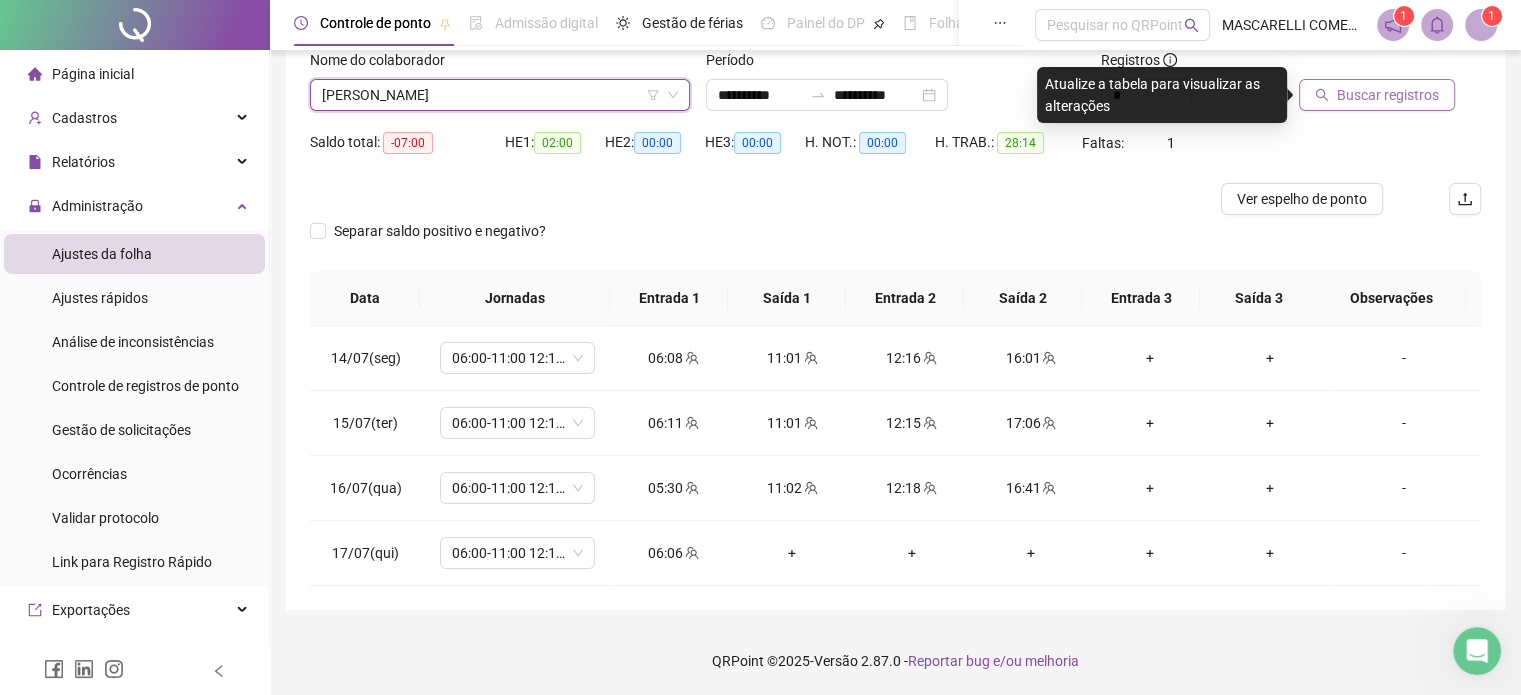 click on "Buscar registros" at bounding box center [1388, 95] 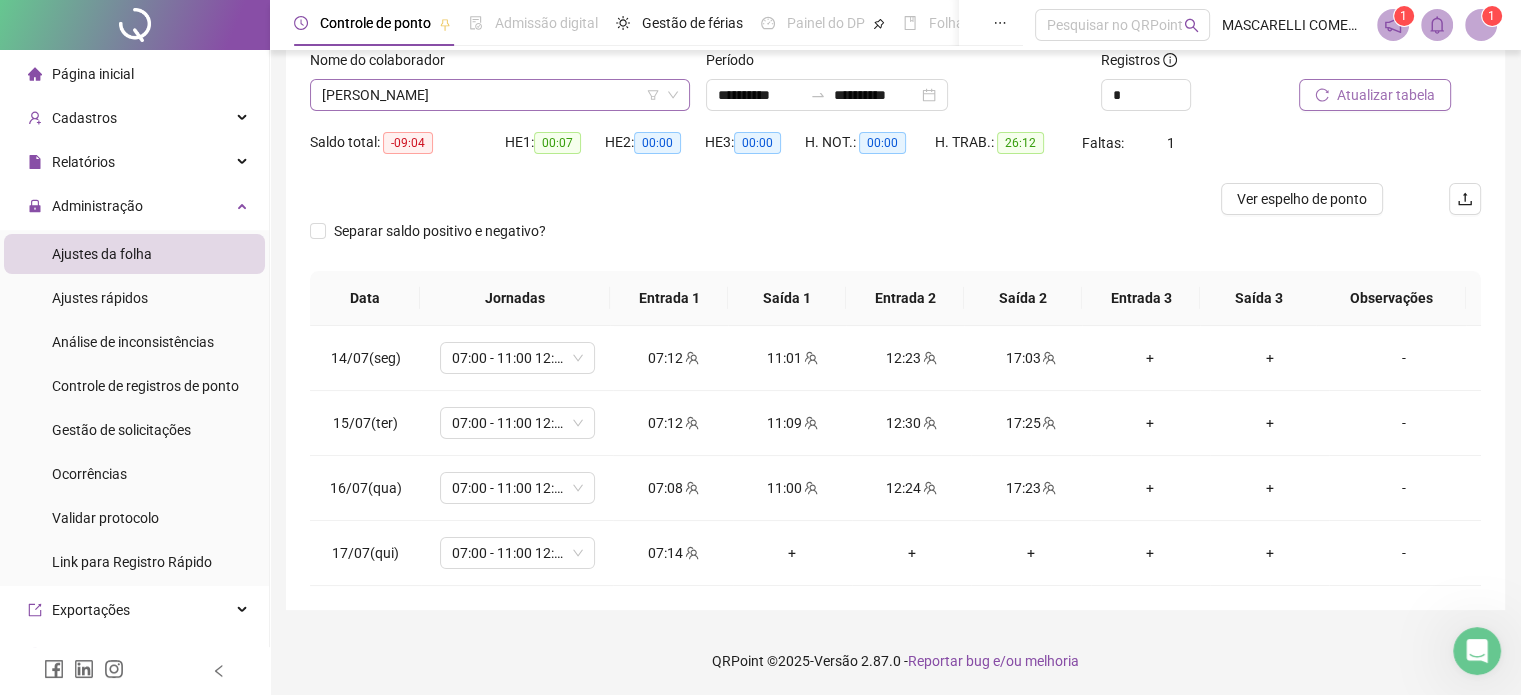 click on "[PERSON_NAME]" at bounding box center [500, 95] 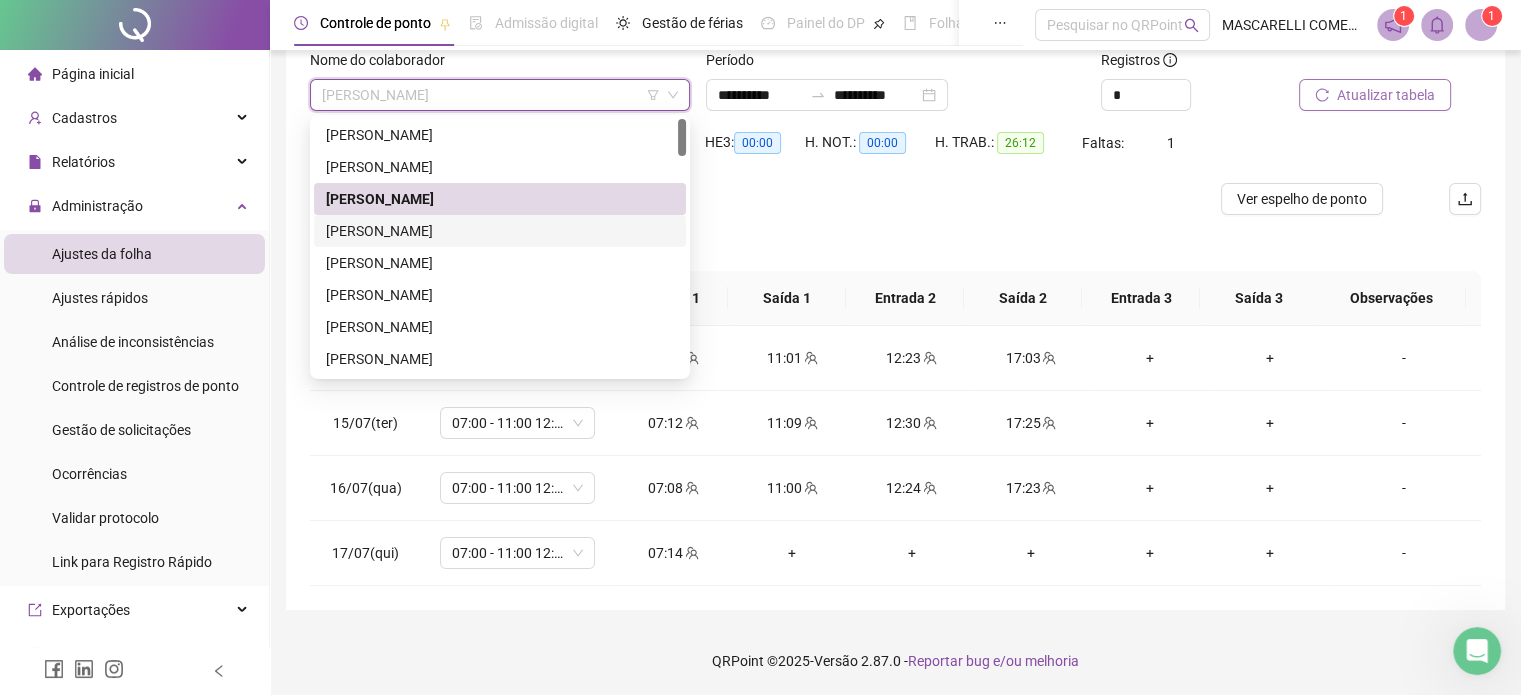 click on "[PERSON_NAME]" at bounding box center [500, 231] 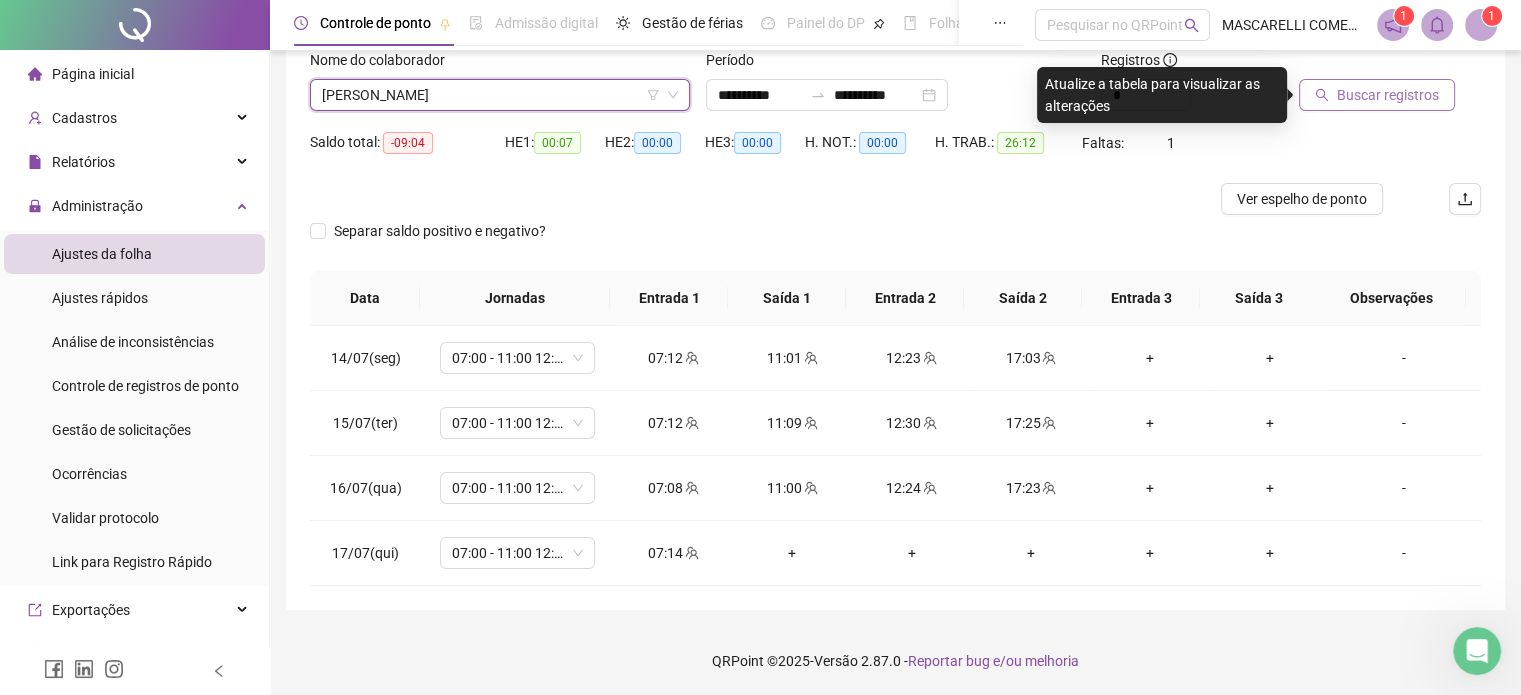 click on "Buscar registros" at bounding box center (1388, 95) 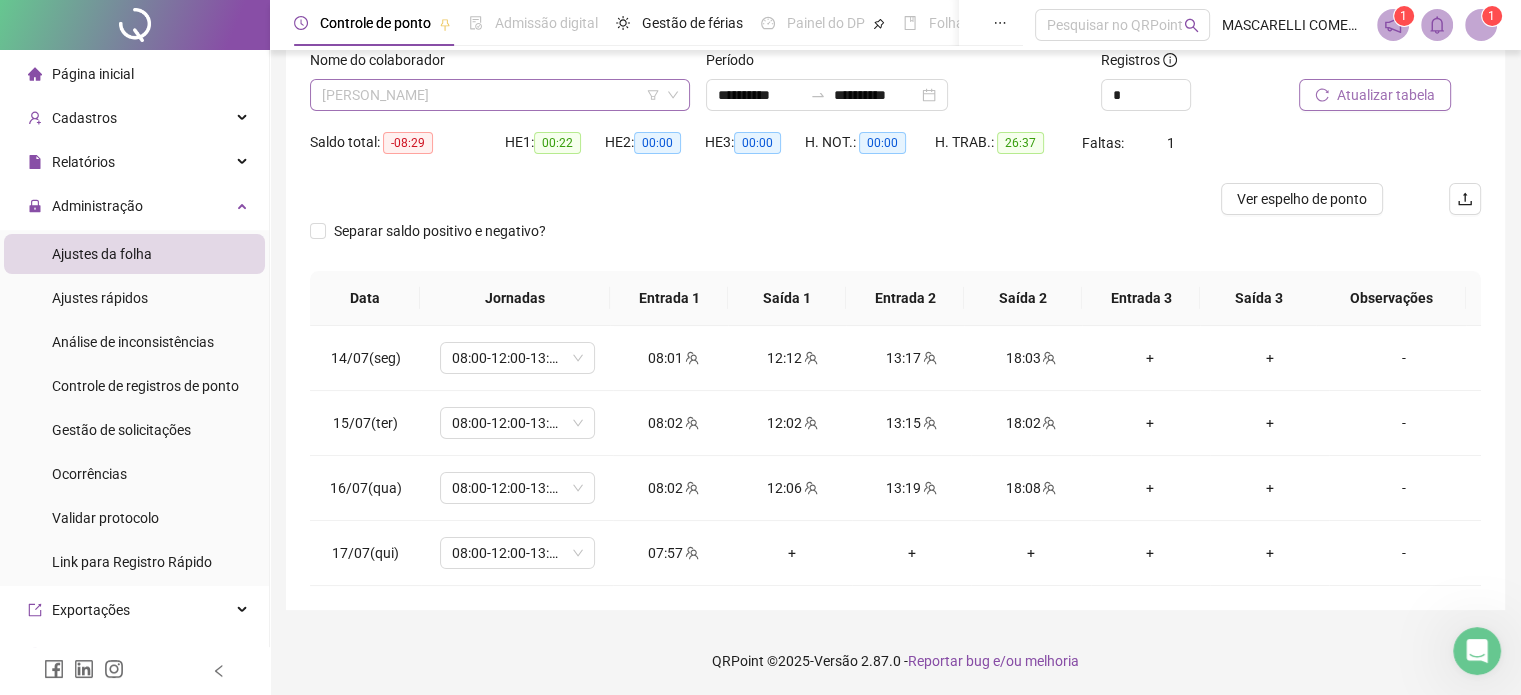 click on "[PERSON_NAME]" at bounding box center (500, 95) 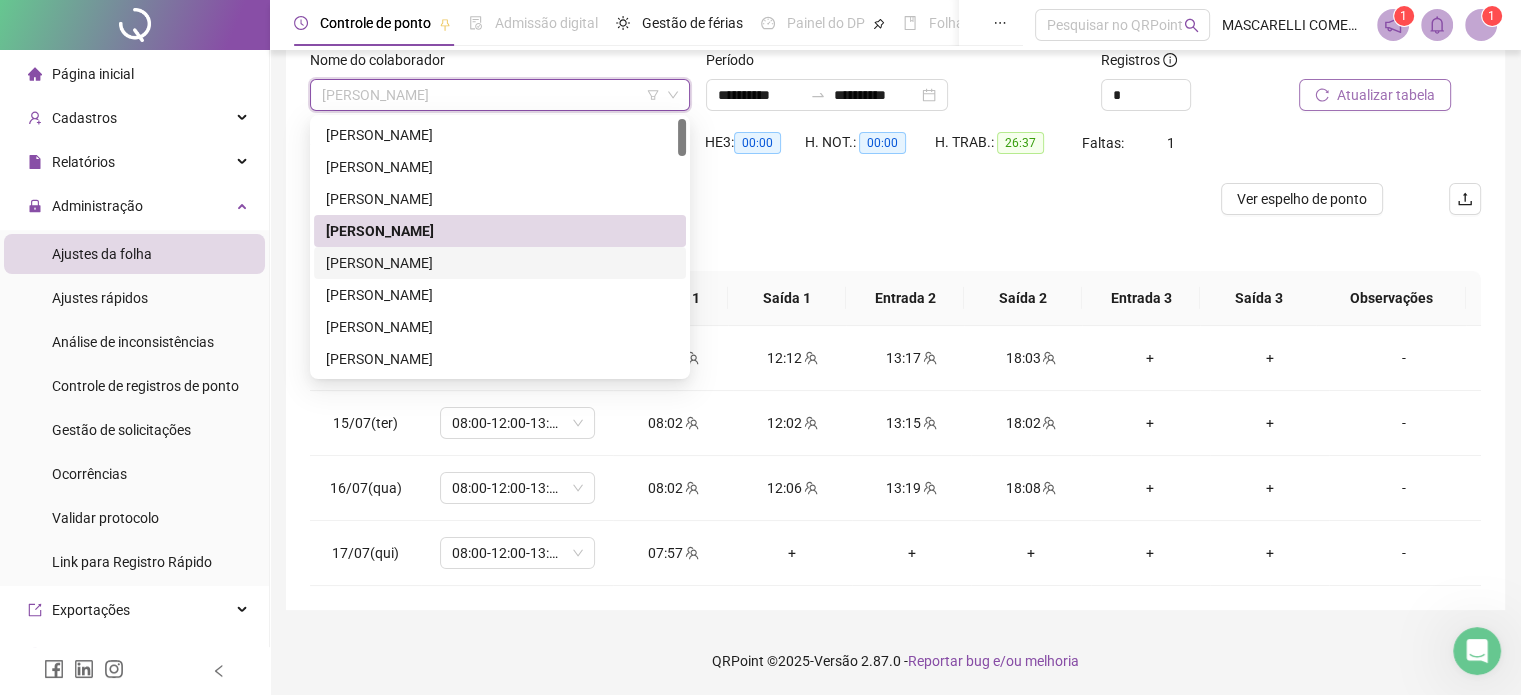 click on "[PERSON_NAME]" at bounding box center (500, 263) 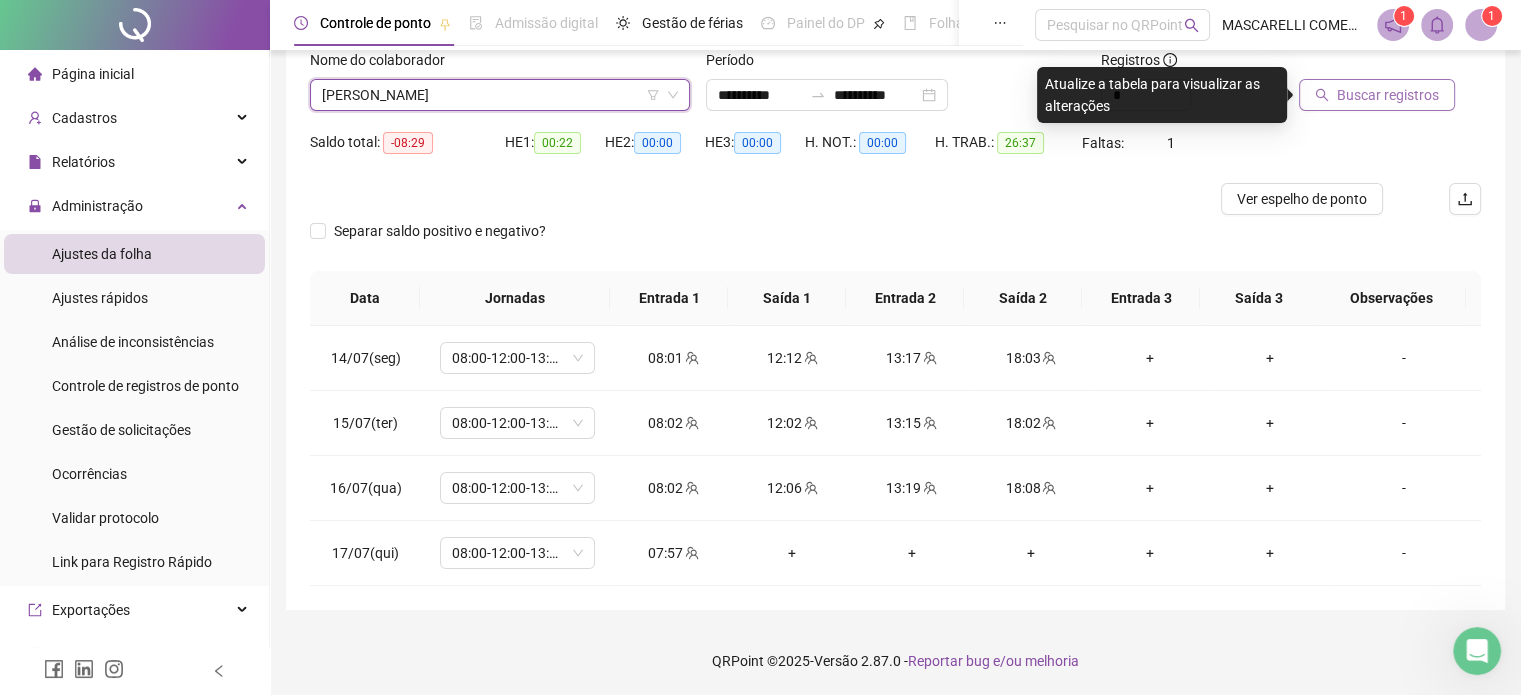 click on "Buscar registros" at bounding box center (1388, 95) 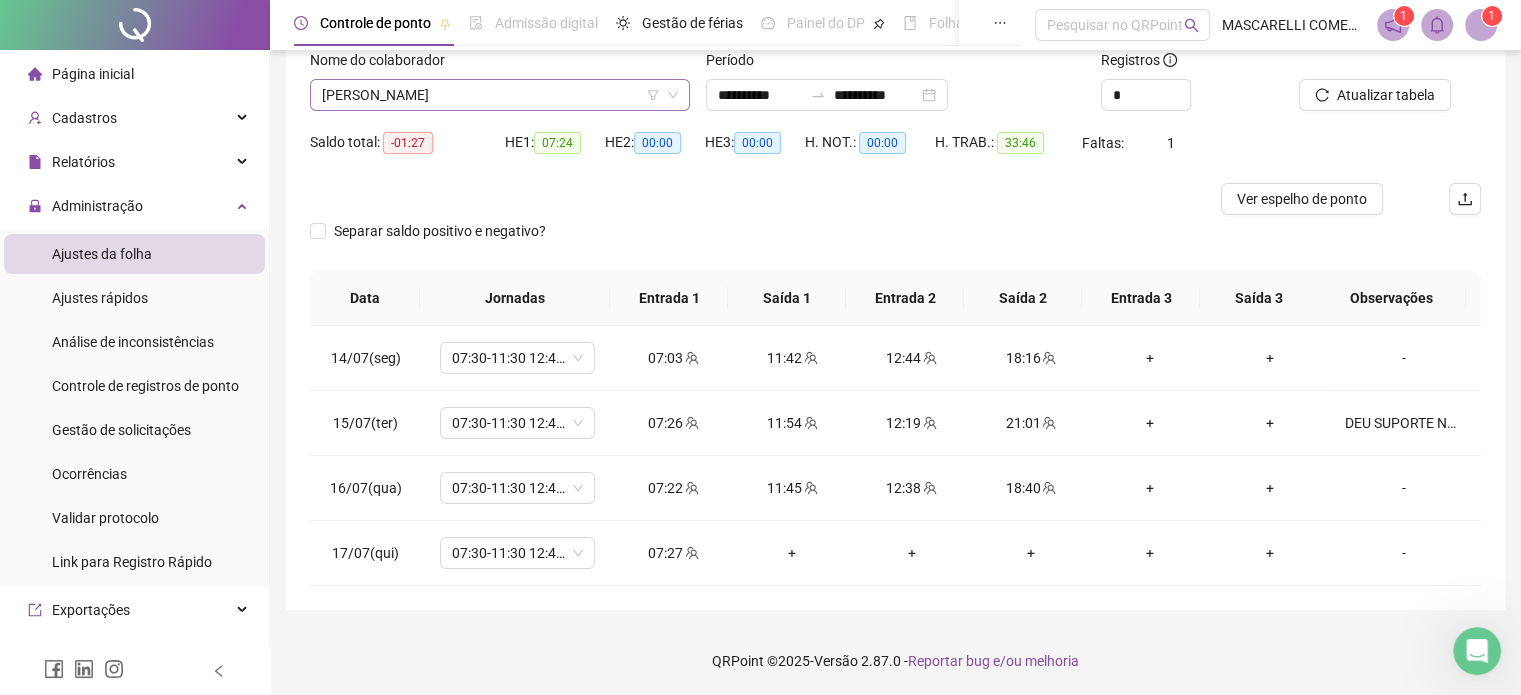 click on "[PERSON_NAME]" at bounding box center [500, 95] 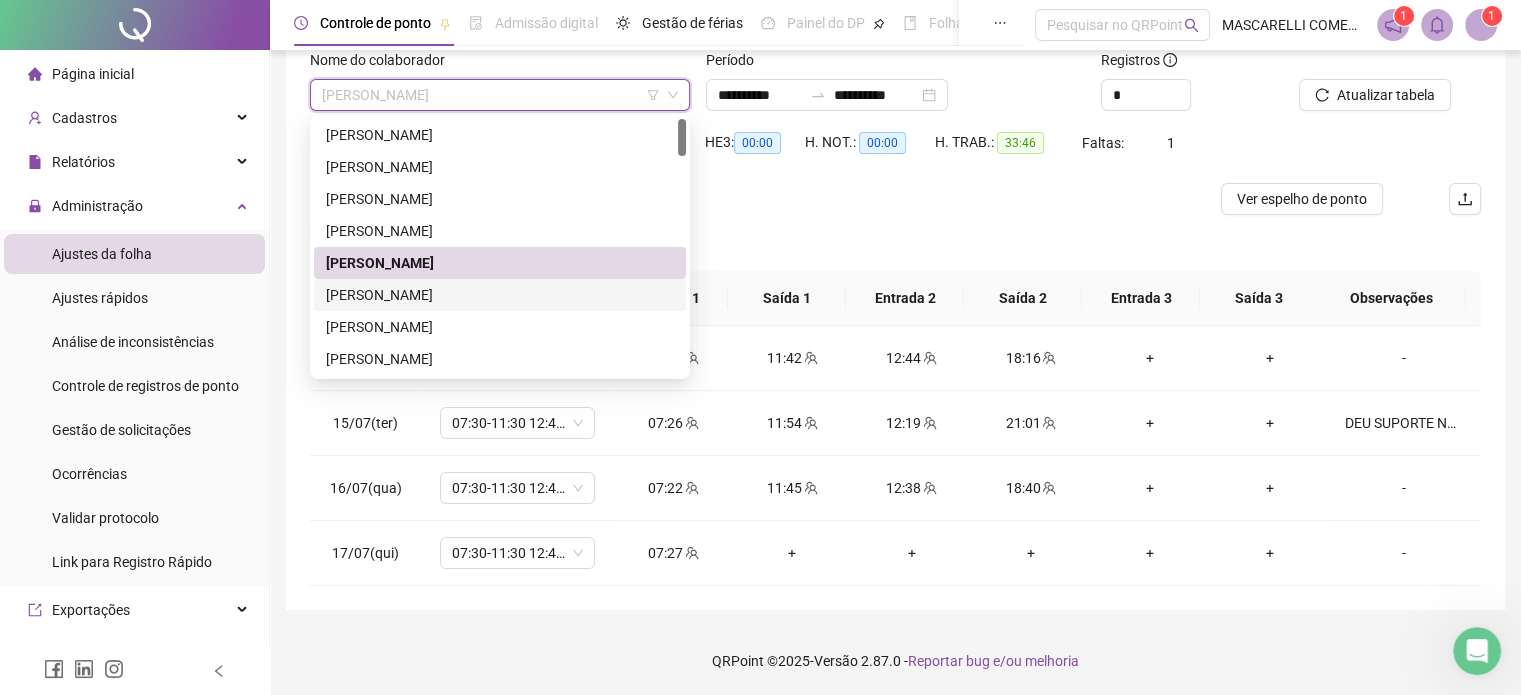 click on "[PERSON_NAME]" at bounding box center [500, 295] 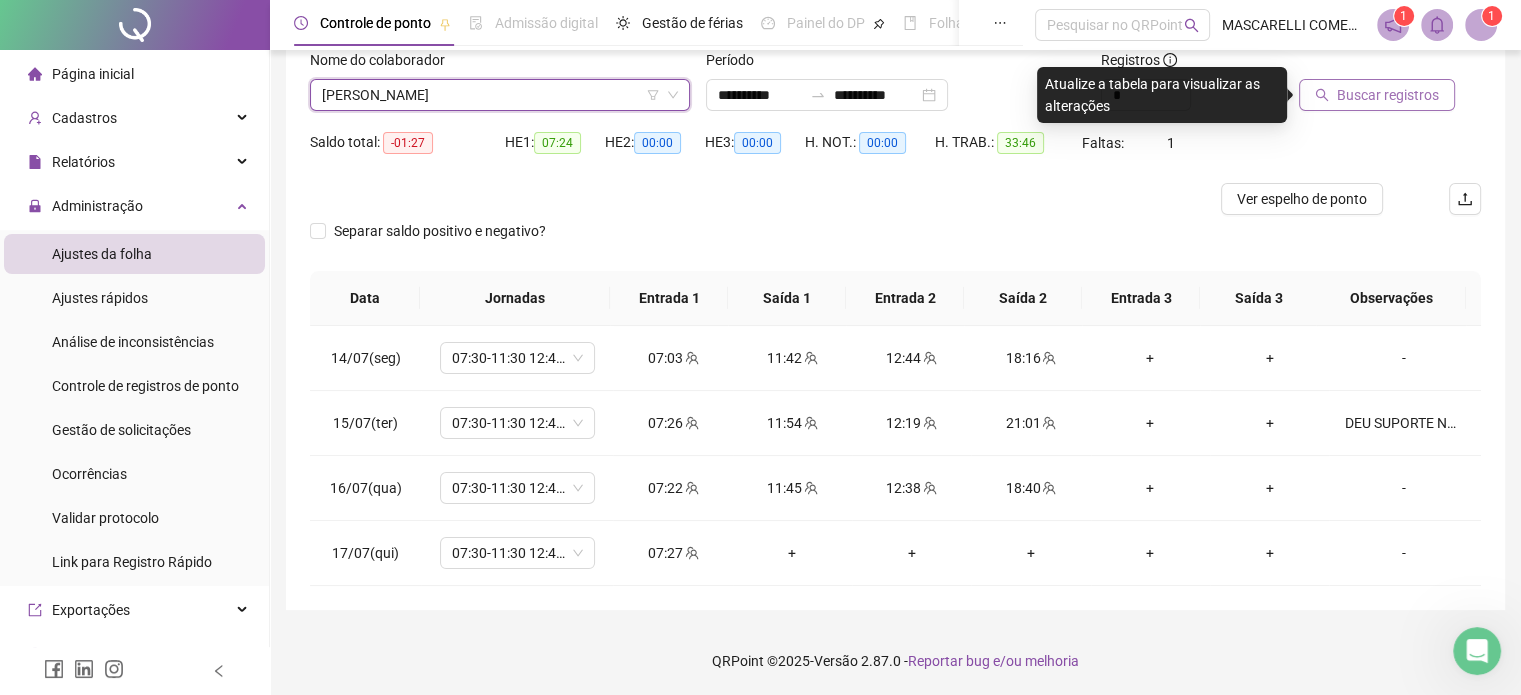 click on "Buscar registros" at bounding box center [1388, 95] 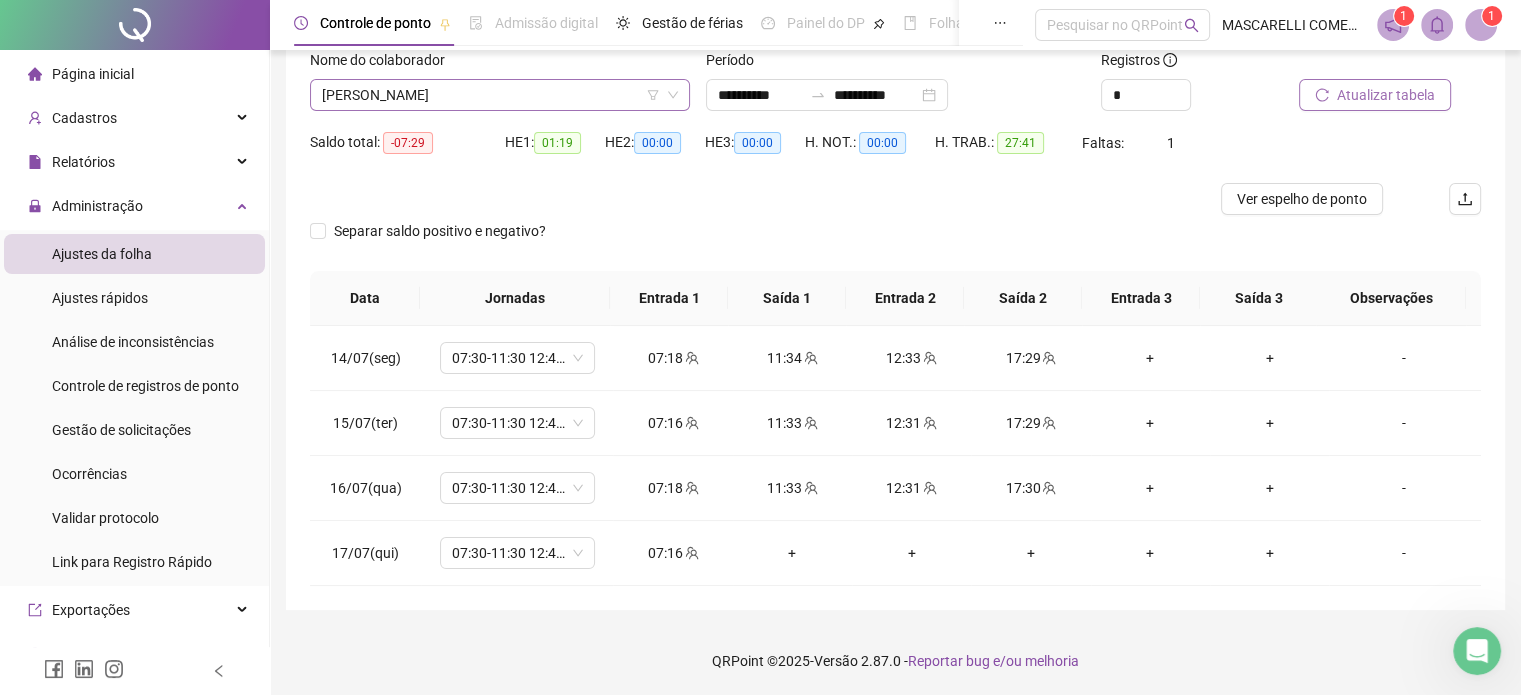 click on "[PERSON_NAME]" at bounding box center (500, 95) 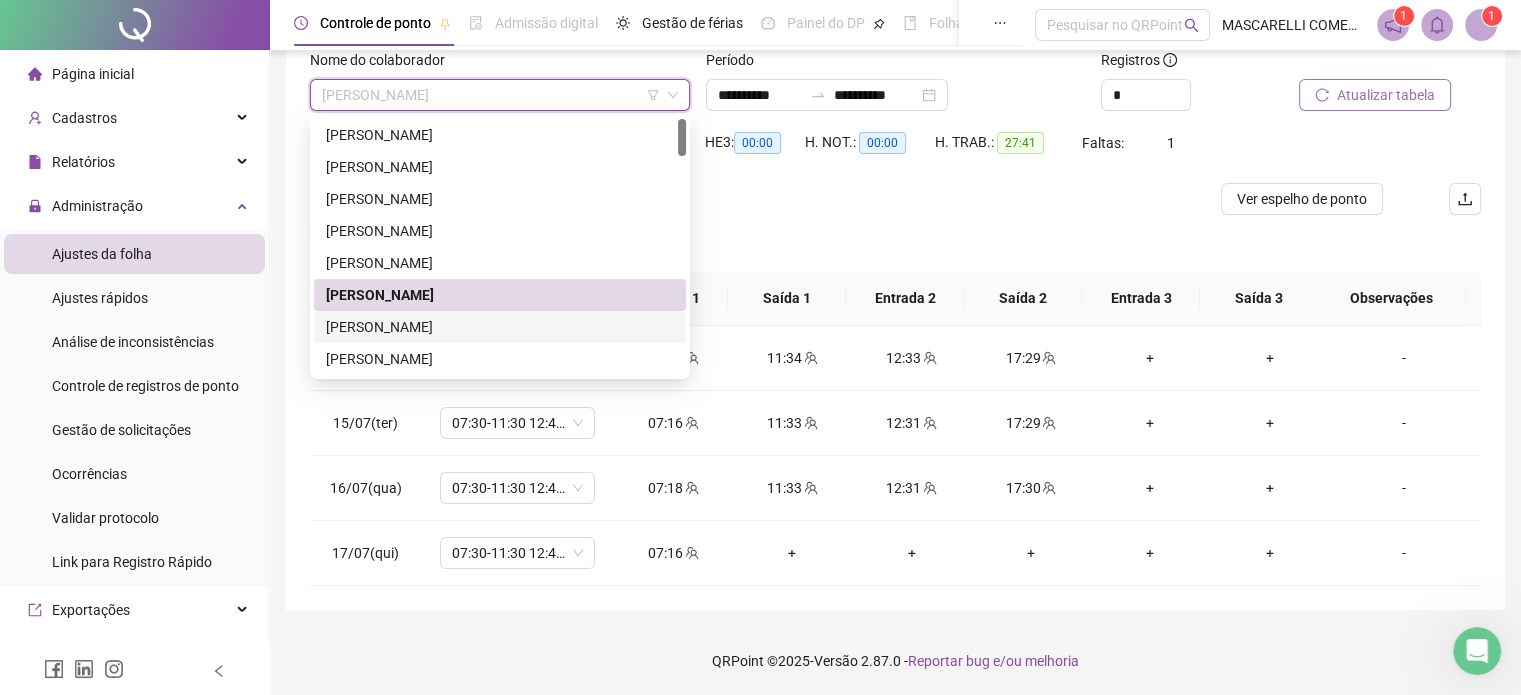 click on "[PERSON_NAME]" at bounding box center (500, 327) 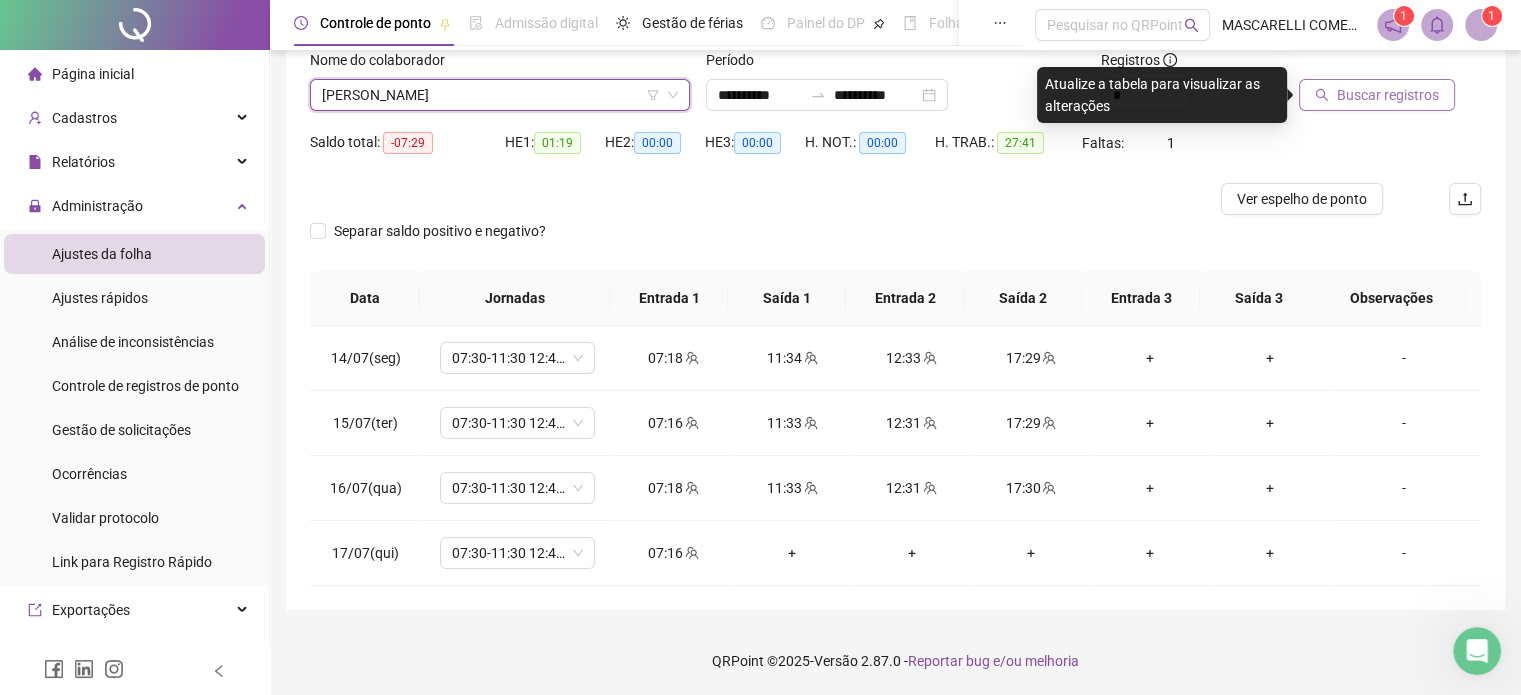 click on "Buscar registros" at bounding box center [1388, 95] 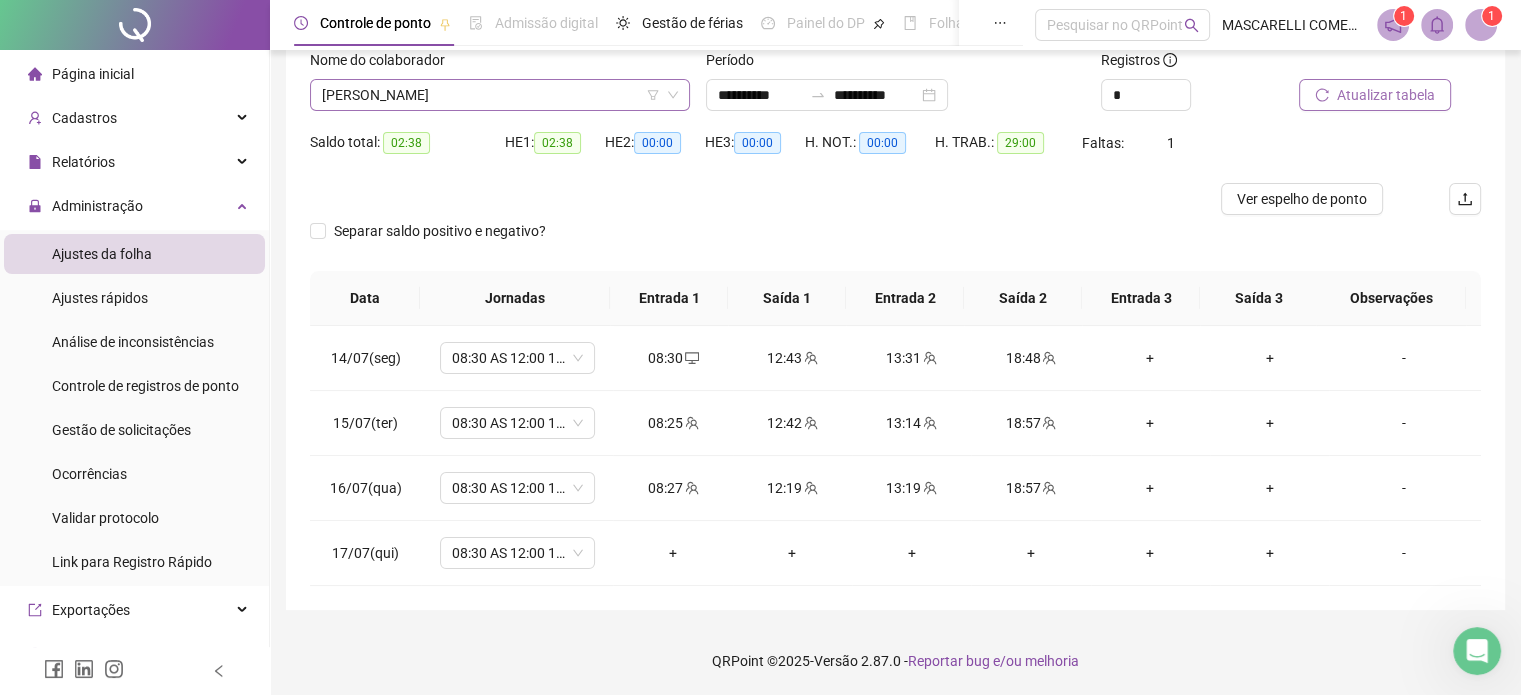 click on "[PERSON_NAME]" at bounding box center [500, 95] 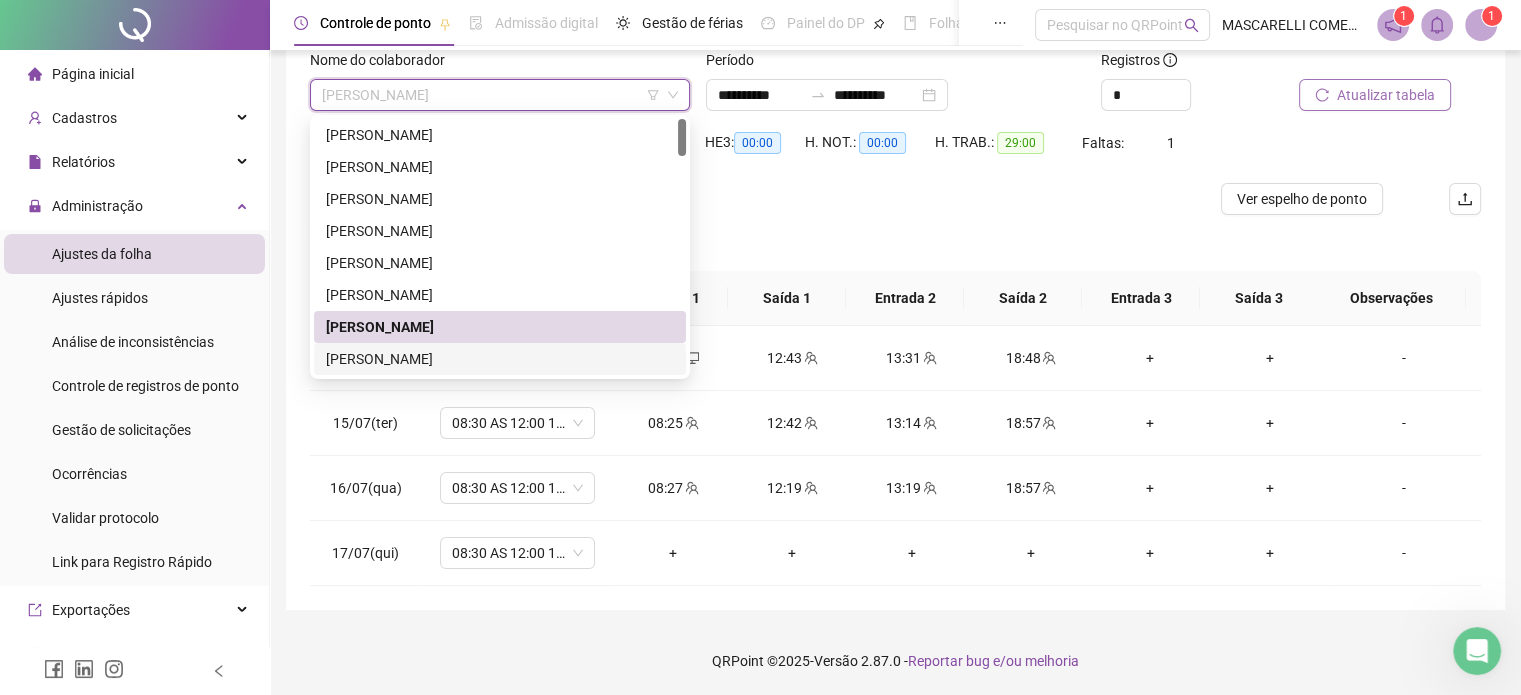 click on "[PERSON_NAME]" at bounding box center [500, 359] 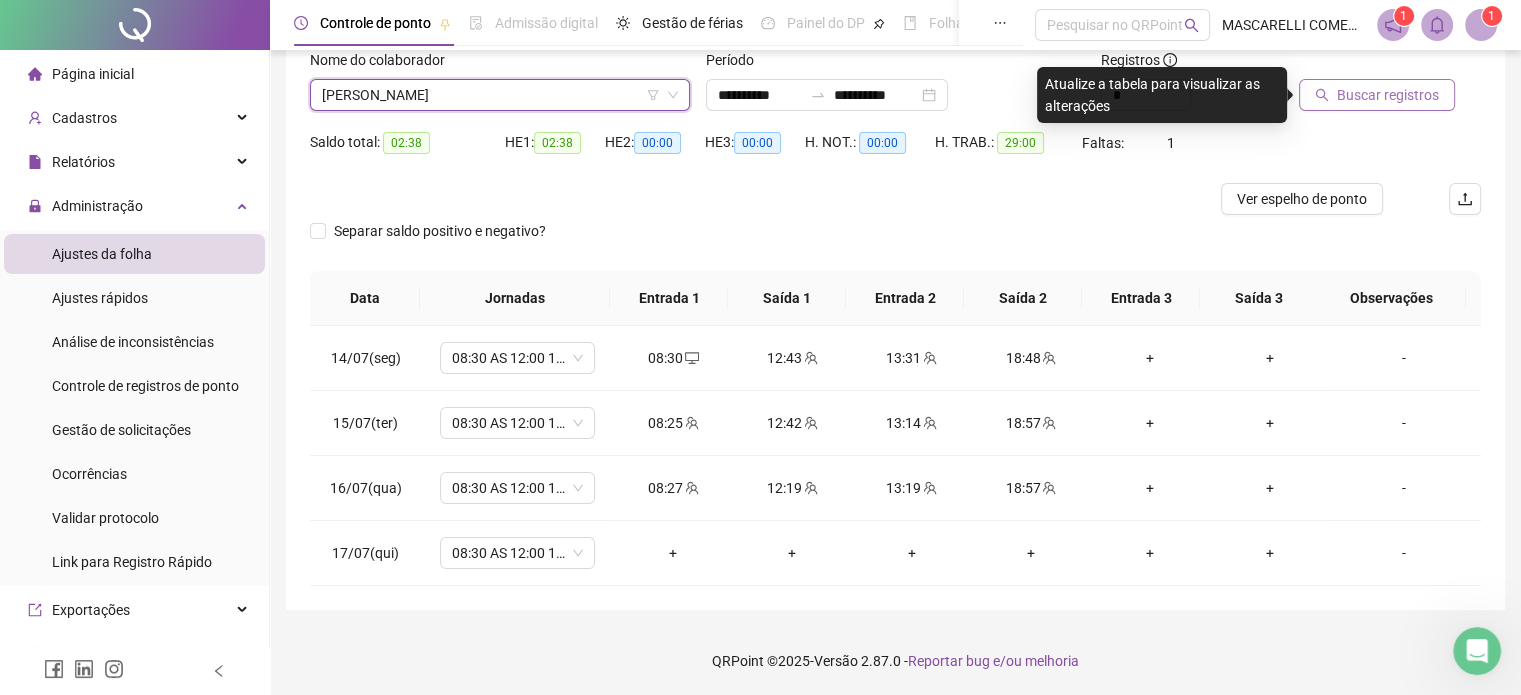click on "Buscar registros" at bounding box center (1388, 95) 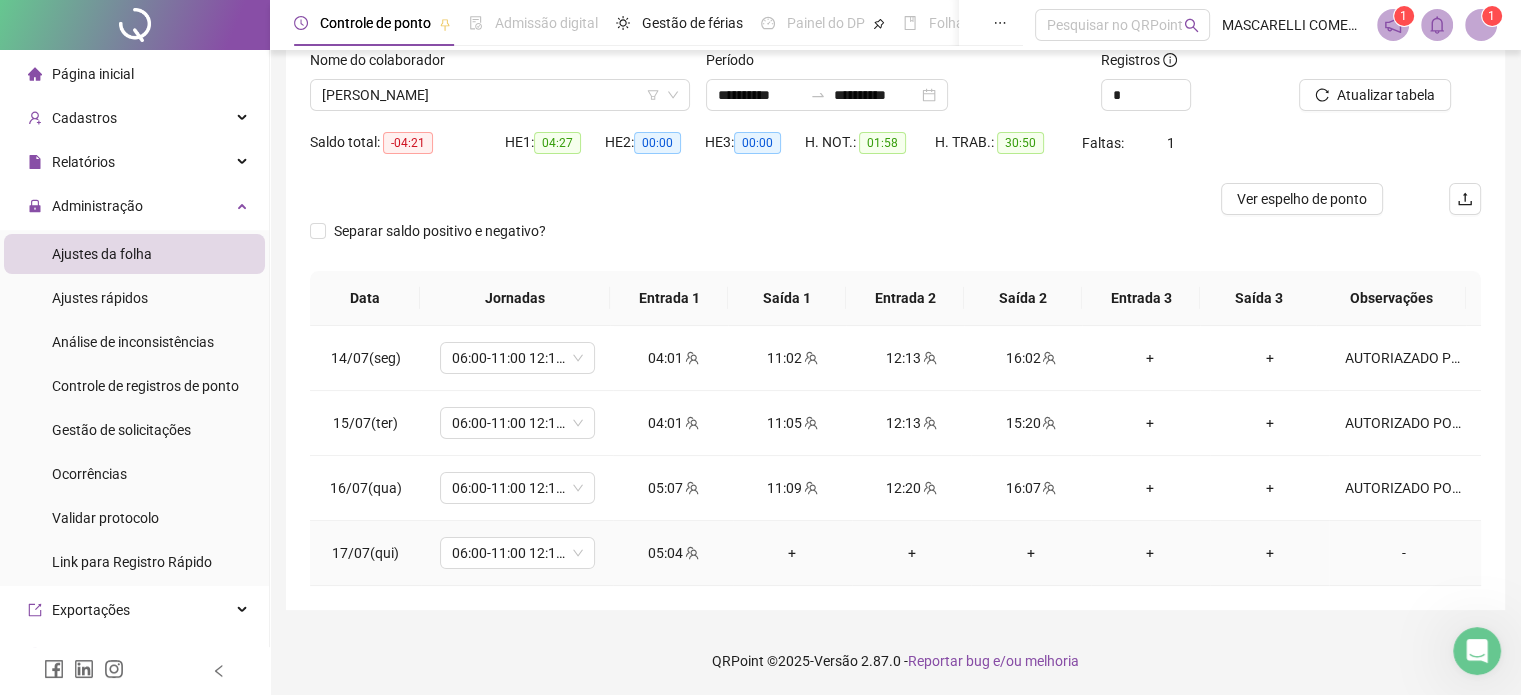 click on "-" at bounding box center (1404, 553) 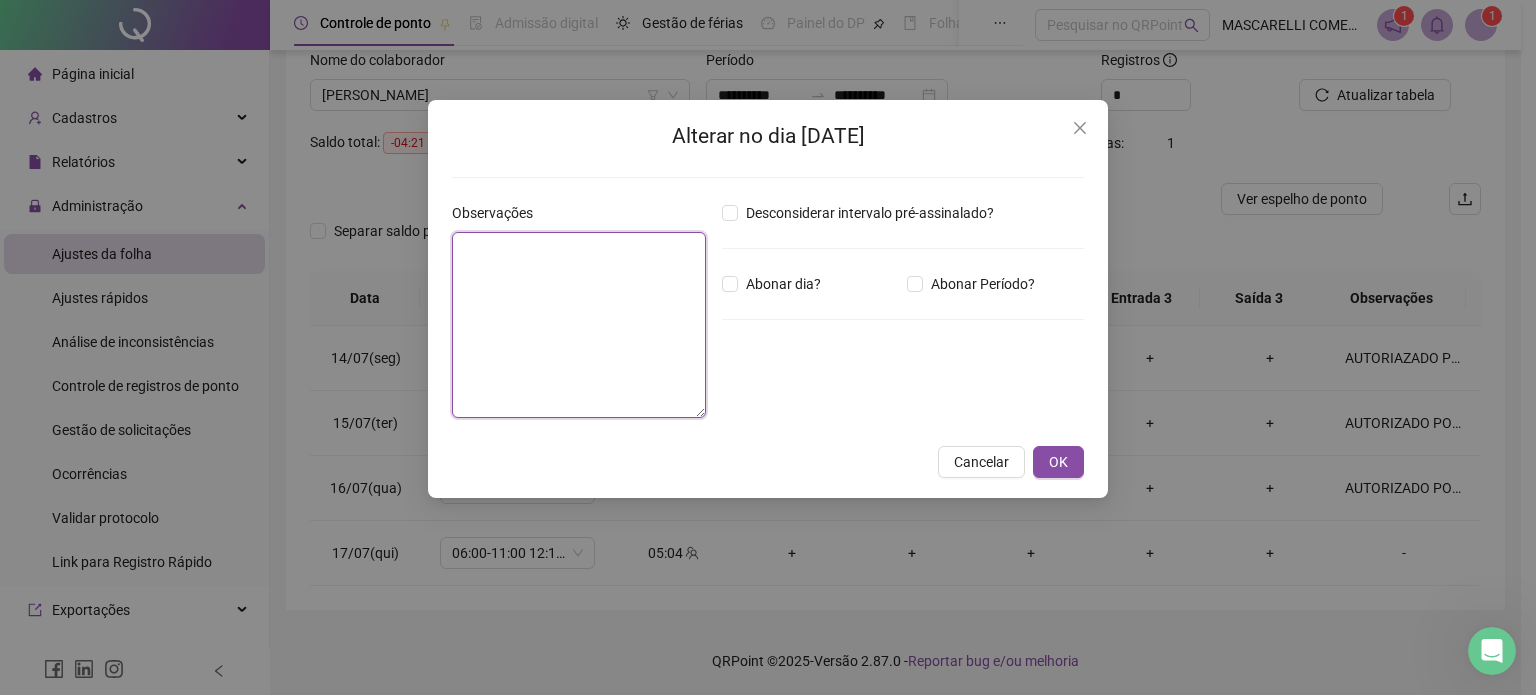 click at bounding box center (579, 325) 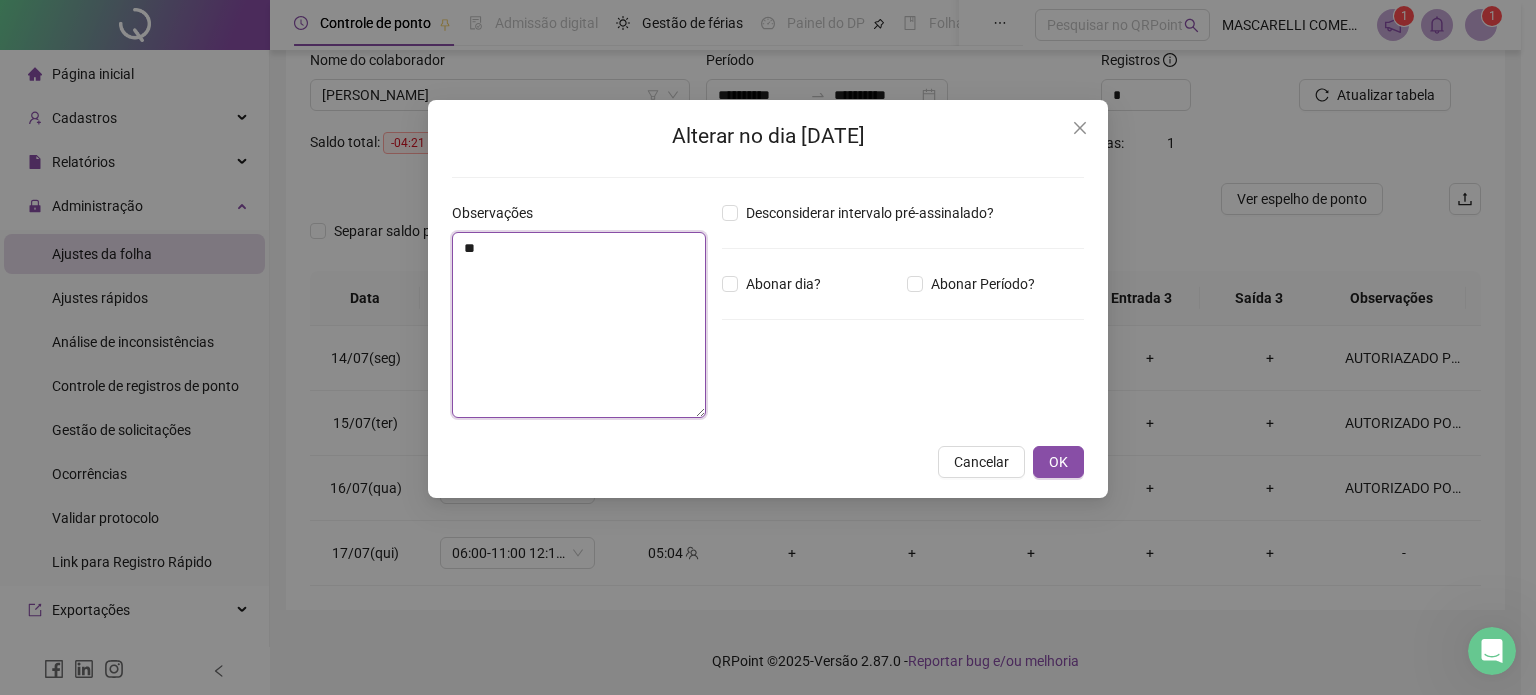 type on "*" 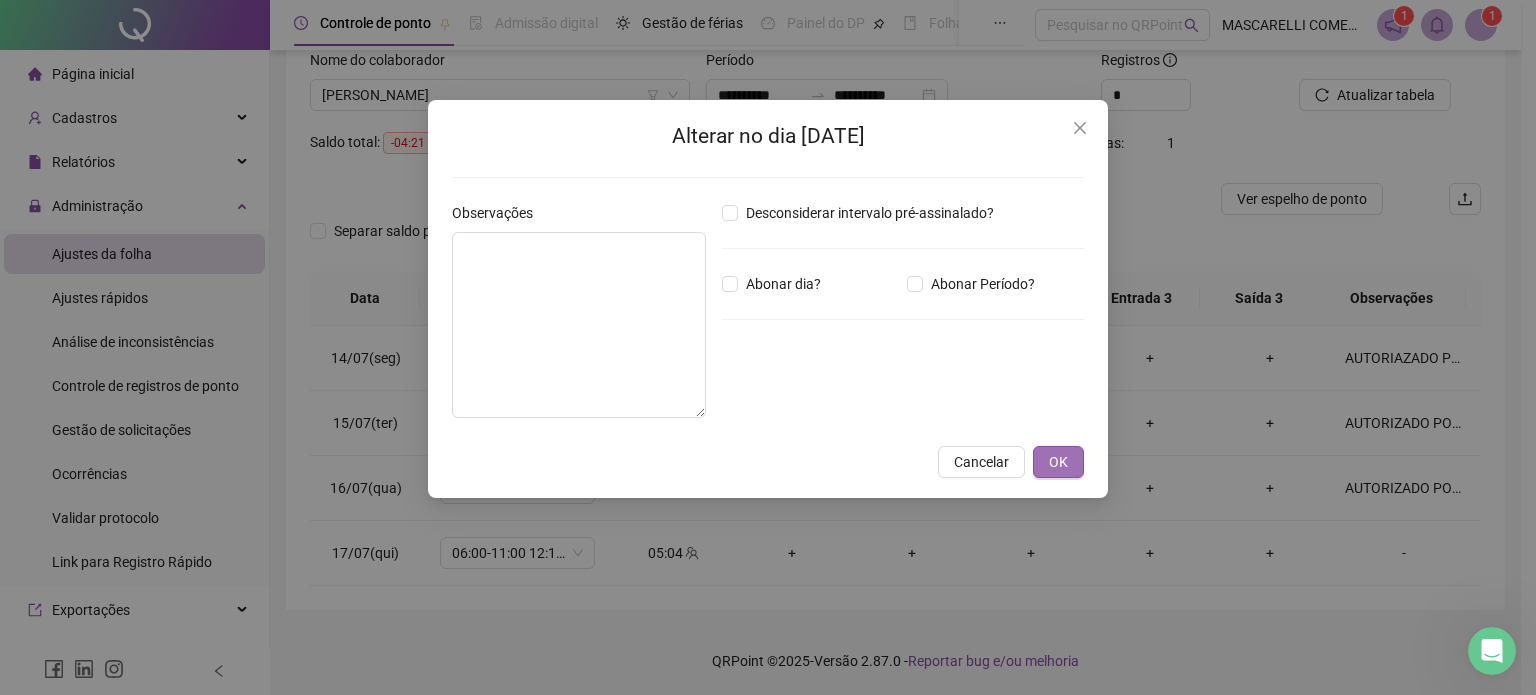 click on "OK" at bounding box center (1058, 462) 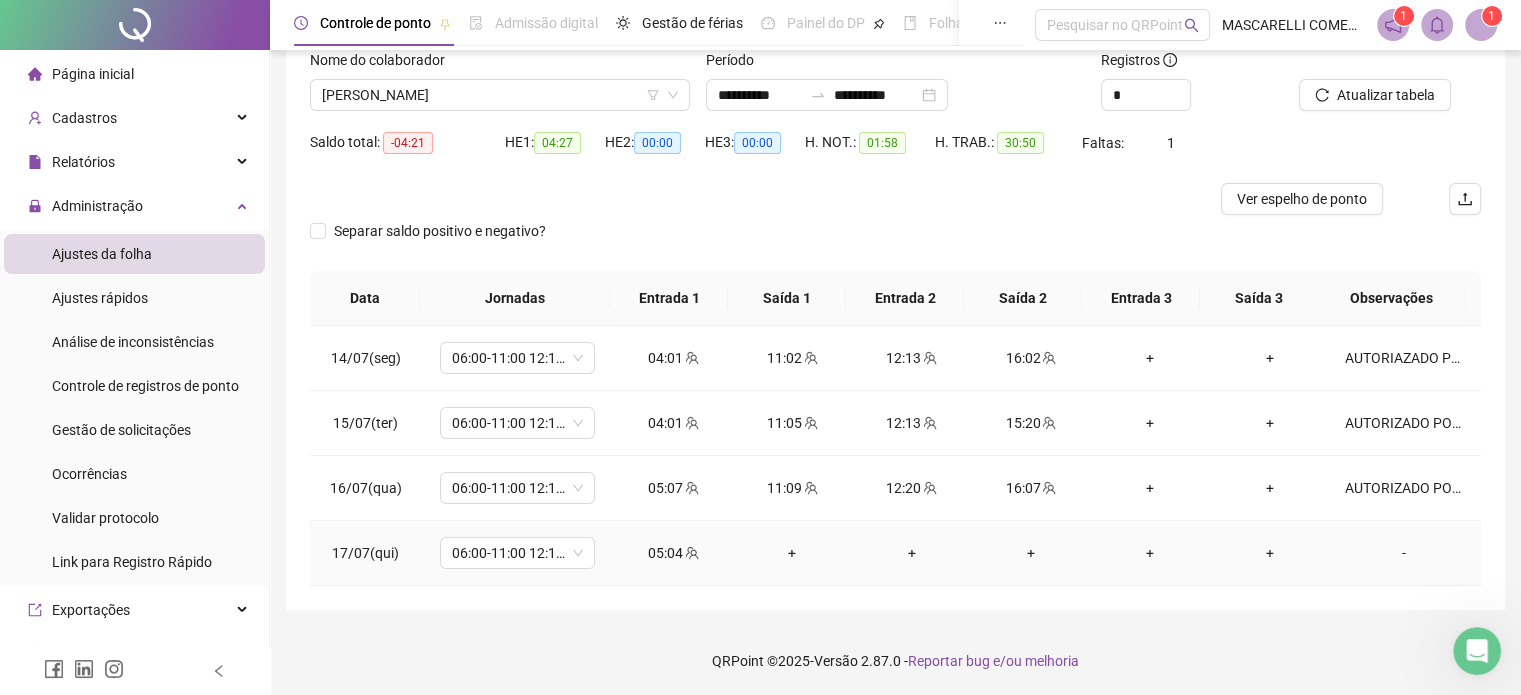 click on "-" at bounding box center (1404, 553) 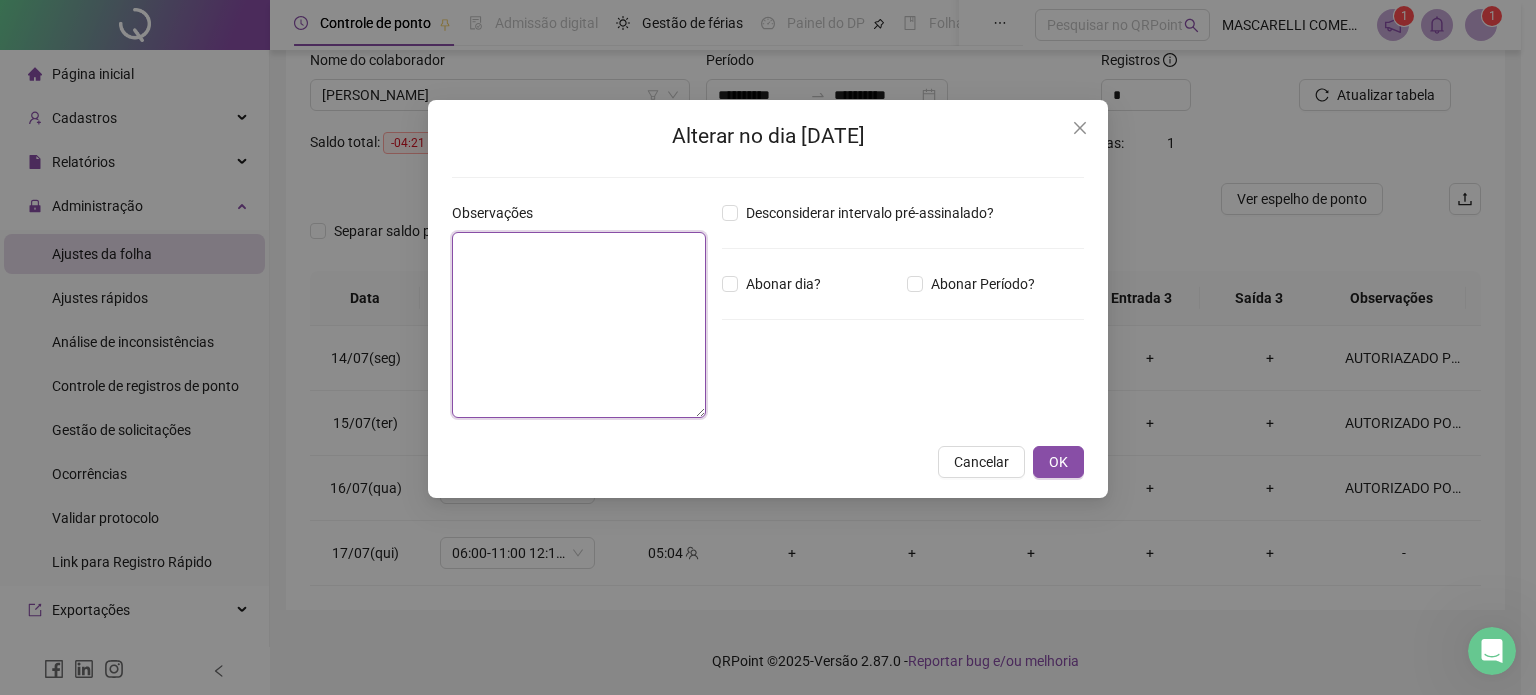 click at bounding box center [579, 325] 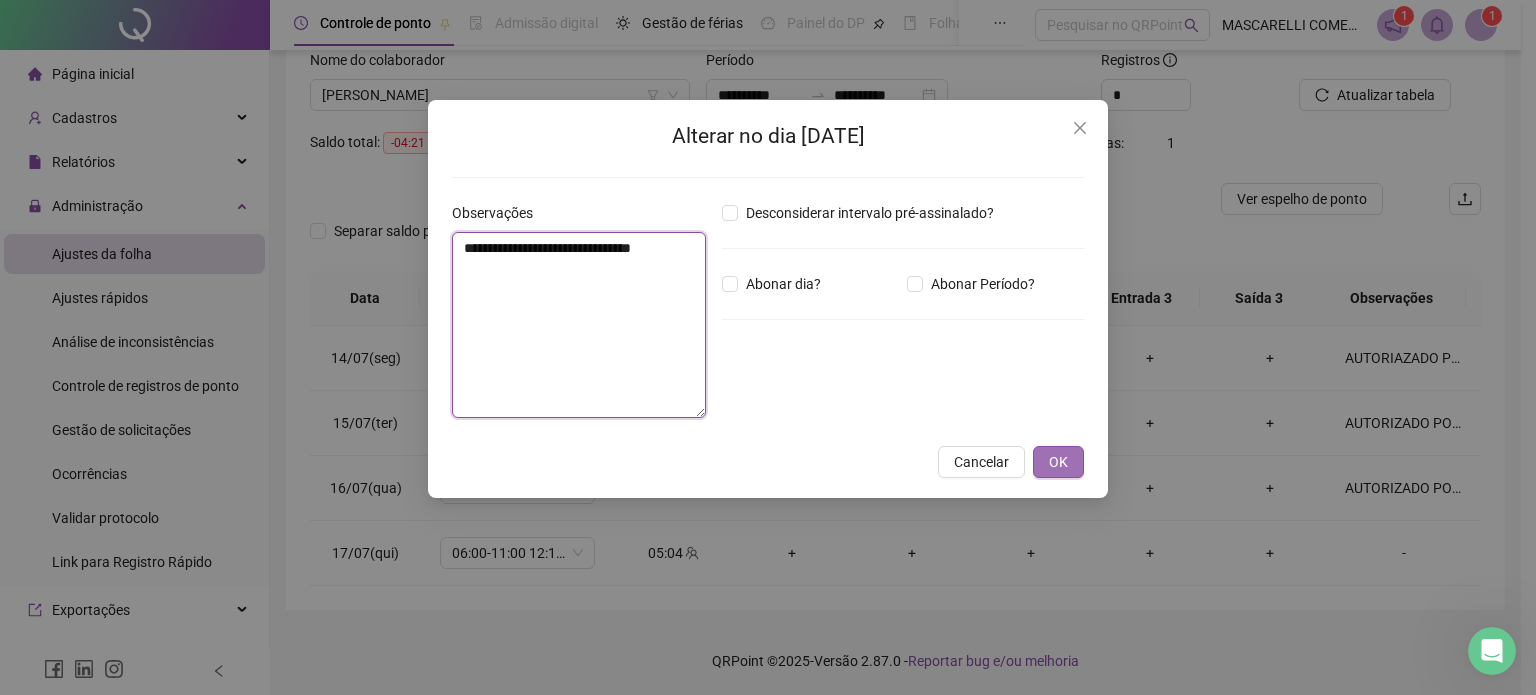 type on "**********" 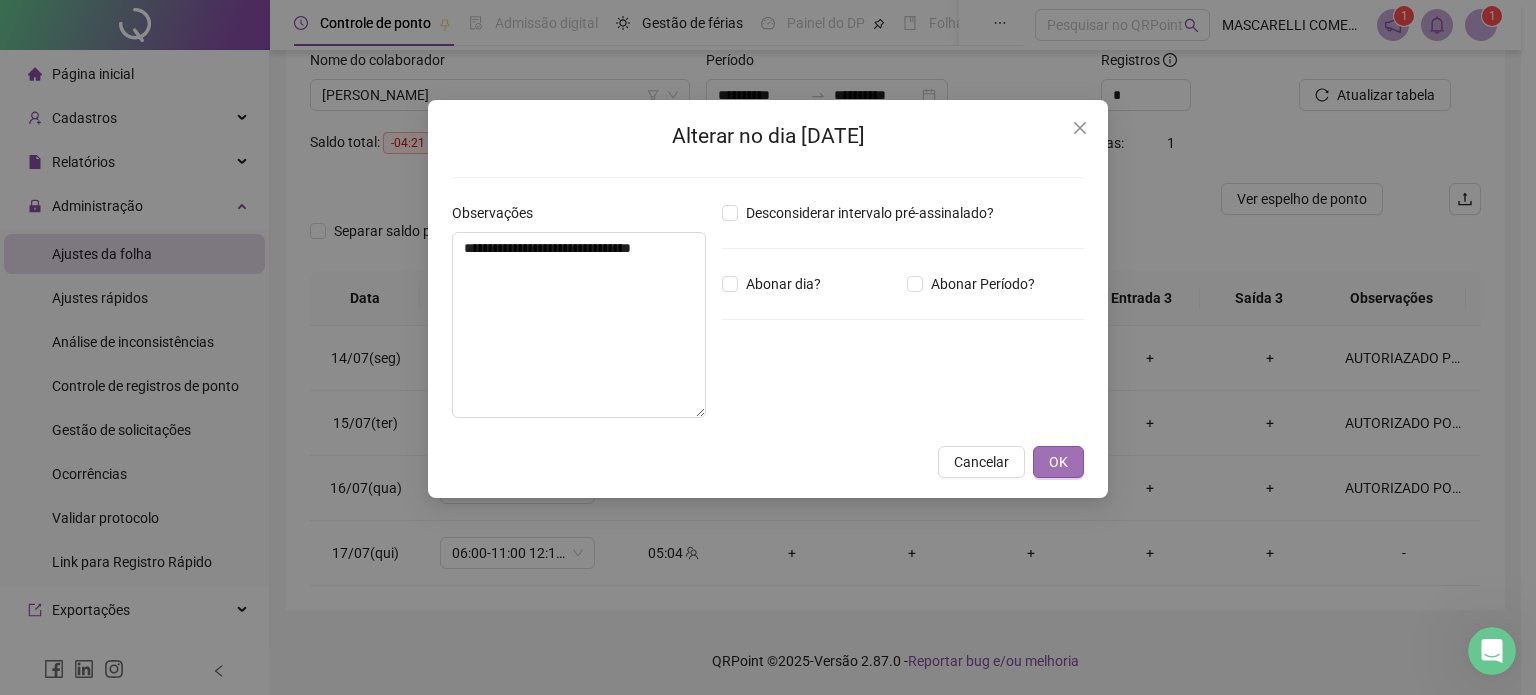 click on "OK" at bounding box center [1058, 462] 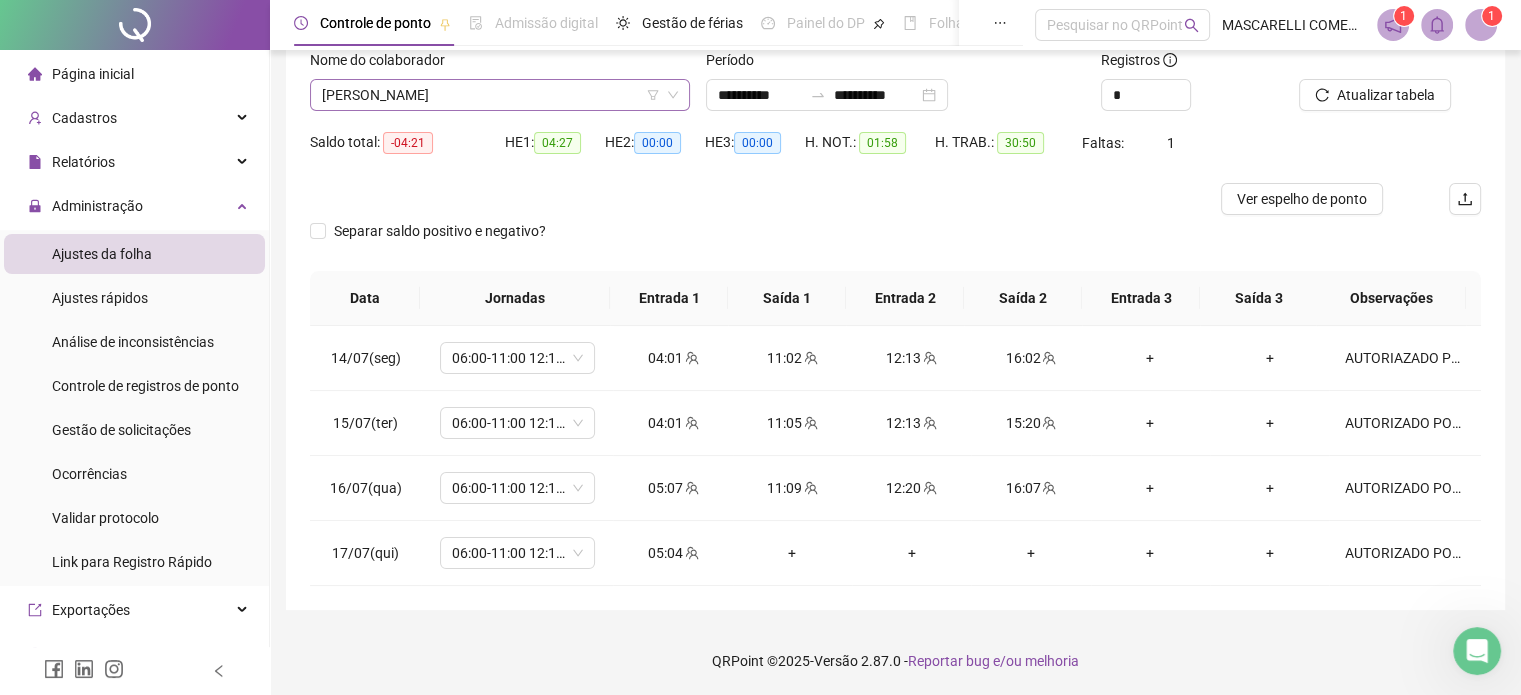 click on "[PERSON_NAME]" at bounding box center (500, 95) 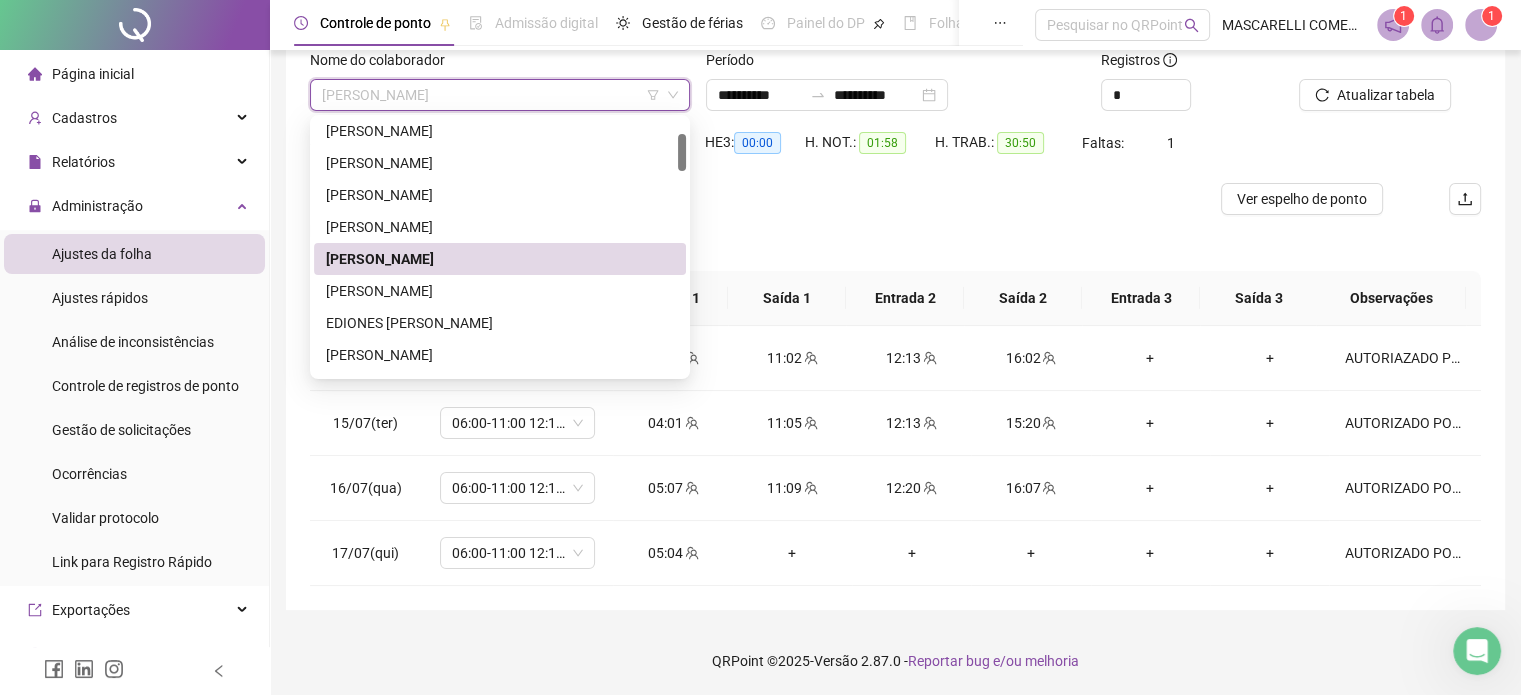 scroll, scrollTop: 200, scrollLeft: 0, axis: vertical 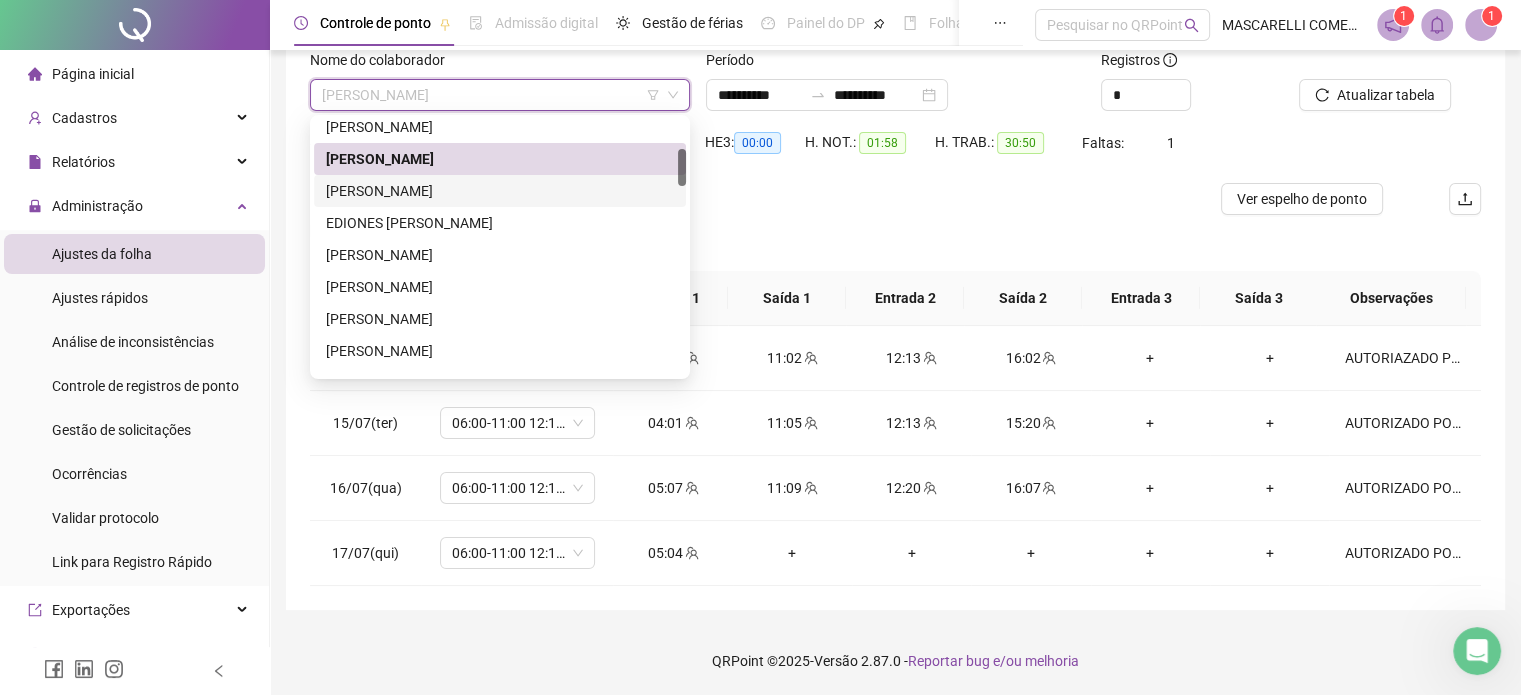 click on "[PERSON_NAME]" at bounding box center (500, 191) 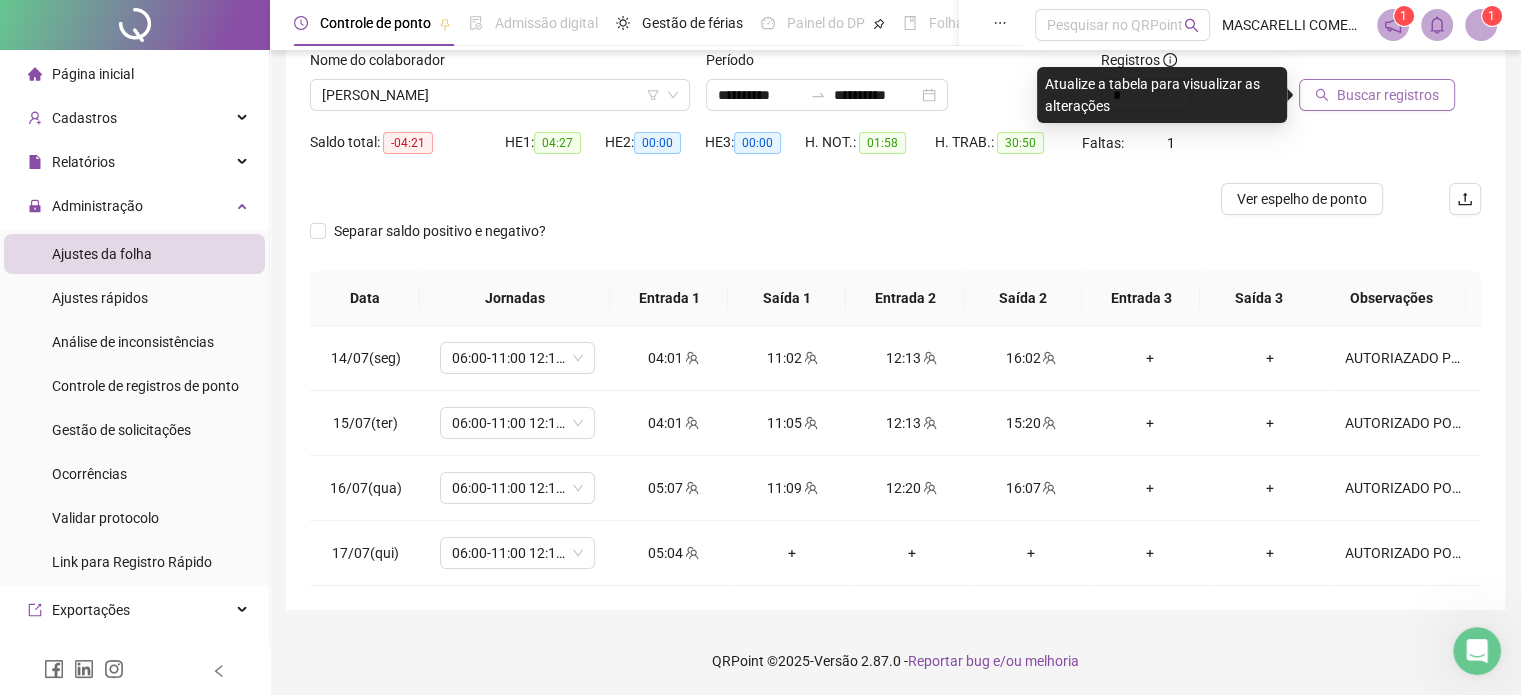 click on "Buscar registros" at bounding box center [1388, 95] 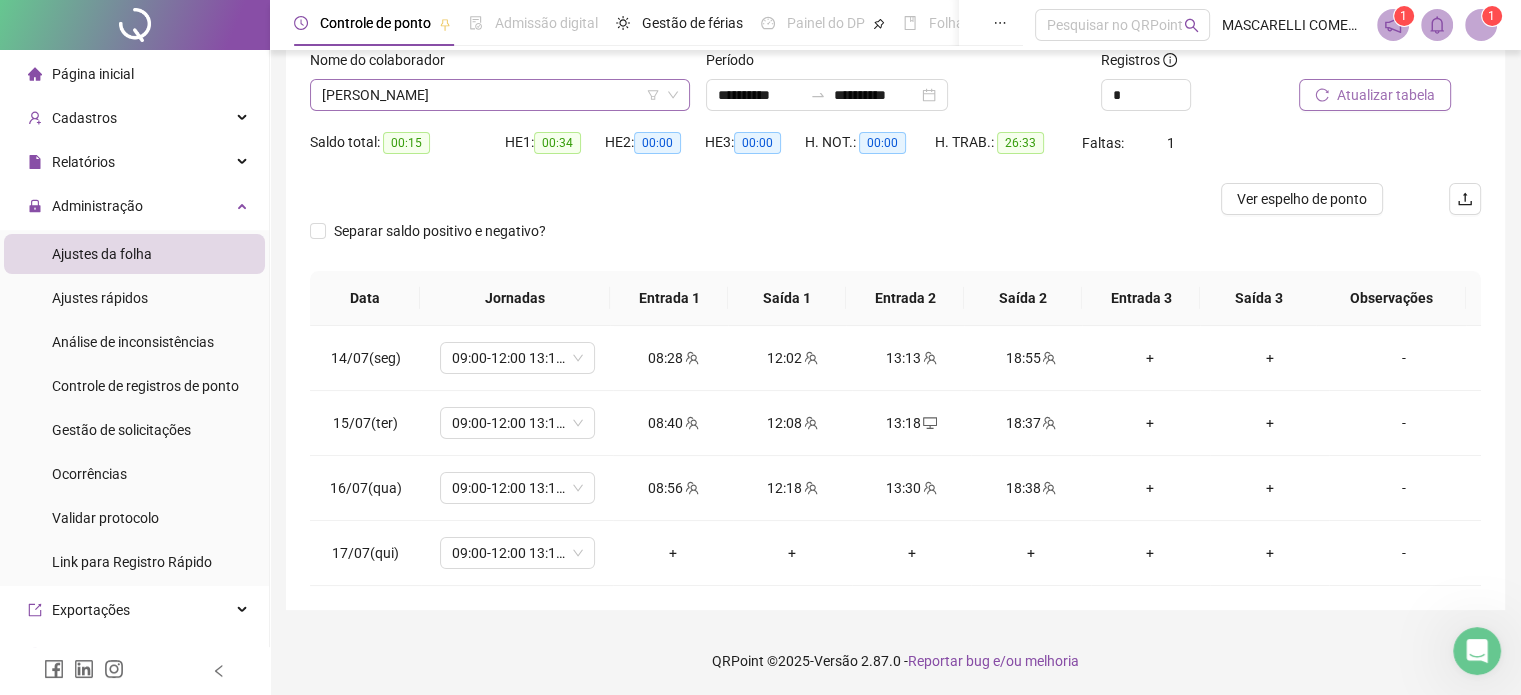 click on "[PERSON_NAME]" at bounding box center (500, 95) 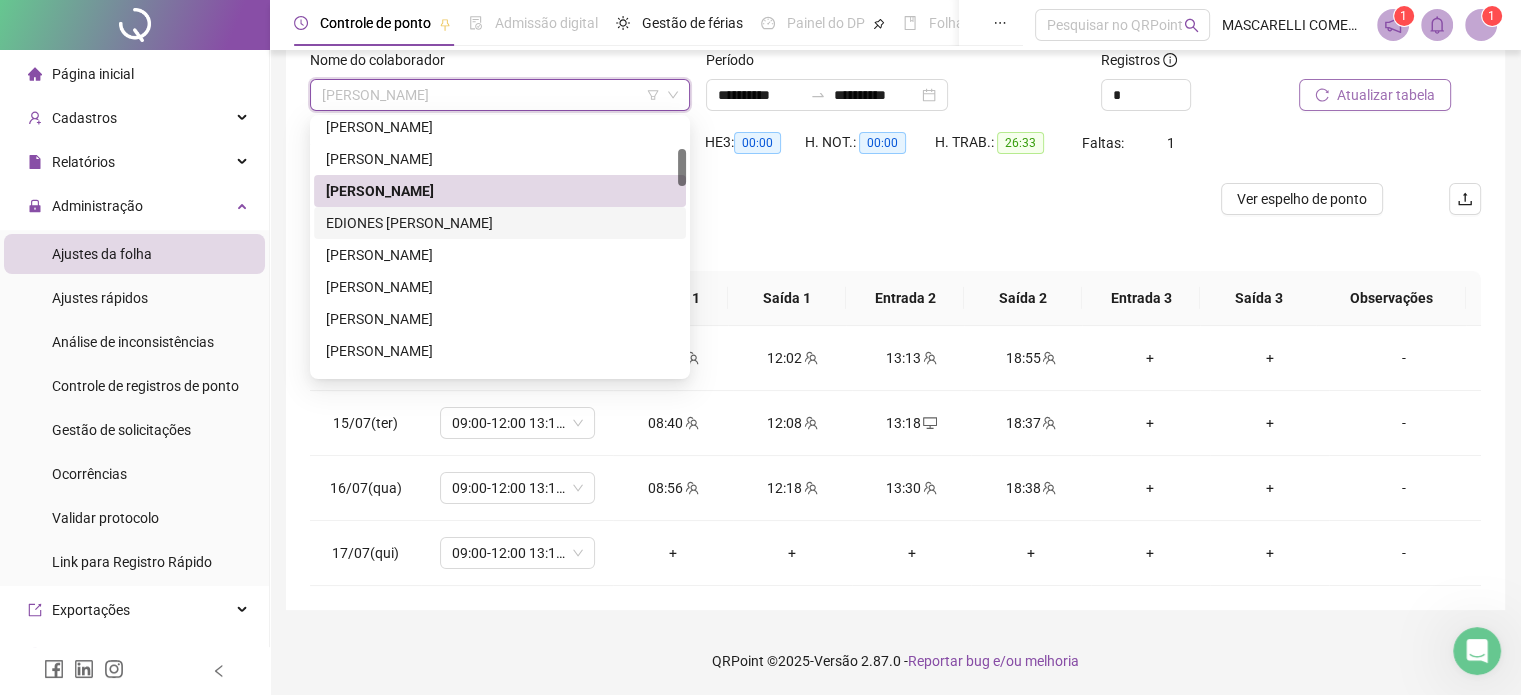 click on "EDIONES [PERSON_NAME]" at bounding box center (500, 223) 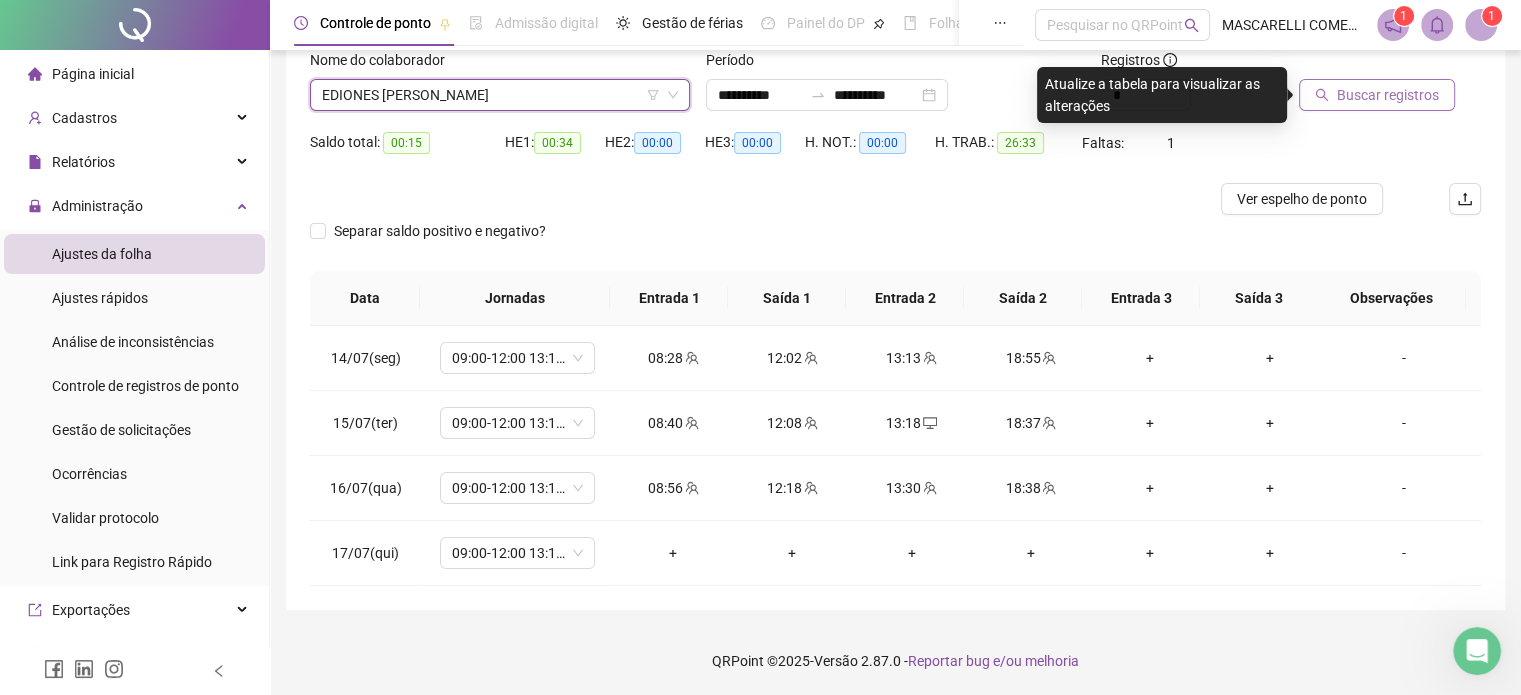 click on "Buscar registros" at bounding box center [1388, 95] 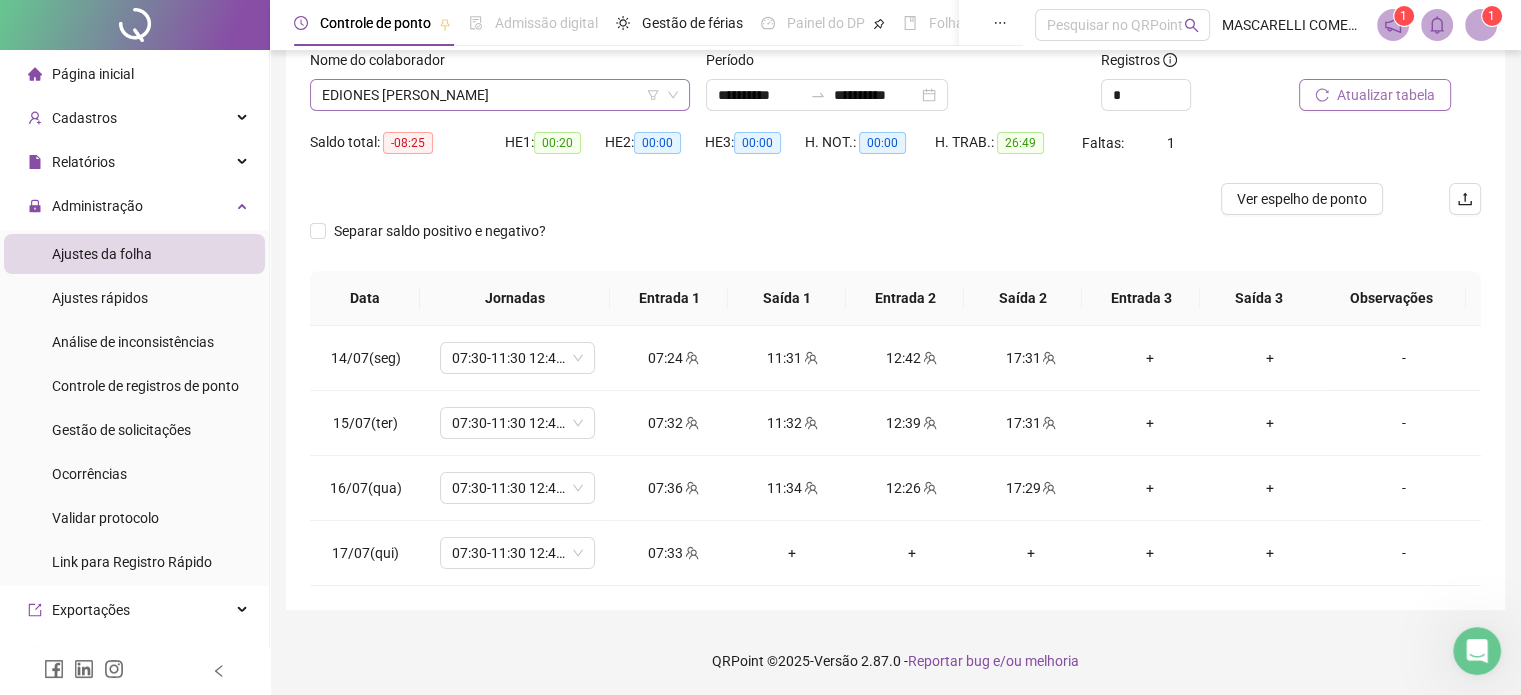 click on "EDIONES [PERSON_NAME]" at bounding box center [500, 95] 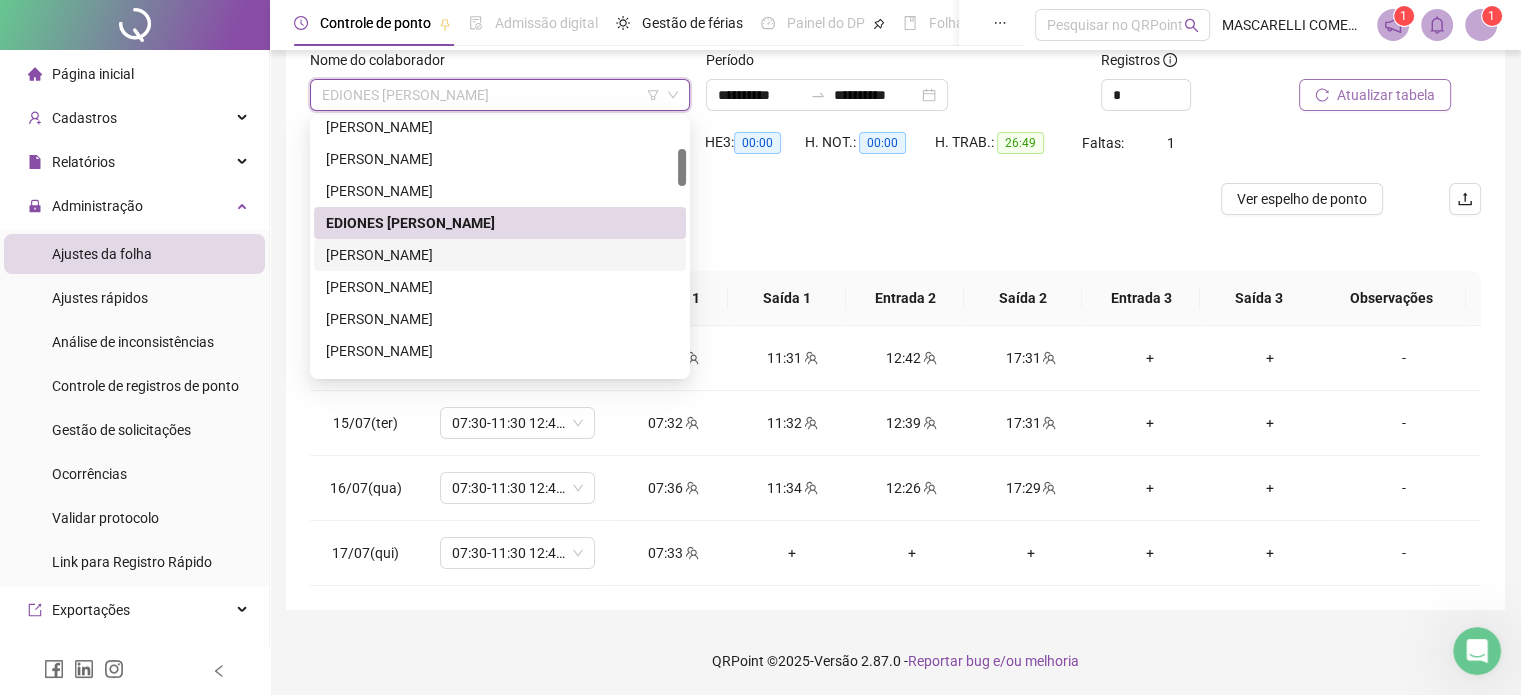 click on "[PERSON_NAME]" at bounding box center [500, 255] 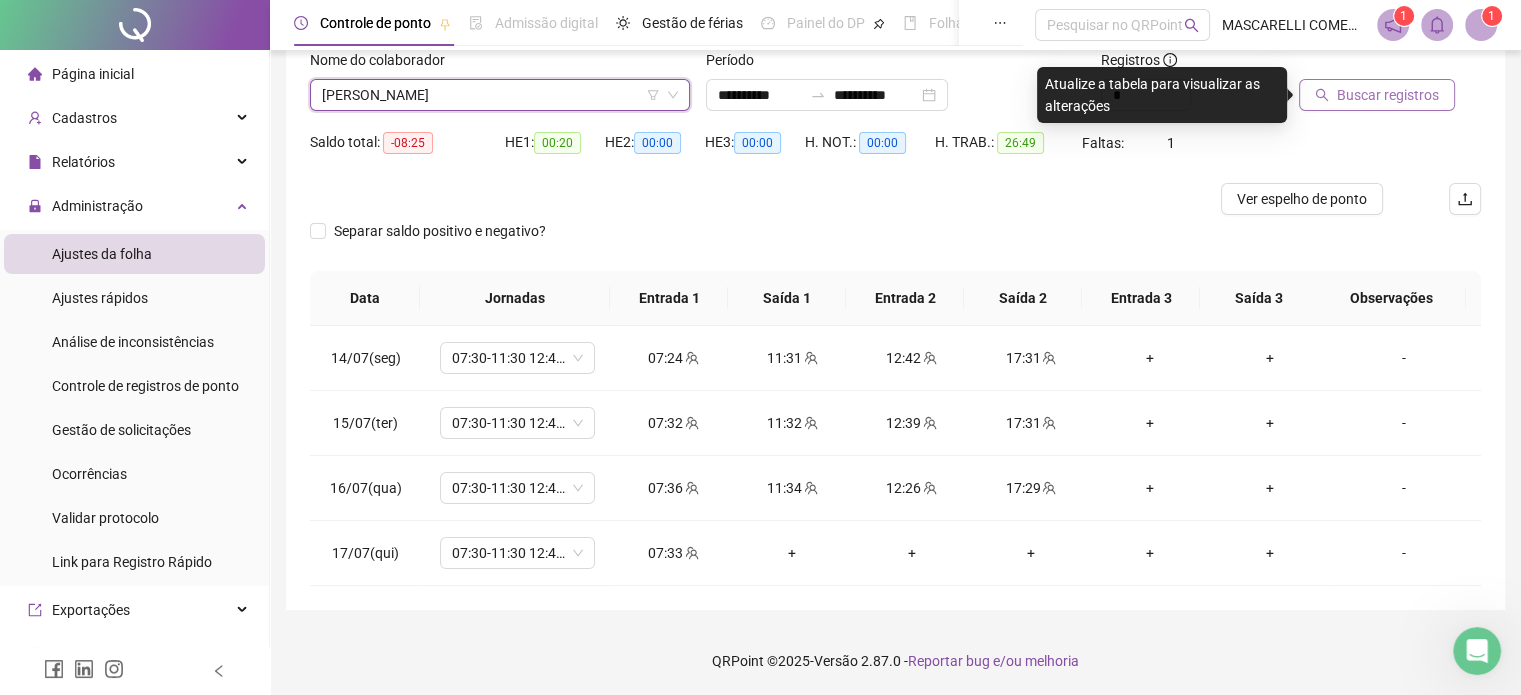 click on "Buscar registros" at bounding box center (1388, 95) 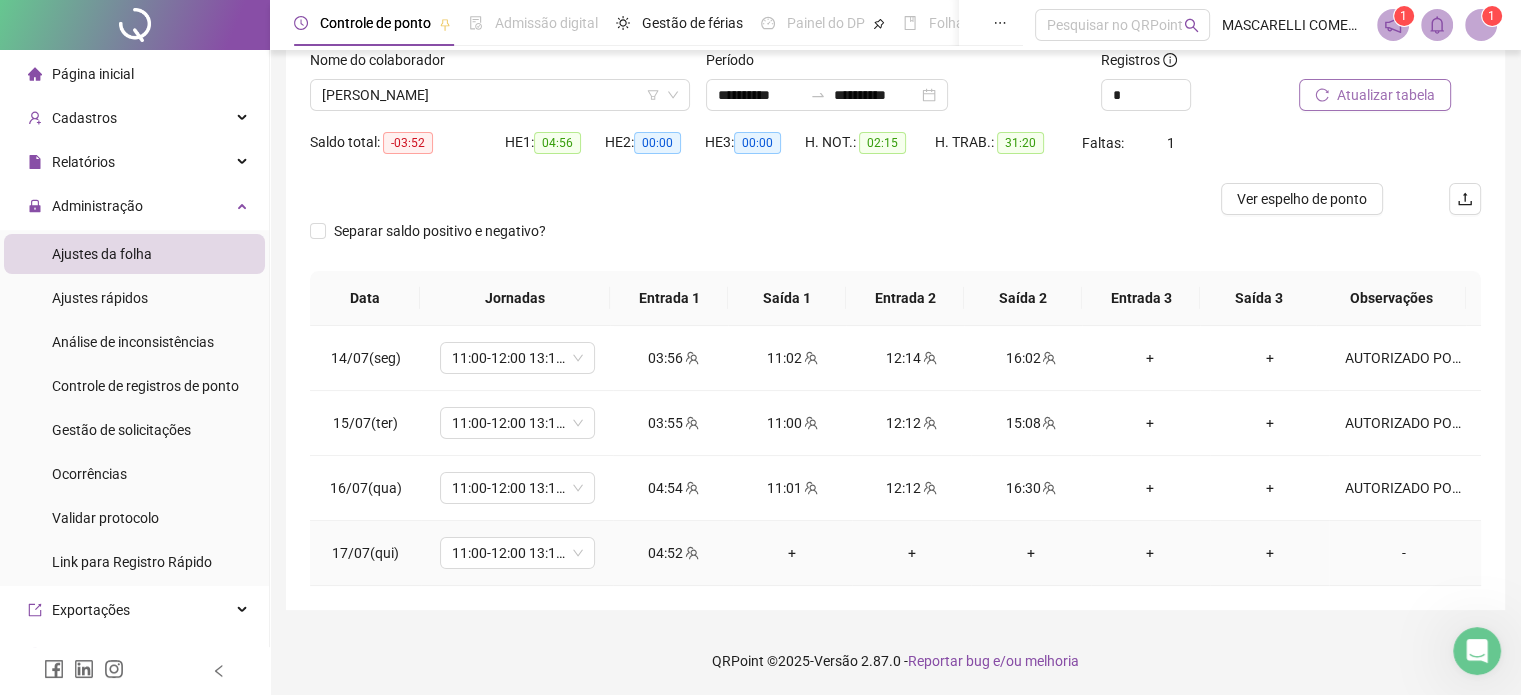 click on "-" at bounding box center [1404, 553] 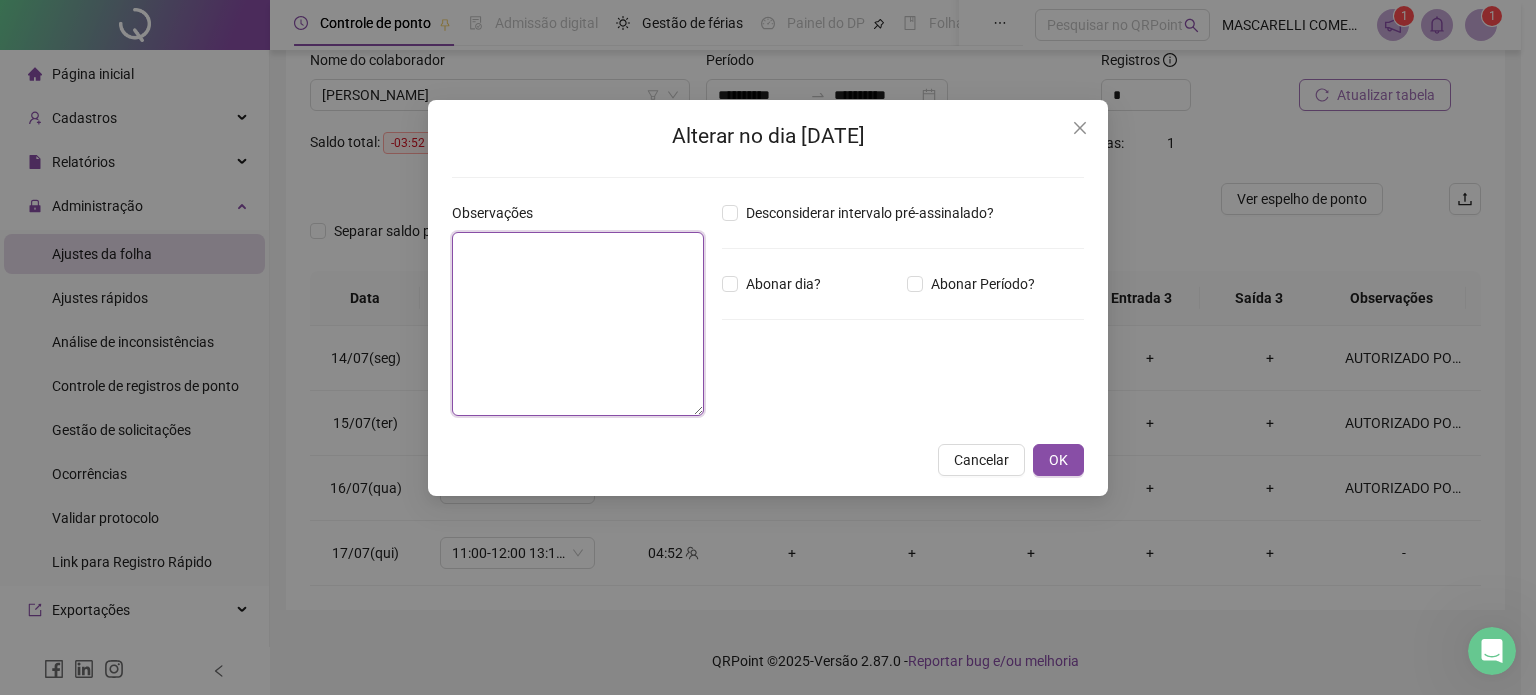 click at bounding box center [578, 324] 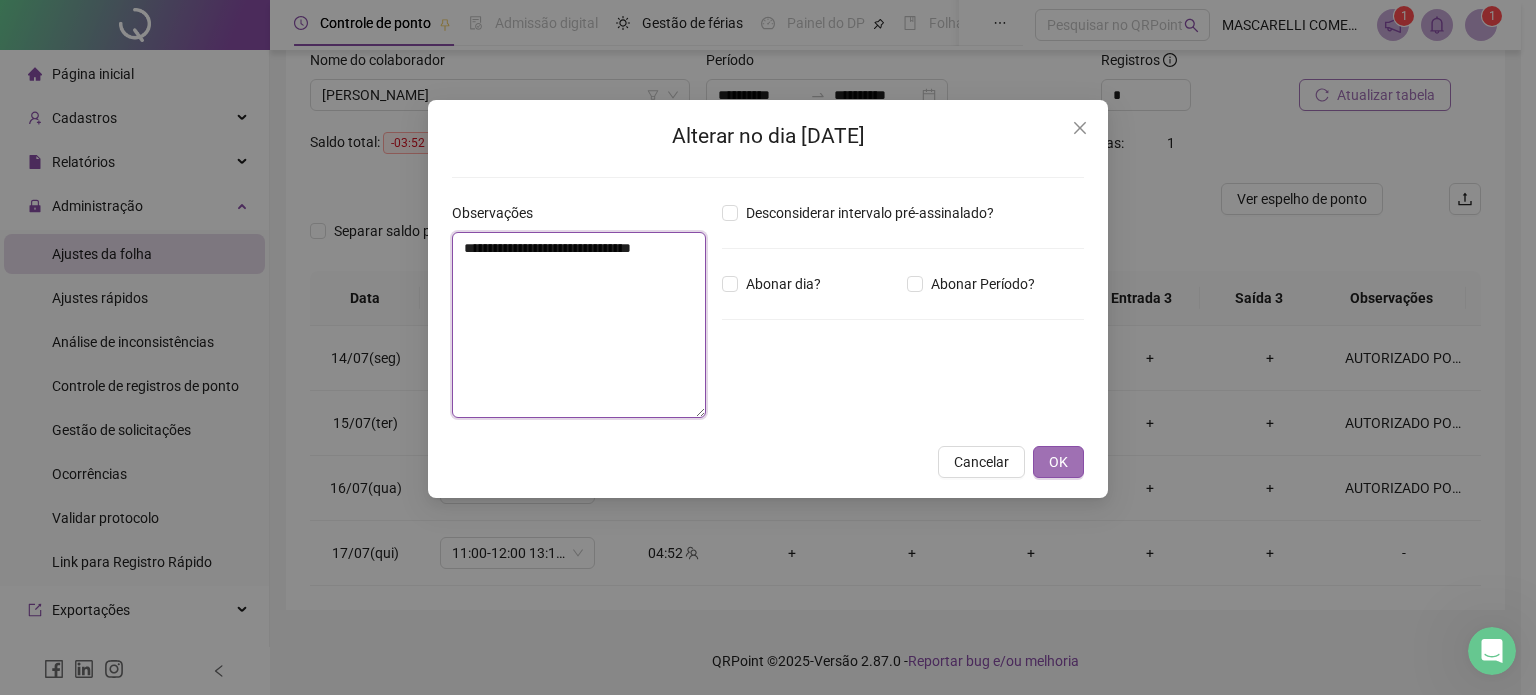 type on "**********" 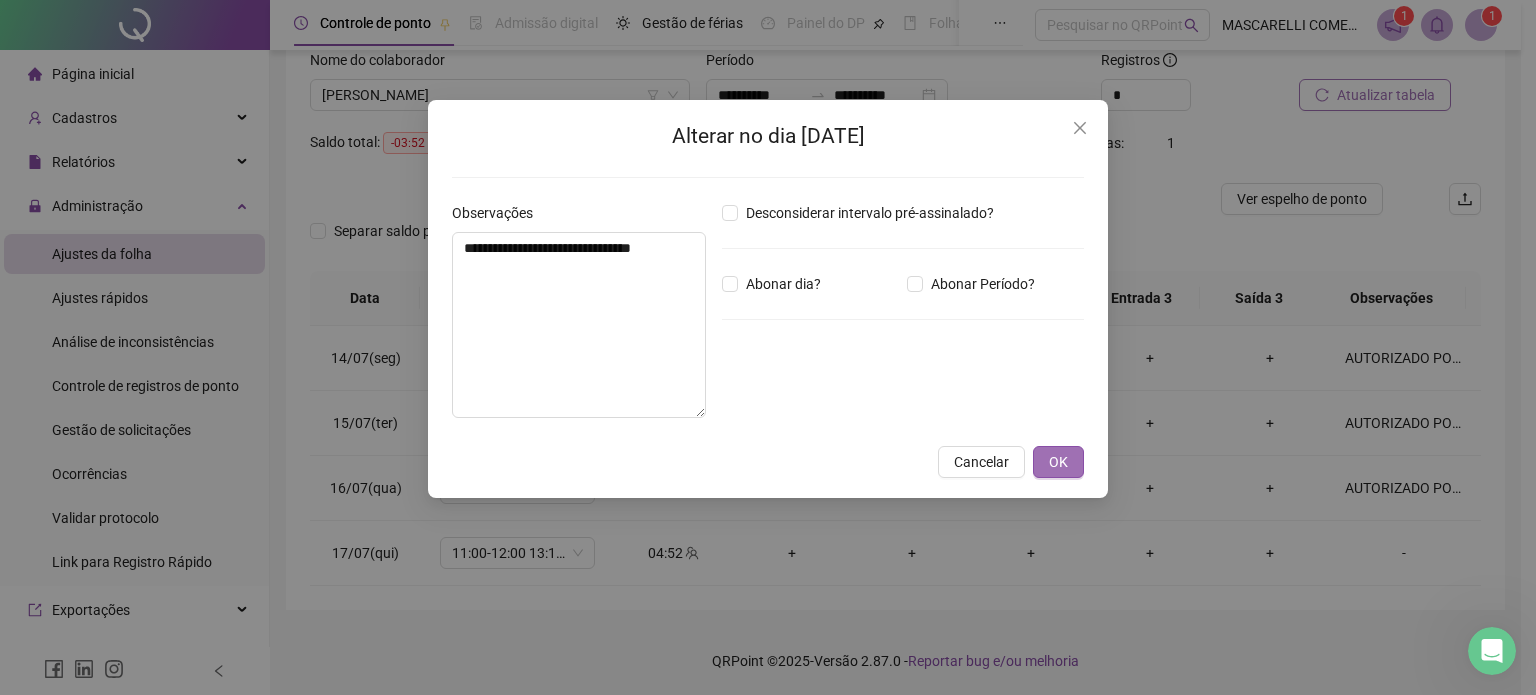 click on "OK" at bounding box center (1058, 462) 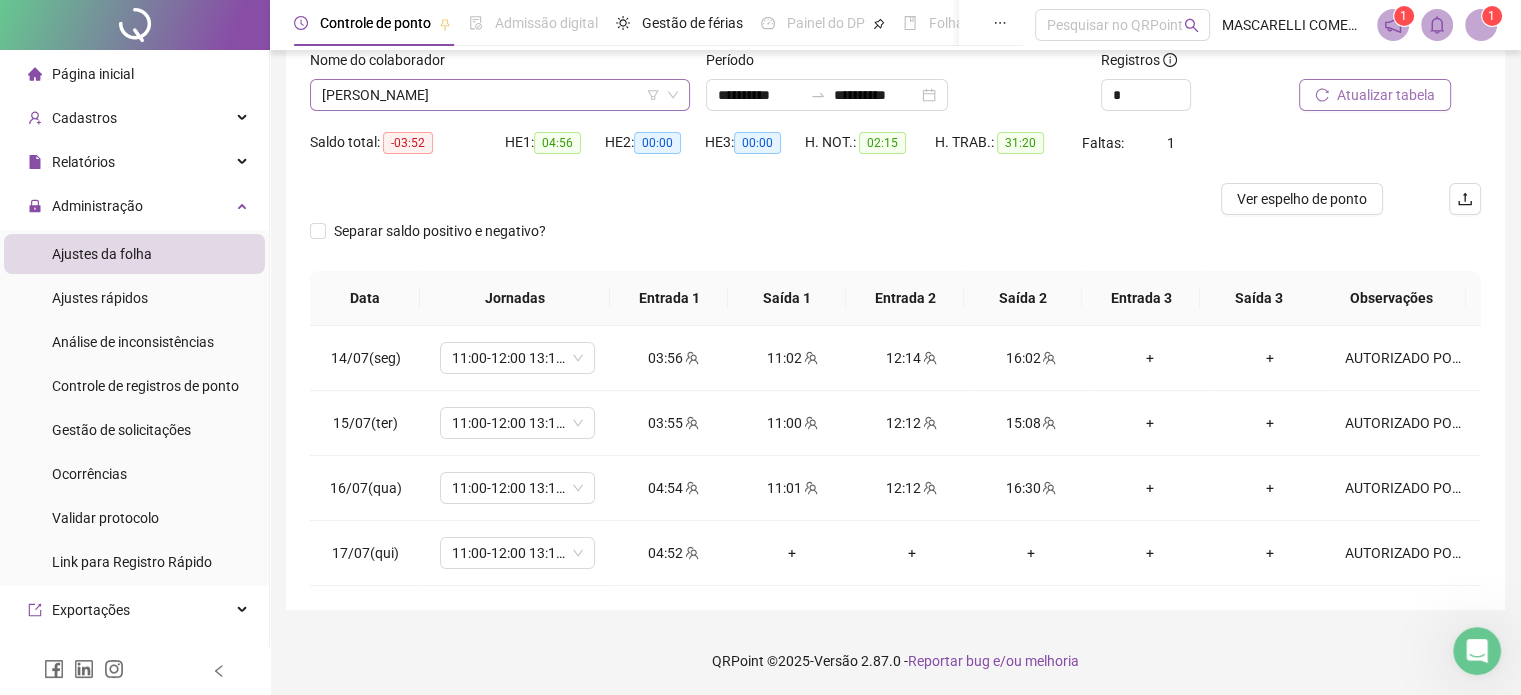 click on "[PERSON_NAME]" at bounding box center [500, 95] 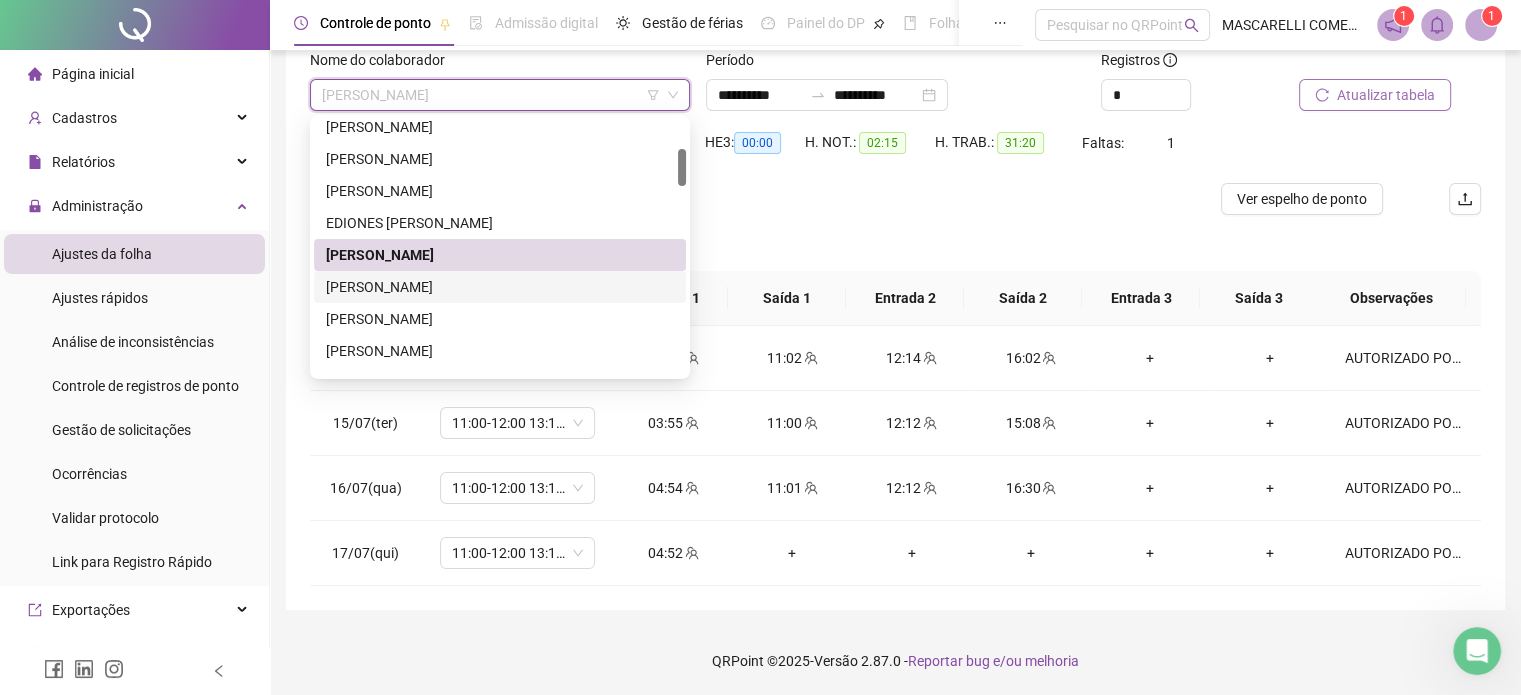 click on "[PERSON_NAME]" at bounding box center [500, 287] 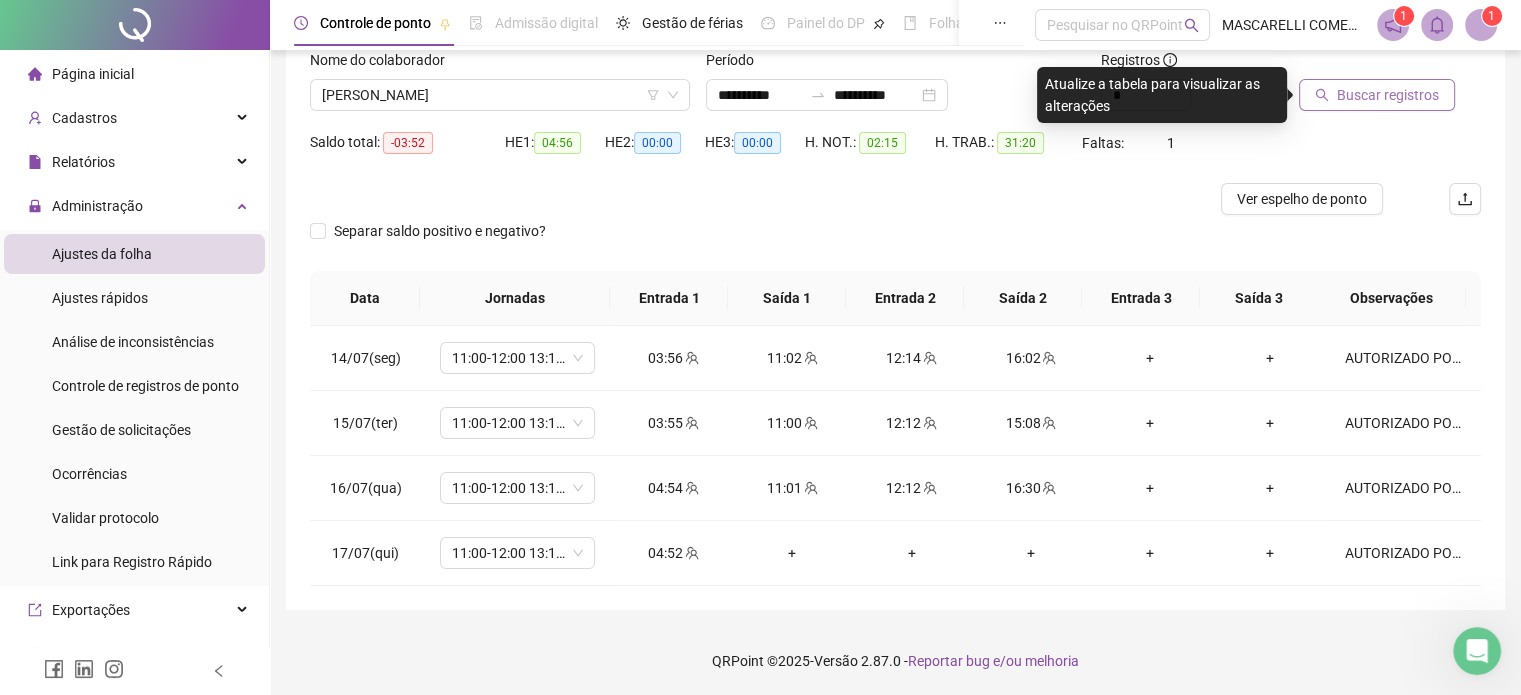 click on "Buscar registros" at bounding box center [1388, 95] 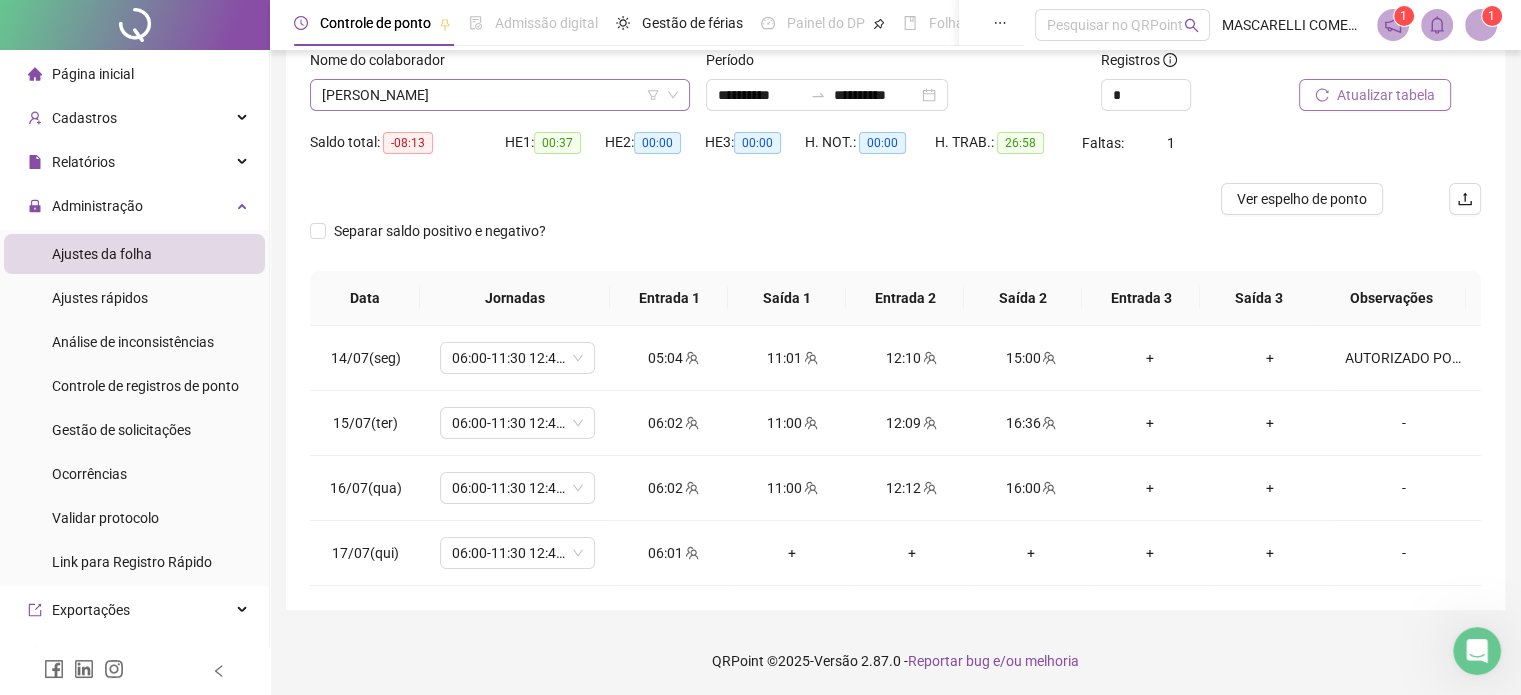 click on "[PERSON_NAME]" at bounding box center [500, 95] 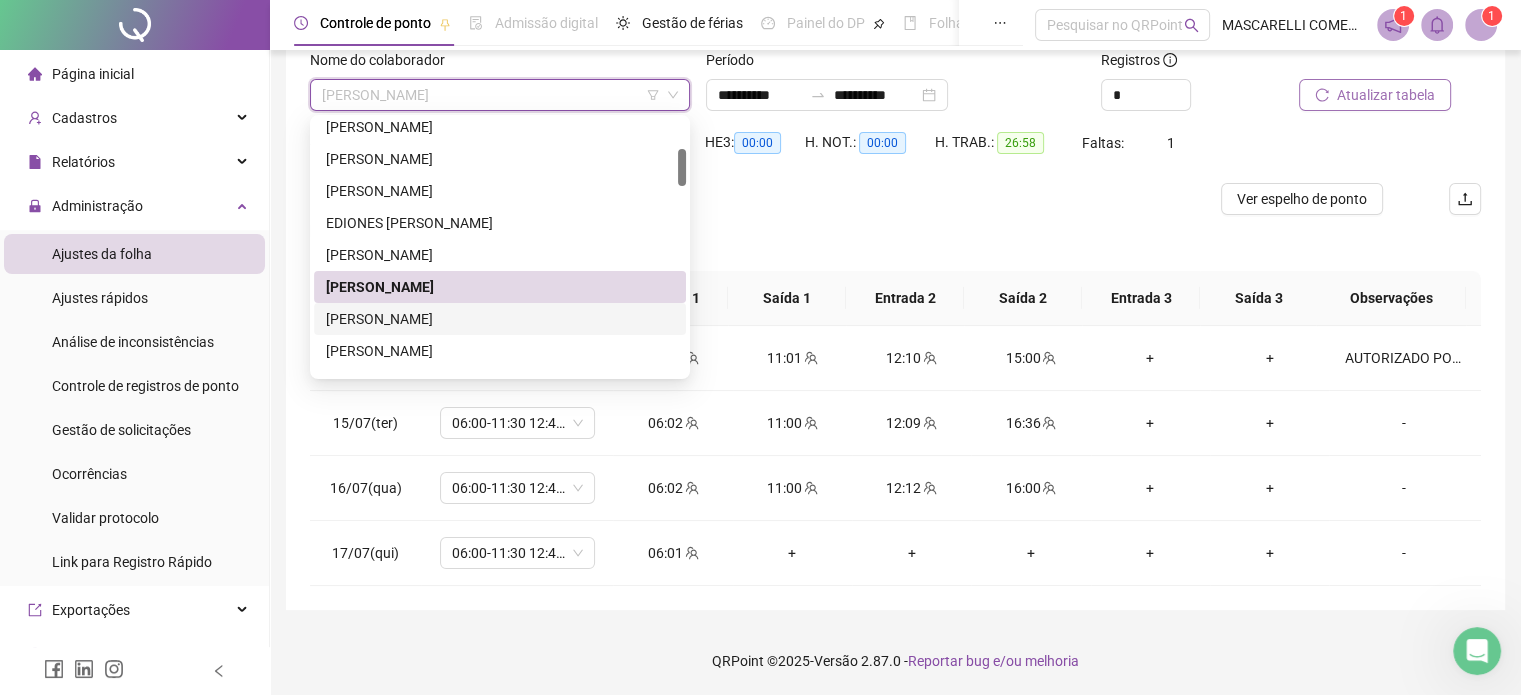 click on "[PERSON_NAME]" at bounding box center [500, 319] 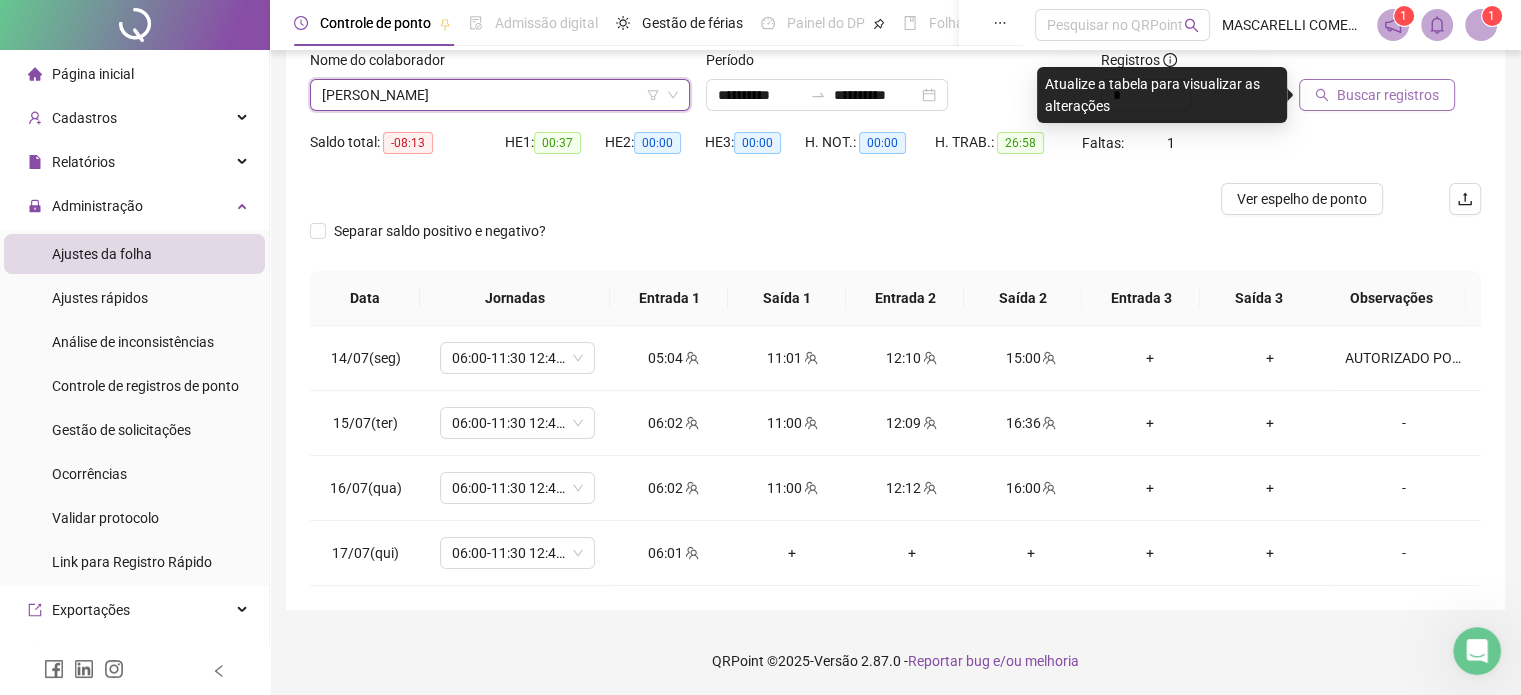 click on "Buscar registros" at bounding box center [1388, 95] 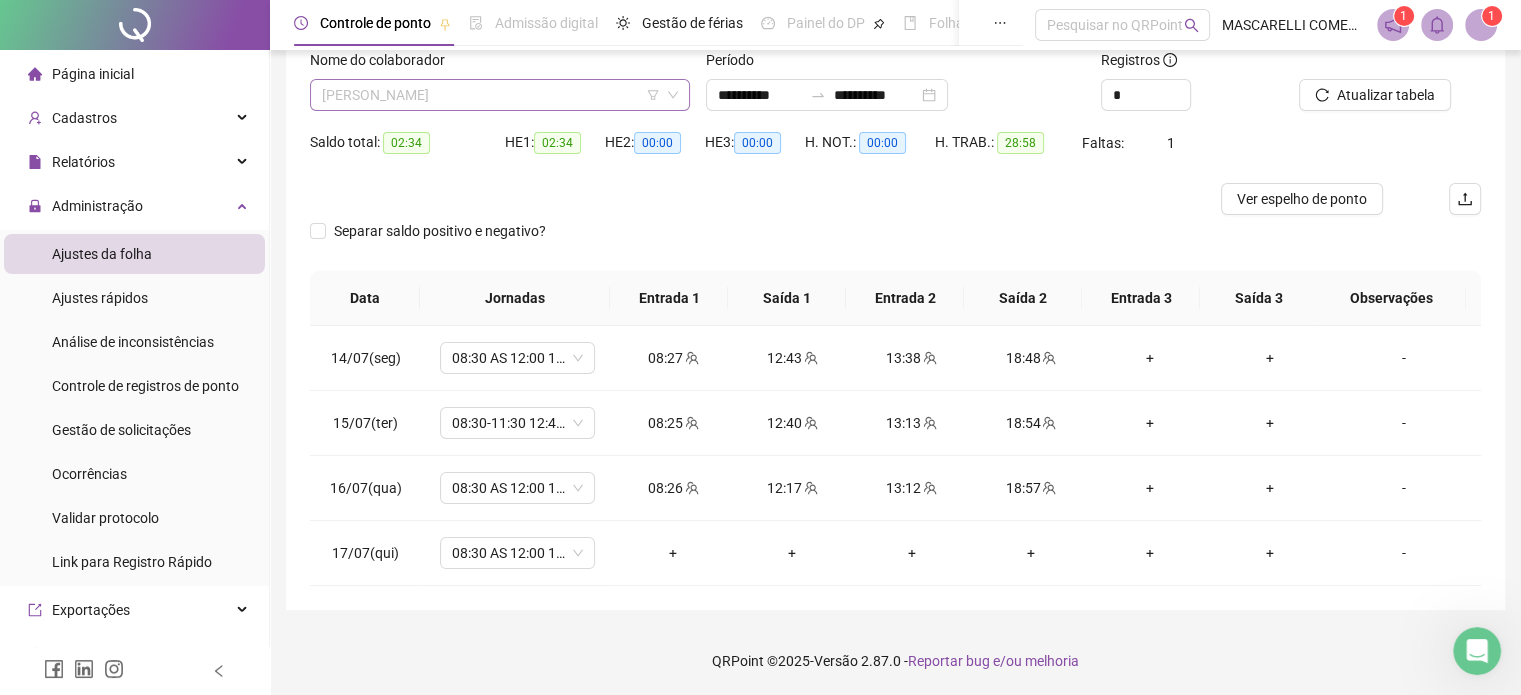 click on "[PERSON_NAME]" at bounding box center [500, 95] 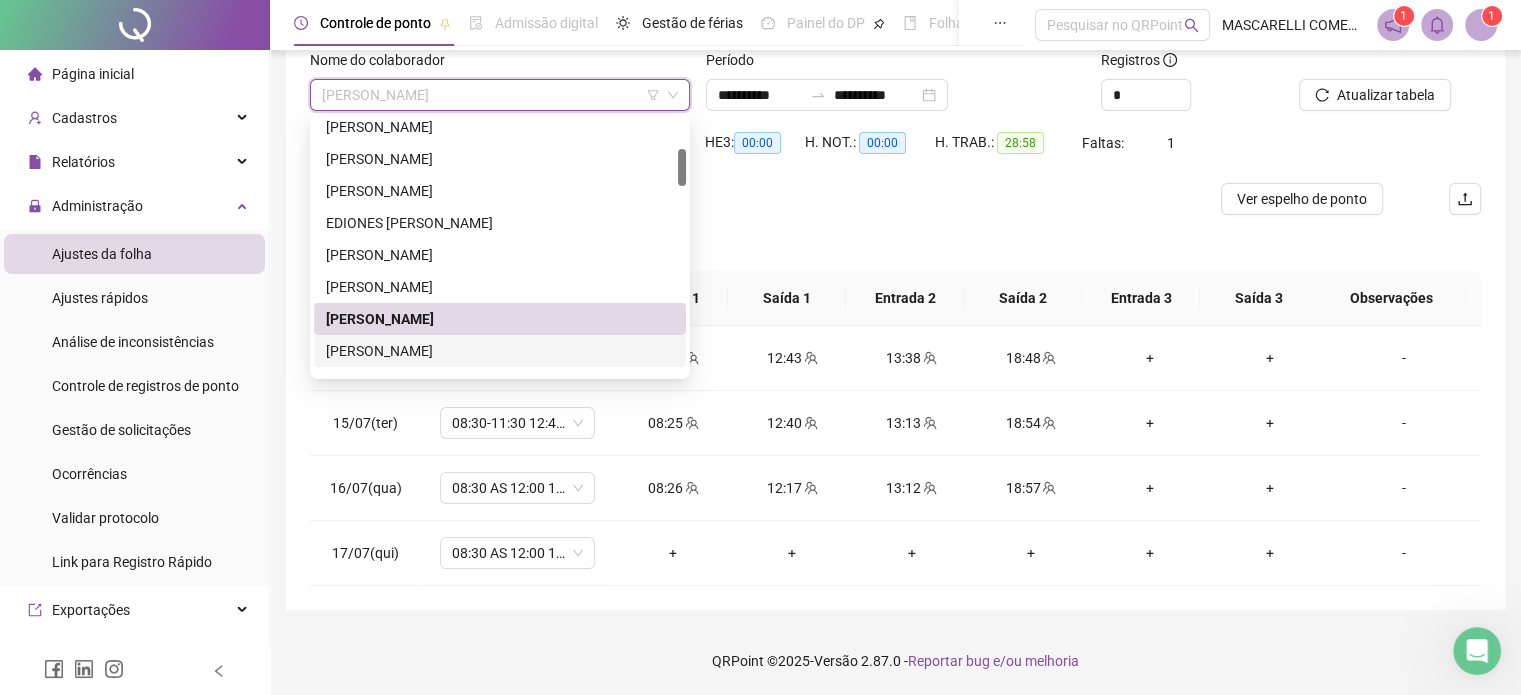 click on "[PERSON_NAME]" at bounding box center [500, 351] 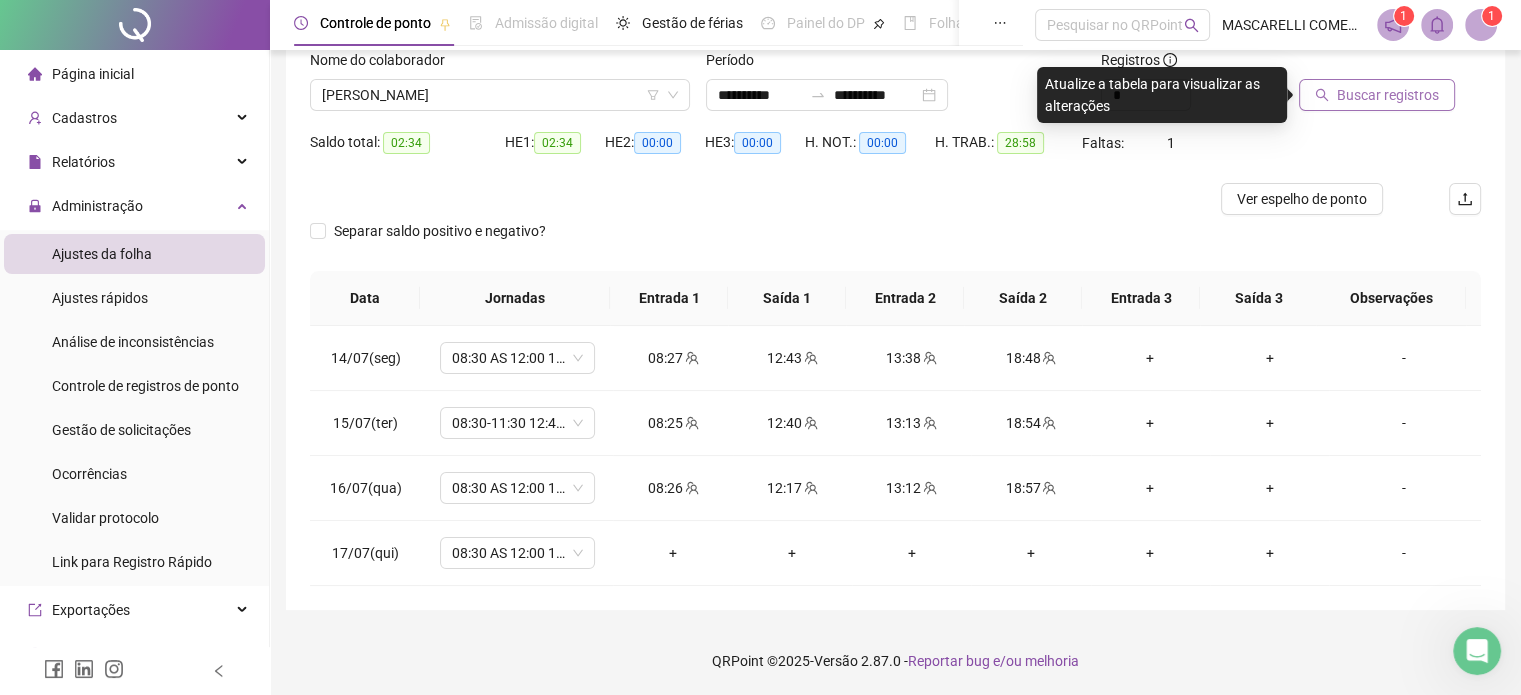 click on "Buscar registros" at bounding box center (1388, 95) 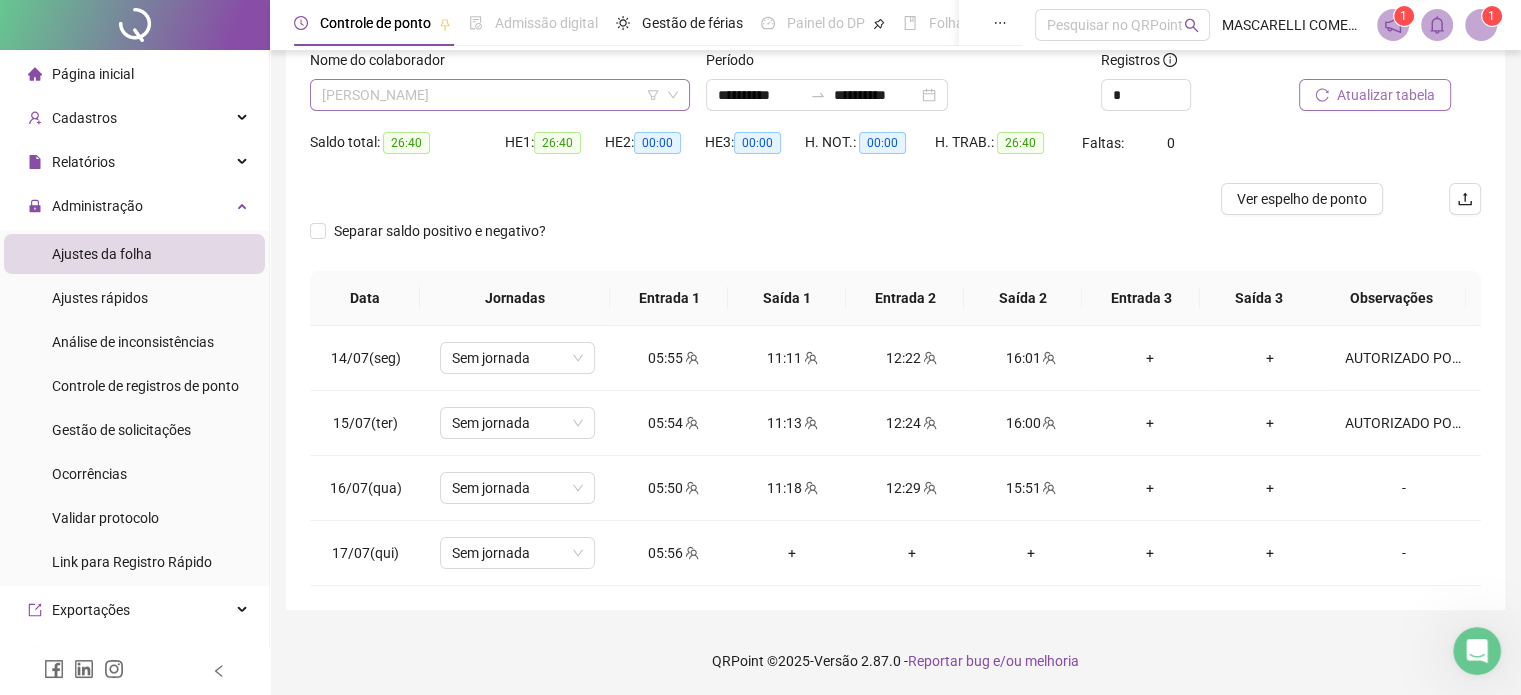 click on "[PERSON_NAME]" at bounding box center (500, 95) 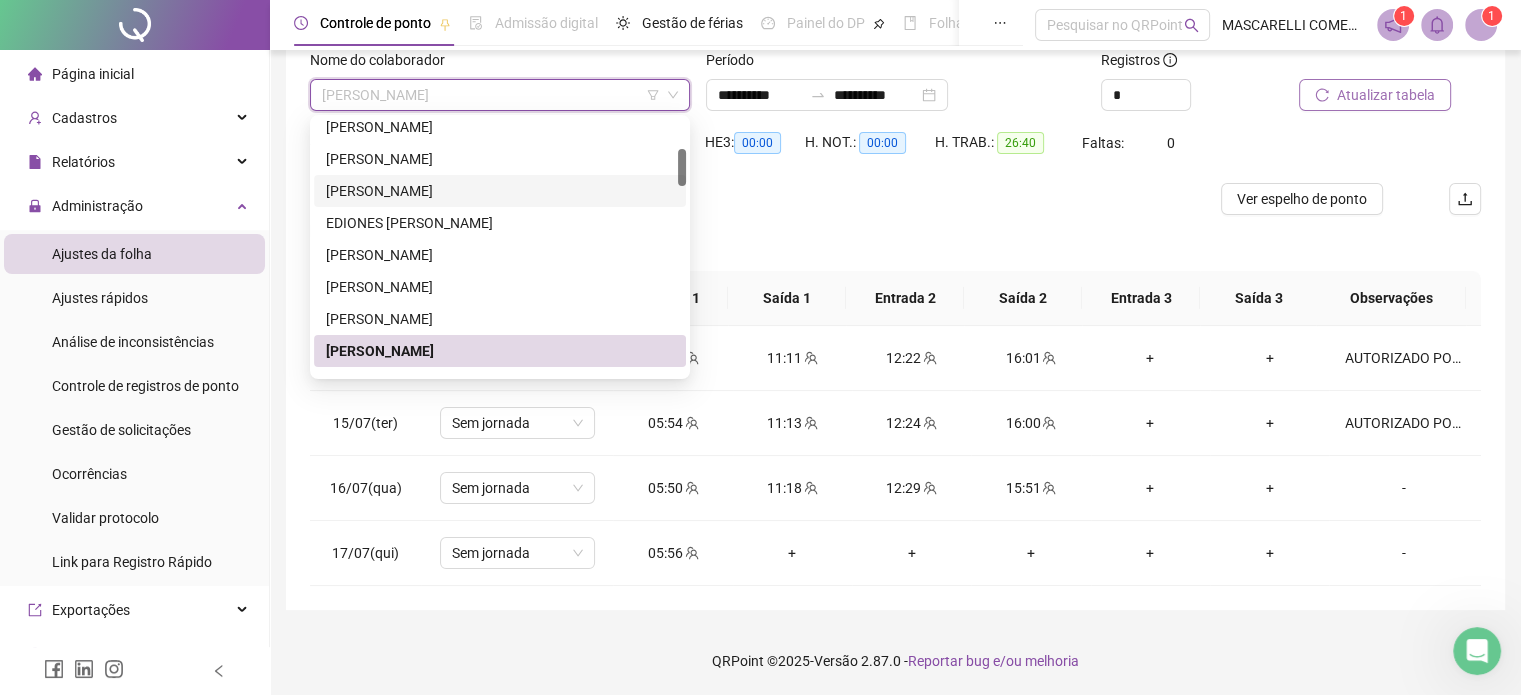 scroll, scrollTop: 300, scrollLeft: 0, axis: vertical 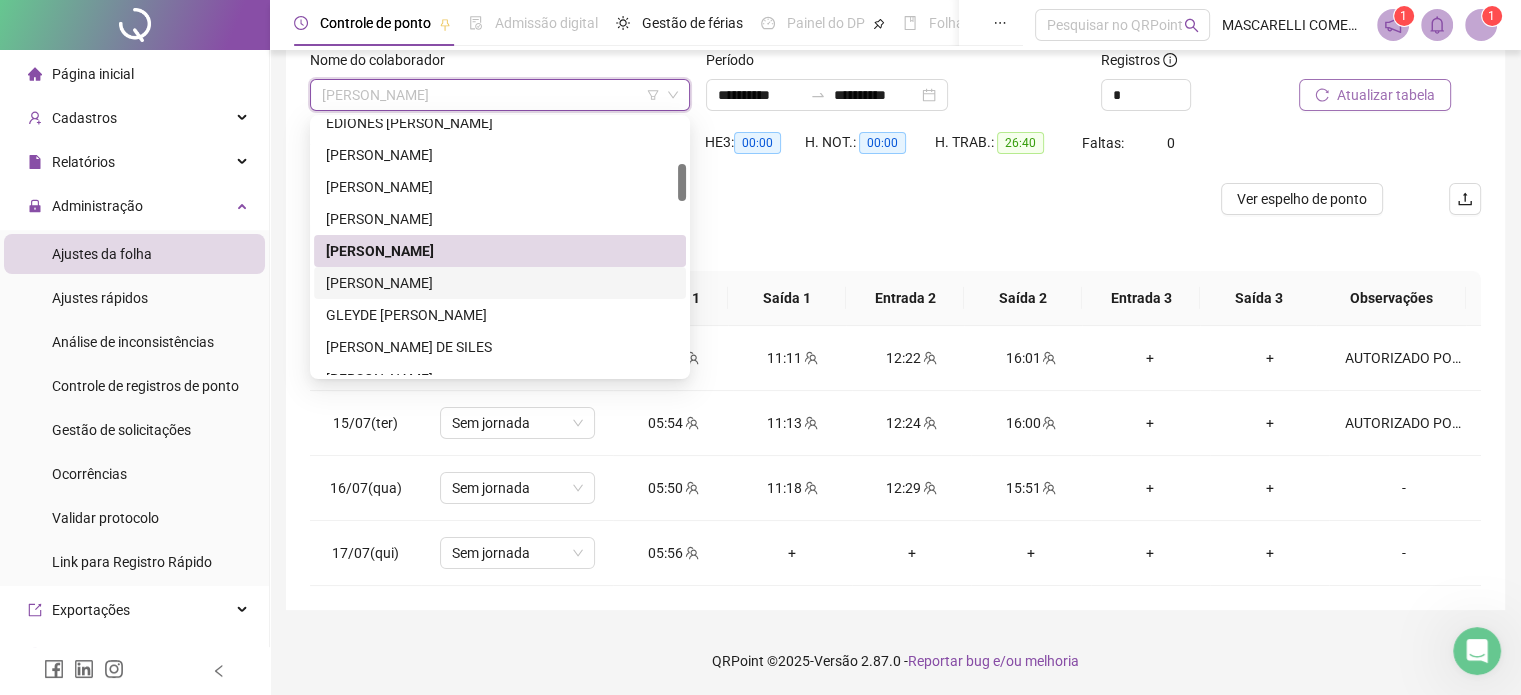 click on "[PERSON_NAME]" at bounding box center (500, 283) 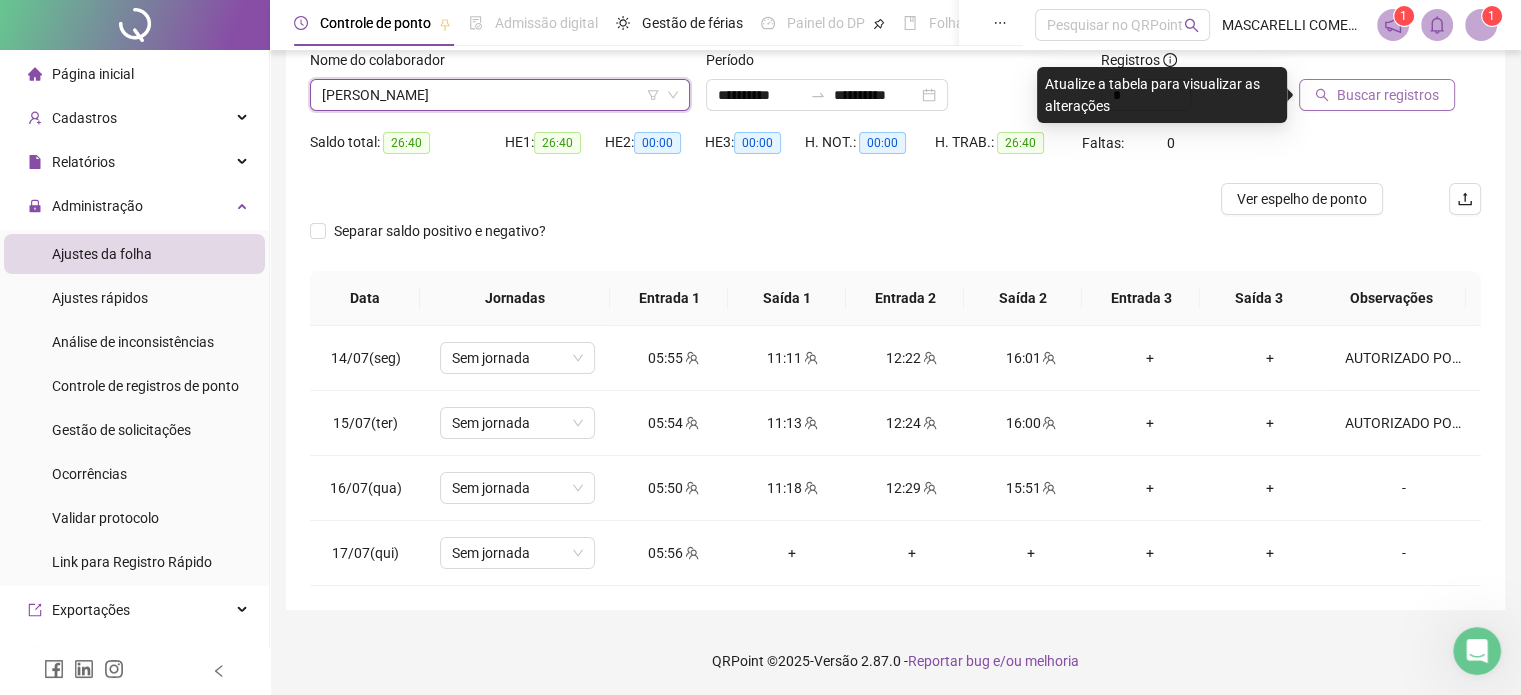 click on "Buscar registros" at bounding box center (1388, 95) 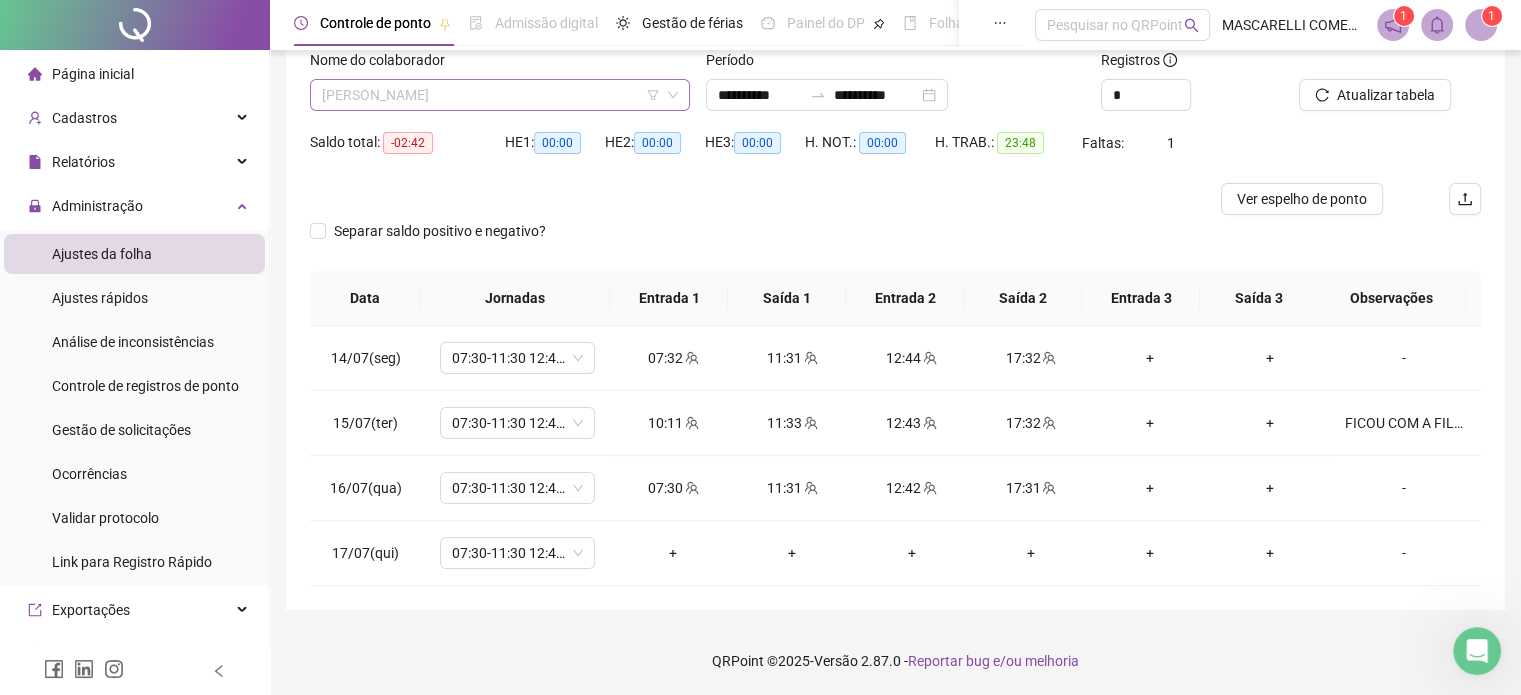 click on "[PERSON_NAME]" at bounding box center (500, 95) 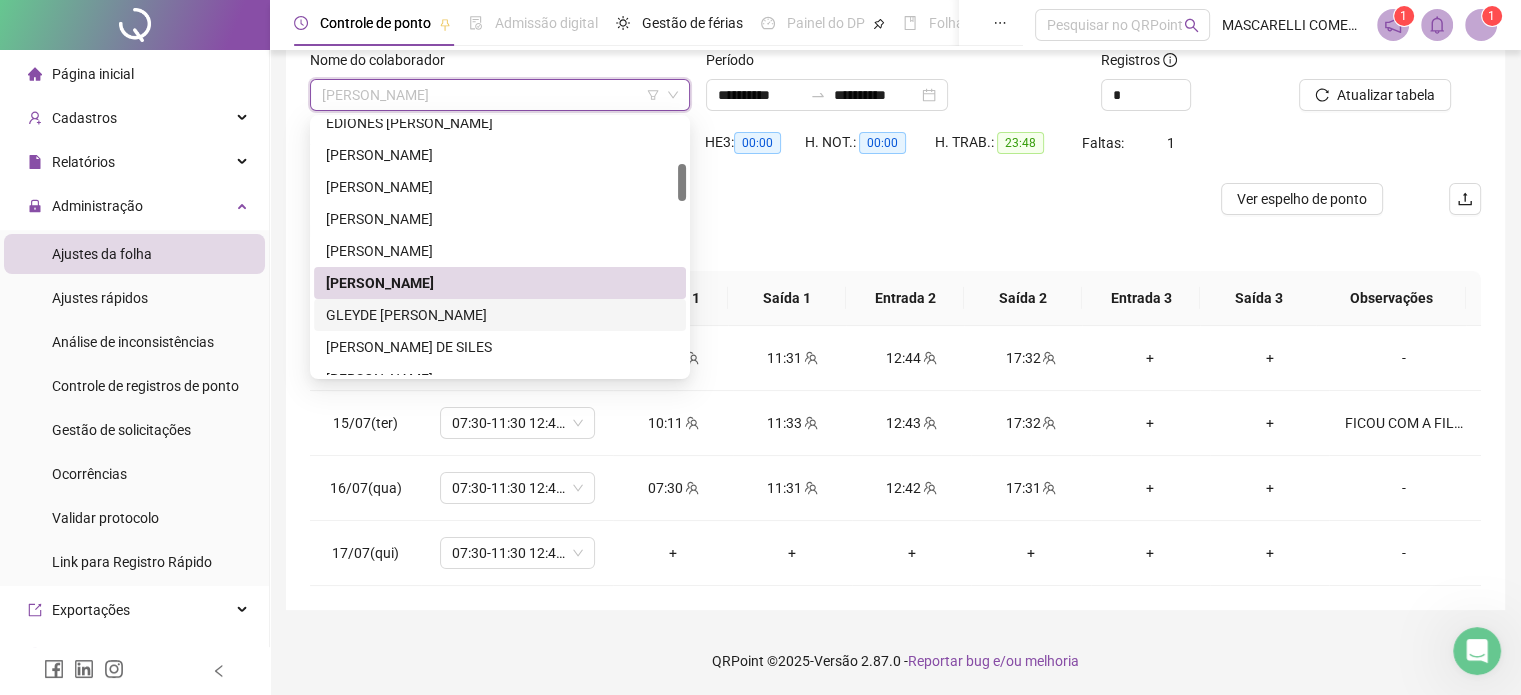 click on "GLEYDE [PERSON_NAME]" at bounding box center [500, 315] 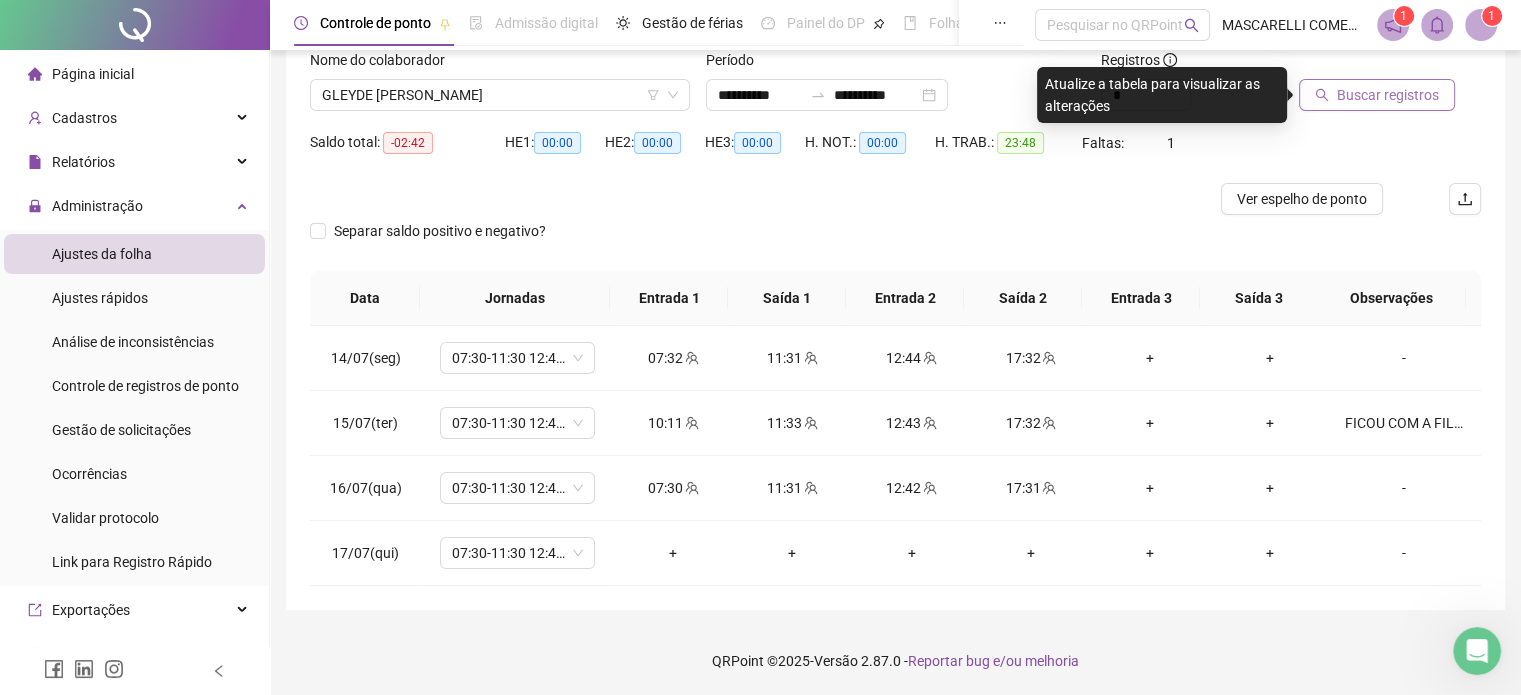 click on "Buscar registros" at bounding box center [1388, 95] 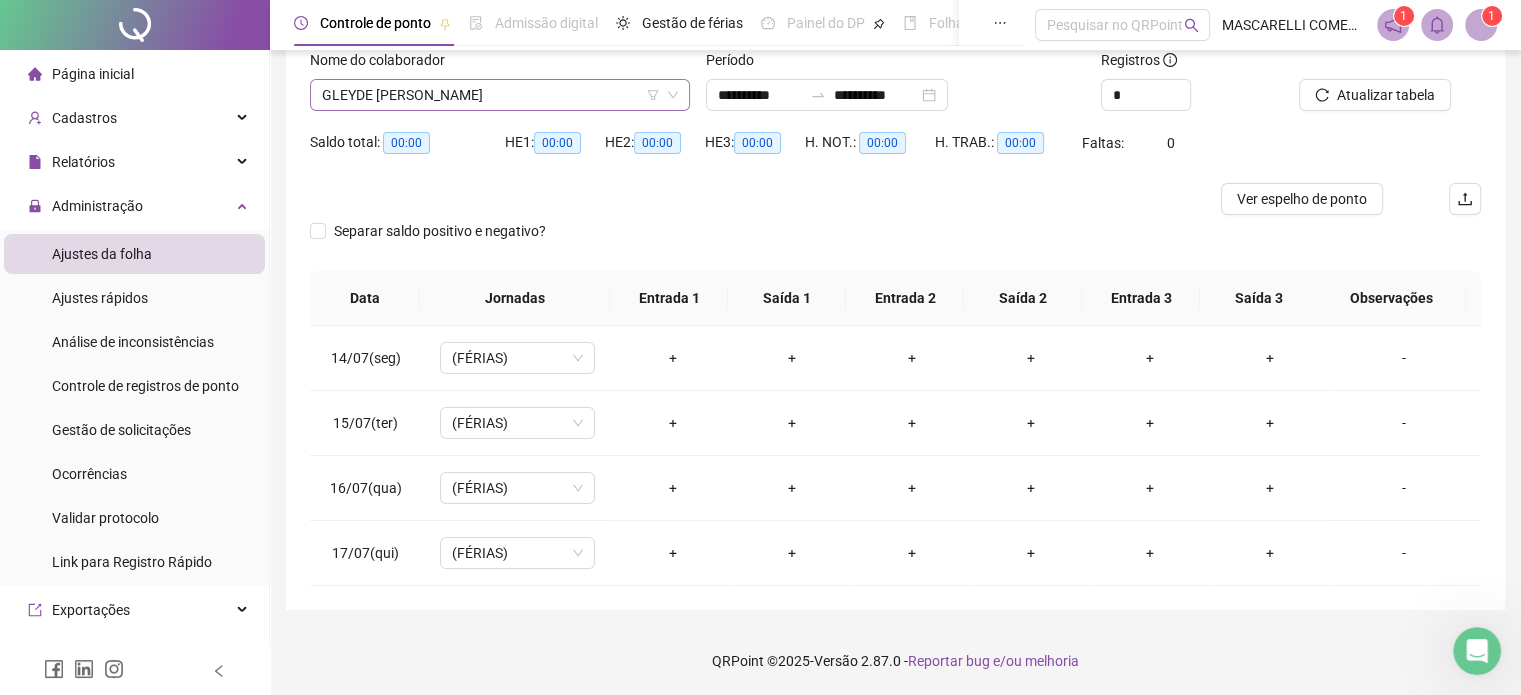 click on "GLEYDE [PERSON_NAME]" at bounding box center (500, 95) 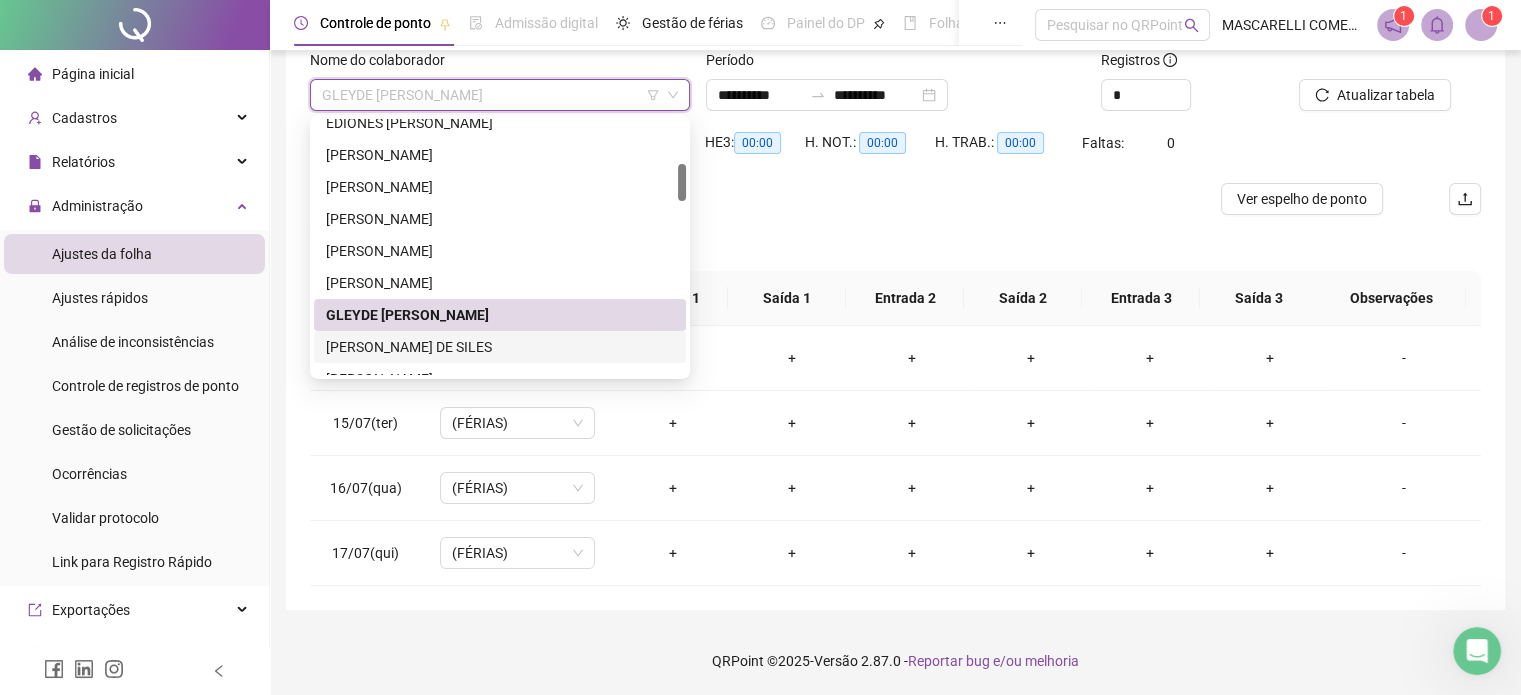click on "[PERSON_NAME] DE SILES" at bounding box center [500, 347] 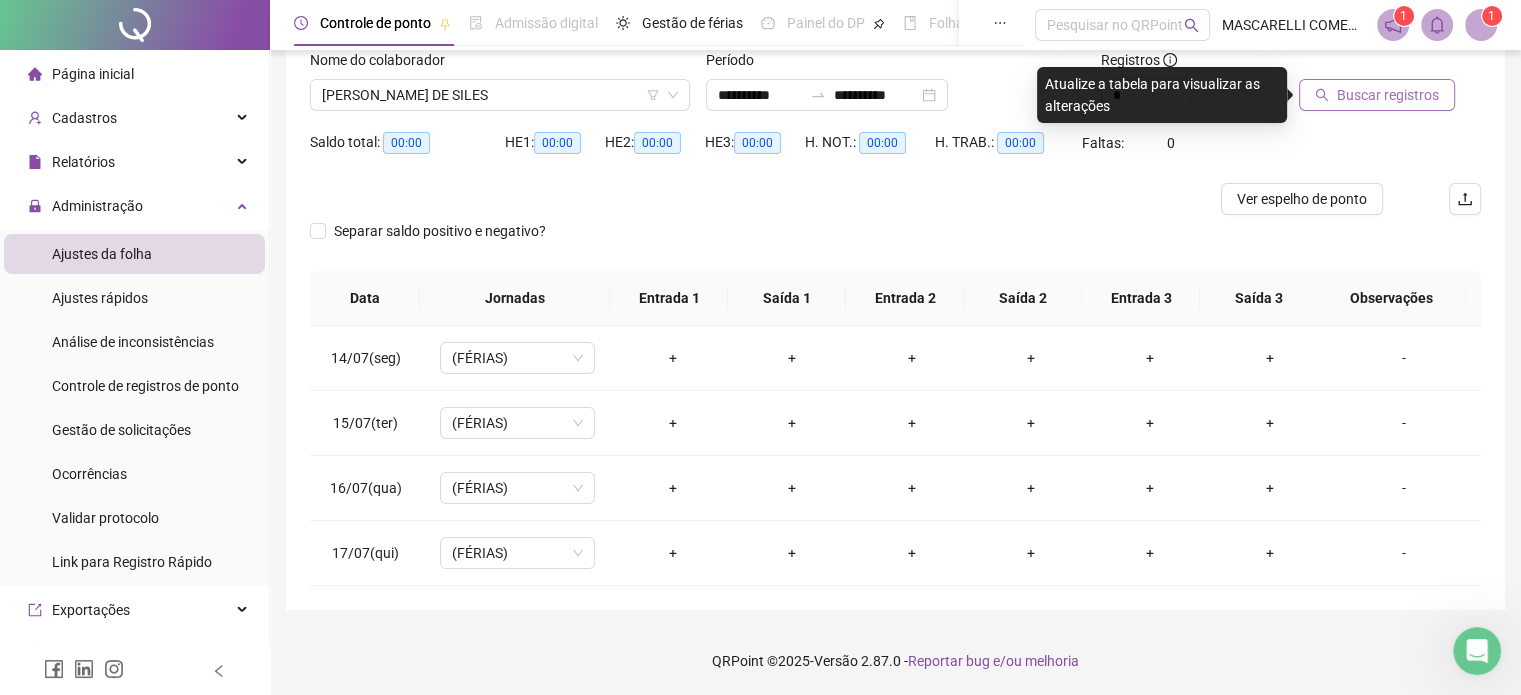 click on "Buscar registros" at bounding box center (1388, 95) 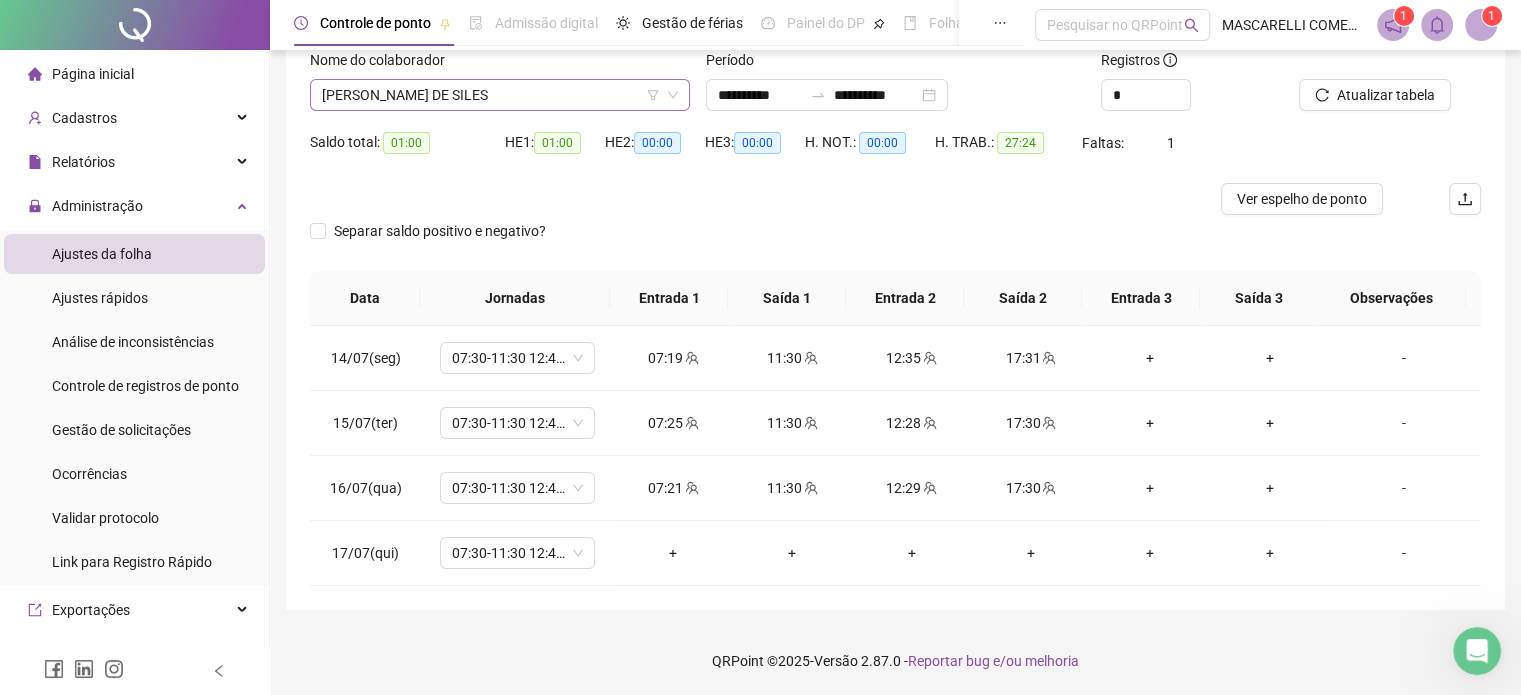 click on "[PERSON_NAME] DE SILES" at bounding box center [500, 95] 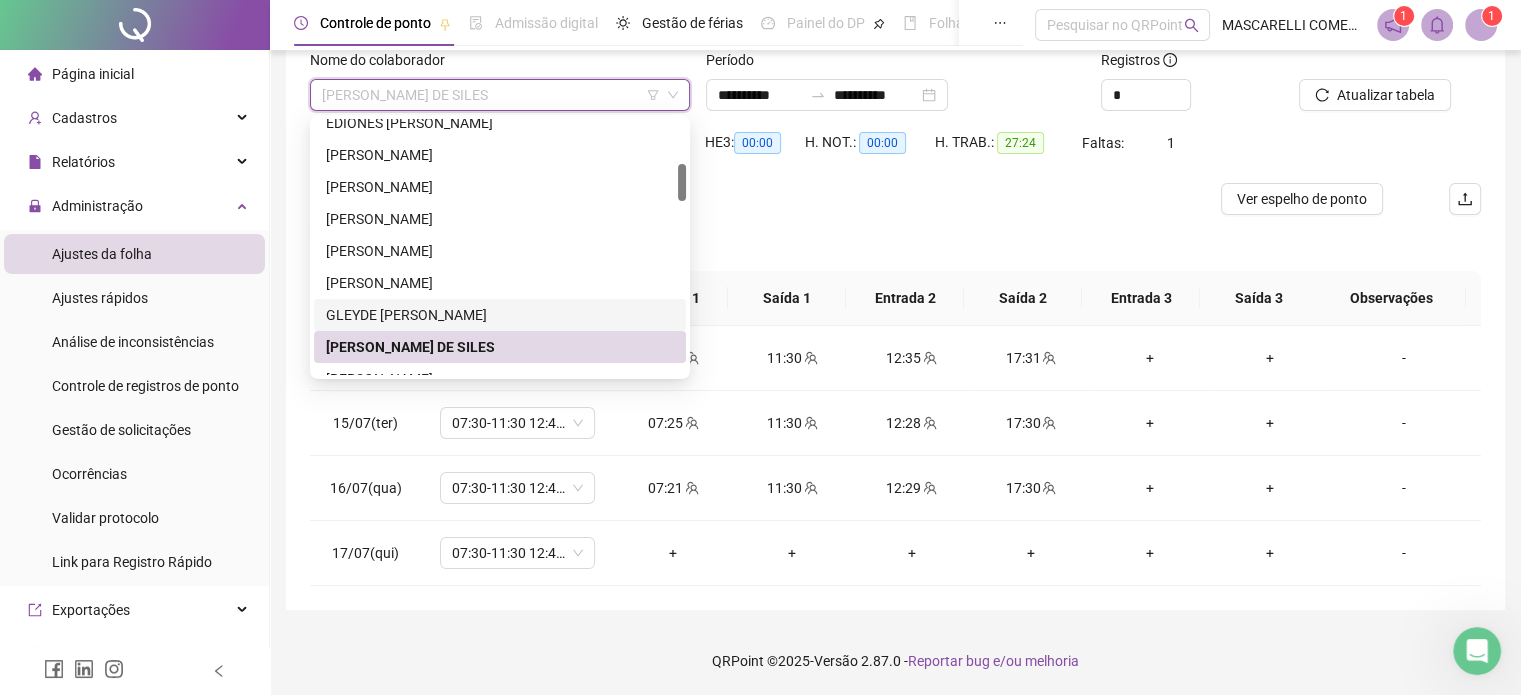 scroll, scrollTop: 500, scrollLeft: 0, axis: vertical 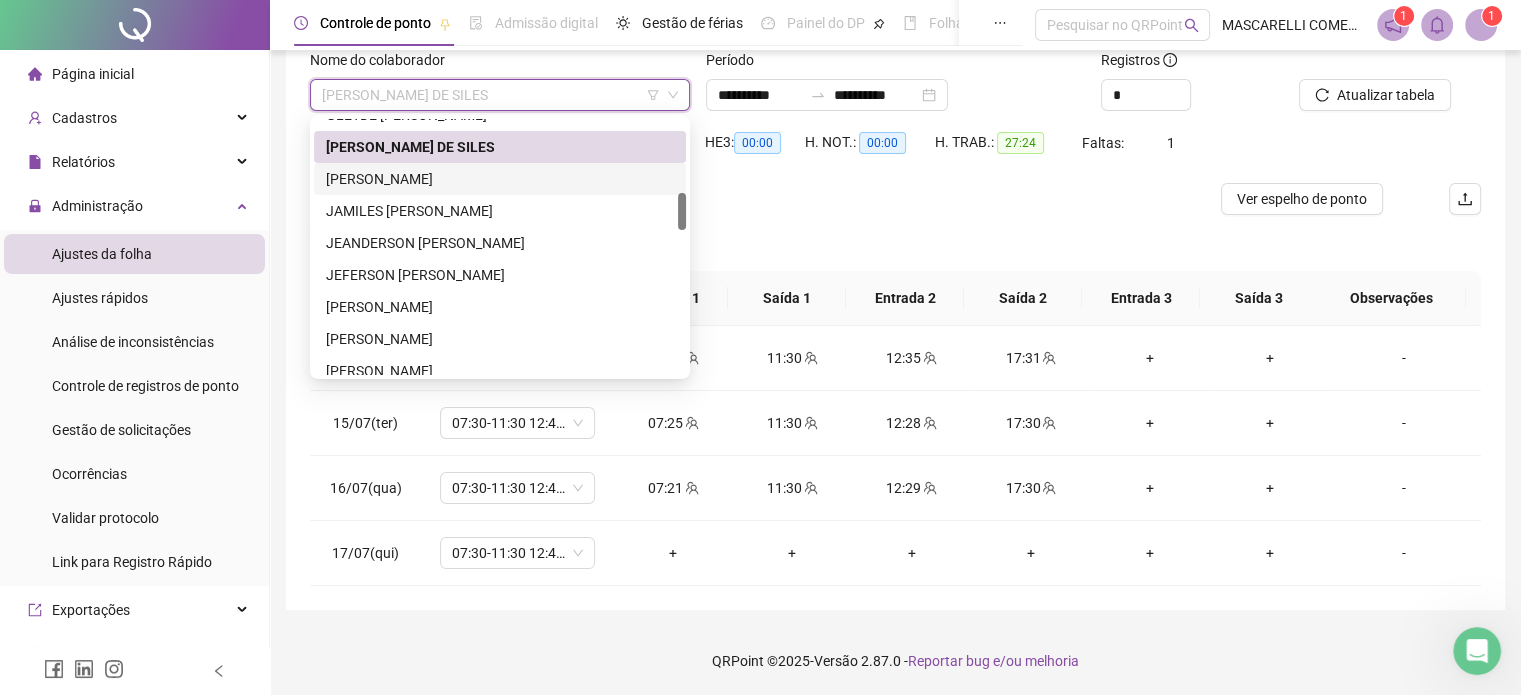 click on "[PERSON_NAME]" at bounding box center (500, 179) 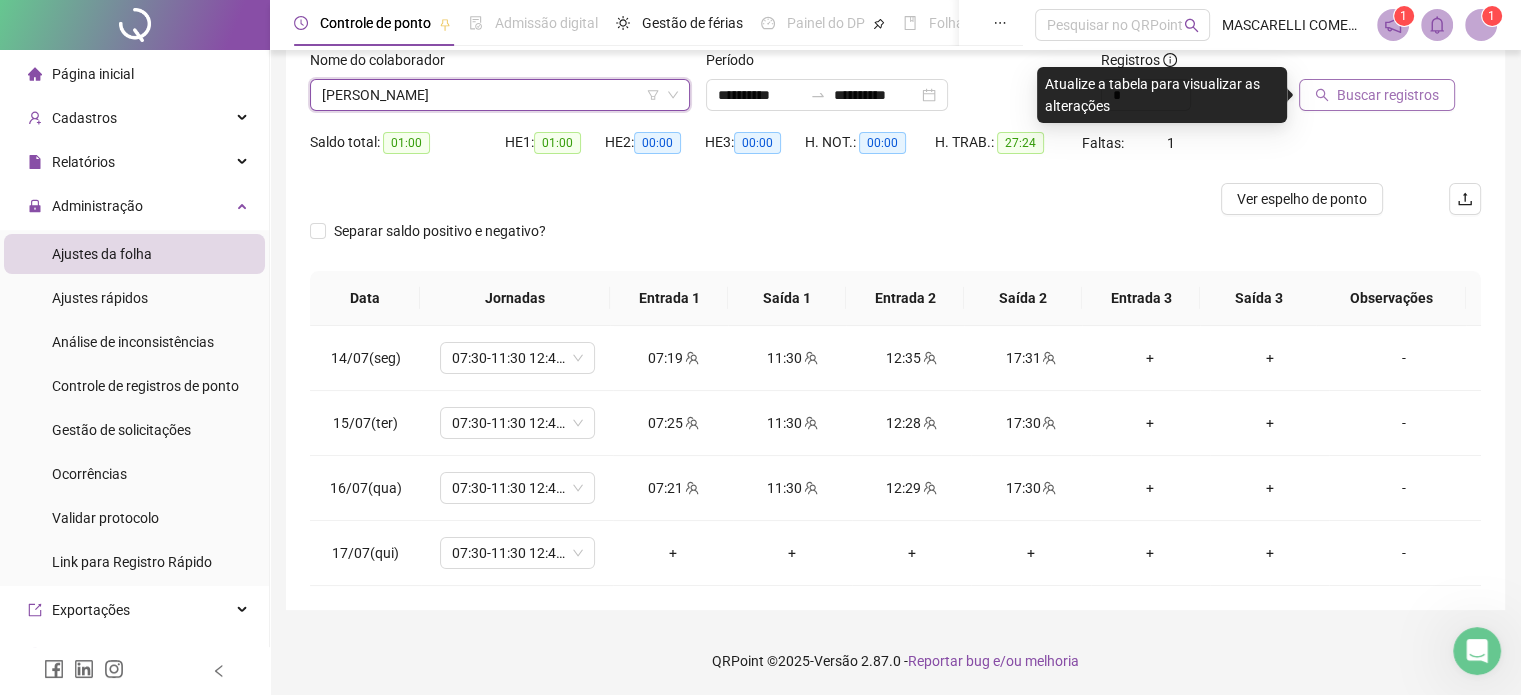 click on "Buscar registros" at bounding box center (1388, 95) 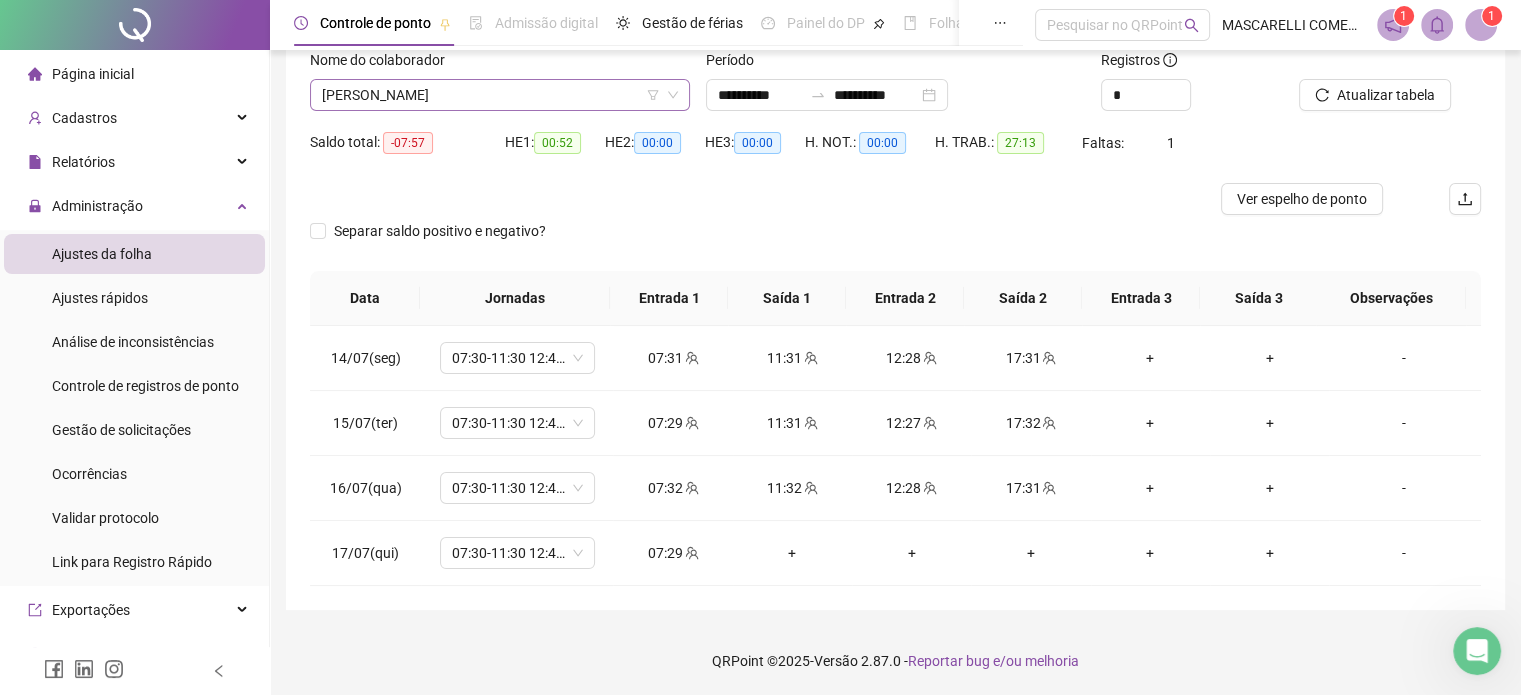 click on "[PERSON_NAME]" at bounding box center [500, 95] 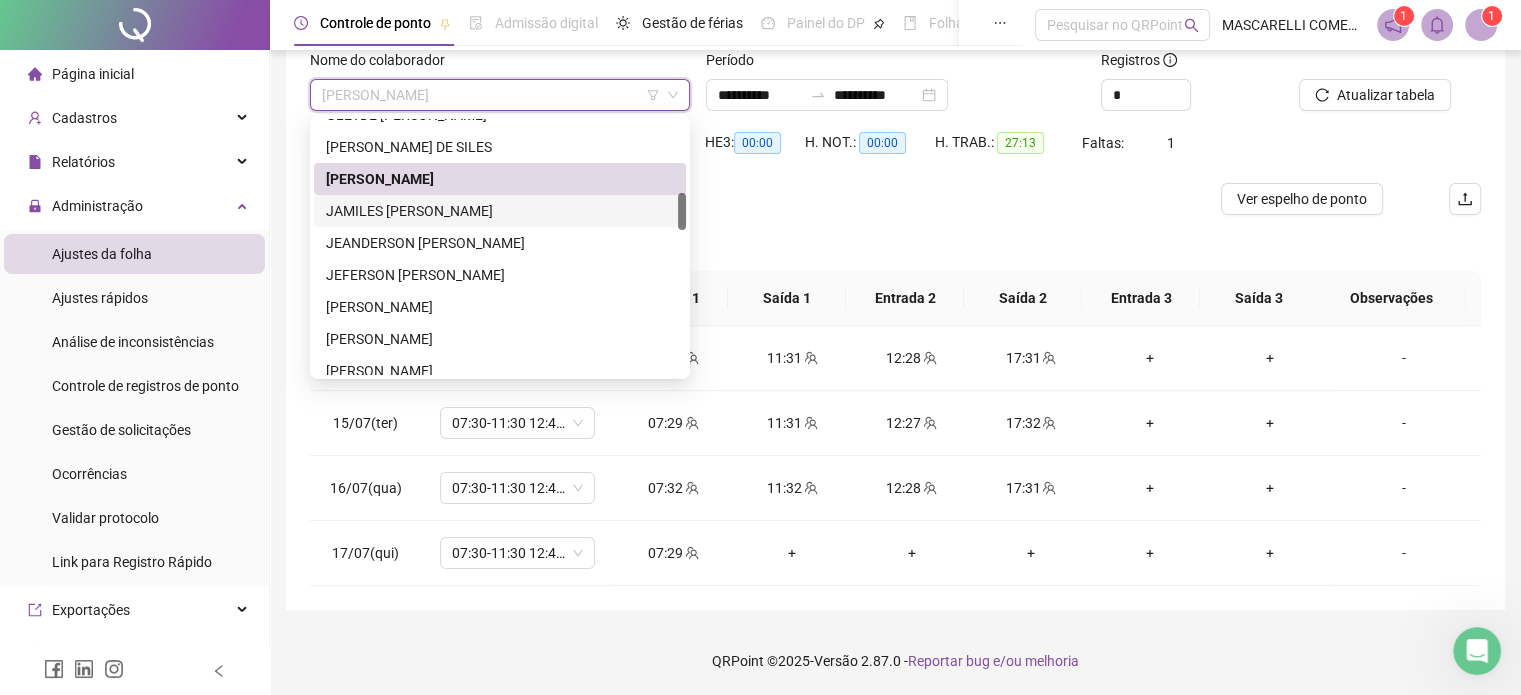 click on "JAMILES [PERSON_NAME]" at bounding box center (500, 211) 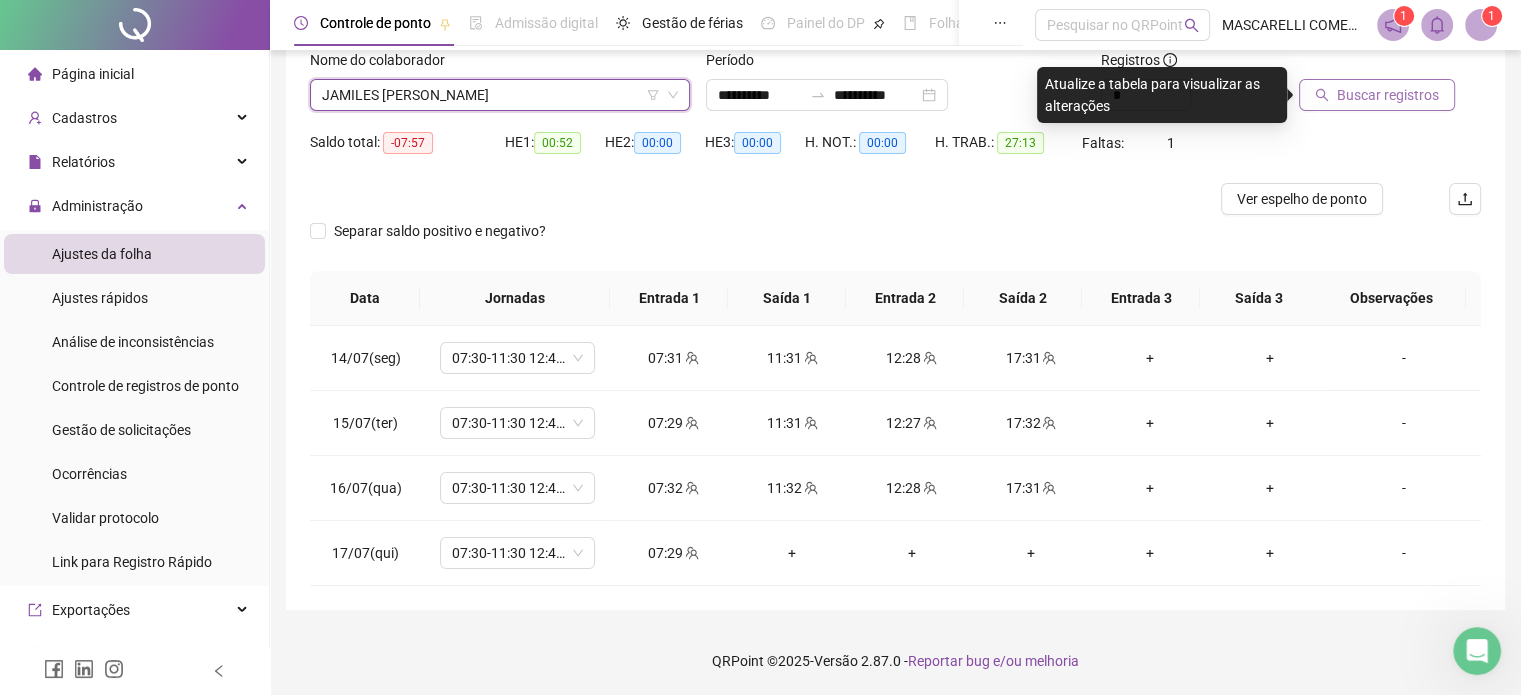 click on "Buscar registros" at bounding box center [1388, 95] 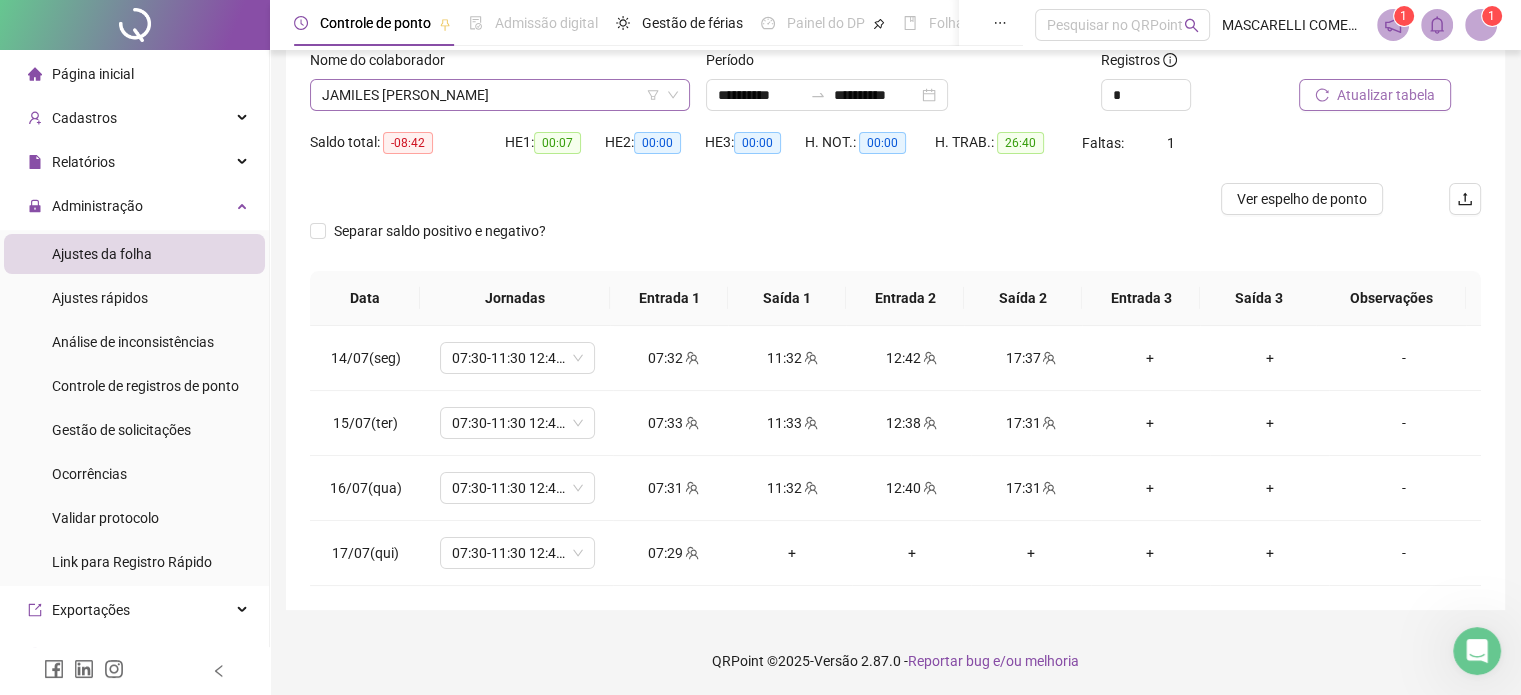 click on "JAMILES [PERSON_NAME]" at bounding box center [500, 95] 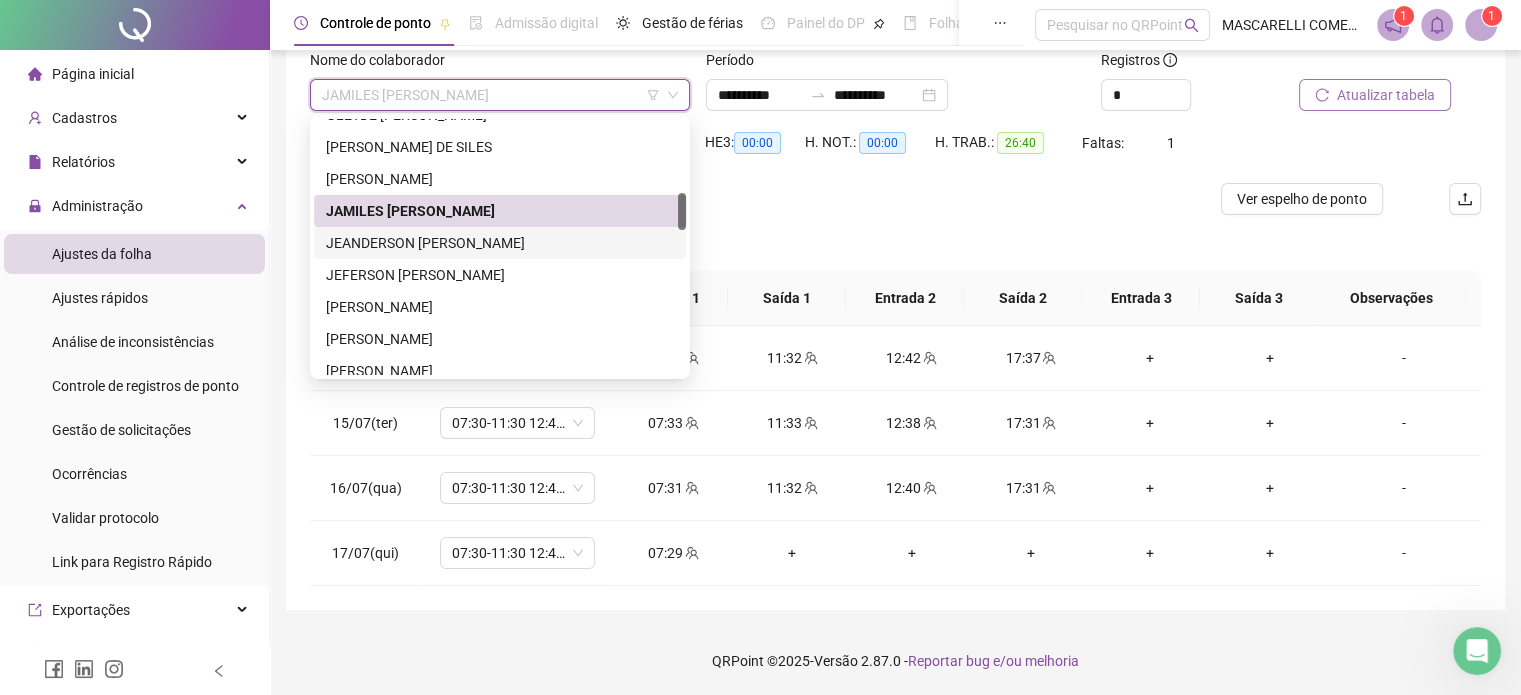 click on "JEANDERSON [PERSON_NAME]" at bounding box center (500, 243) 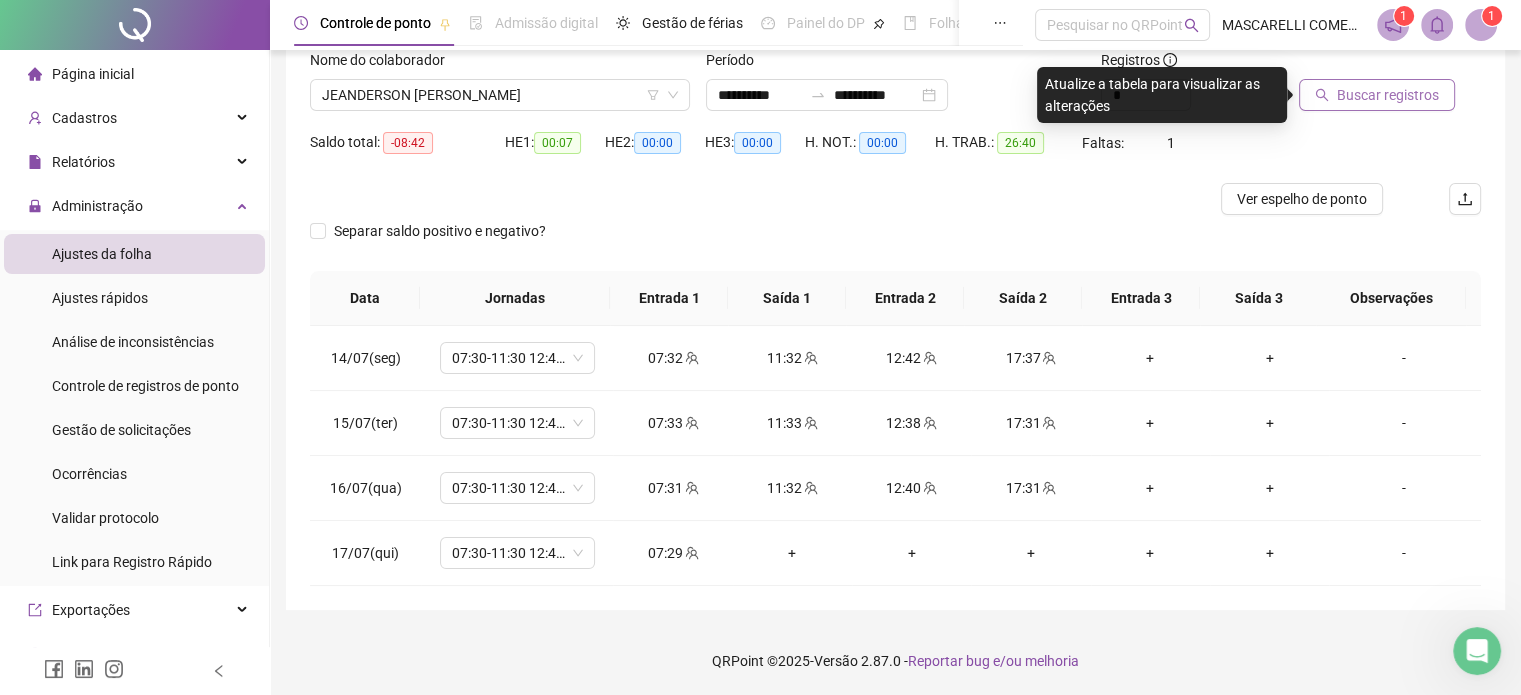 click on "Buscar registros" at bounding box center [1388, 95] 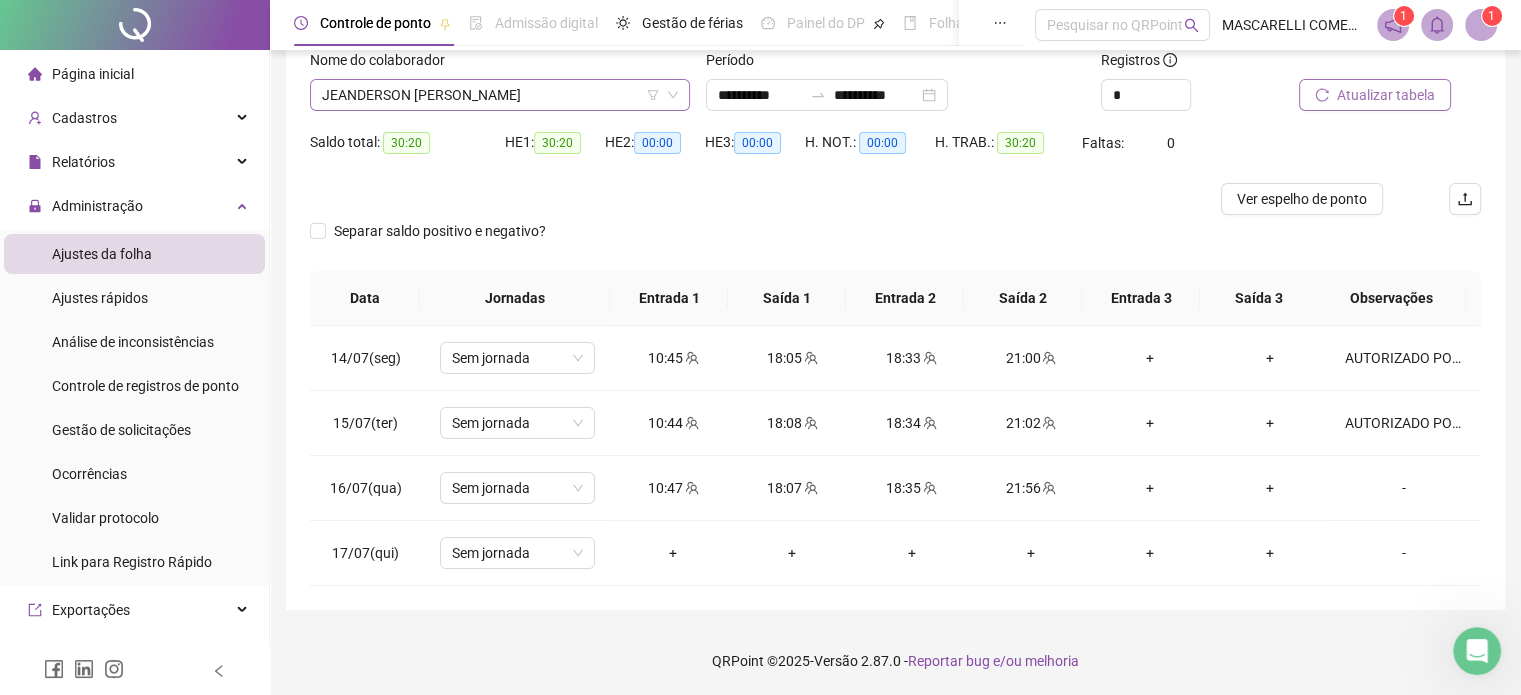 click on "JEANDERSON [PERSON_NAME]" at bounding box center (500, 95) 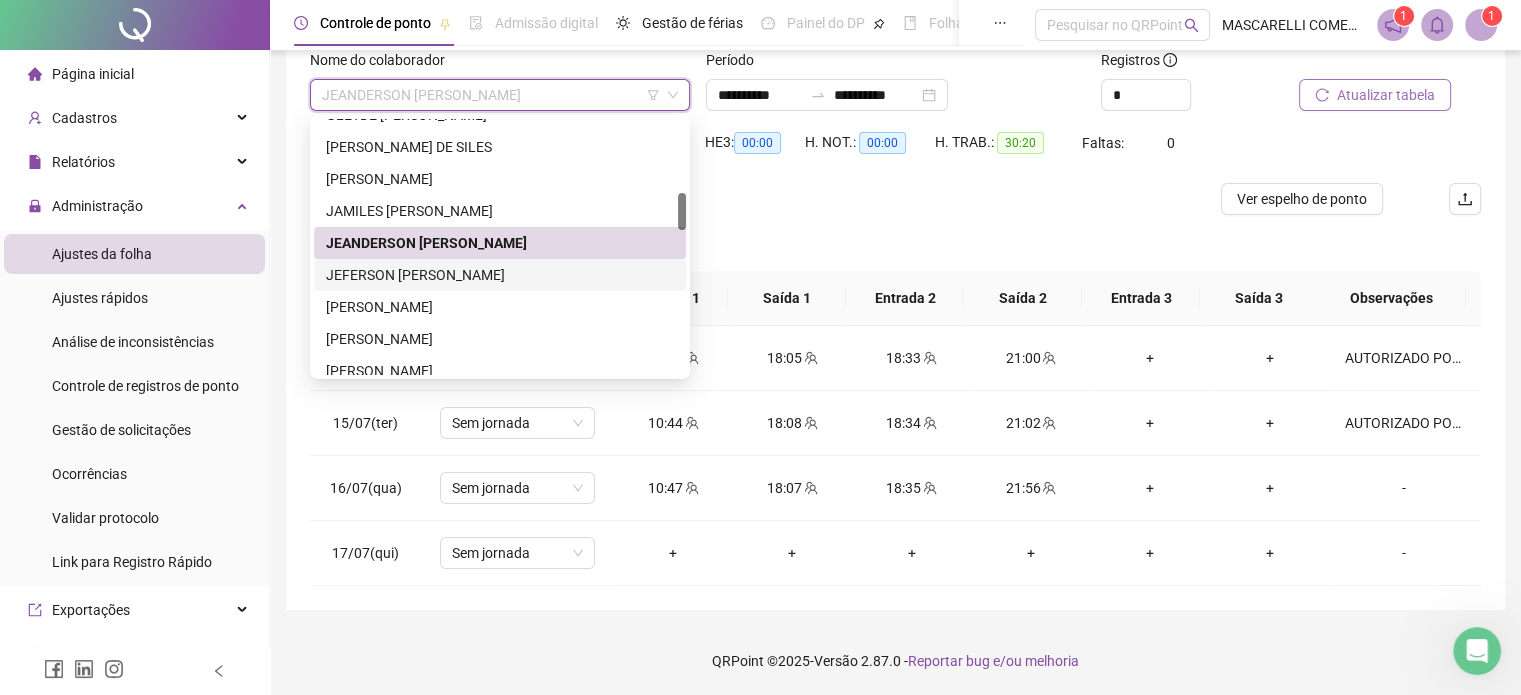click on "JEFERSON [PERSON_NAME]" at bounding box center (500, 275) 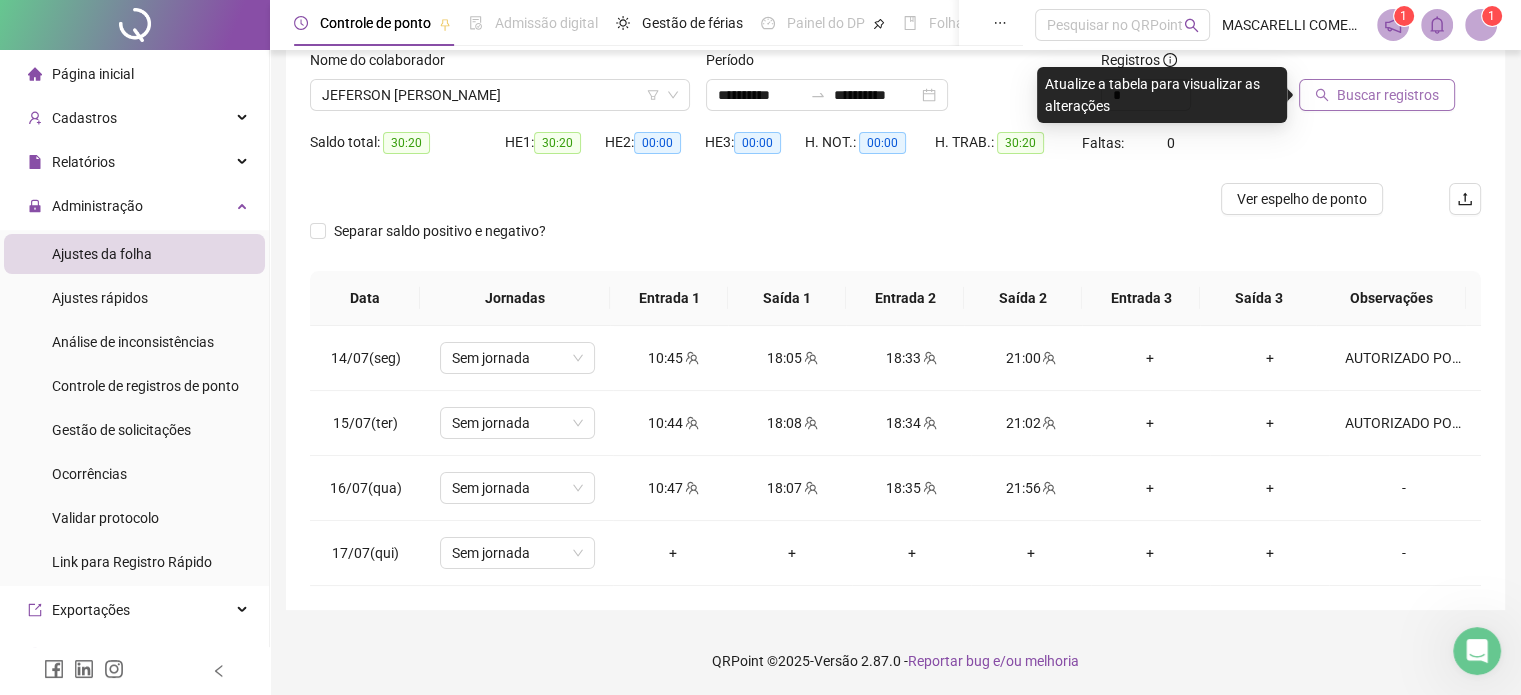 click on "Buscar registros" at bounding box center [1377, 95] 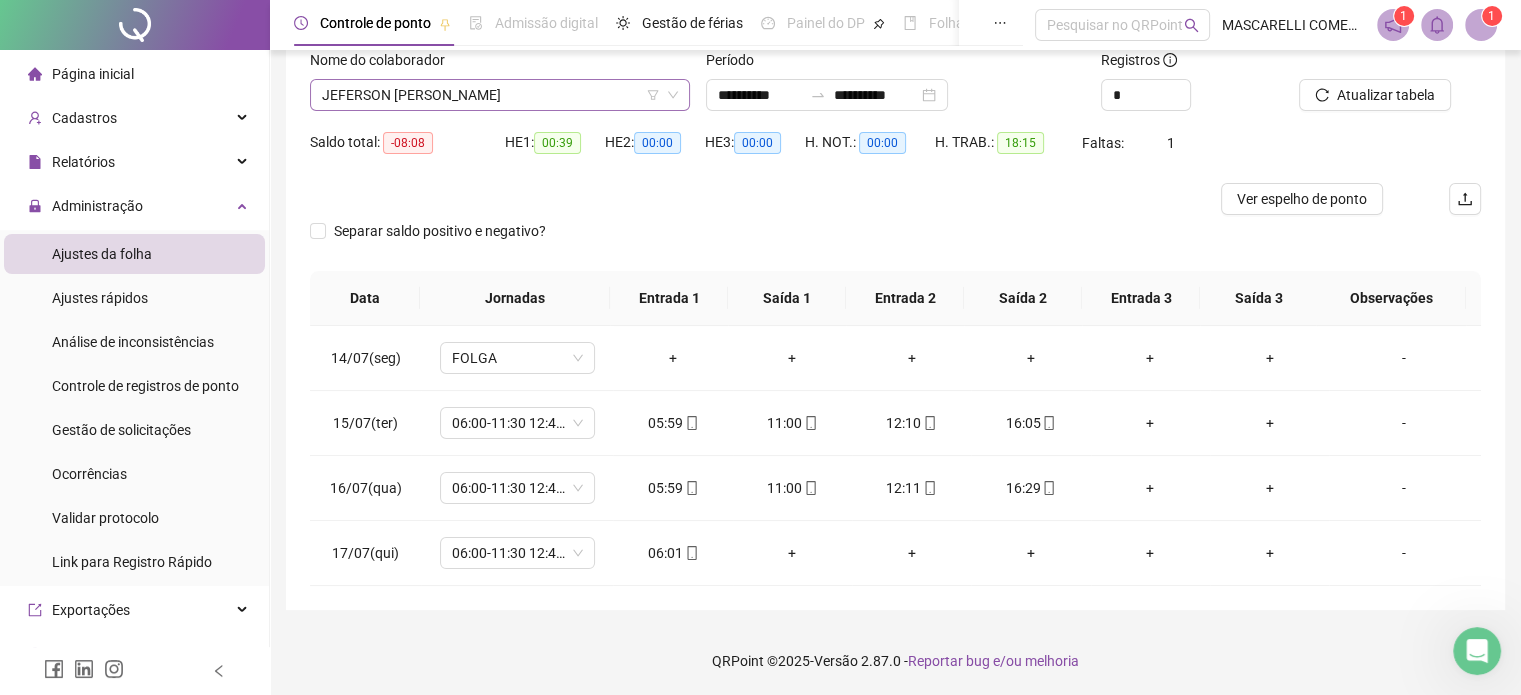 click on "JEFERSON [PERSON_NAME]" at bounding box center (500, 95) 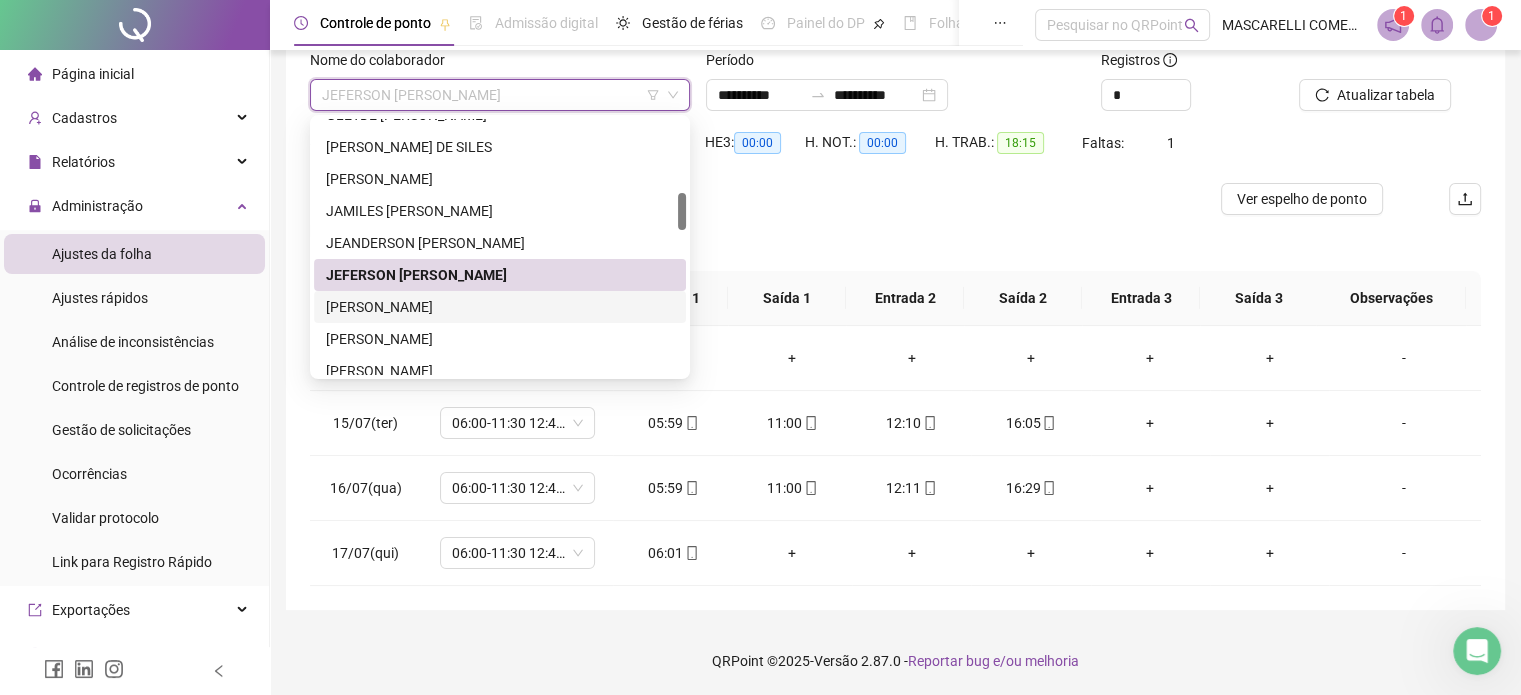 click on "[PERSON_NAME]" at bounding box center (500, 307) 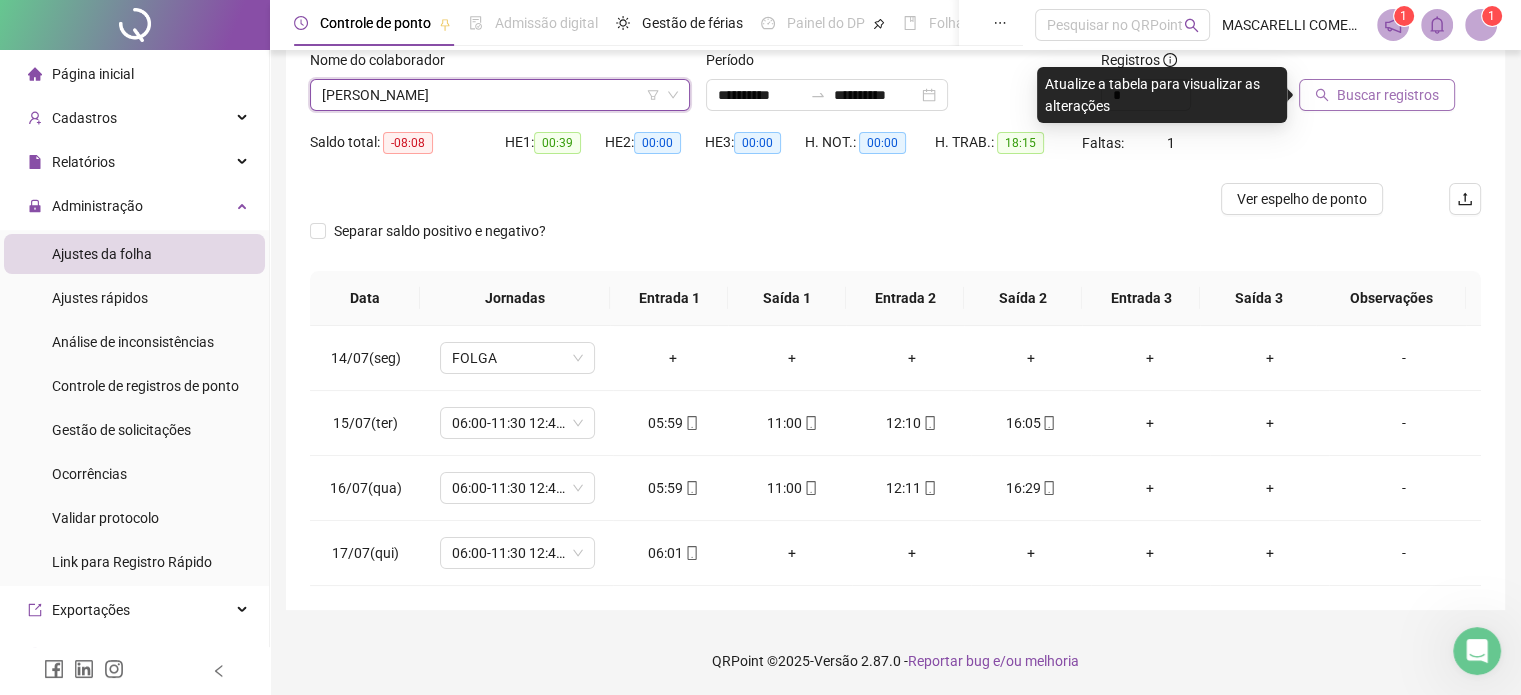 click on "Buscar registros" at bounding box center (1388, 95) 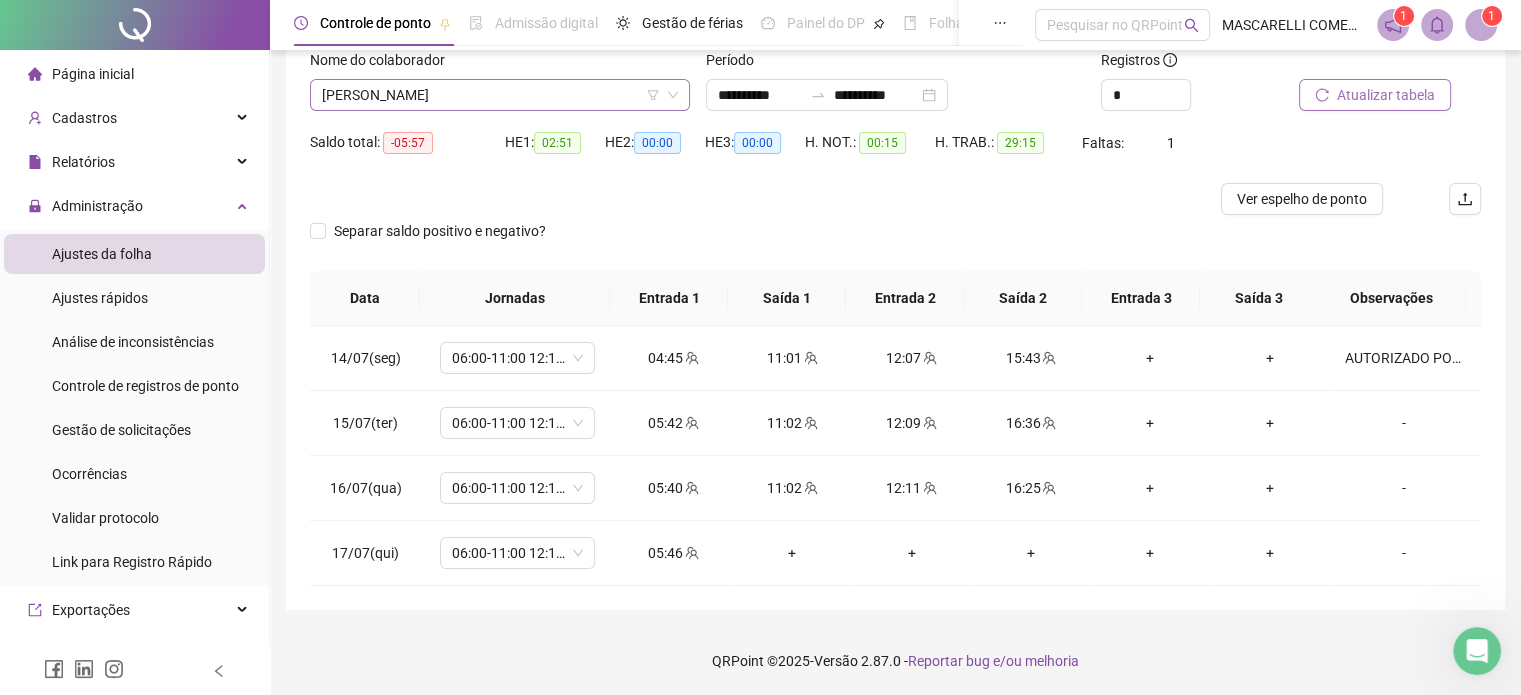click on "[PERSON_NAME]" at bounding box center (500, 95) 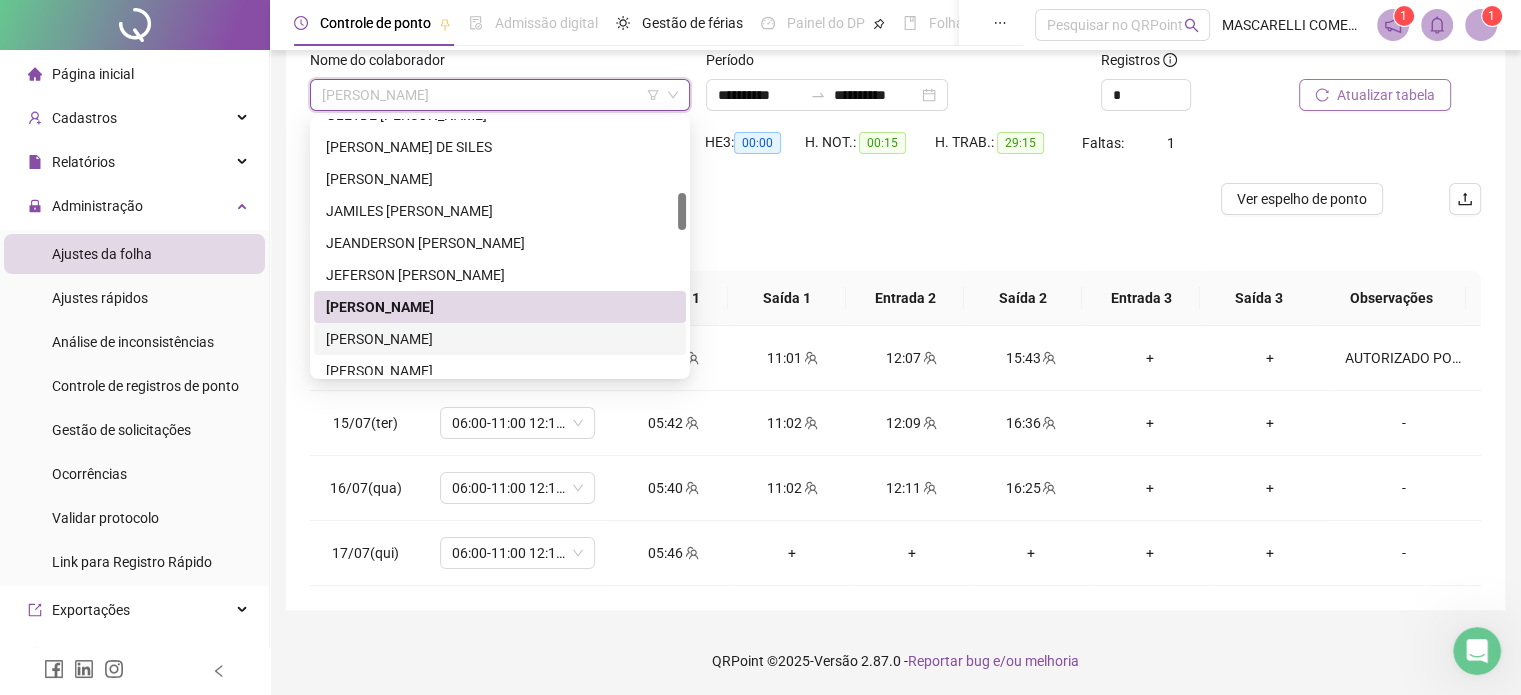 click on "[PERSON_NAME]" at bounding box center (500, 339) 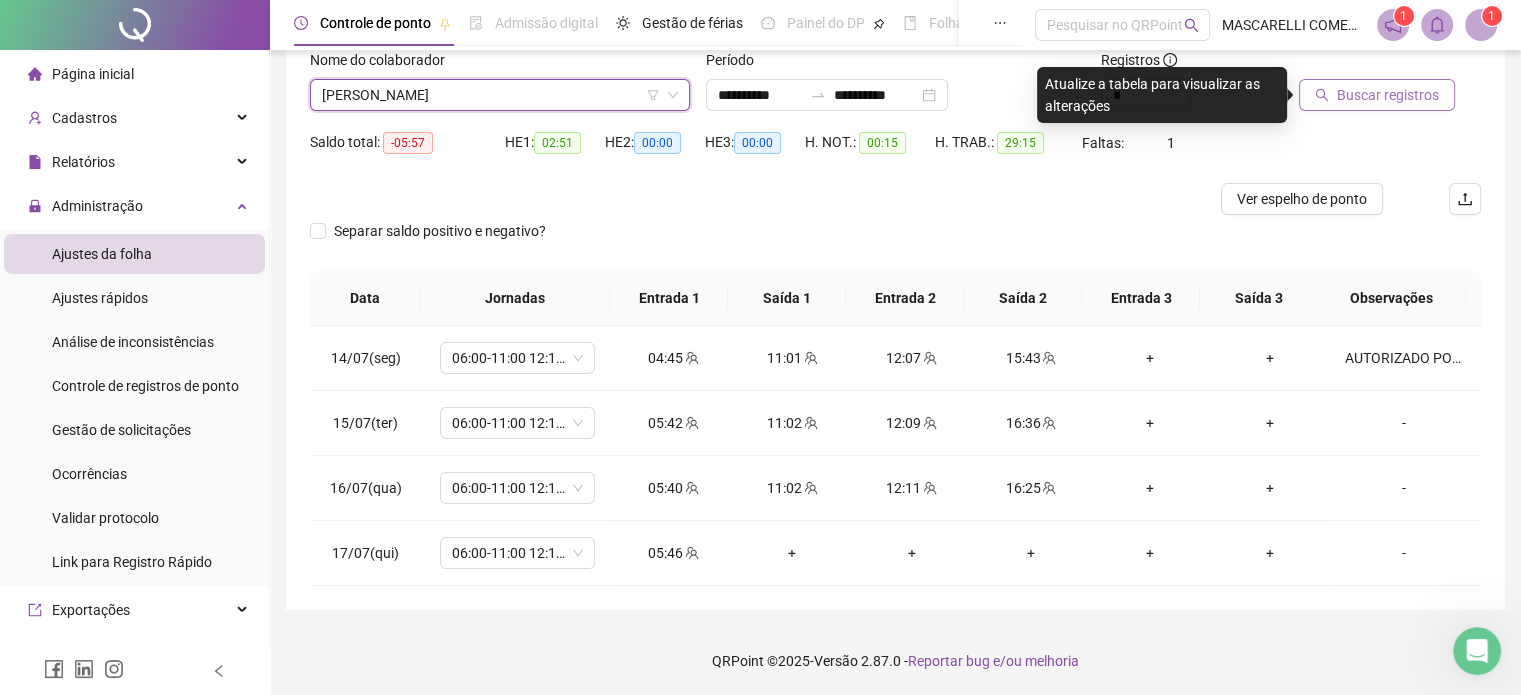 click on "Buscar registros" at bounding box center (1388, 95) 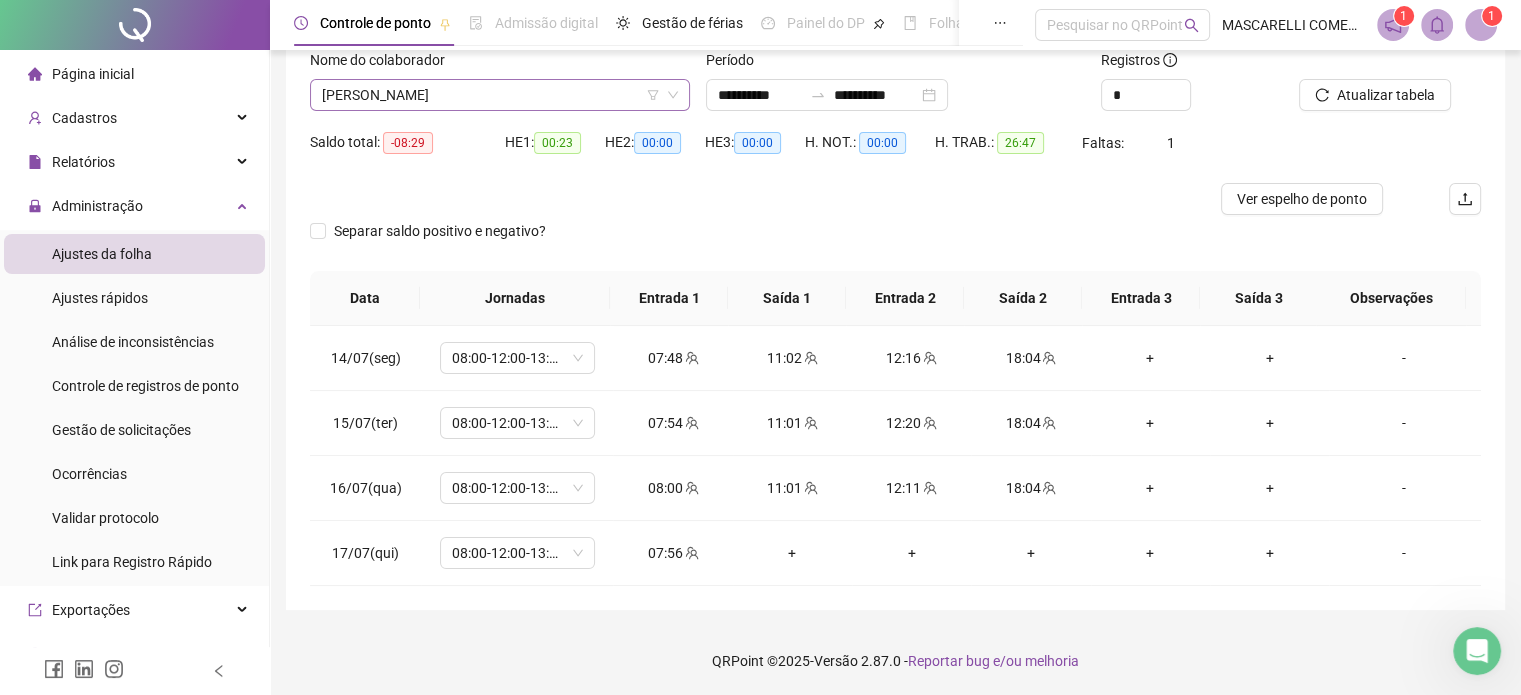 click on "[PERSON_NAME]" at bounding box center (500, 95) 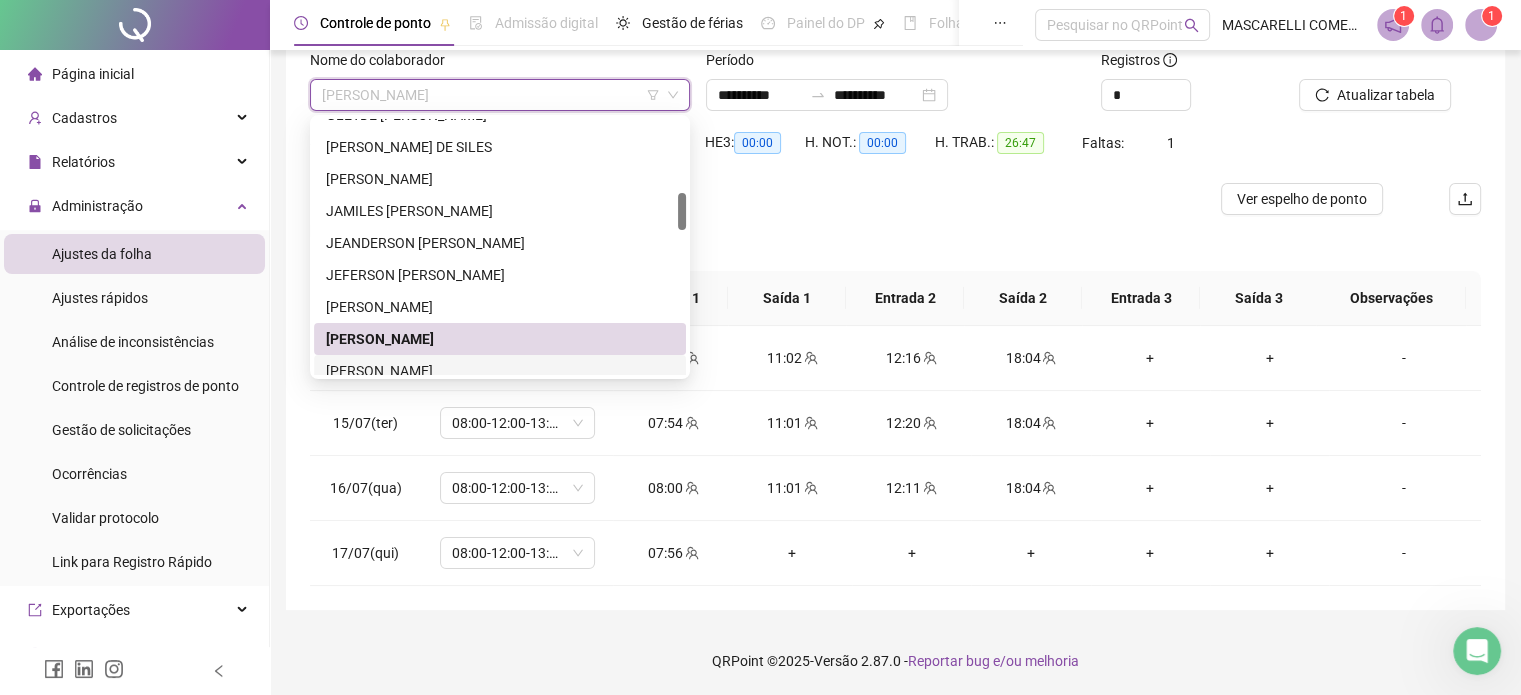 click on "[PERSON_NAME]" at bounding box center [500, 371] 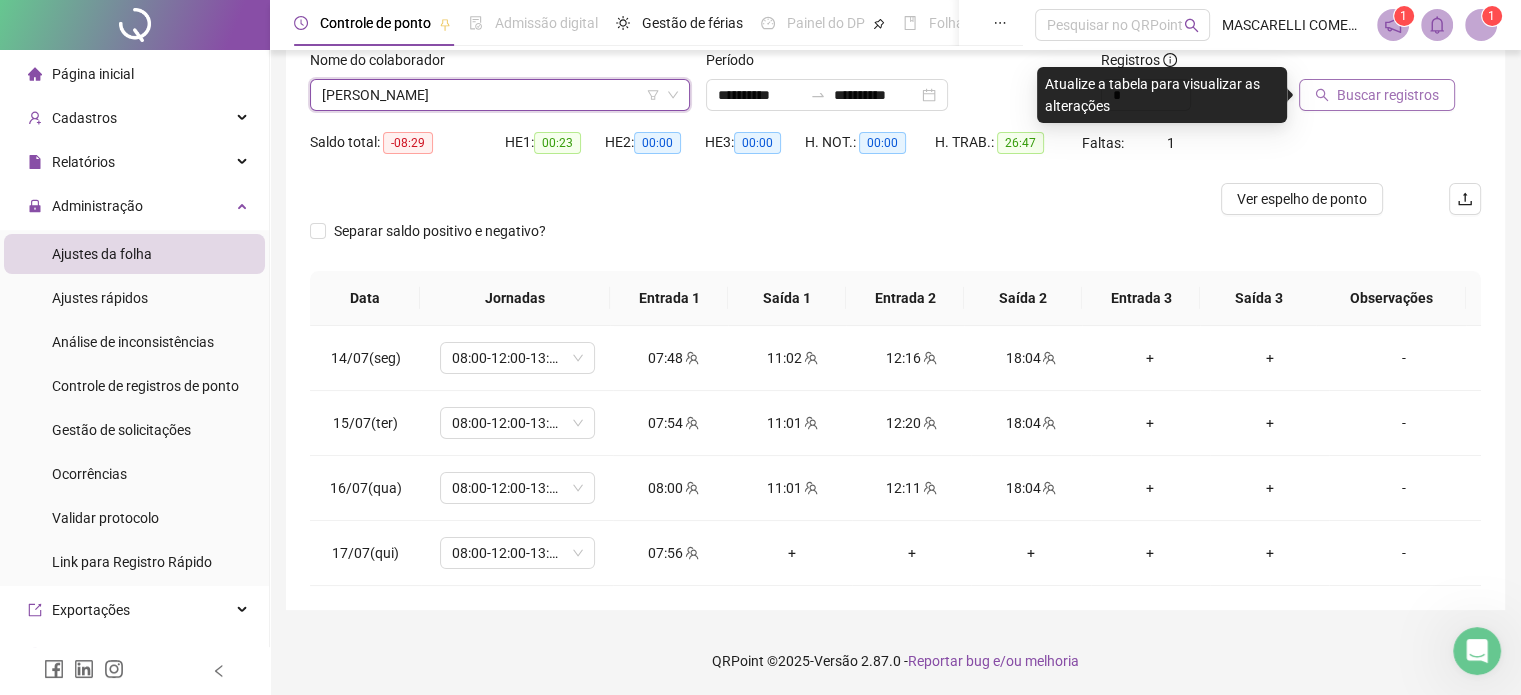 click on "Buscar registros" at bounding box center [1388, 95] 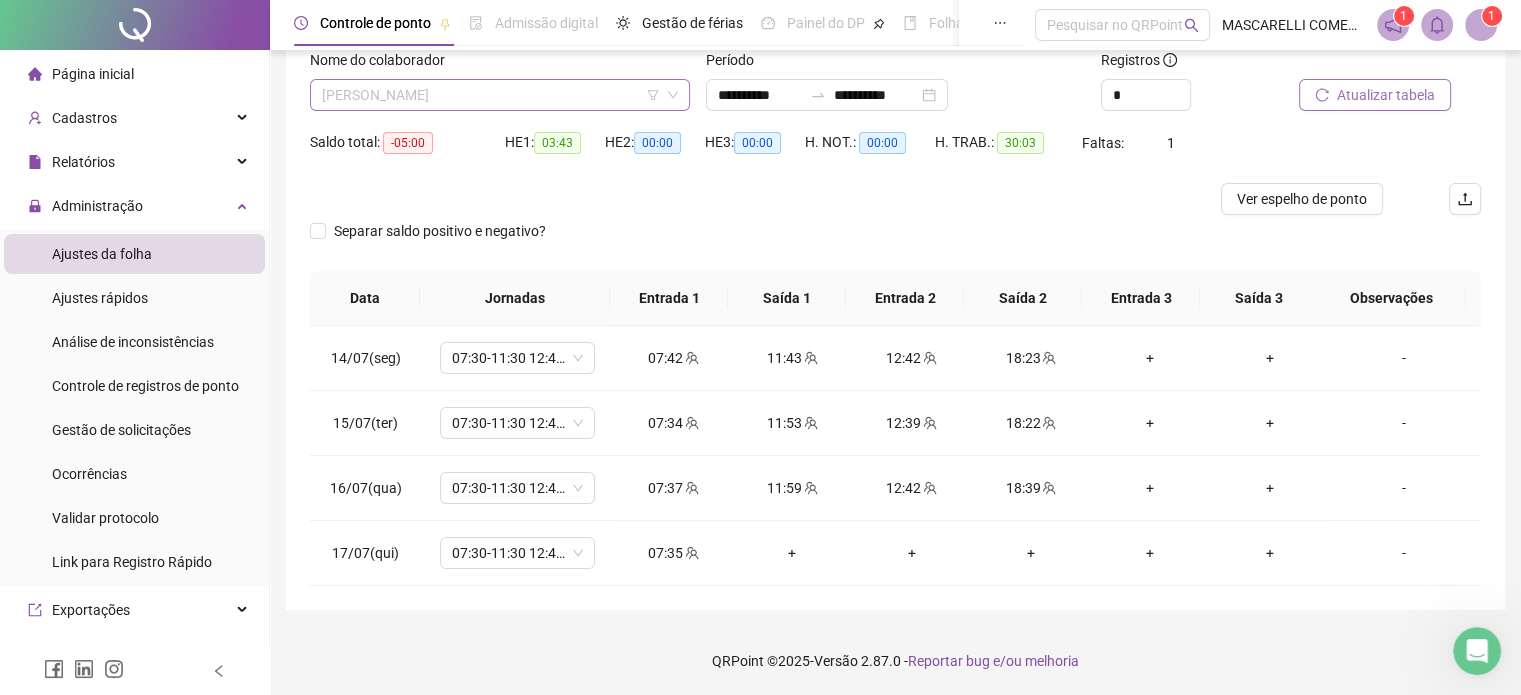 click on "[PERSON_NAME]" at bounding box center (500, 95) 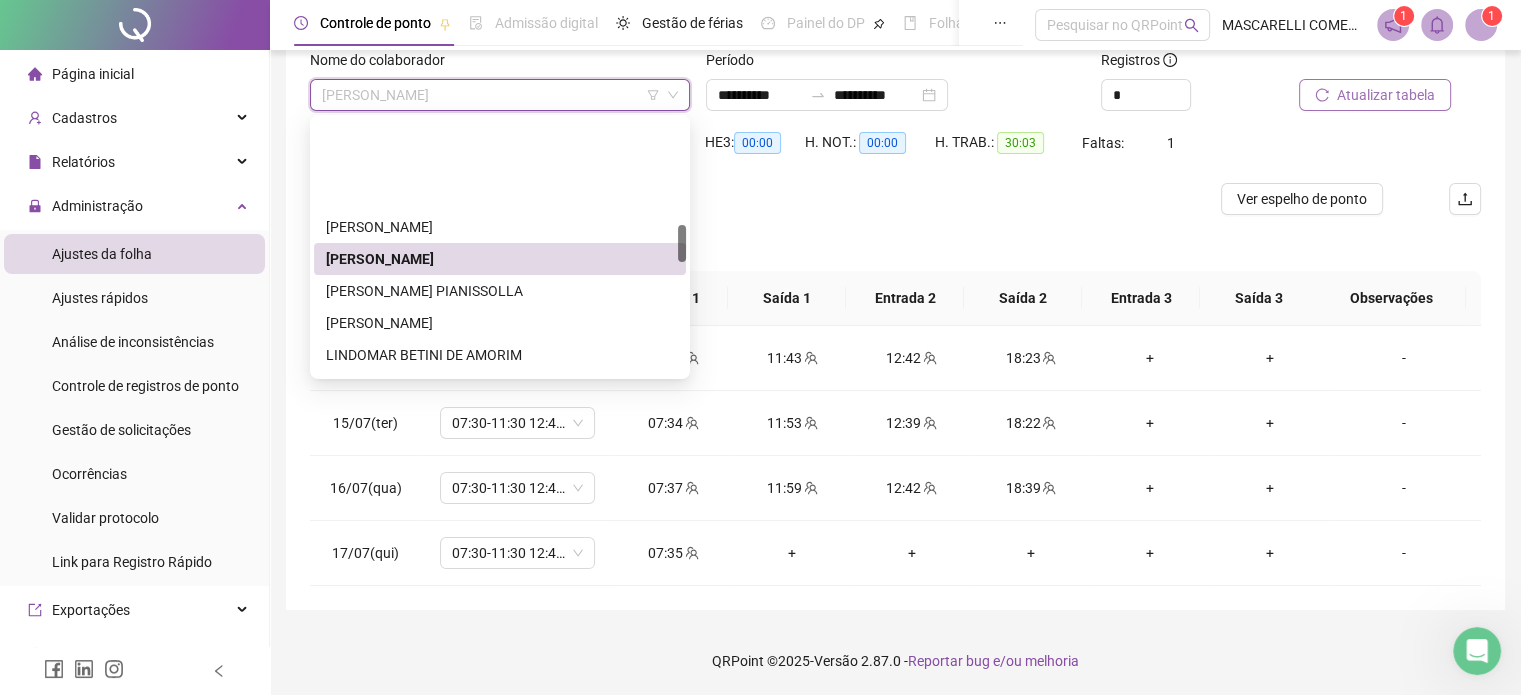 scroll, scrollTop: 712, scrollLeft: 0, axis: vertical 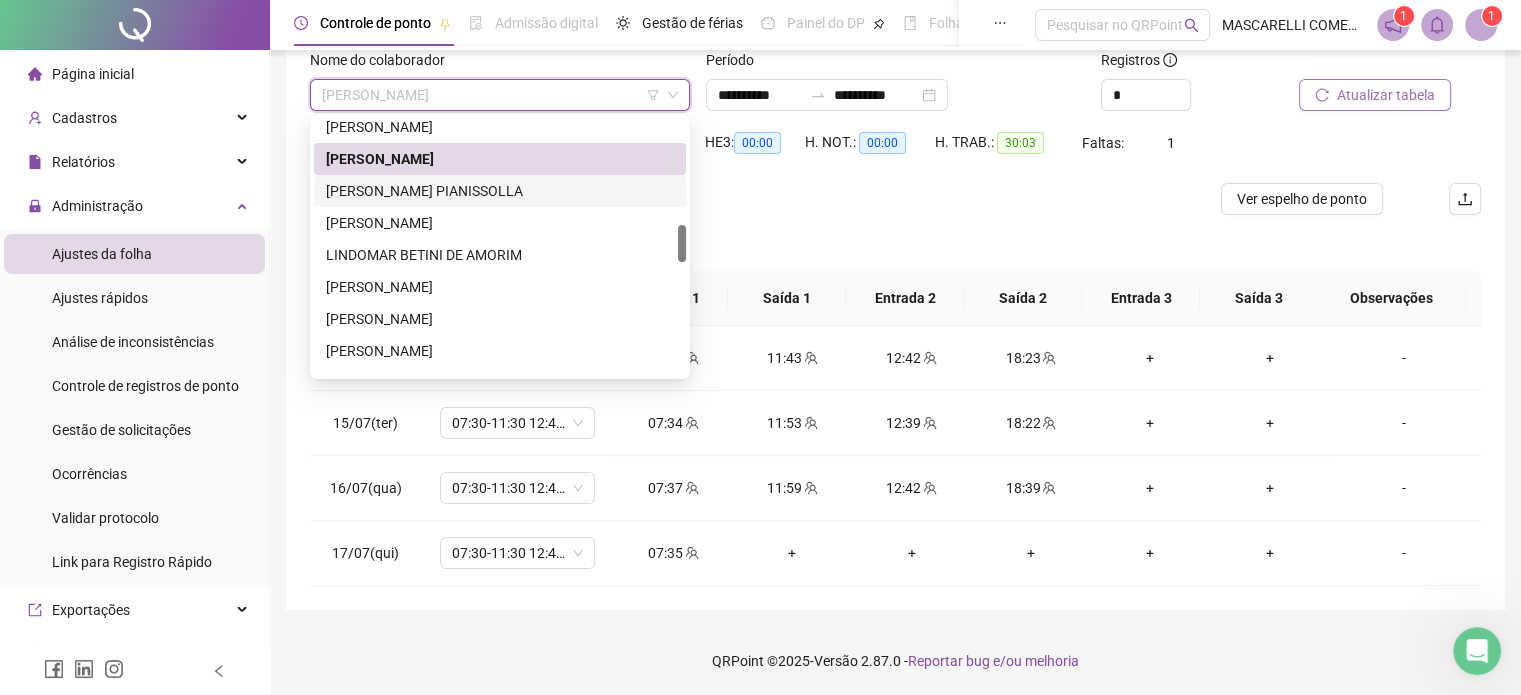 click on "[PERSON_NAME] PIANISSOLLA" at bounding box center [500, 191] 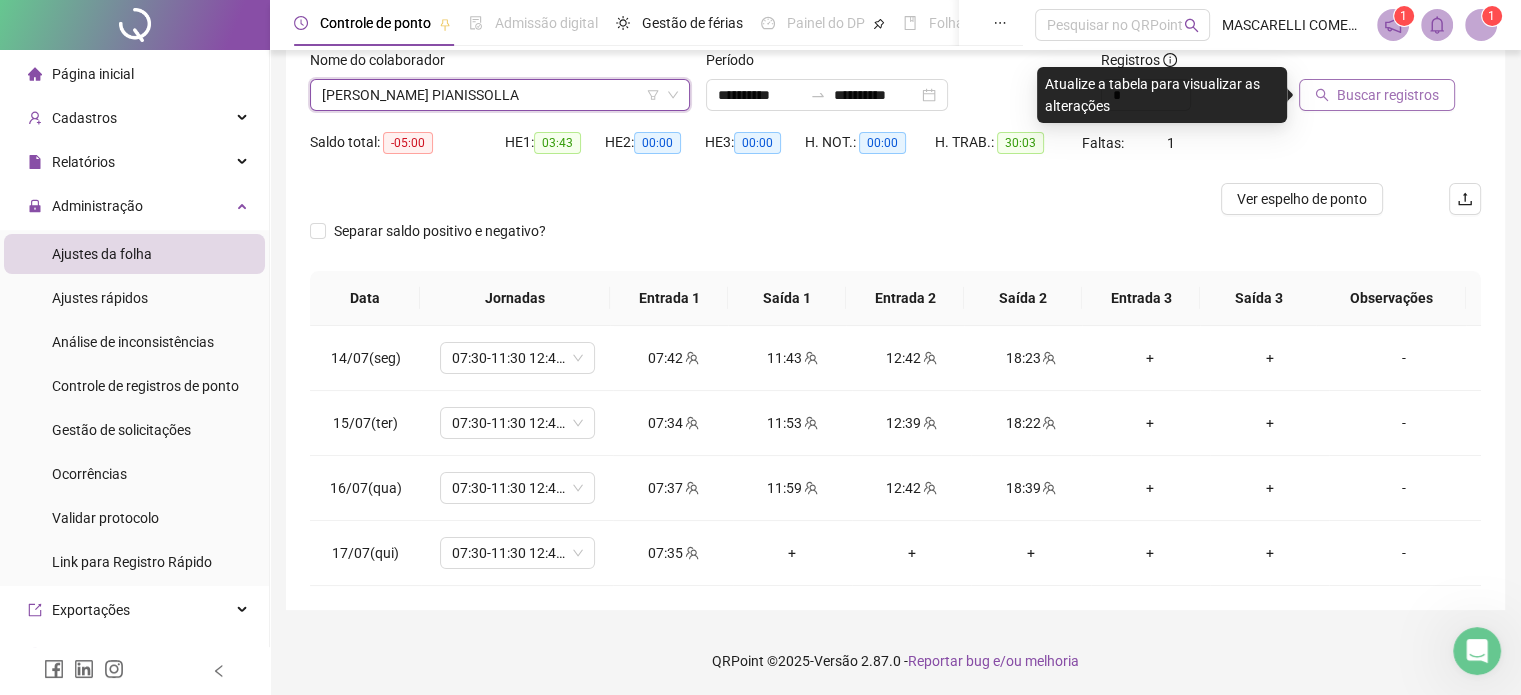 click on "Buscar registros" at bounding box center [1388, 95] 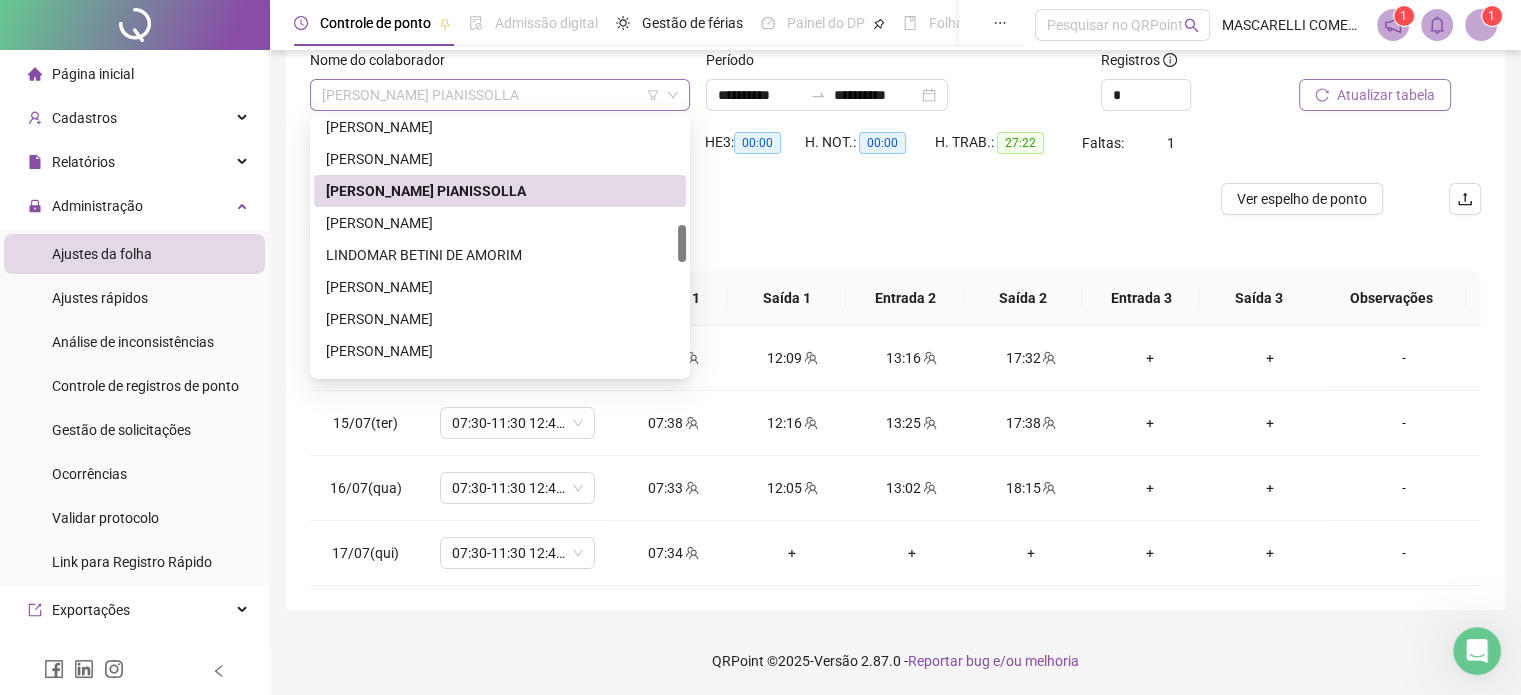 click on "[PERSON_NAME] PIANISSOLLA" at bounding box center (500, 95) 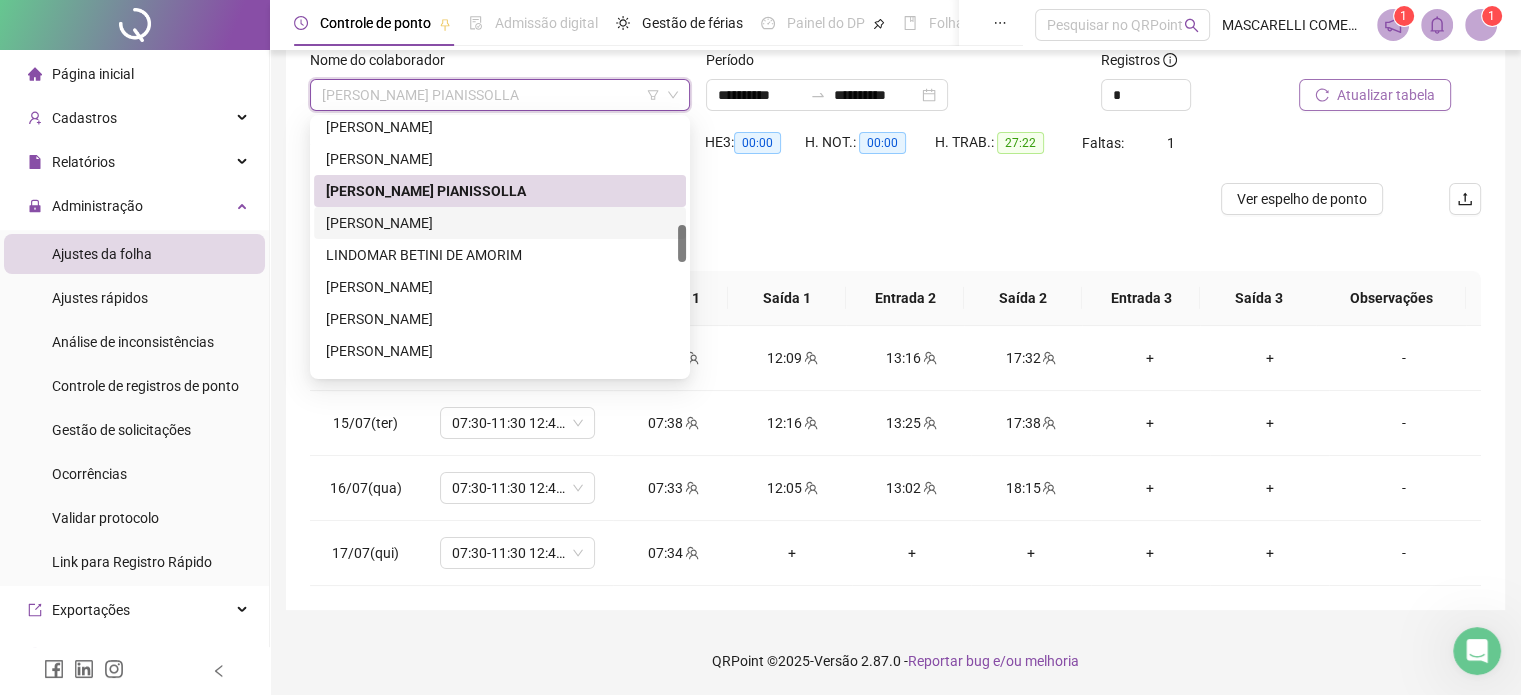 click on "[PERSON_NAME]" at bounding box center (500, 223) 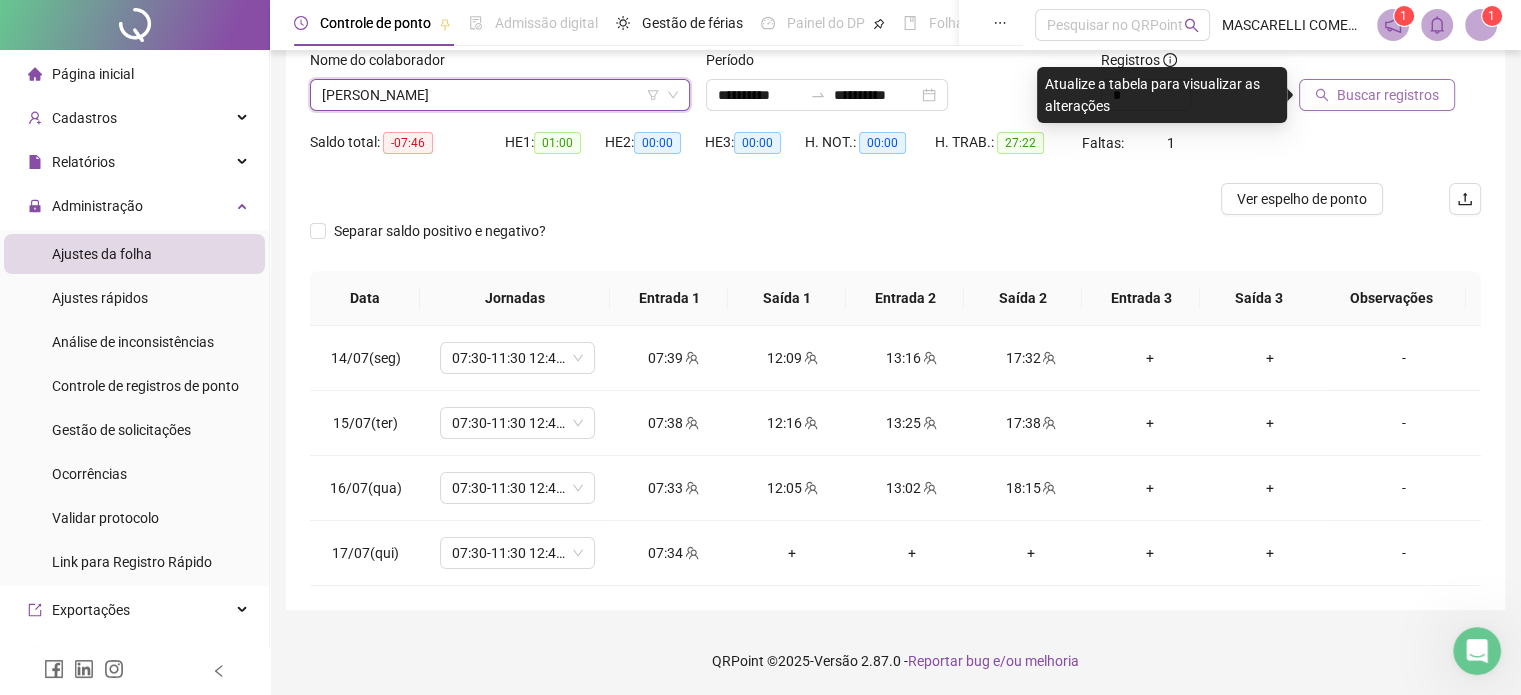 click on "Buscar registros" at bounding box center [1377, 95] 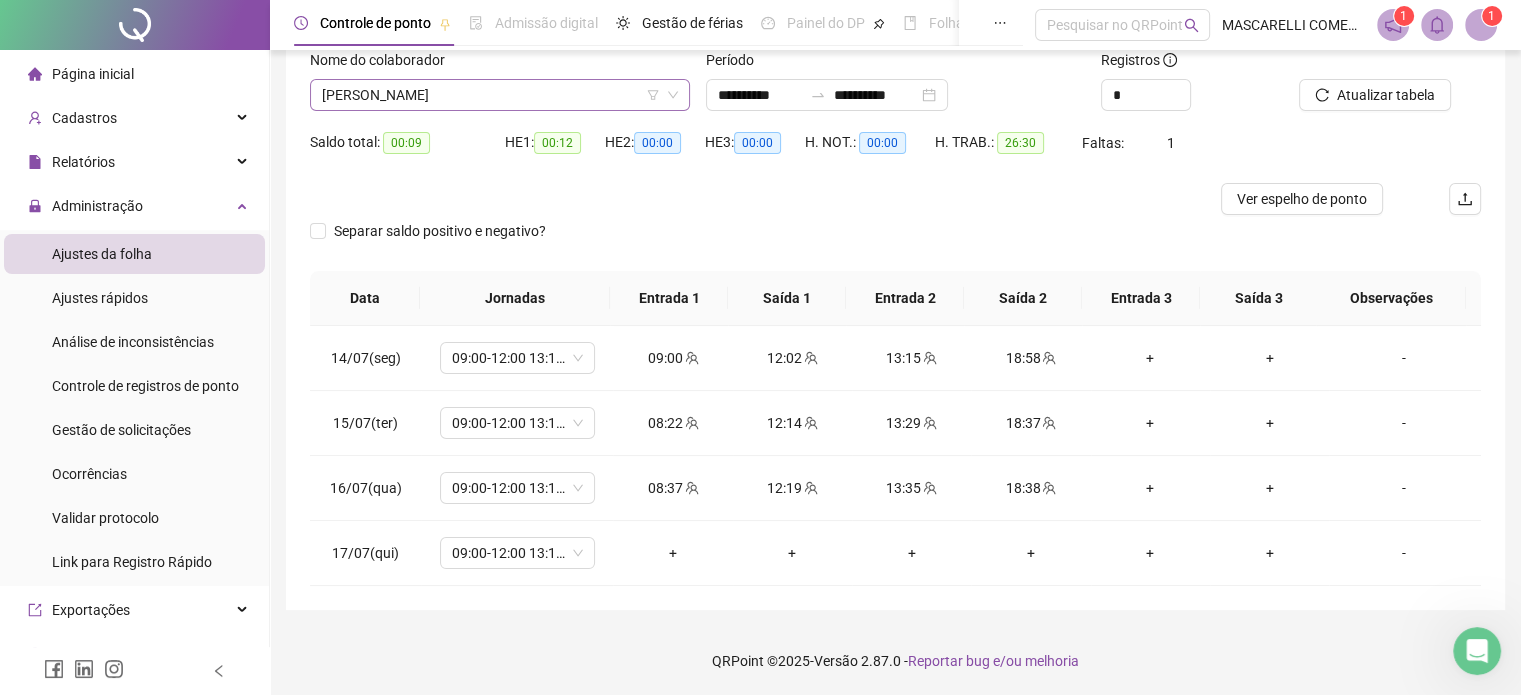 click on "[PERSON_NAME]" at bounding box center (500, 95) 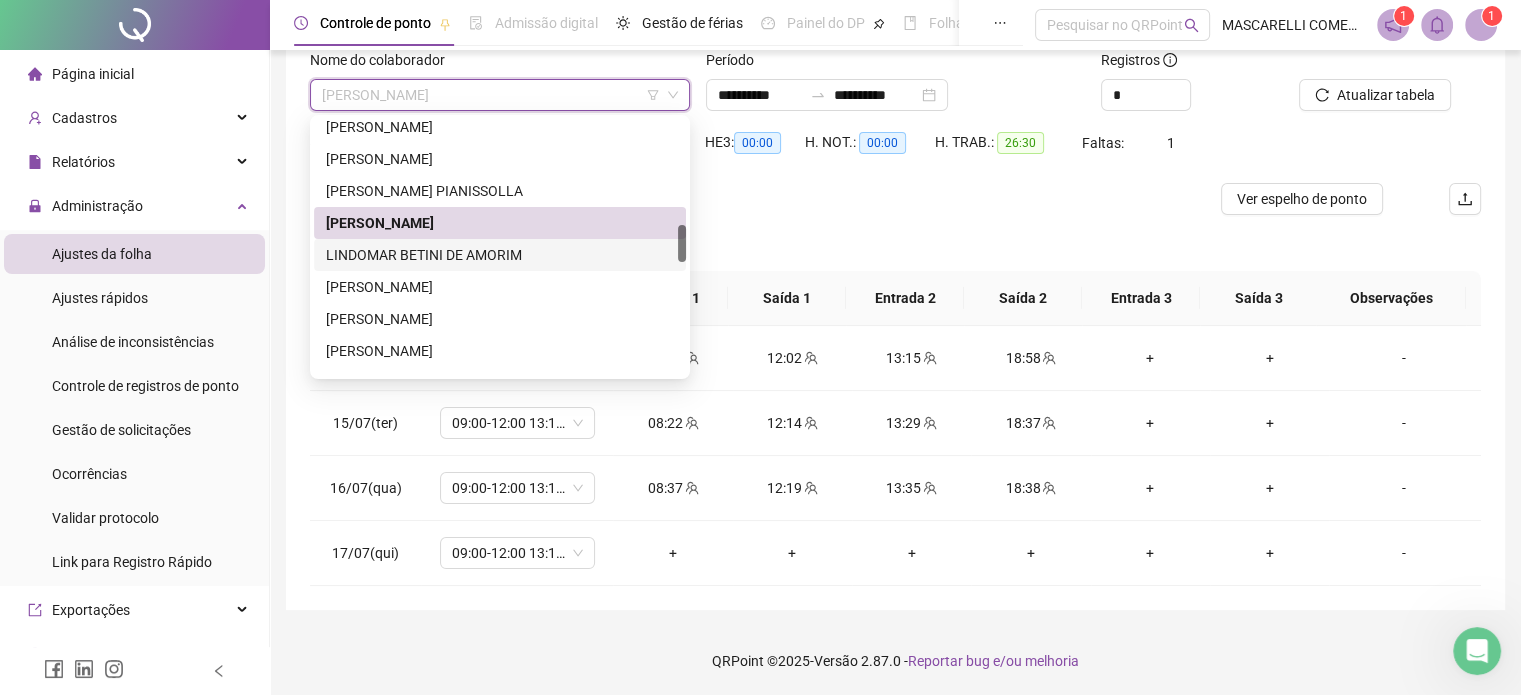 click on "LINDOMAR BETINI DE AMORIM" at bounding box center [500, 255] 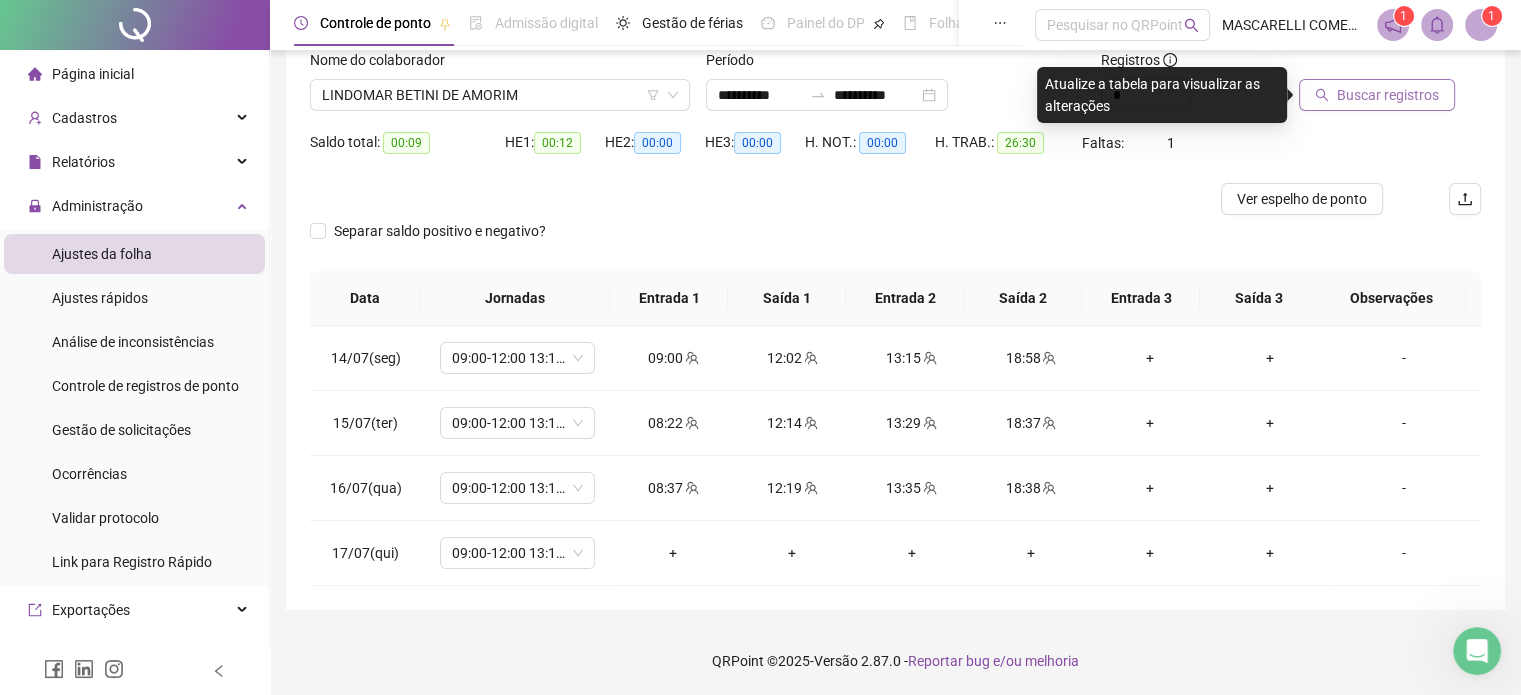 click 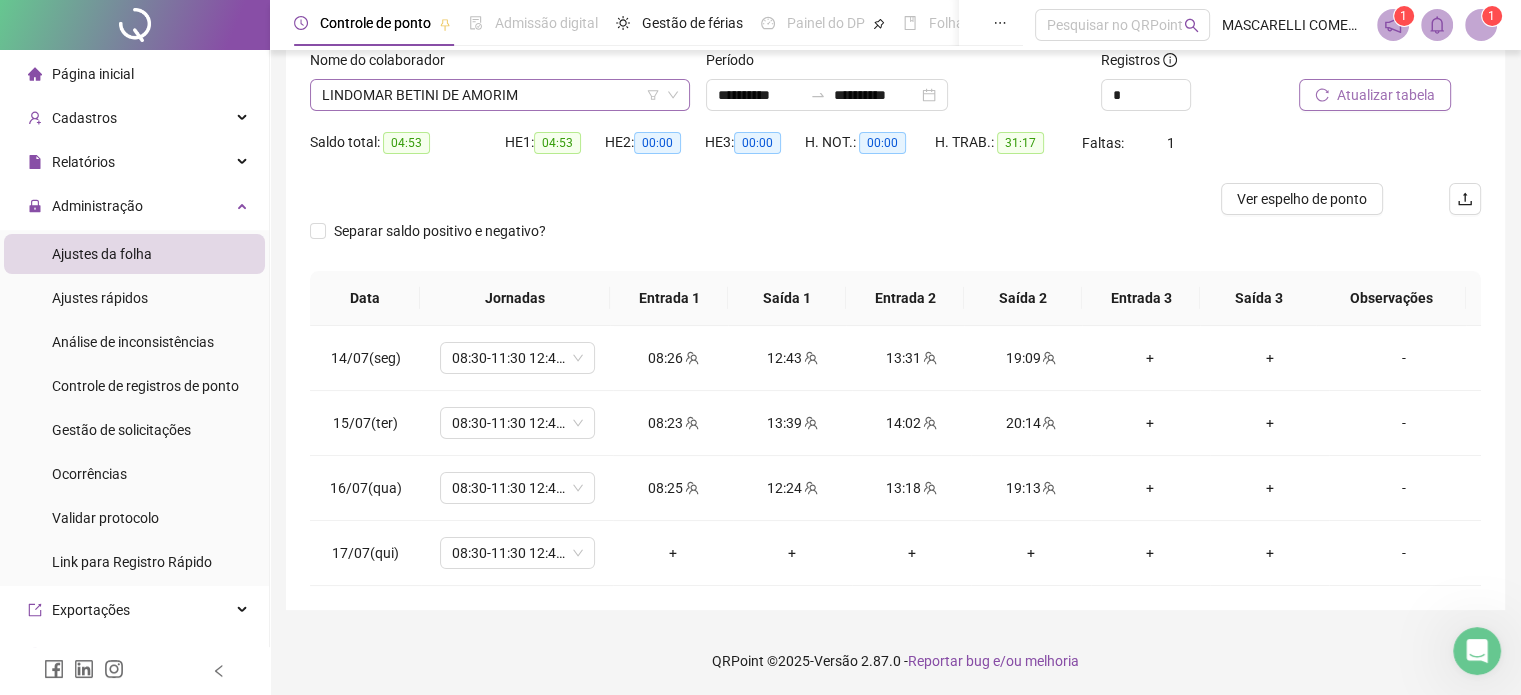 click on "LINDOMAR BETINI DE AMORIM" at bounding box center [500, 95] 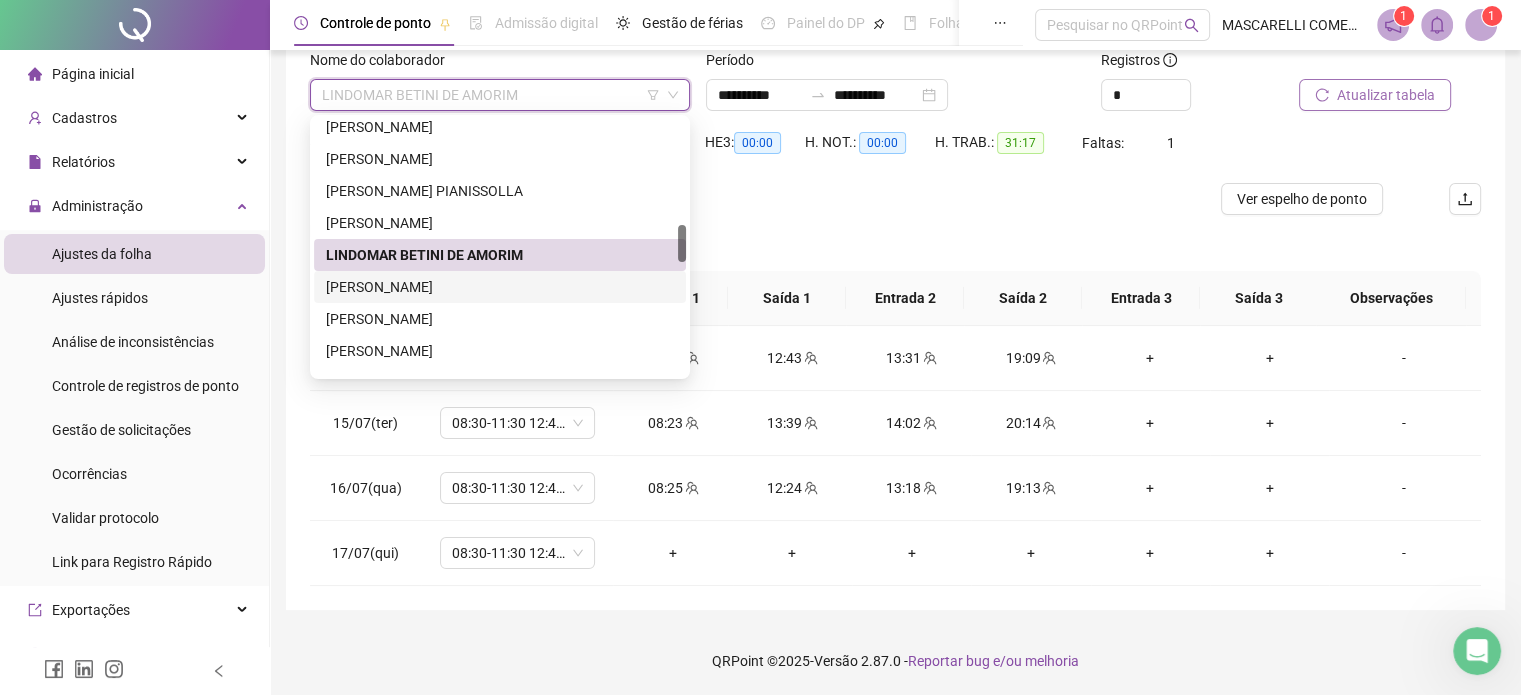 click on "[PERSON_NAME]" at bounding box center (500, 287) 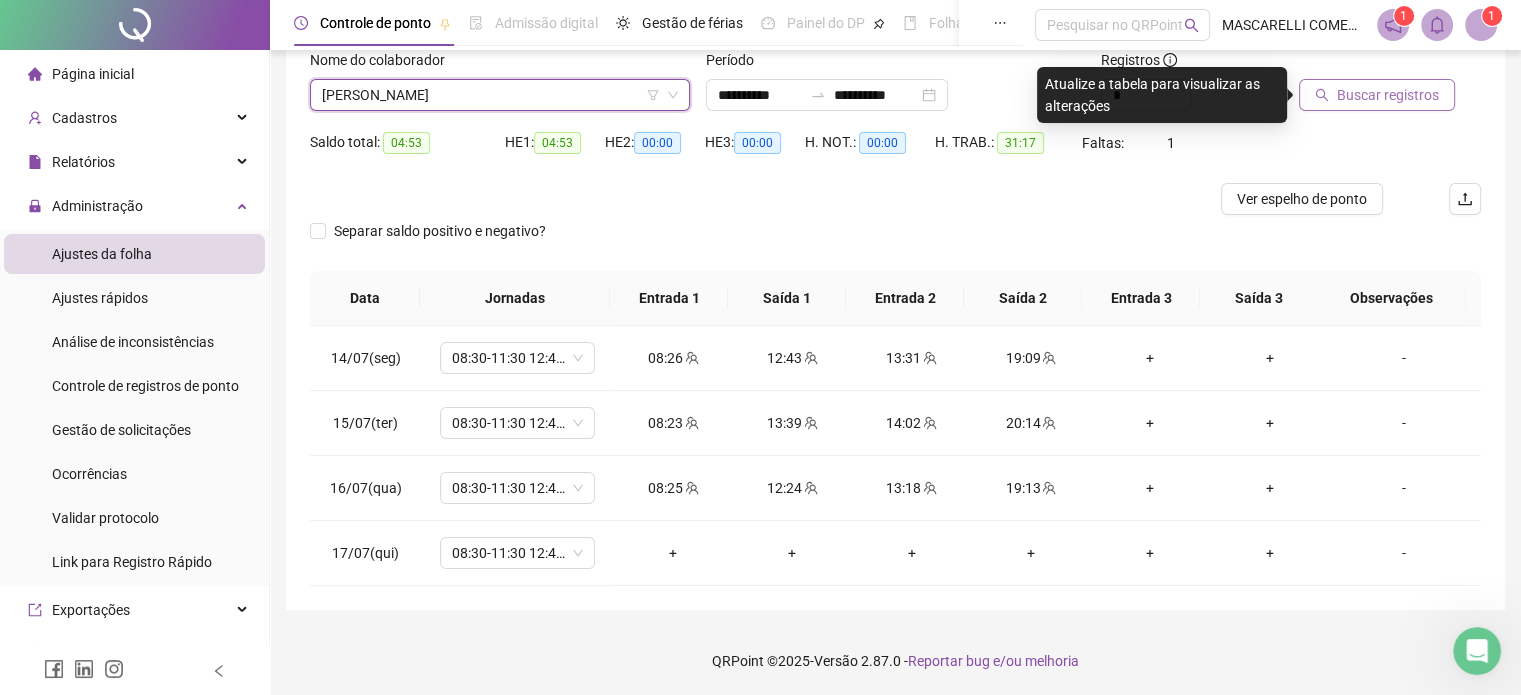 click 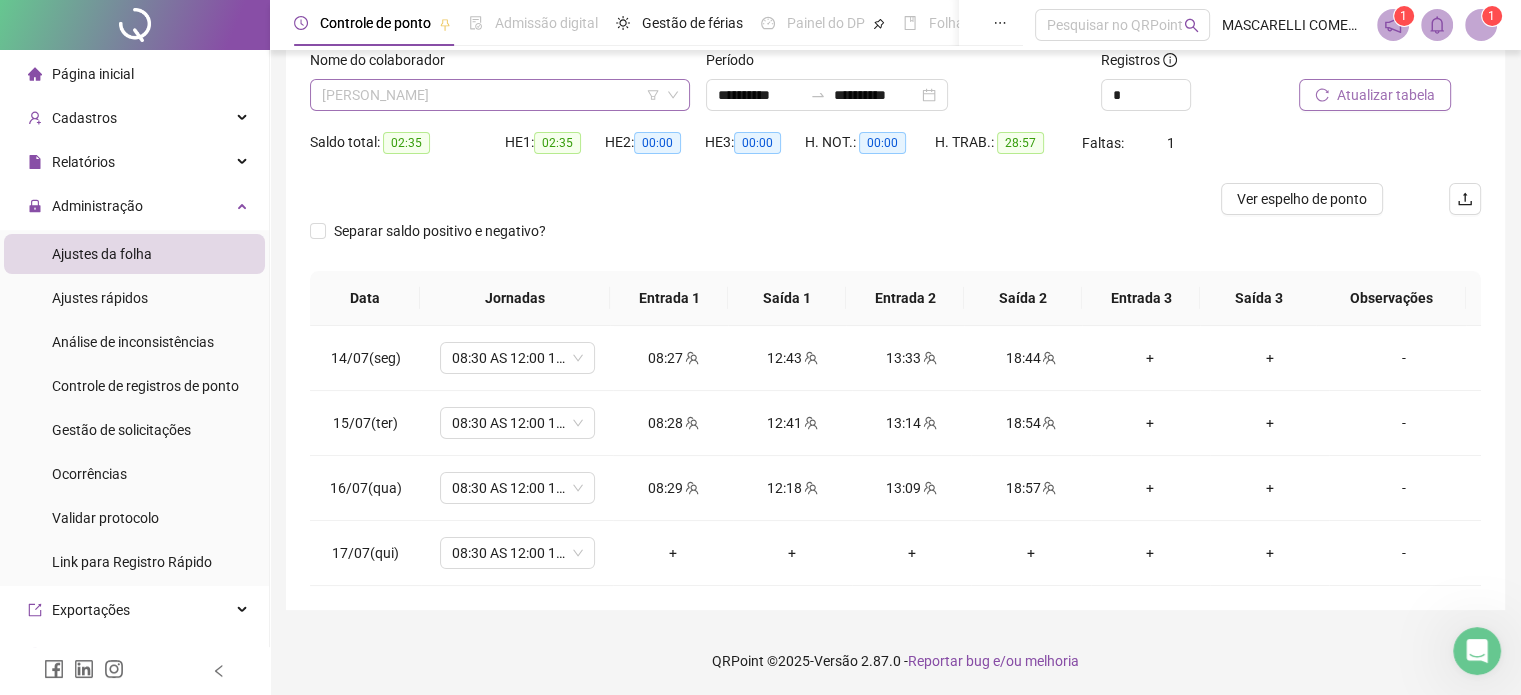click on "[PERSON_NAME]" at bounding box center [500, 95] 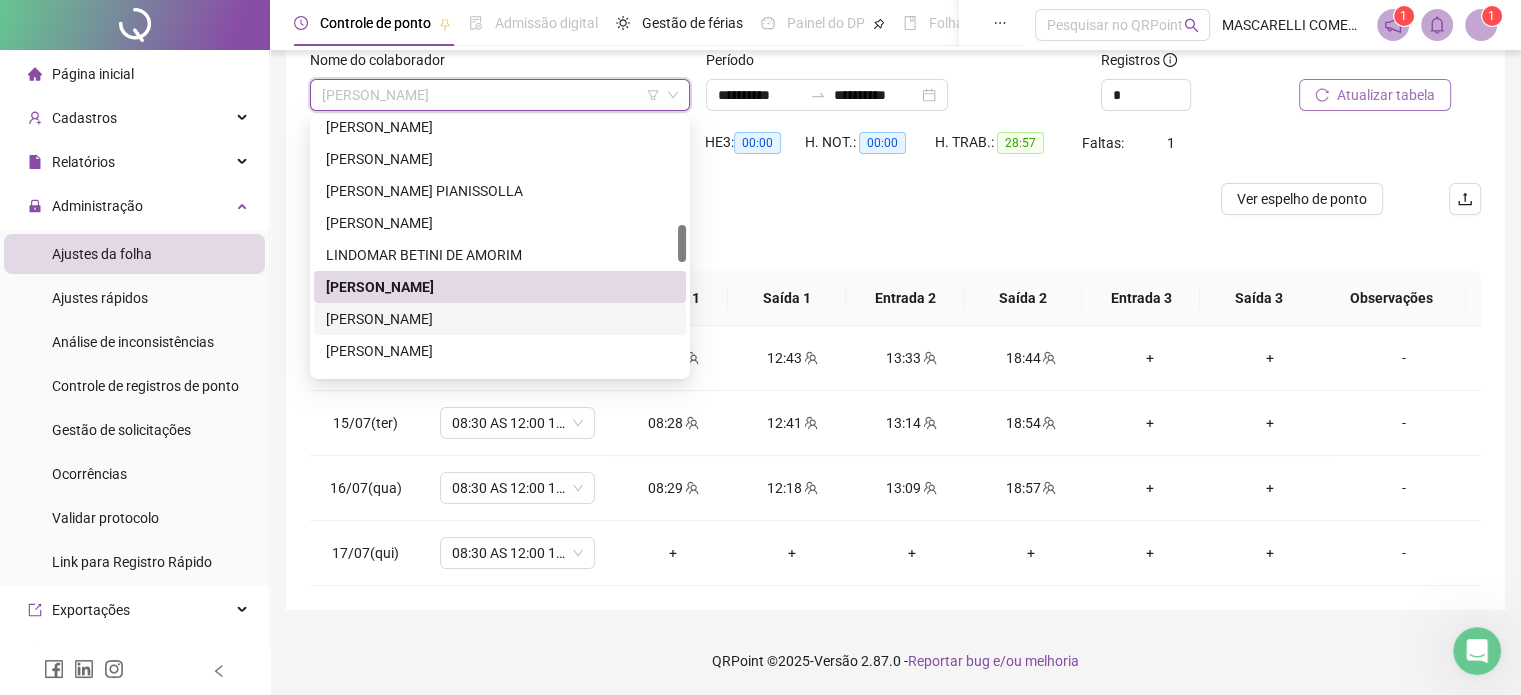 click on "[PERSON_NAME]" at bounding box center [500, 319] 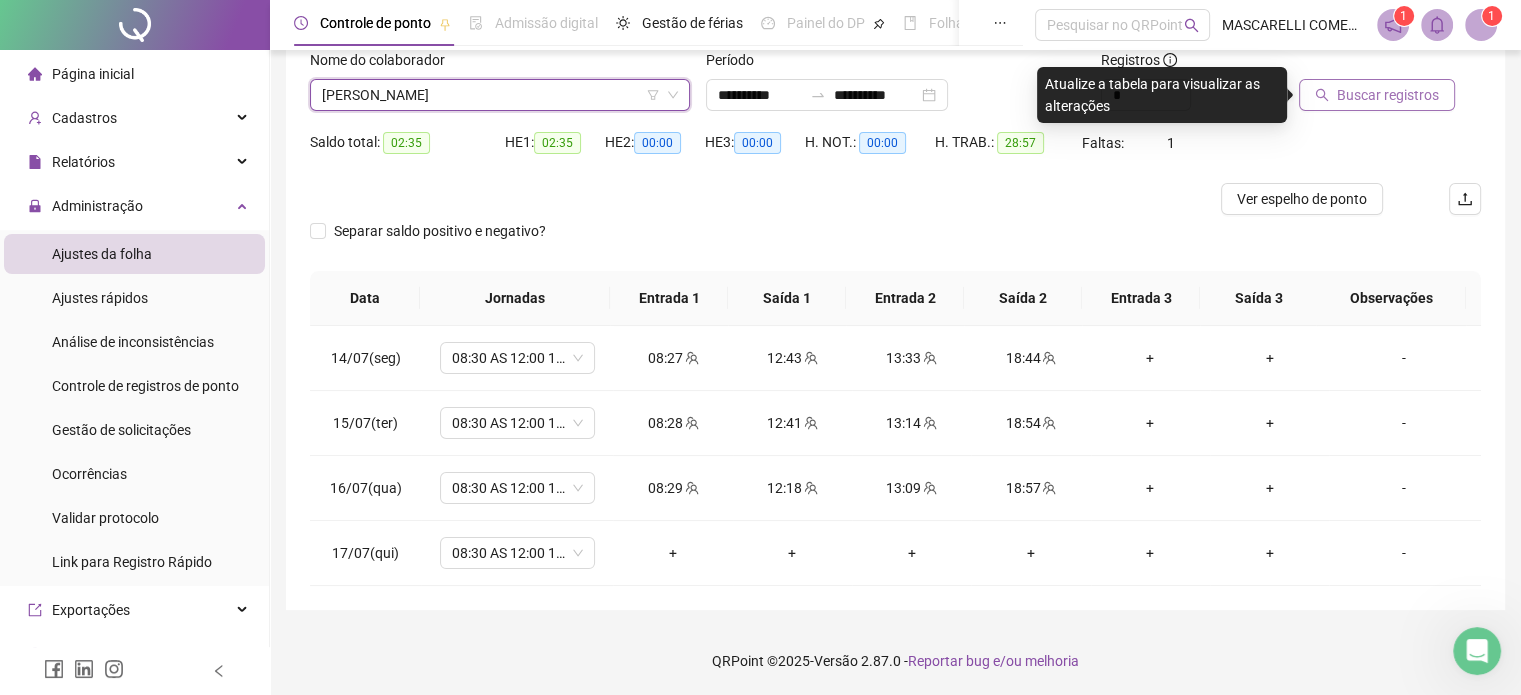 click on "Buscar registros" at bounding box center (1388, 95) 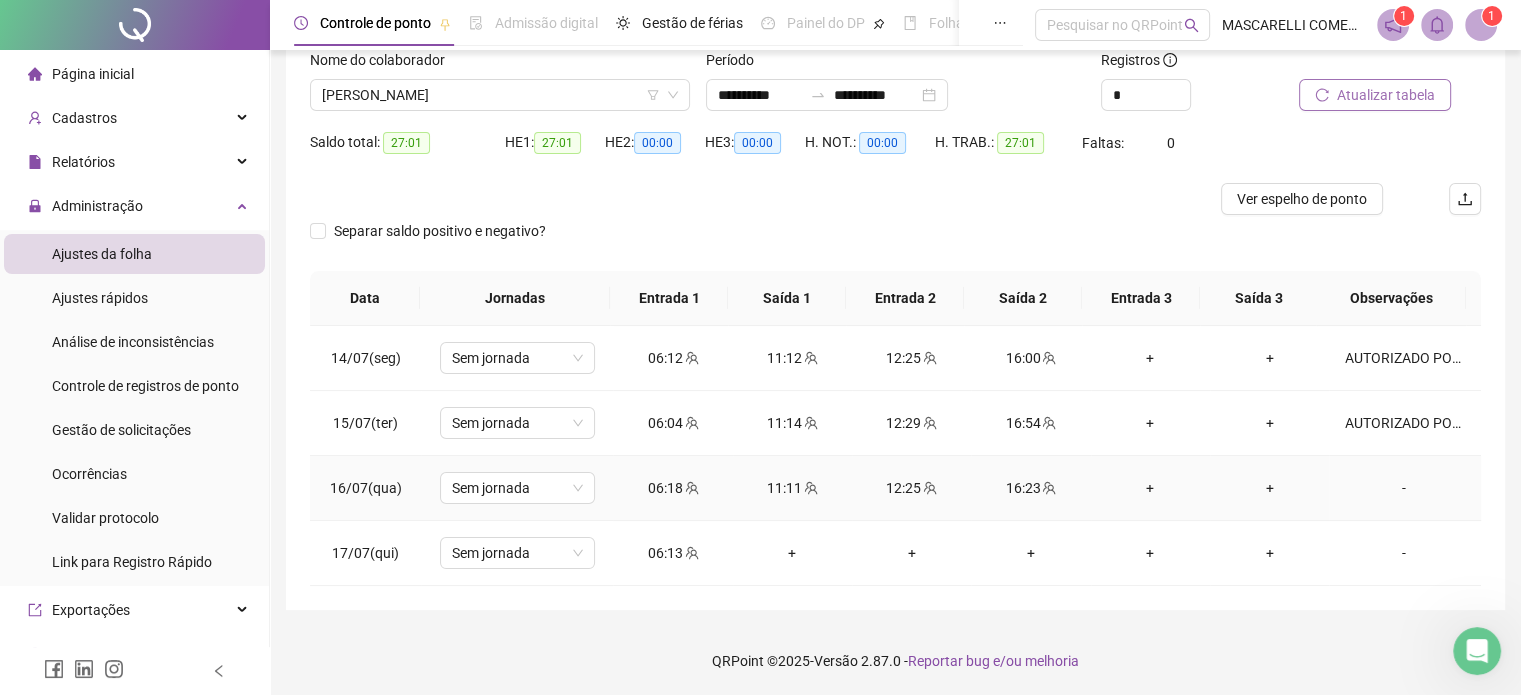 click on "-" at bounding box center (1404, 488) 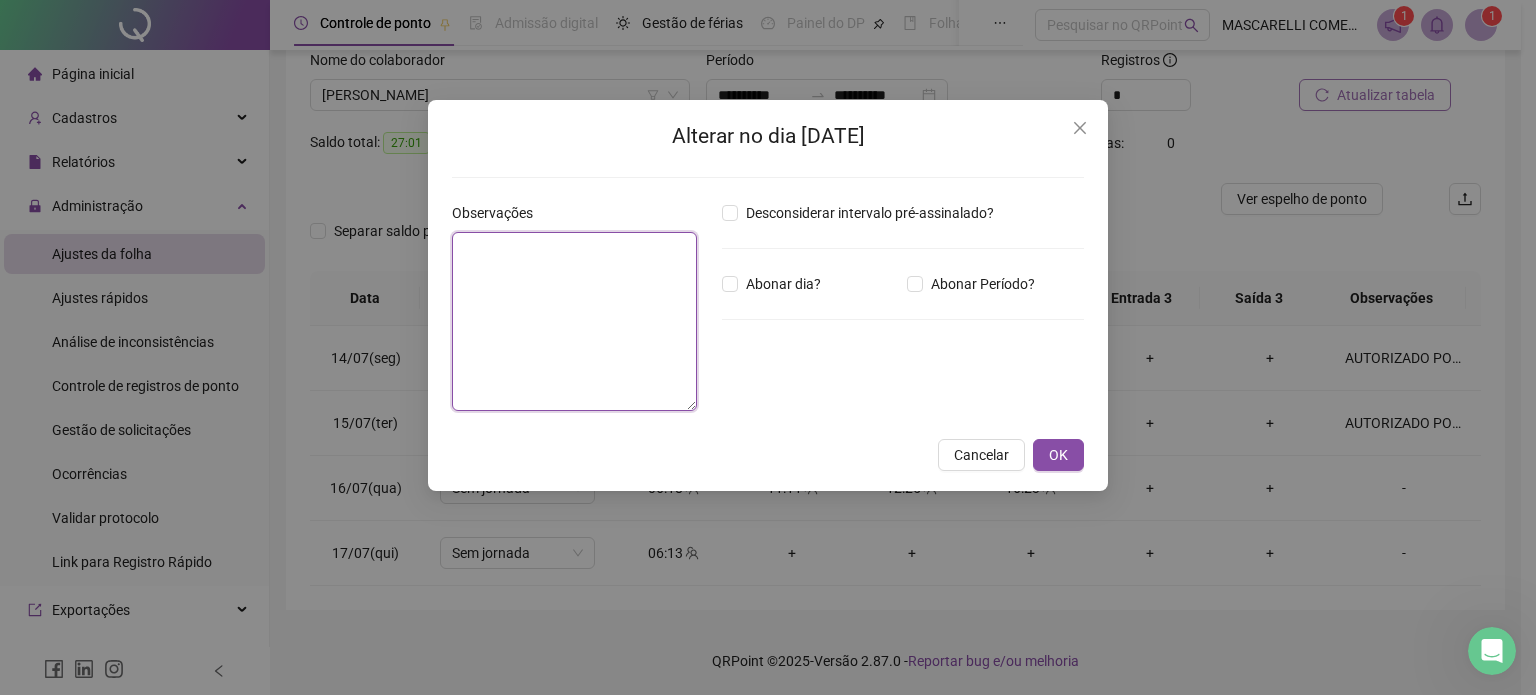 click at bounding box center [574, 321] 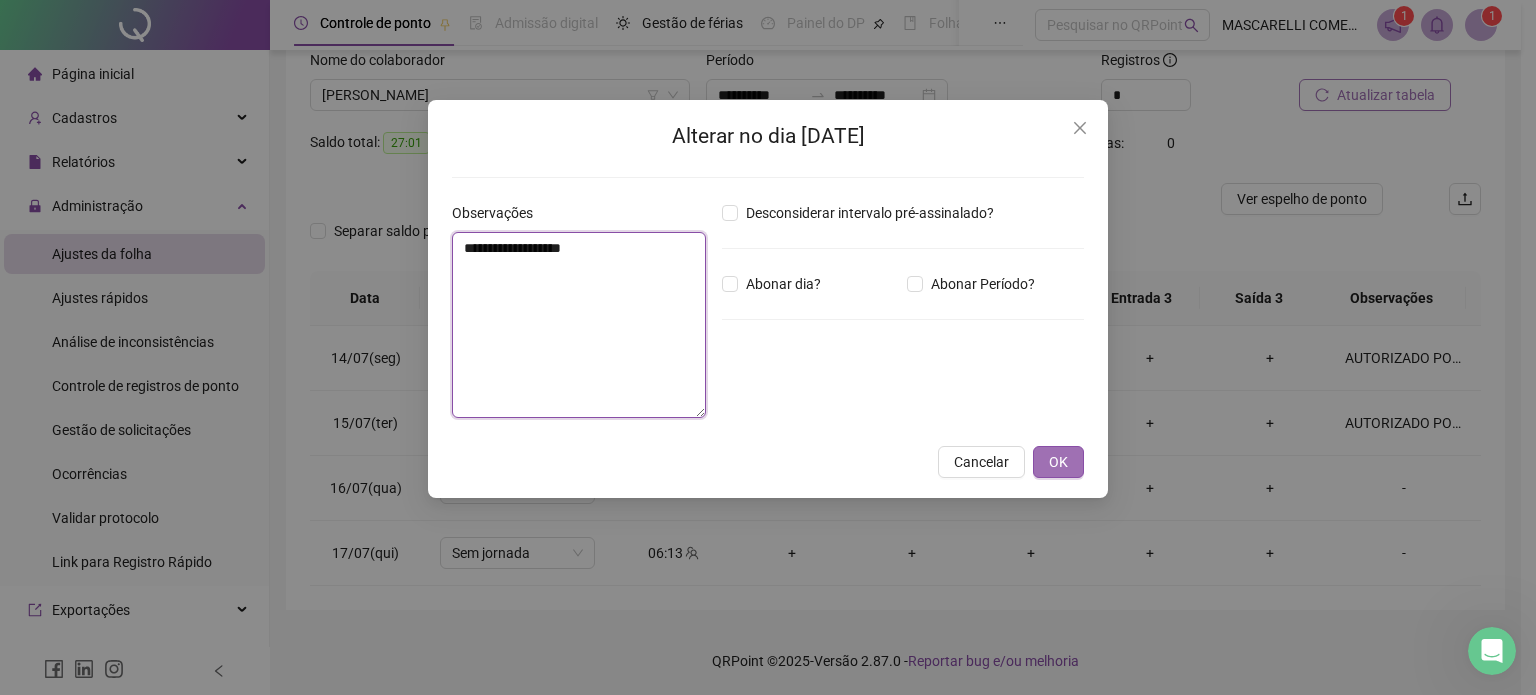 type on "**********" 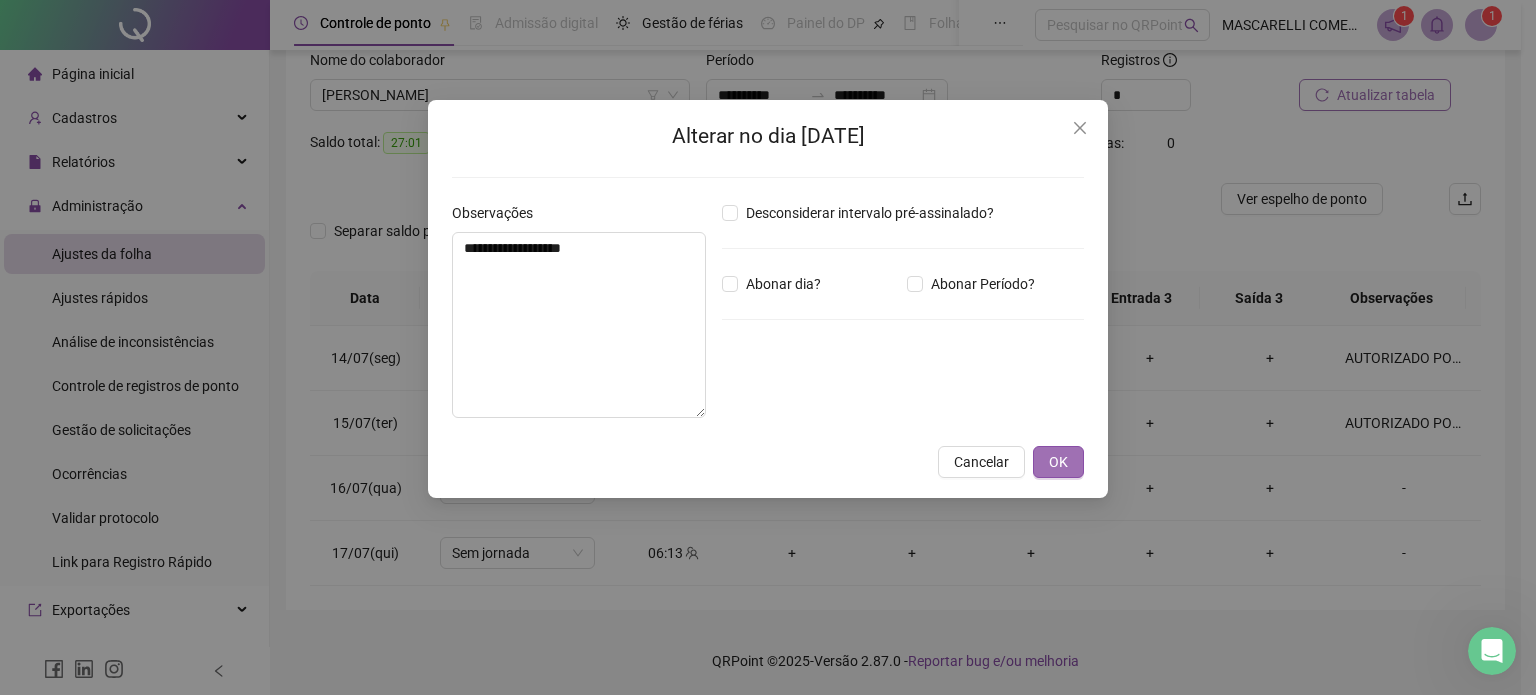 click on "OK" at bounding box center (1058, 462) 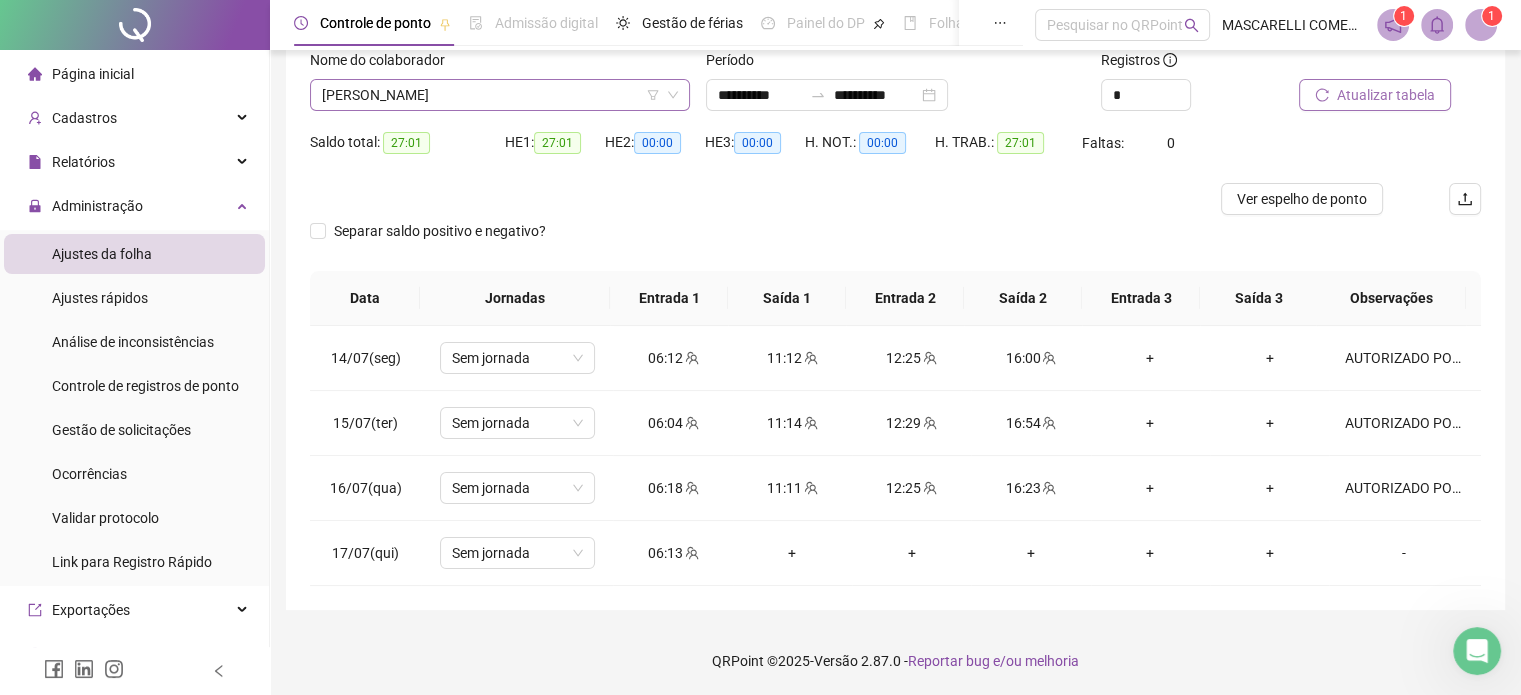 click on "[PERSON_NAME]" at bounding box center (500, 95) 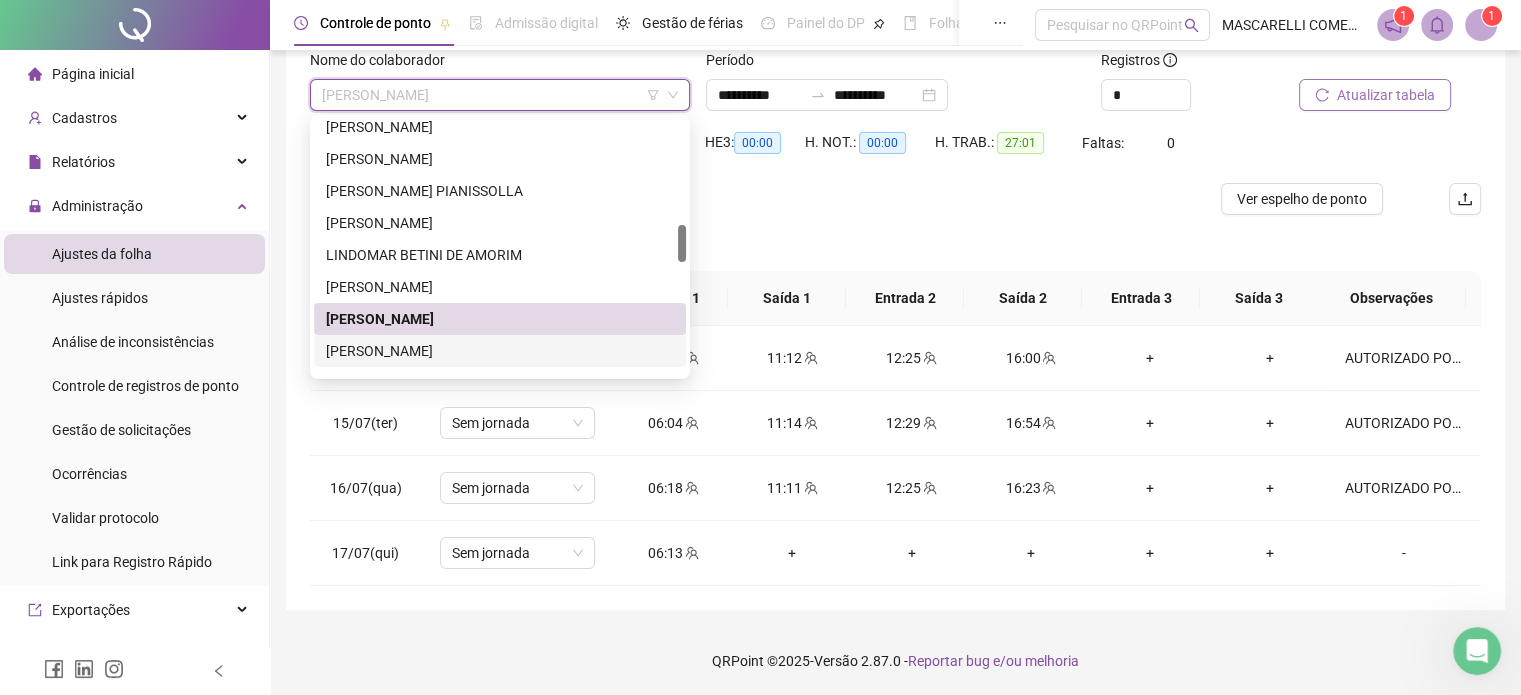 click on "[PERSON_NAME]" at bounding box center [500, 351] 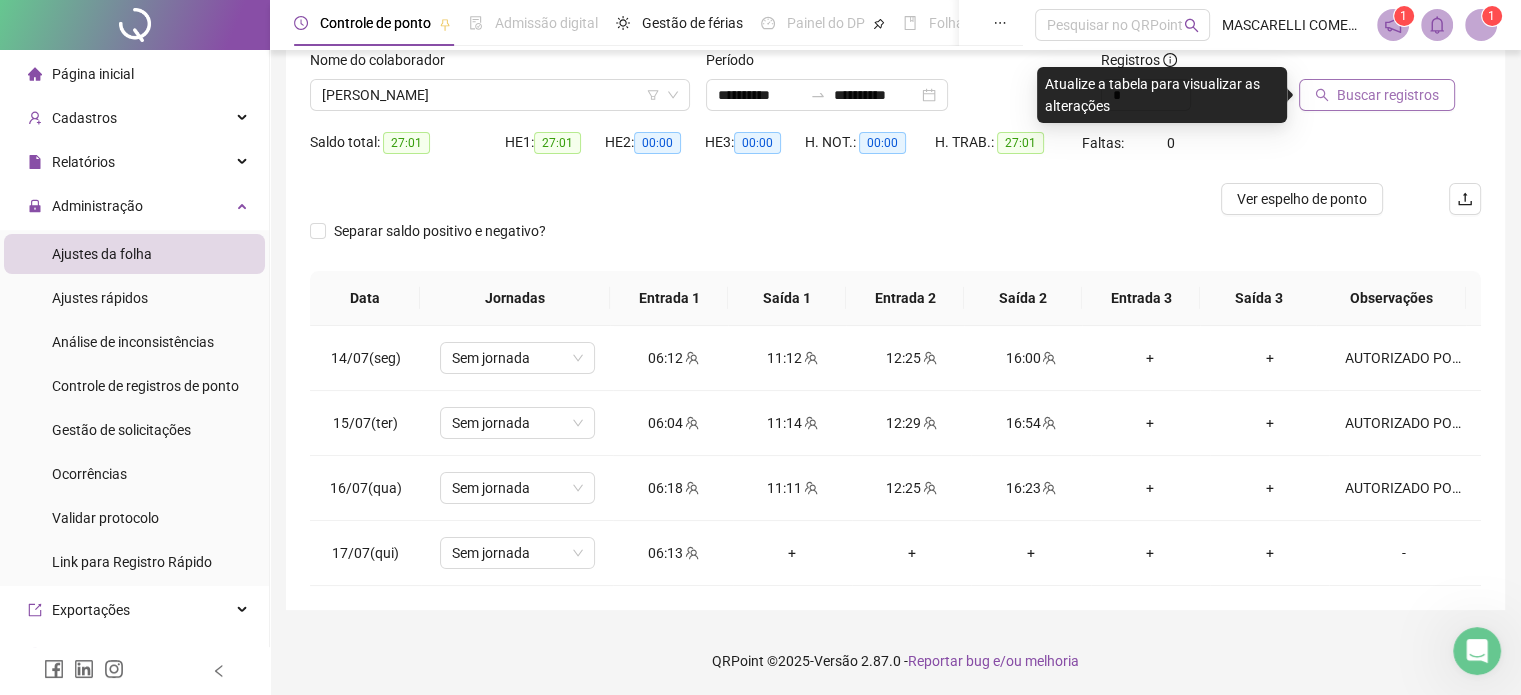click on "Buscar registros" at bounding box center (1388, 95) 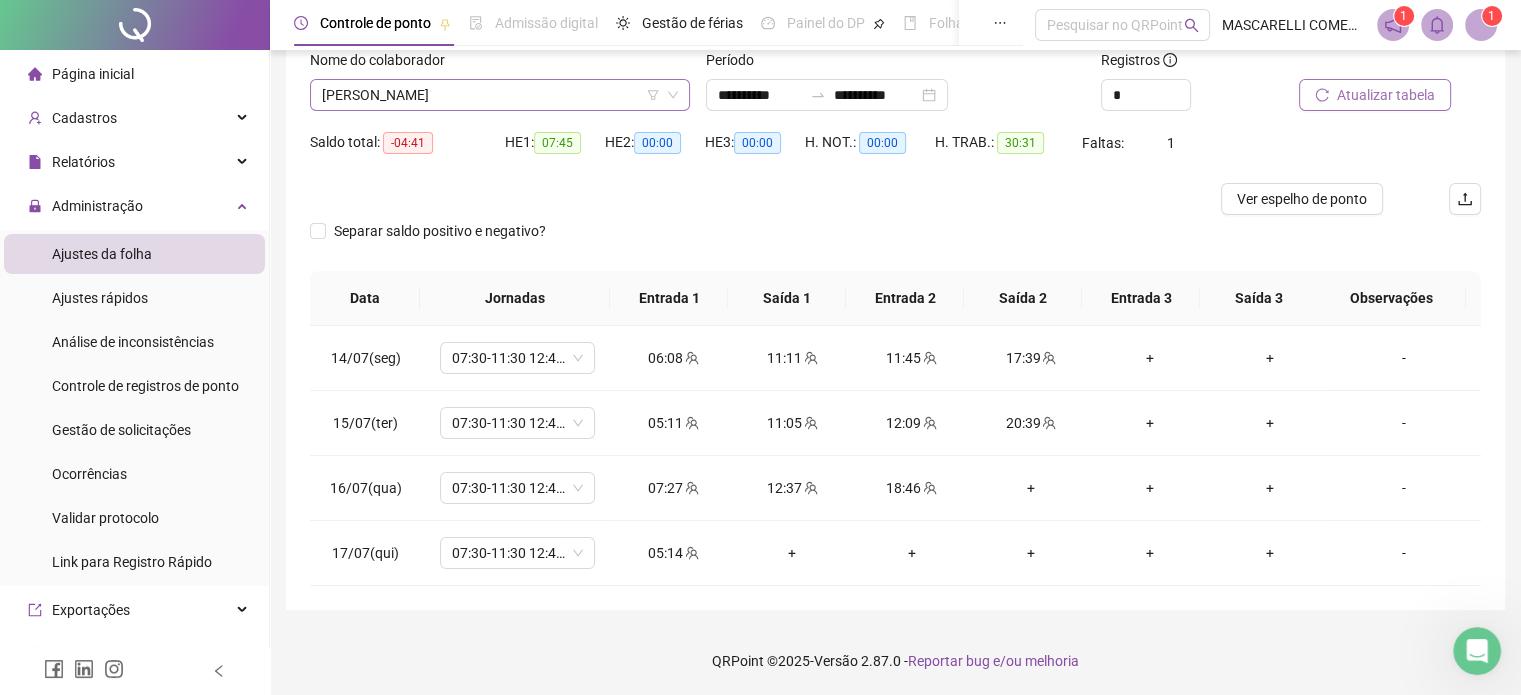 click on "[PERSON_NAME]" at bounding box center (500, 95) 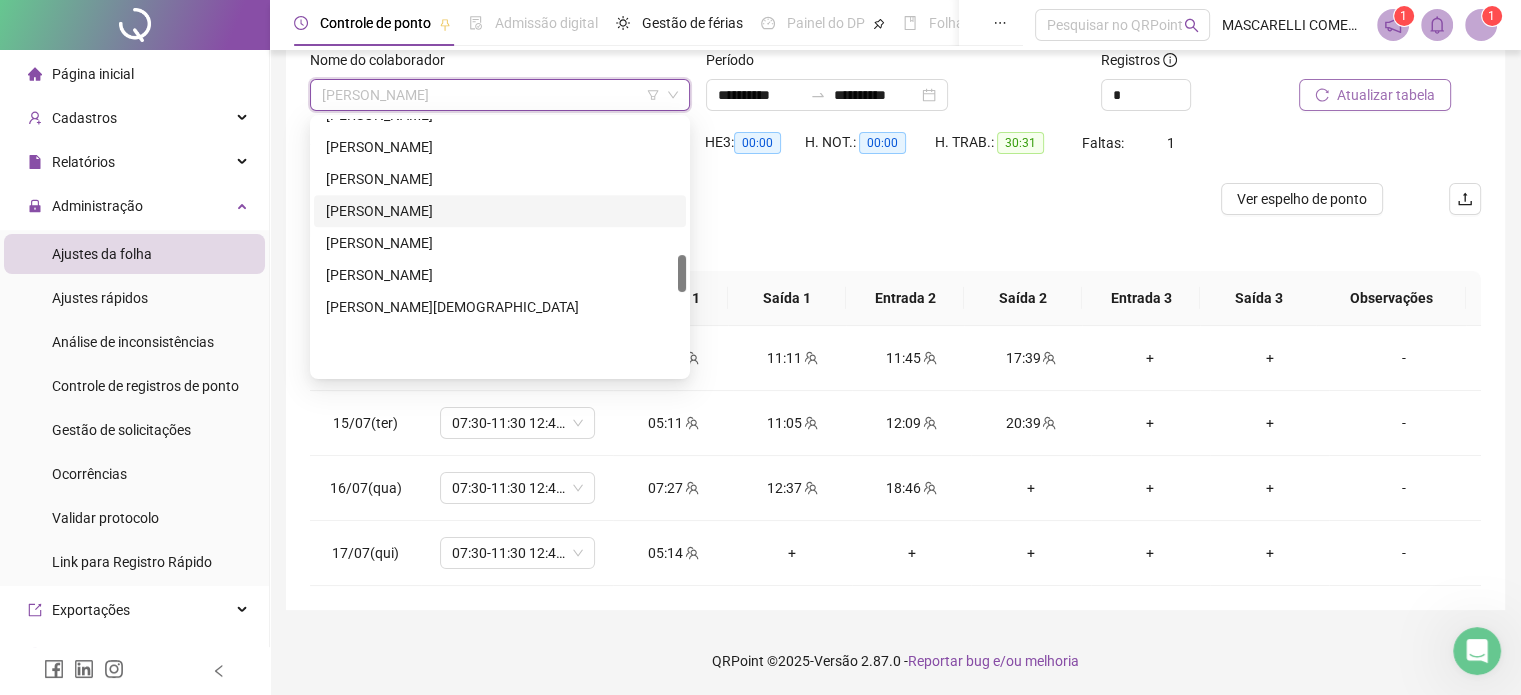 scroll, scrollTop: 912, scrollLeft: 0, axis: vertical 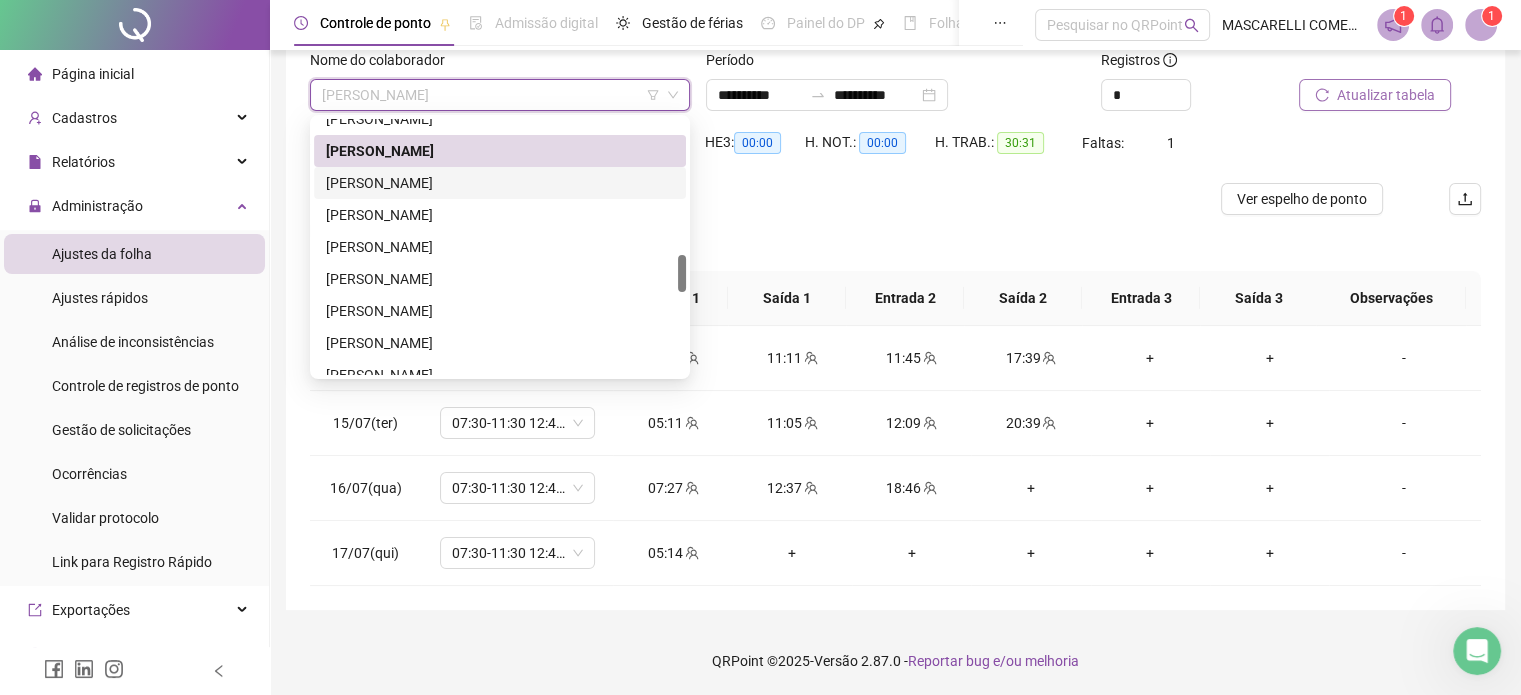click on "[PERSON_NAME]" at bounding box center [500, 183] 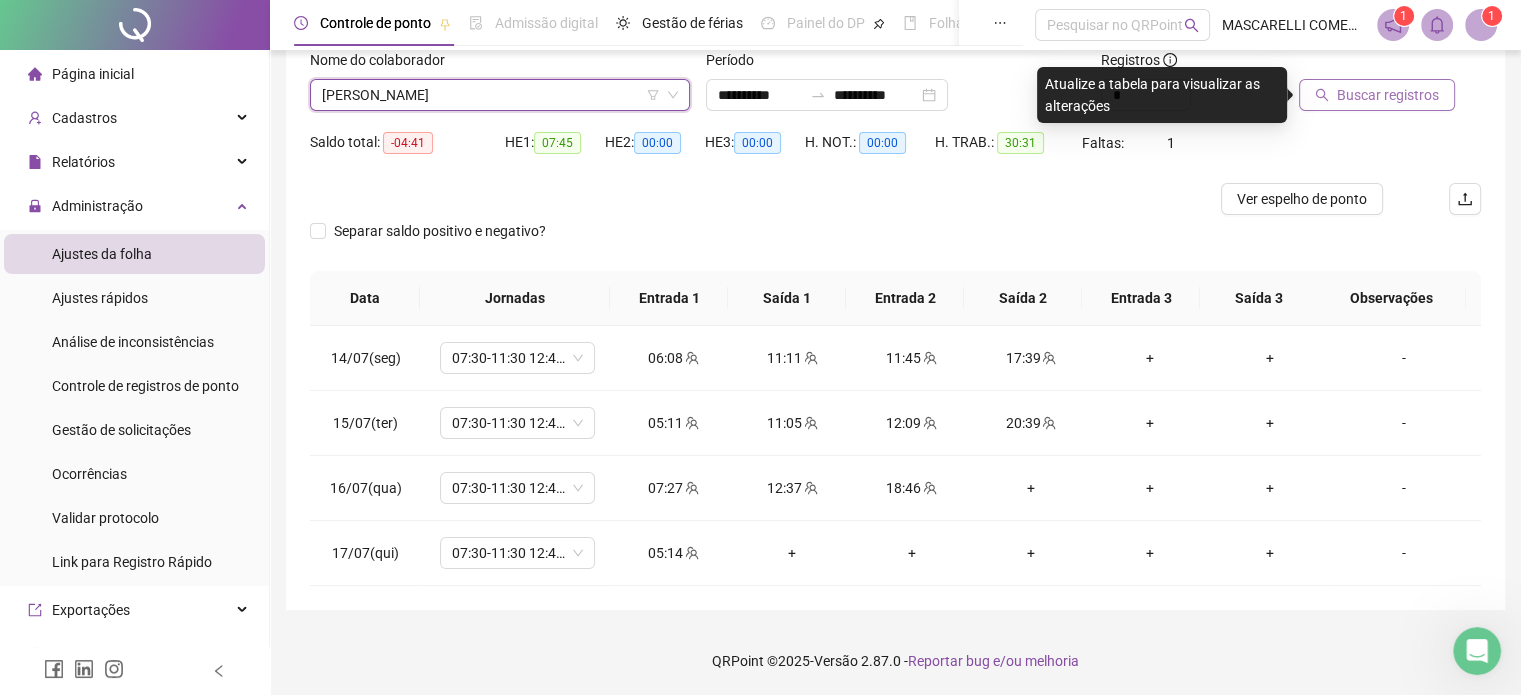 click on "Buscar registros" at bounding box center [1388, 95] 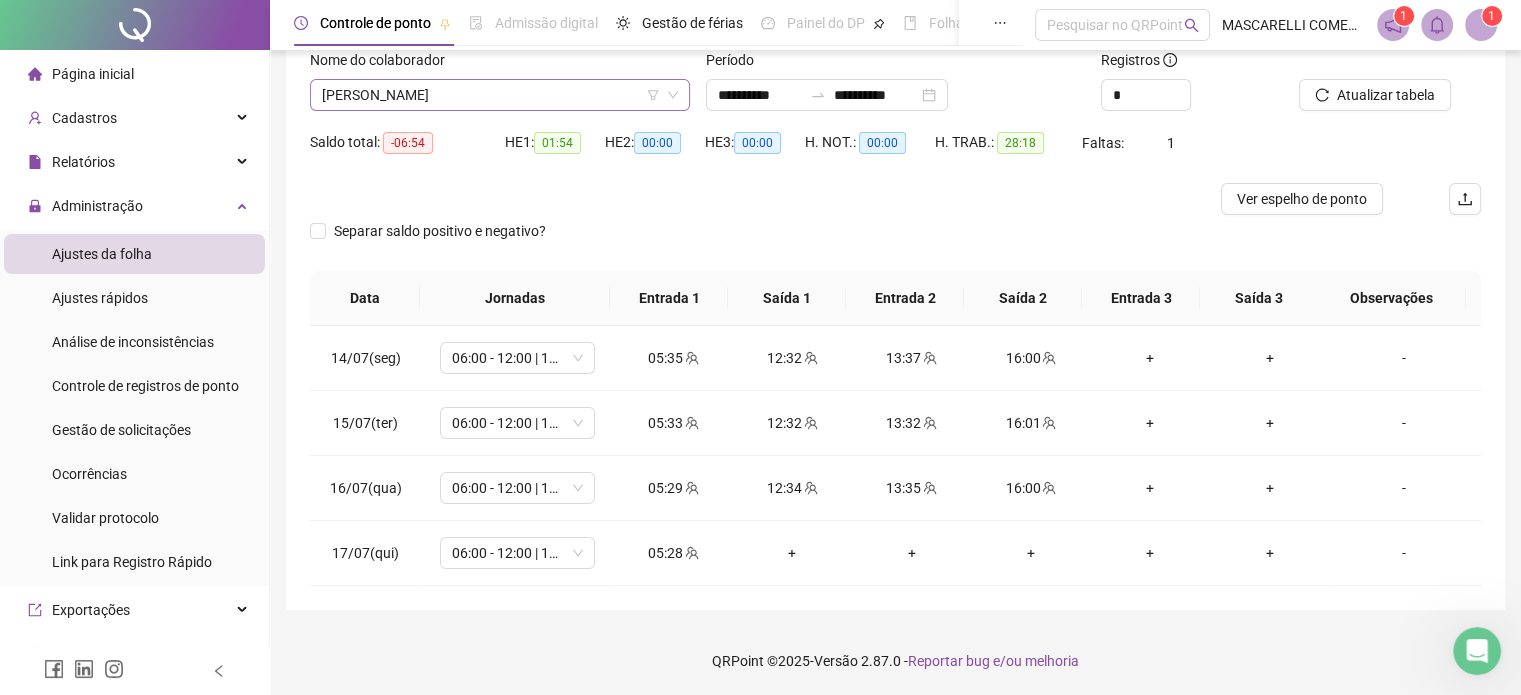 click on "[PERSON_NAME]" at bounding box center [500, 95] 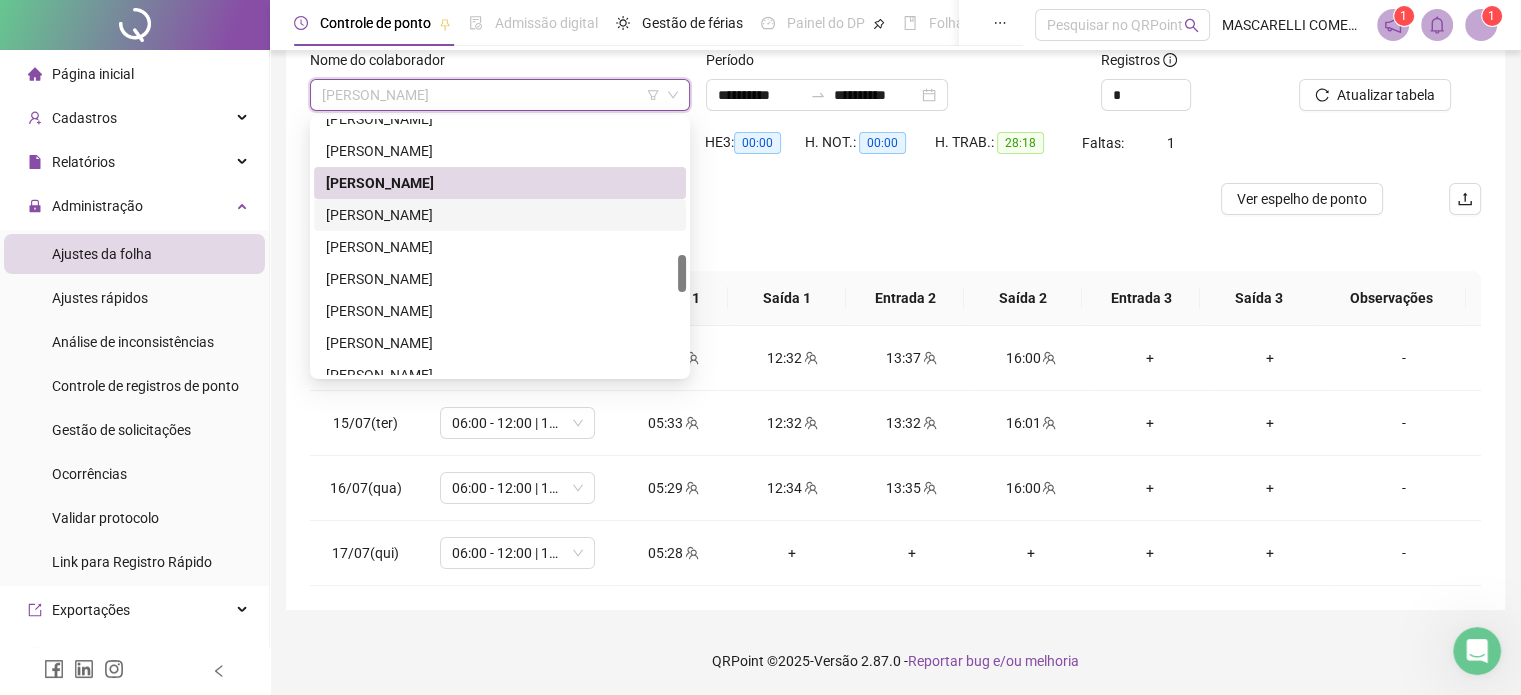 click on "[PERSON_NAME]" at bounding box center [500, 215] 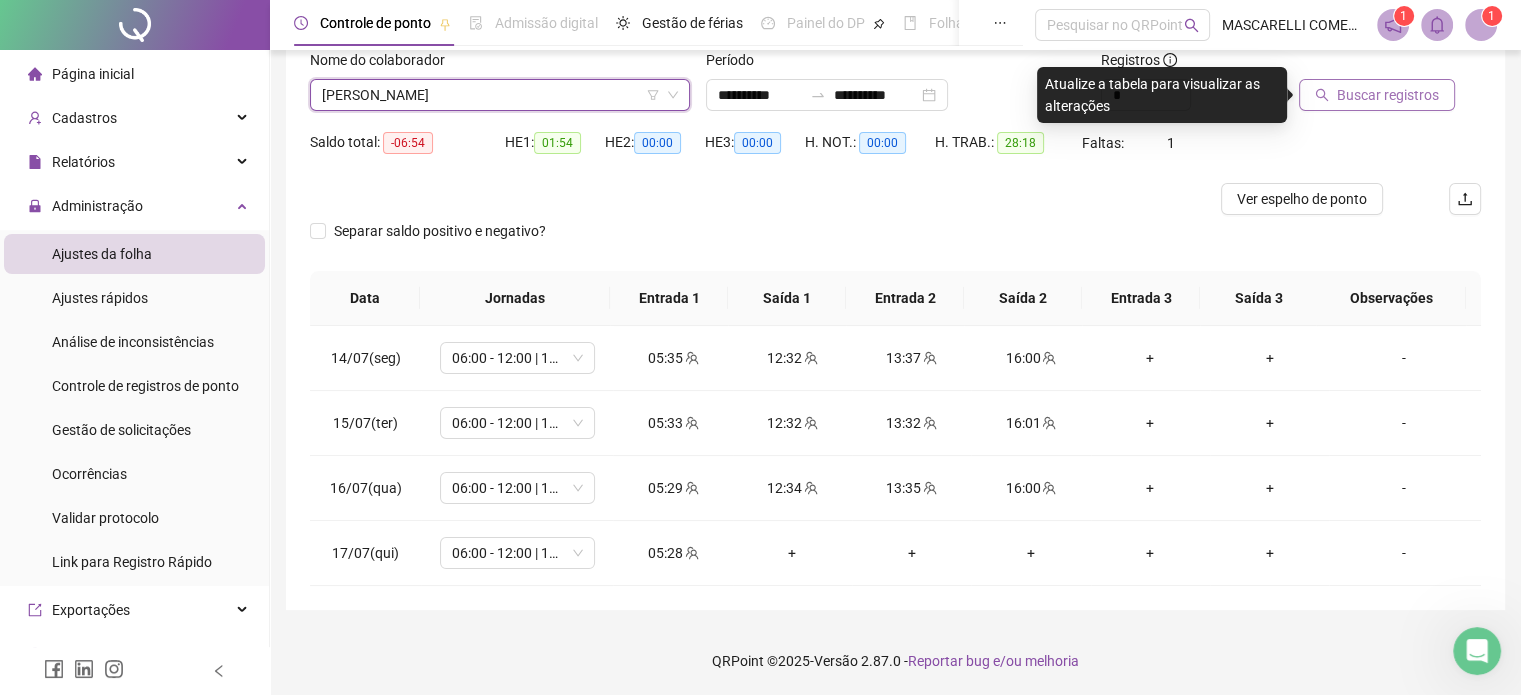click on "Buscar registros" at bounding box center (1388, 95) 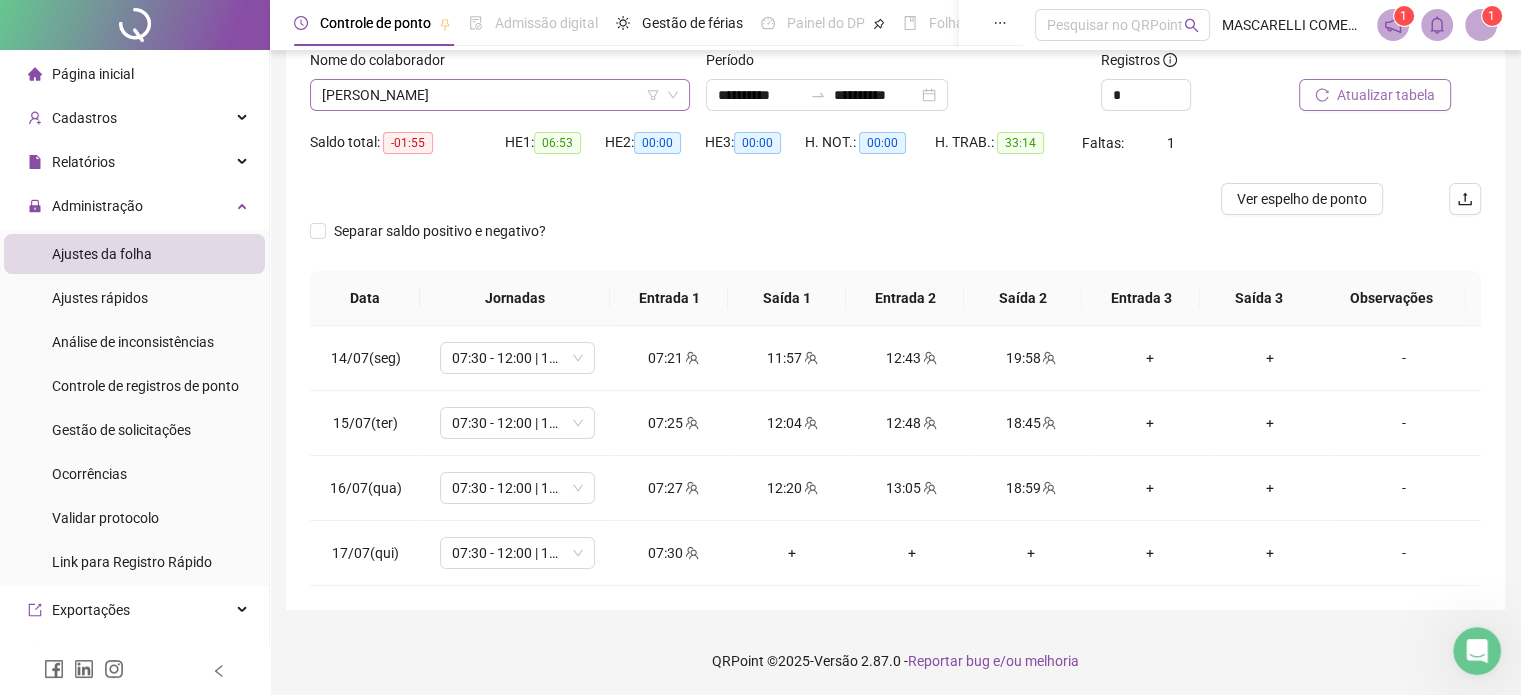 click on "[PERSON_NAME]" at bounding box center (500, 95) 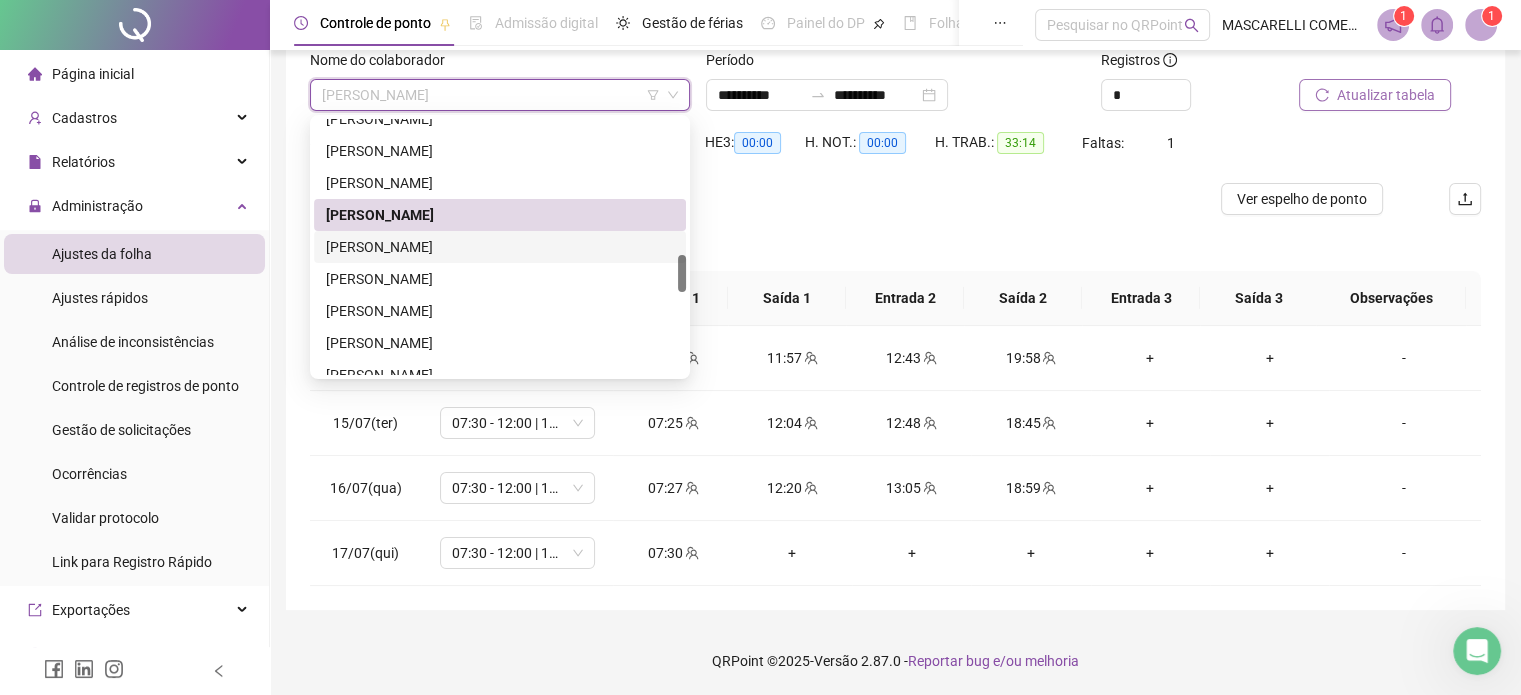 click on "[PERSON_NAME]" at bounding box center [500, 247] 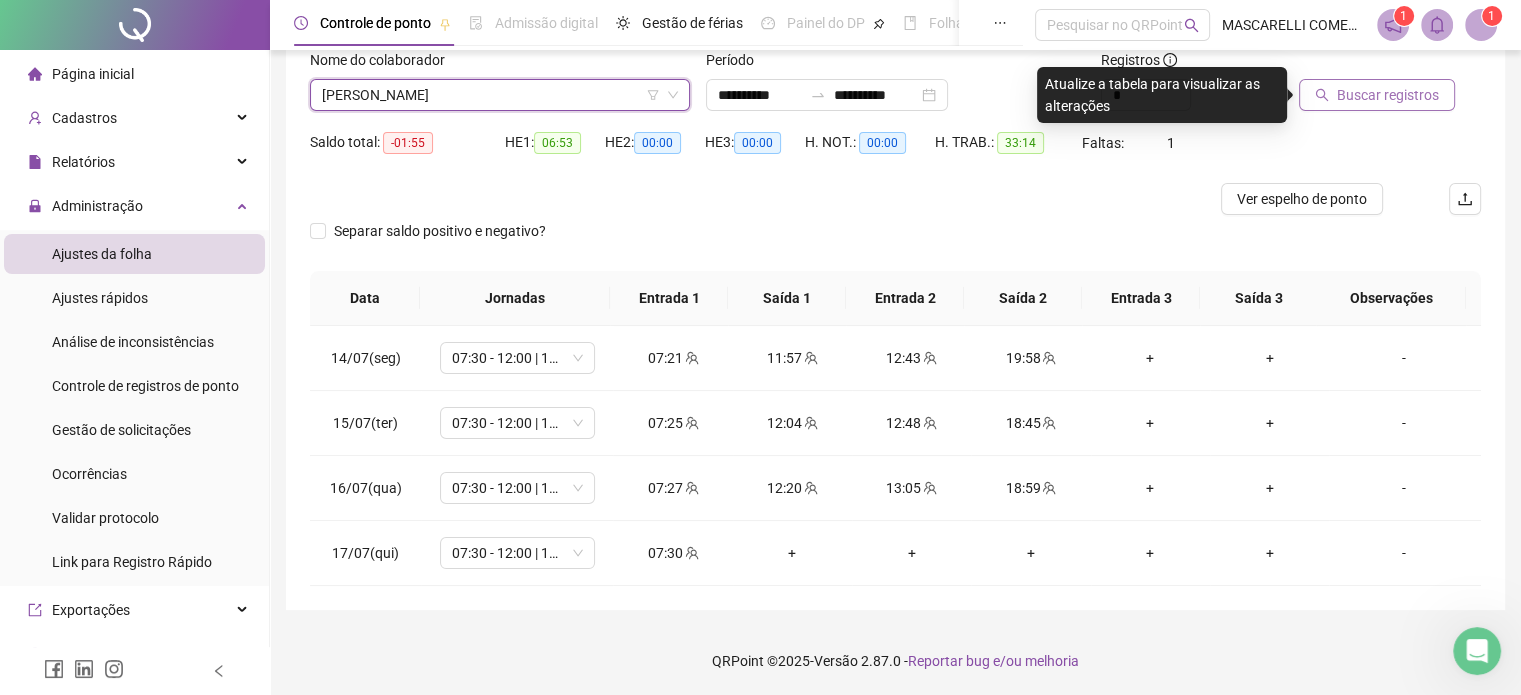 click on "Buscar registros" at bounding box center (1388, 95) 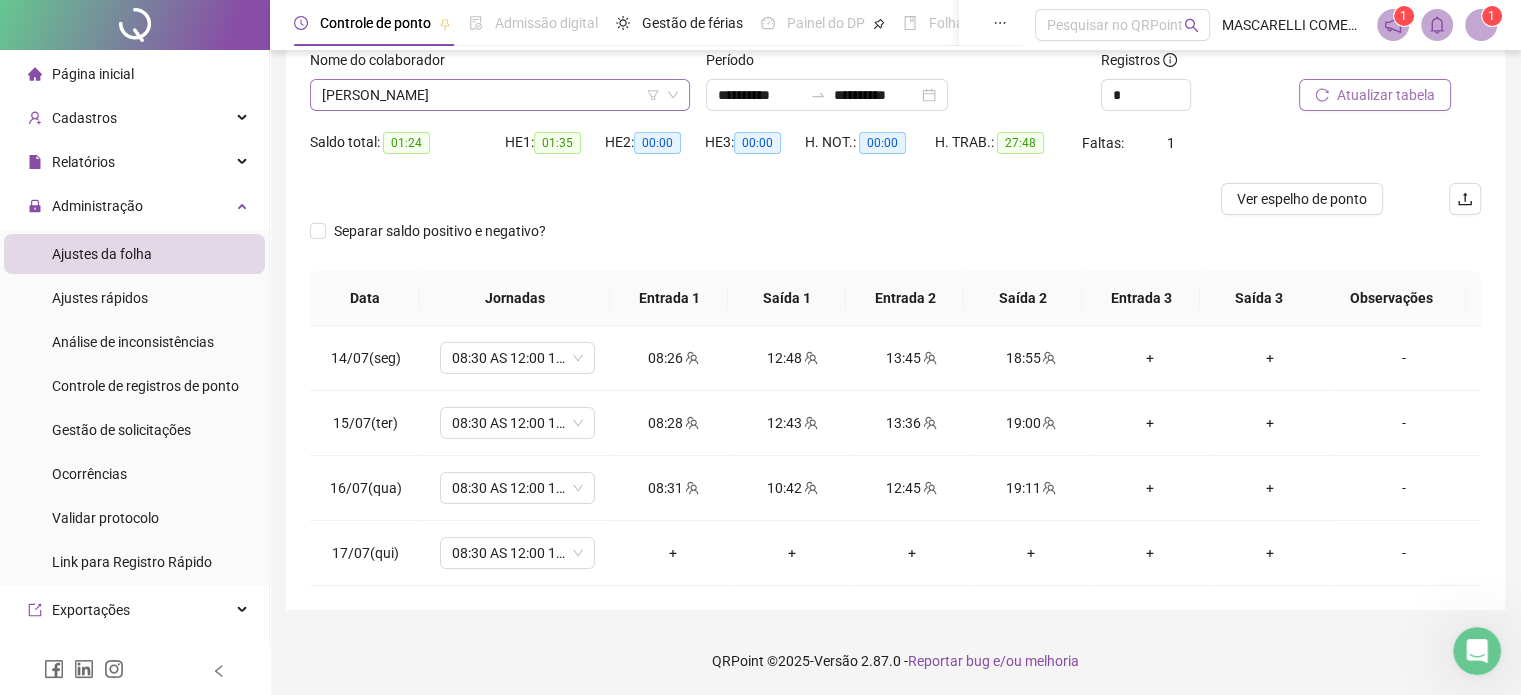 click on "[PERSON_NAME]" at bounding box center (500, 95) 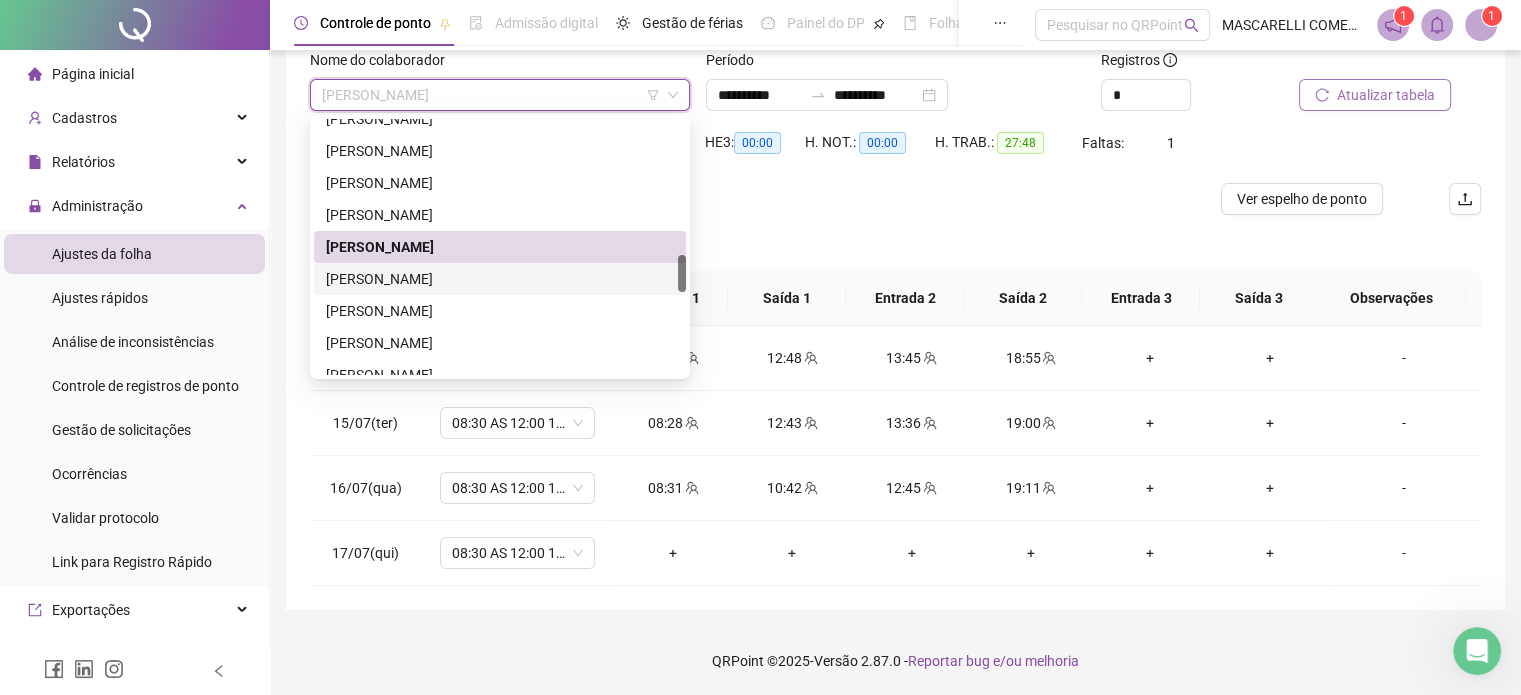 click on "[PERSON_NAME]" at bounding box center [500, 279] 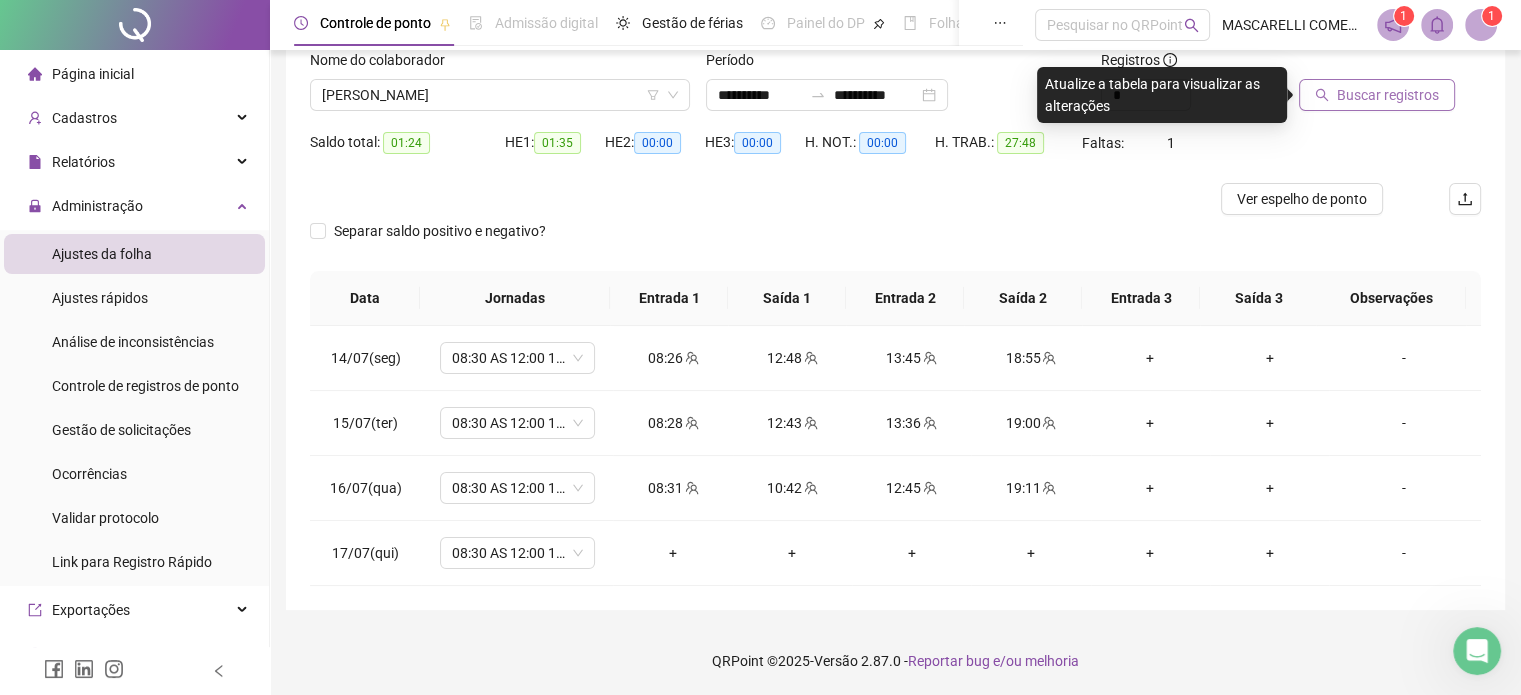 click on "Buscar registros" at bounding box center [1388, 95] 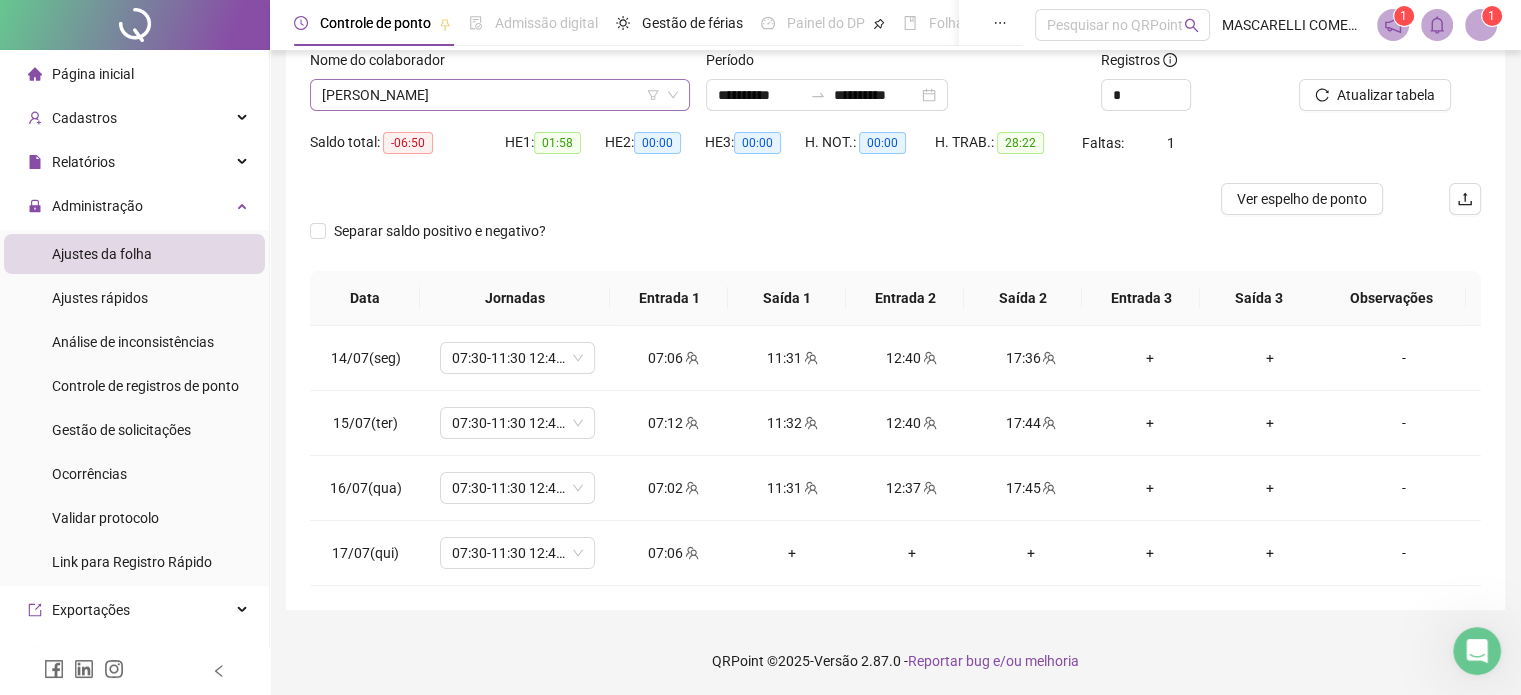 click on "[PERSON_NAME]" at bounding box center [500, 95] 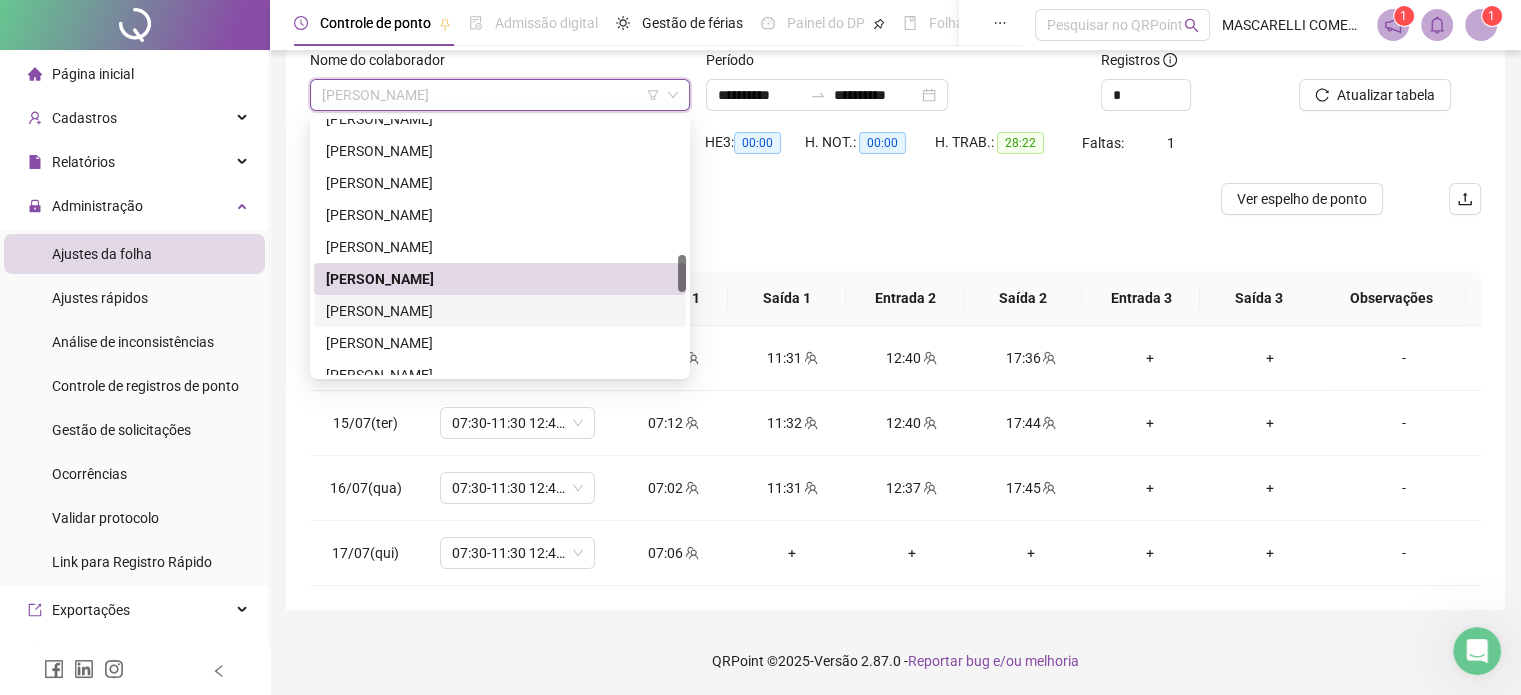 click on "[PERSON_NAME]" at bounding box center (500, 311) 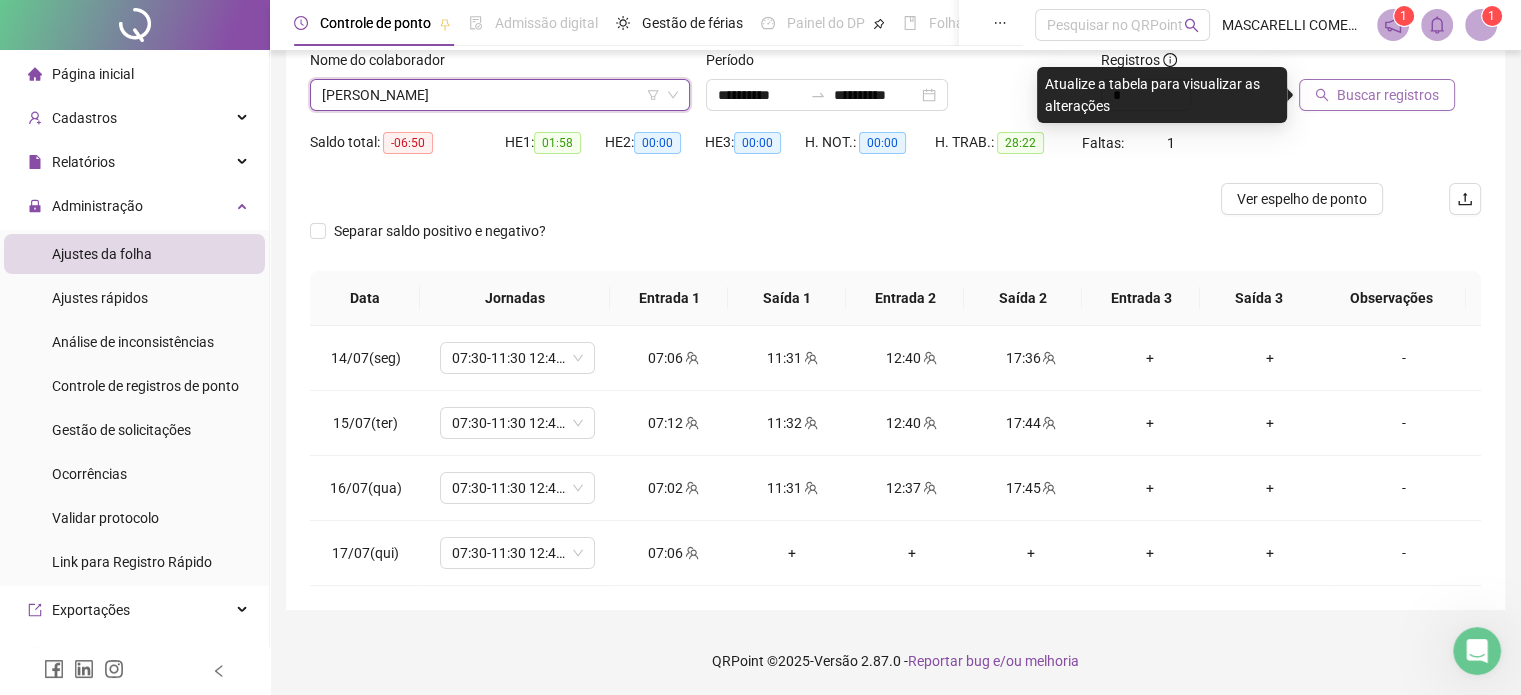 click on "Buscar registros" at bounding box center [1388, 95] 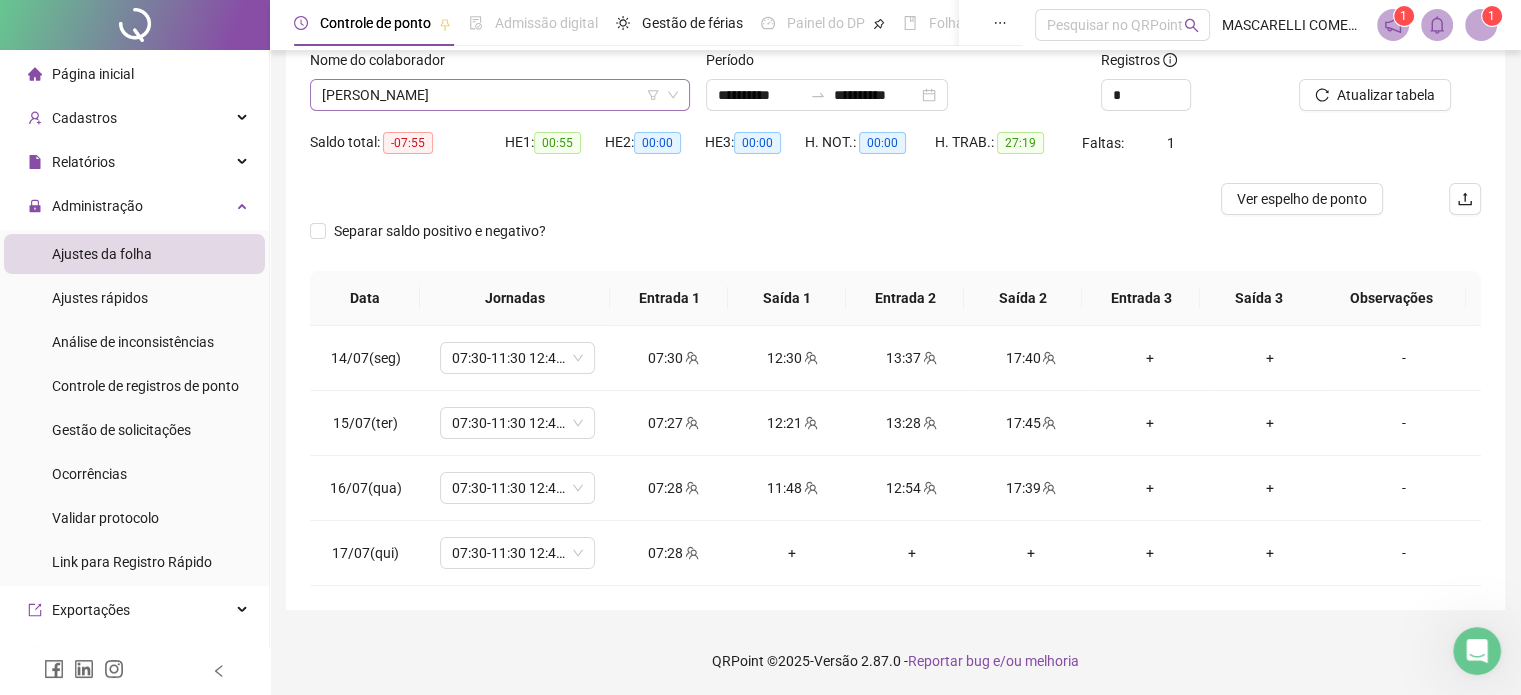 click on "[PERSON_NAME]" at bounding box center (500, 95) 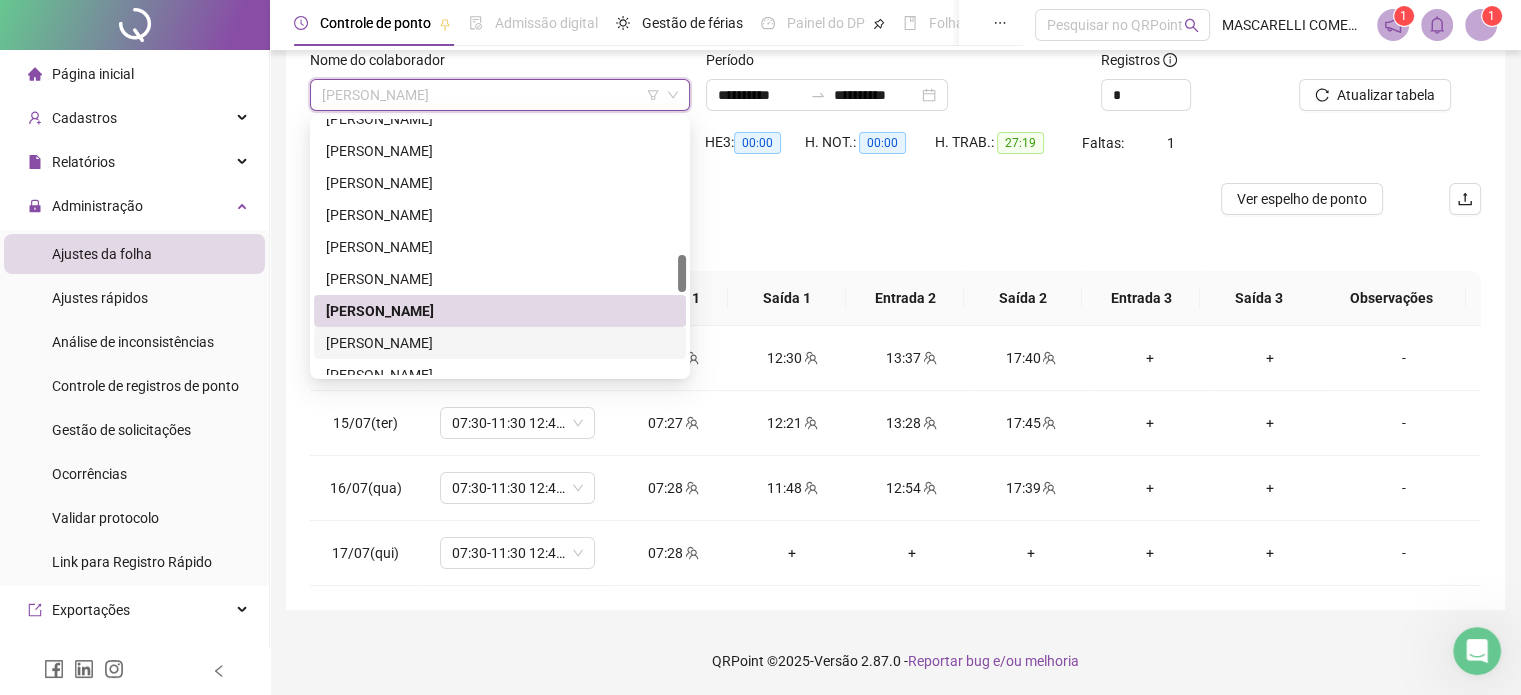 drag, startPoint x: 384, startPoint y: 342, endPoint x: 397, endPoint y: 335, distance: 14.764823 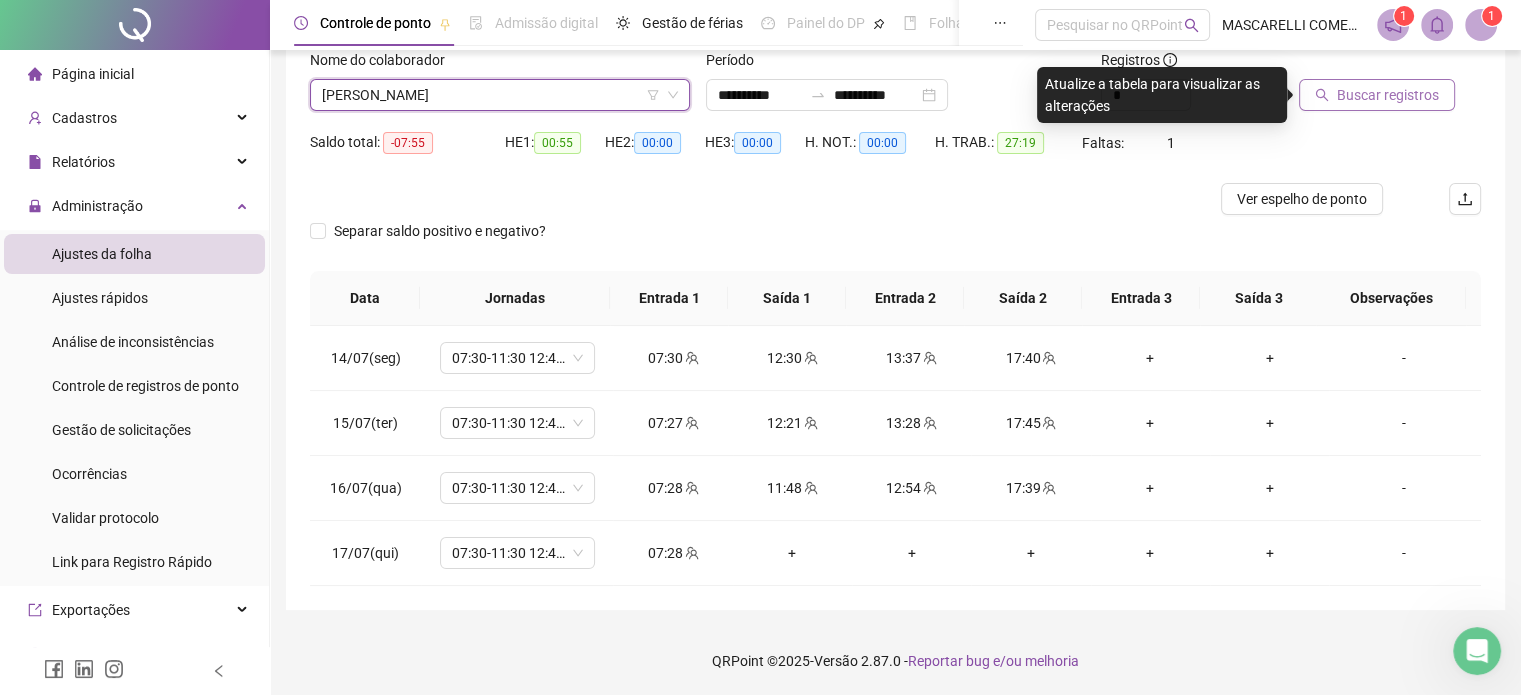 click on "Buscar registros" at bounding box center [1388, 95] 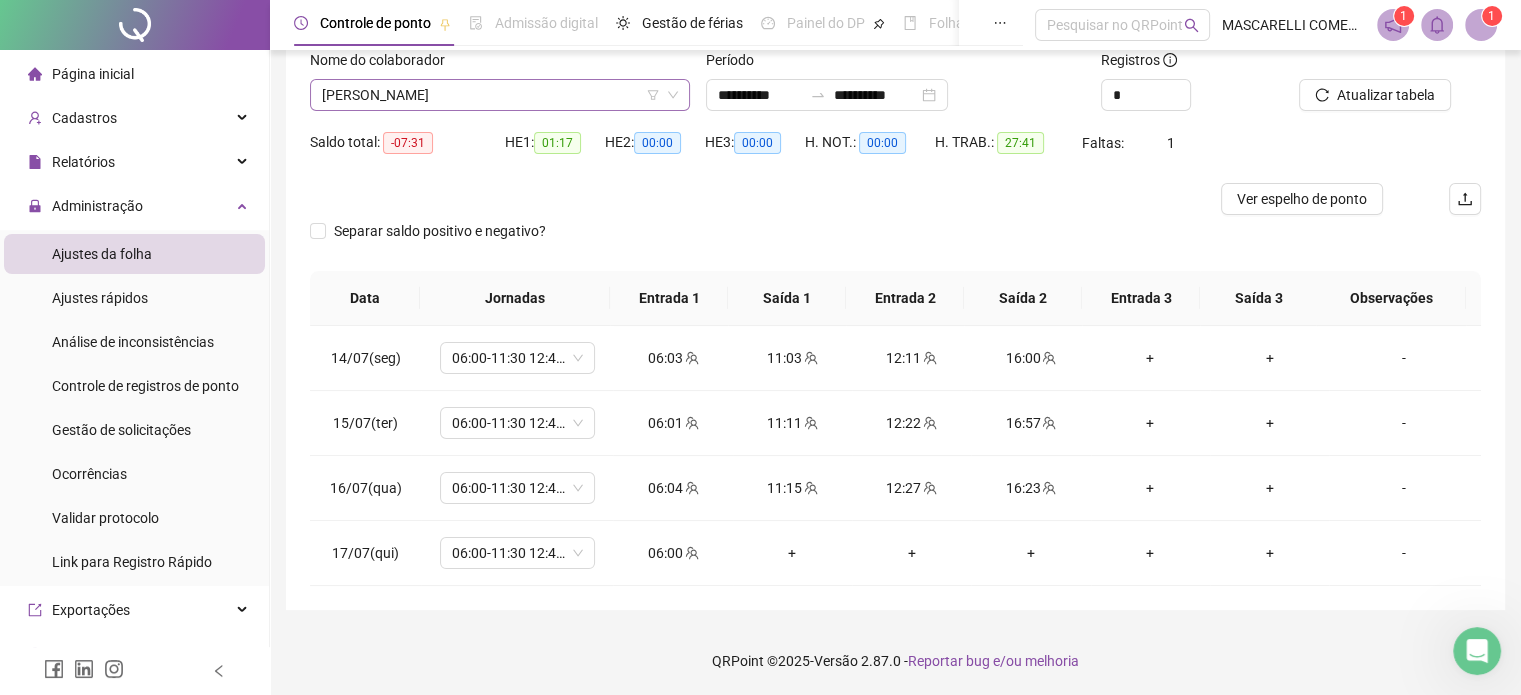 click on "[PERSON_NAME]" at bounding box center [500, 95] 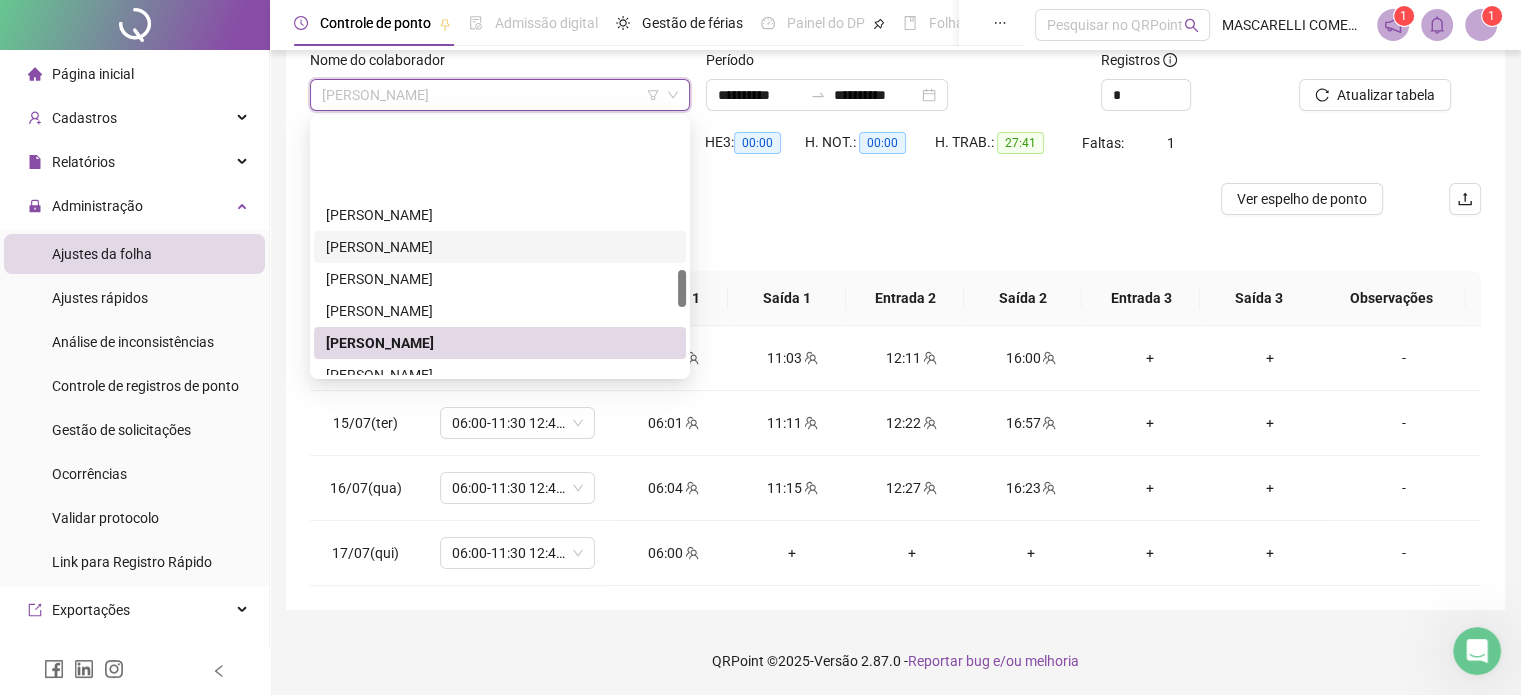 scroll, scrollTop: 1012, scrollLeft: 0, axis: vertical 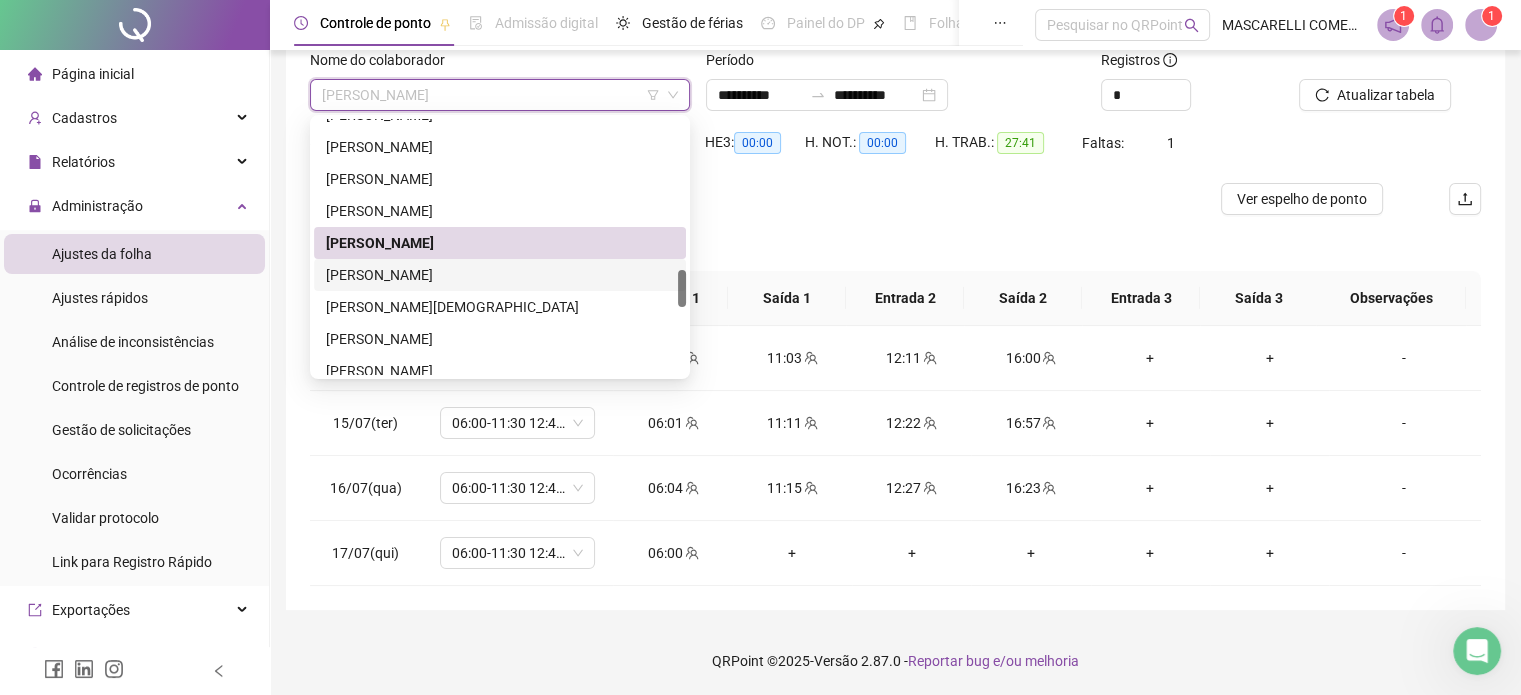 click on "[PERSON_NAME]" at bounding box center [500, 275] 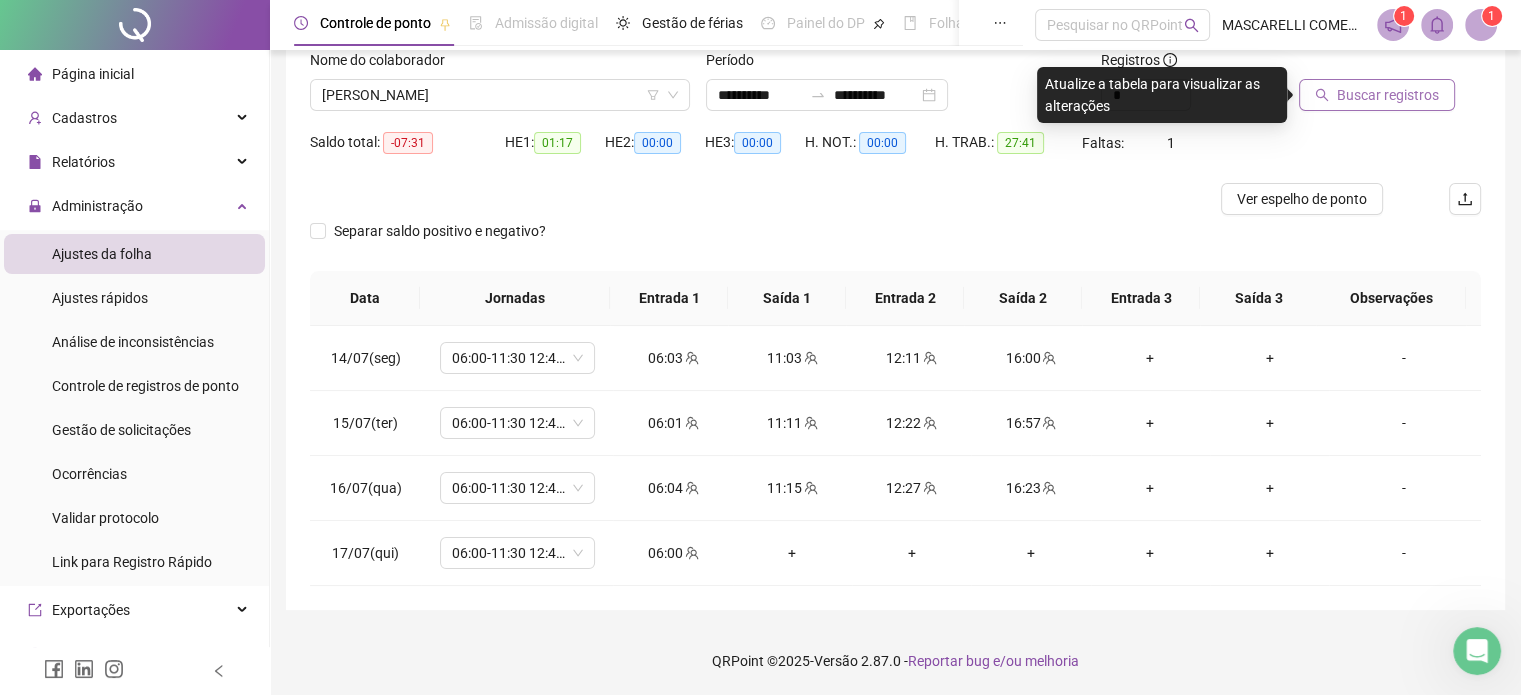 click on "Buscar registros" at bounding box center (1388, 95) 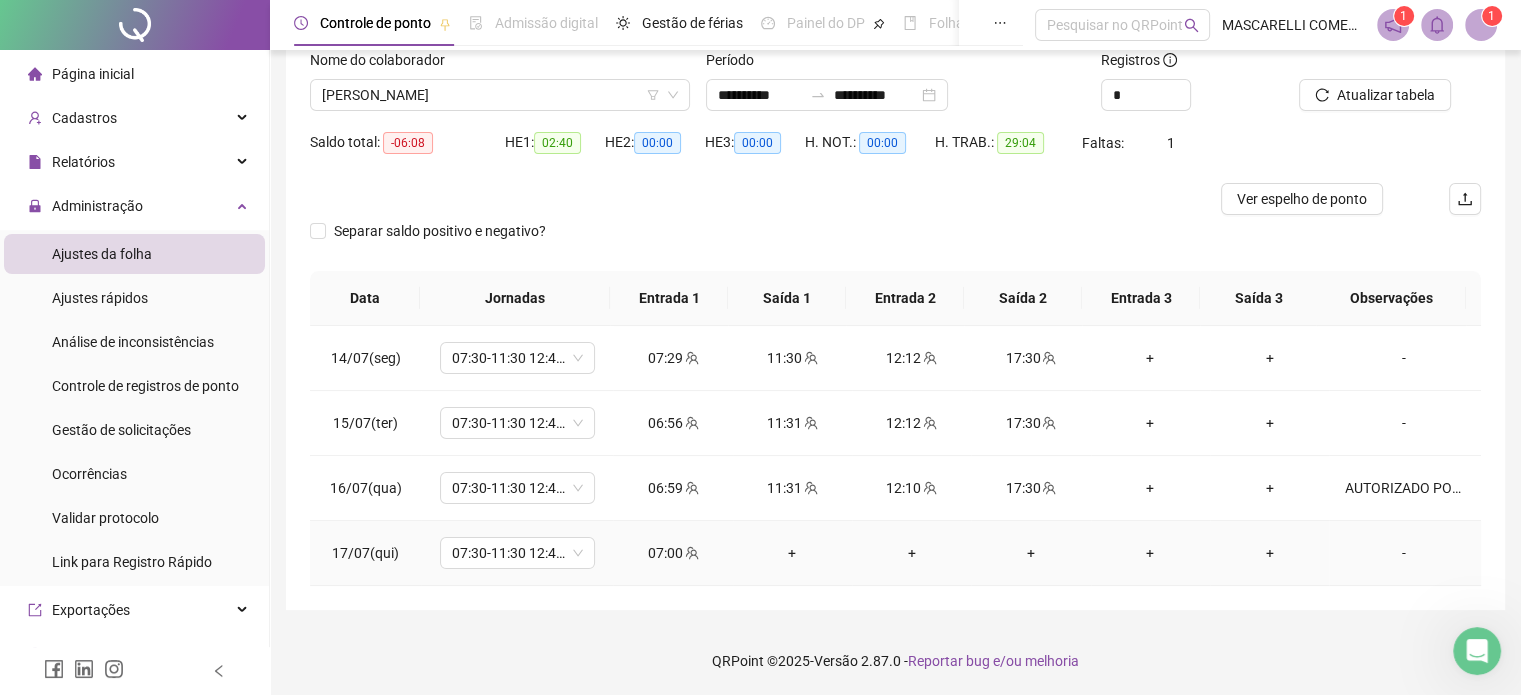 click on "-" at bounding box center [1404, 553] 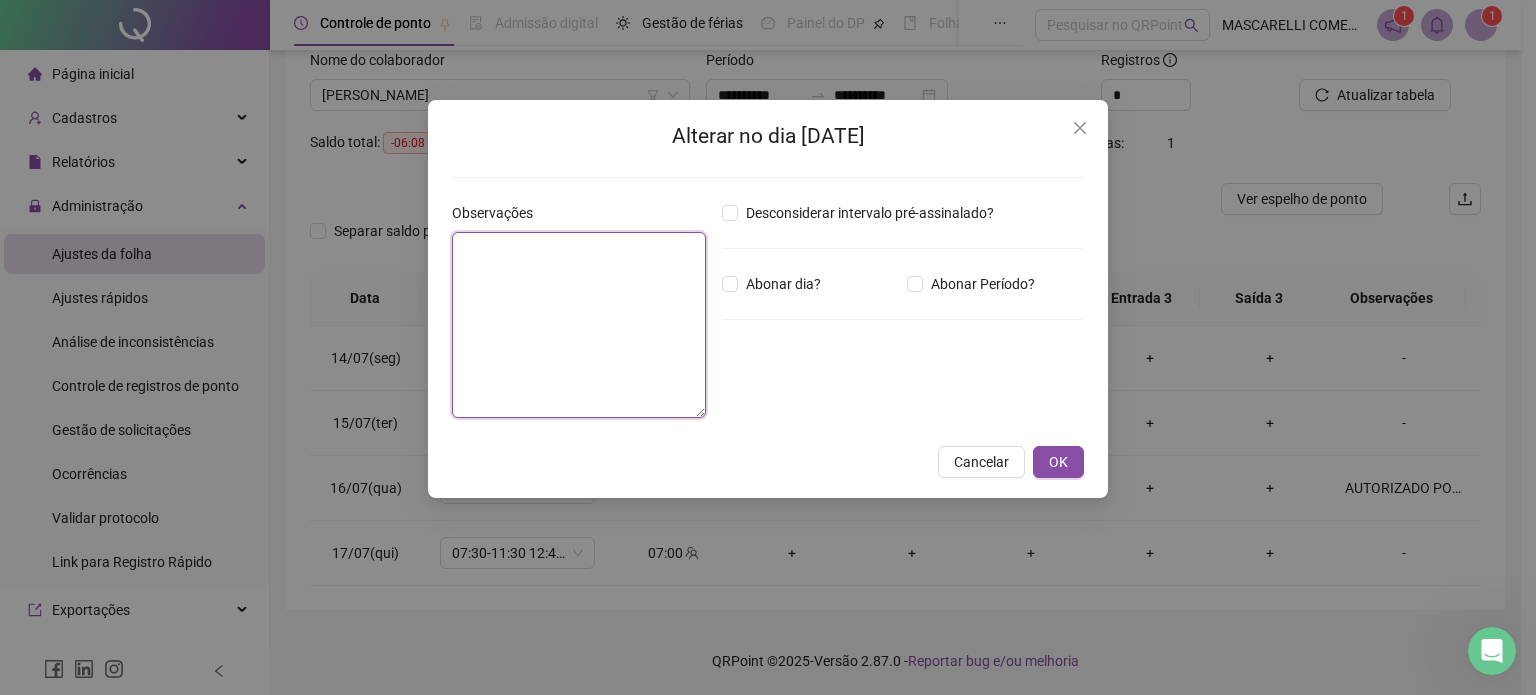 click at bounding box center [579, 325] 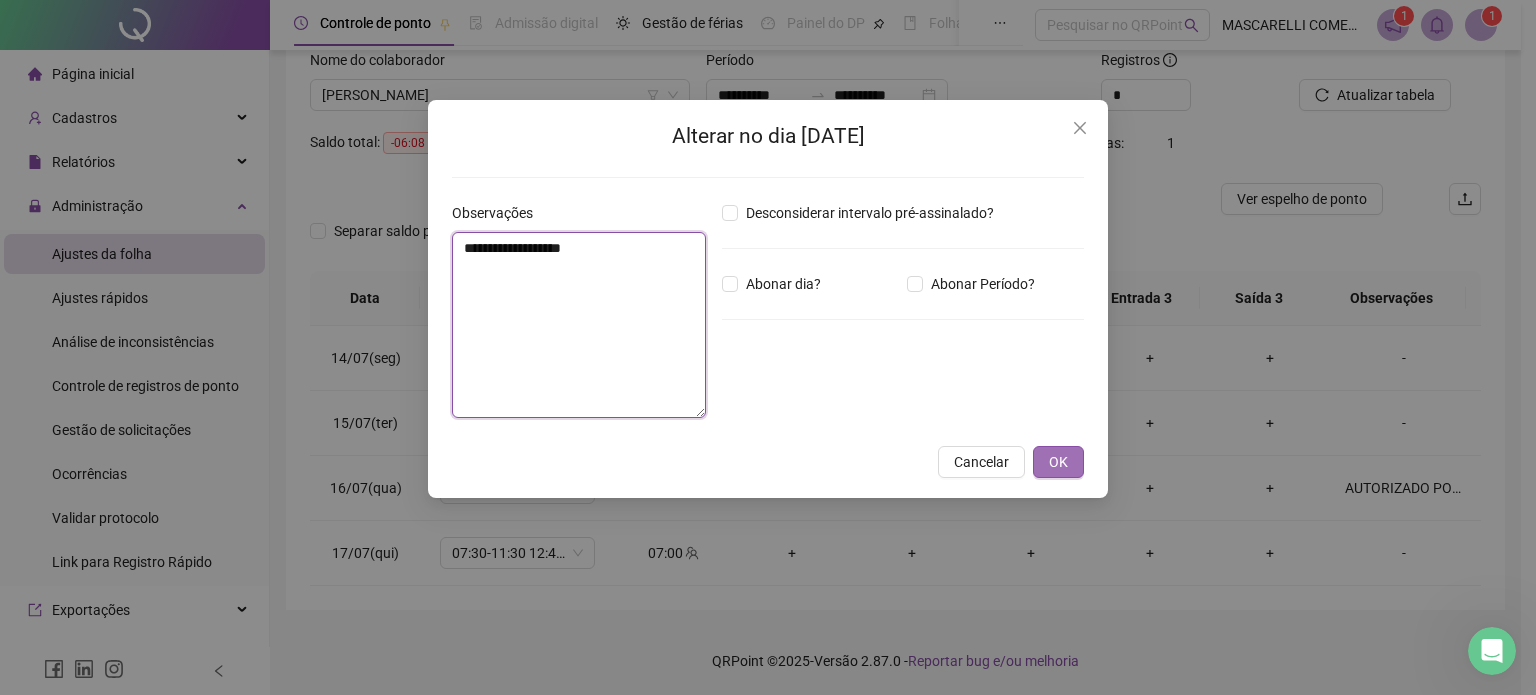 type on "**********" 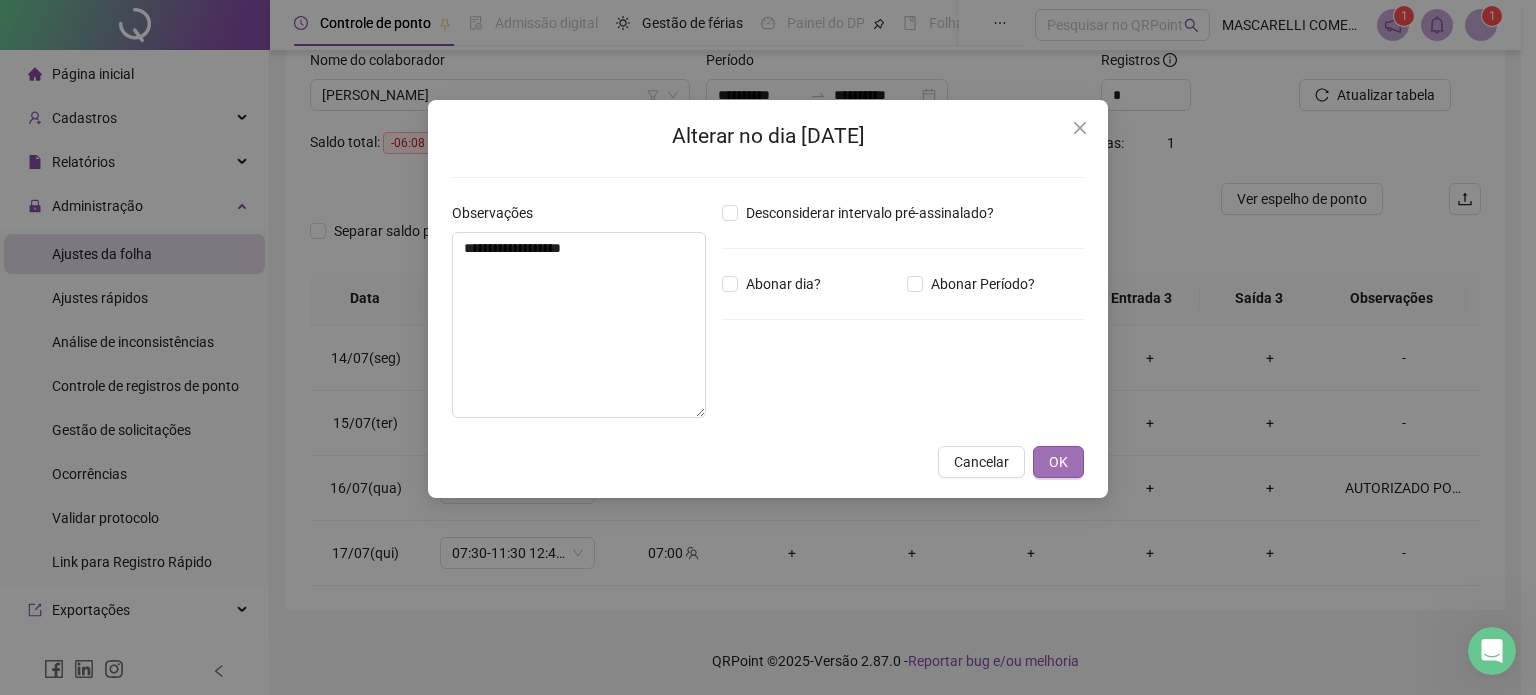 click on "OK" at bounding box center (1058, 462) 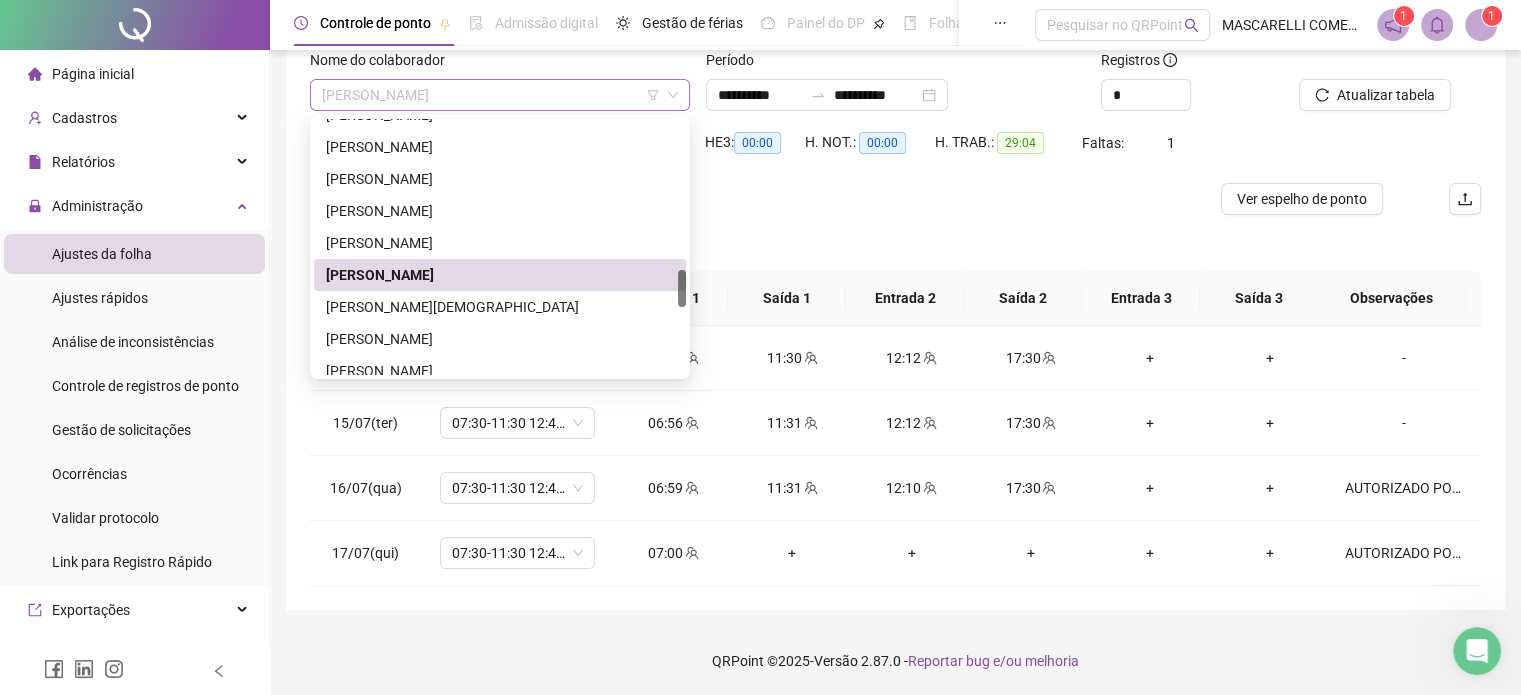 click on "[PERSON_NAME]" at bounding box center [500, 95] 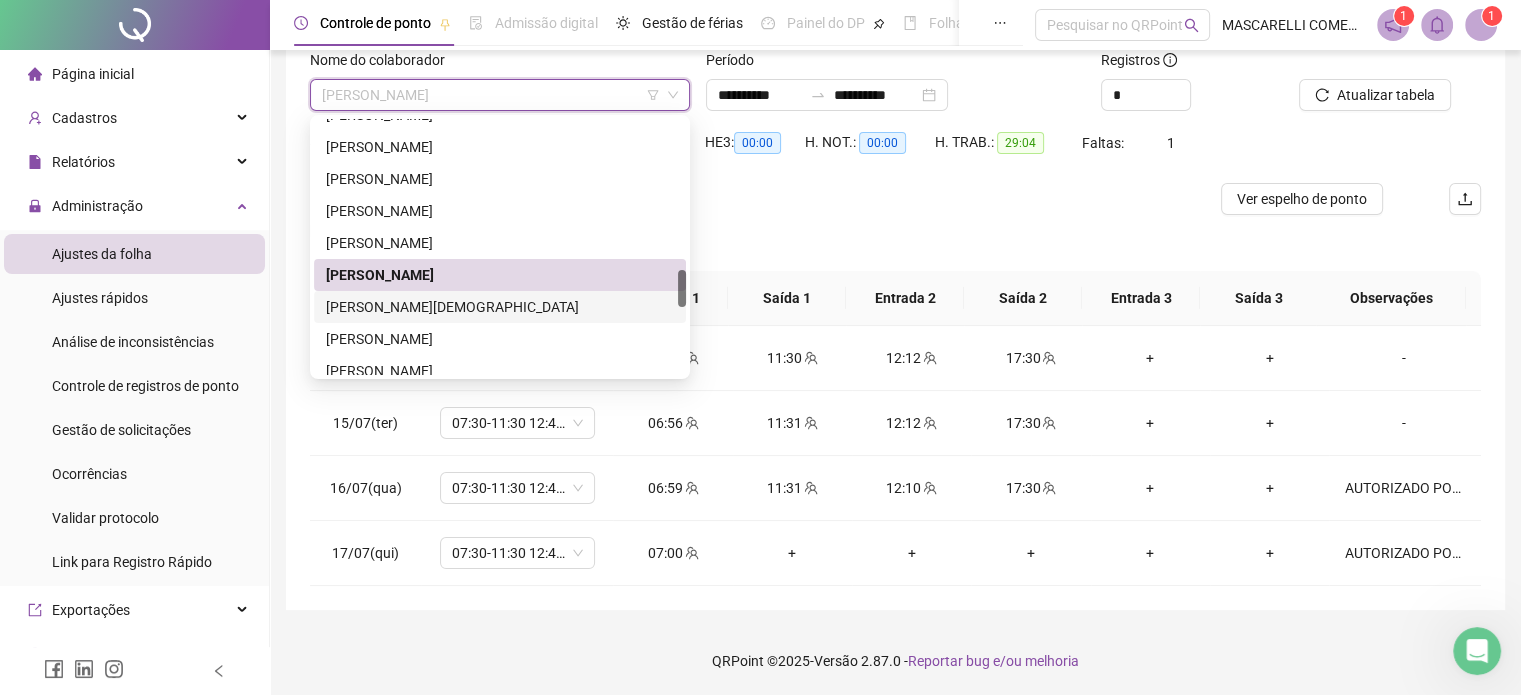 drag, startPoint x: 379, startPoint y: 307, endPoint x: 515, endPoint y: 282, distance: 138.2787 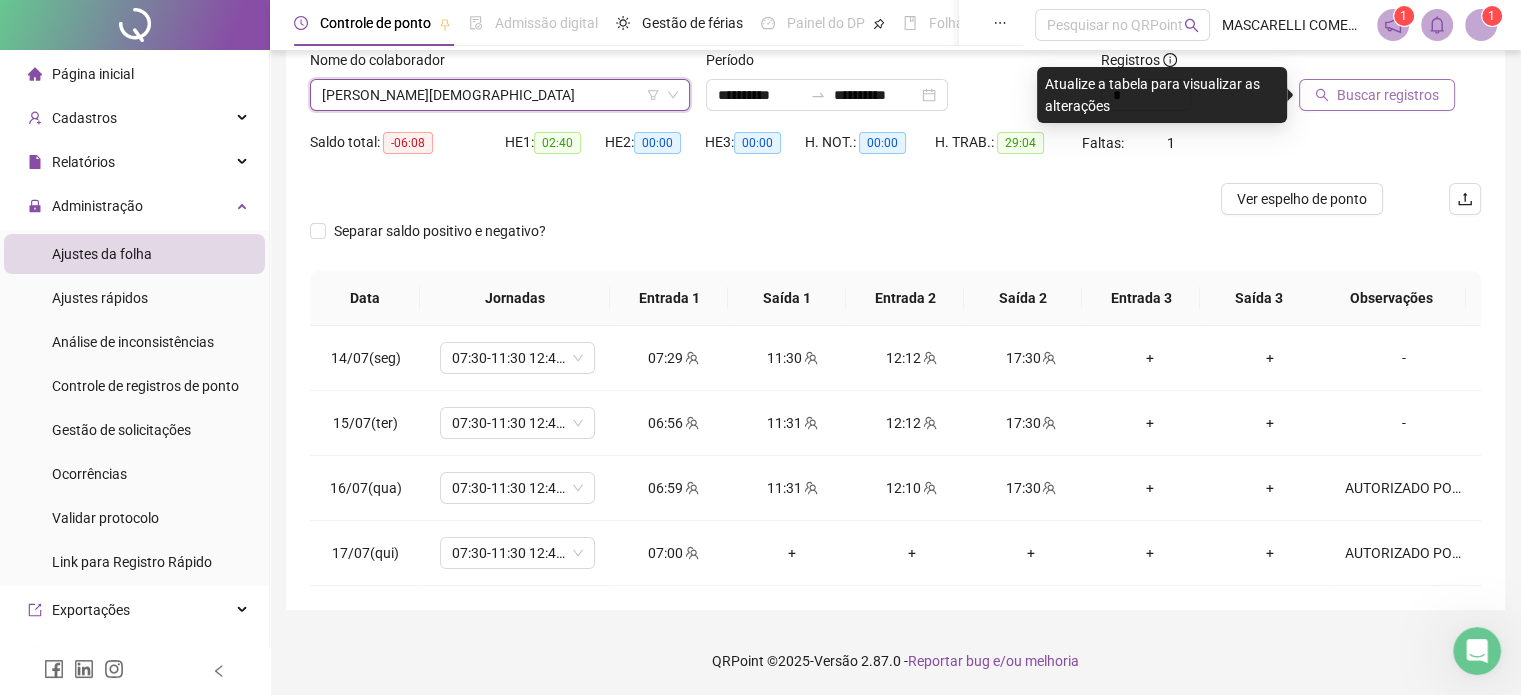 click on "Buscar registros" at bounding box center [1388, 95] 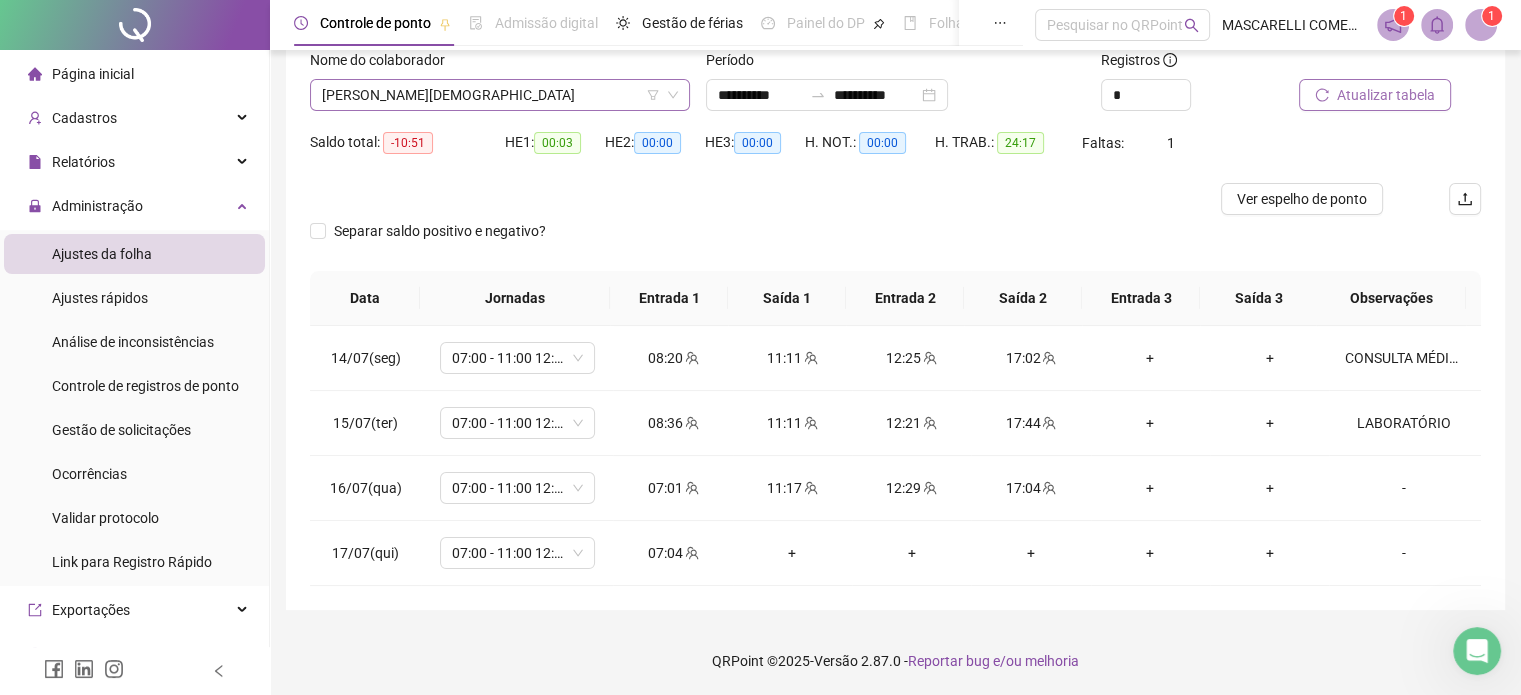 click on "[PERSON_NAME][DEMOGRAPHIC_DATA]" at bounding box center [500, 95] 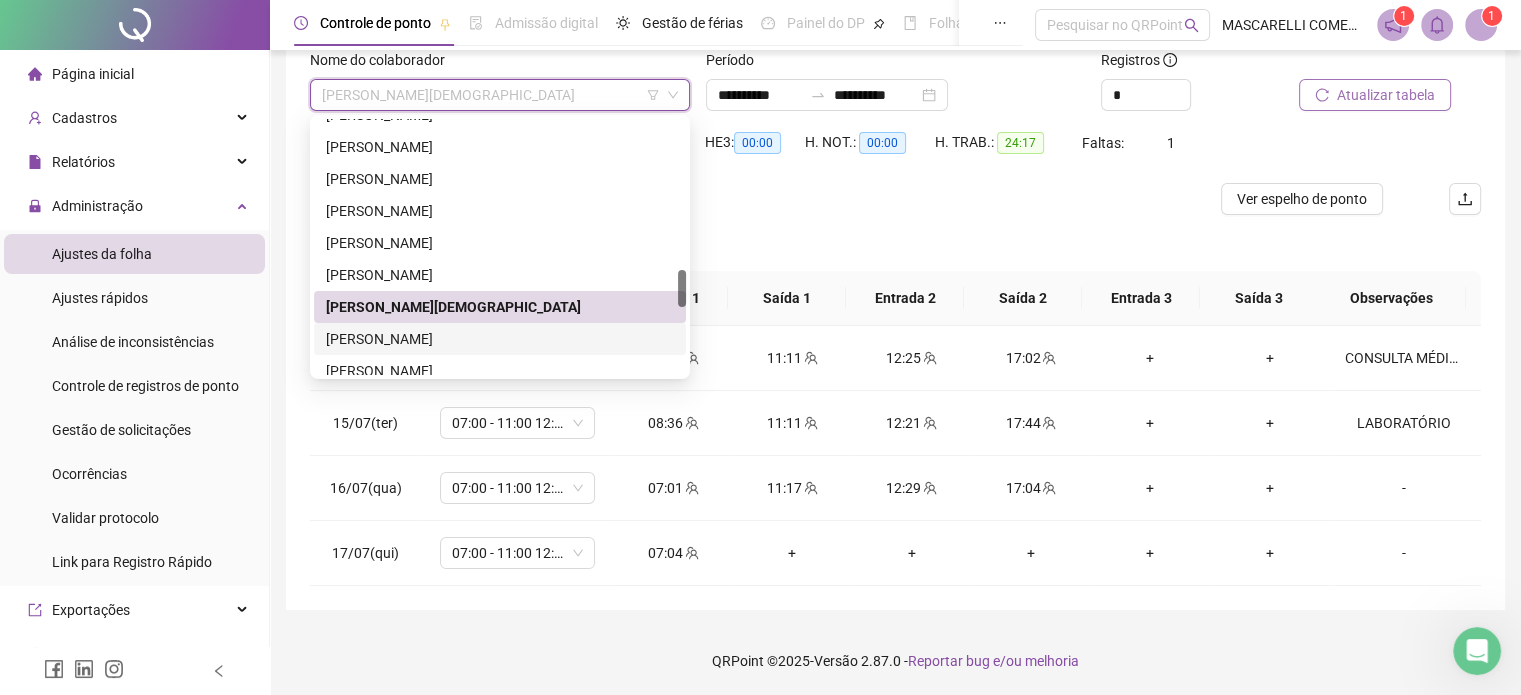 click on "[PERSON_NAME]" at bounding box center (500, 339) 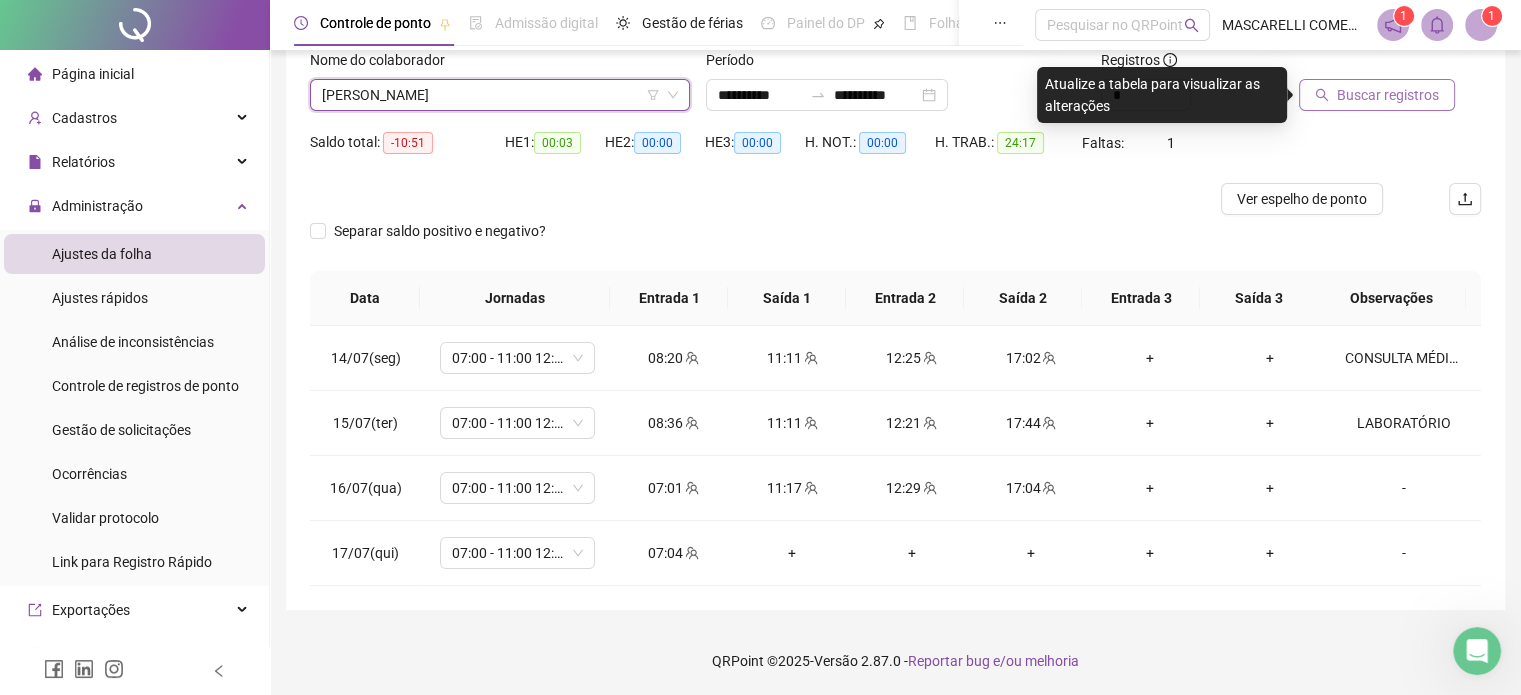 click on "Buscar registros" at bounding box center [1388, 95] 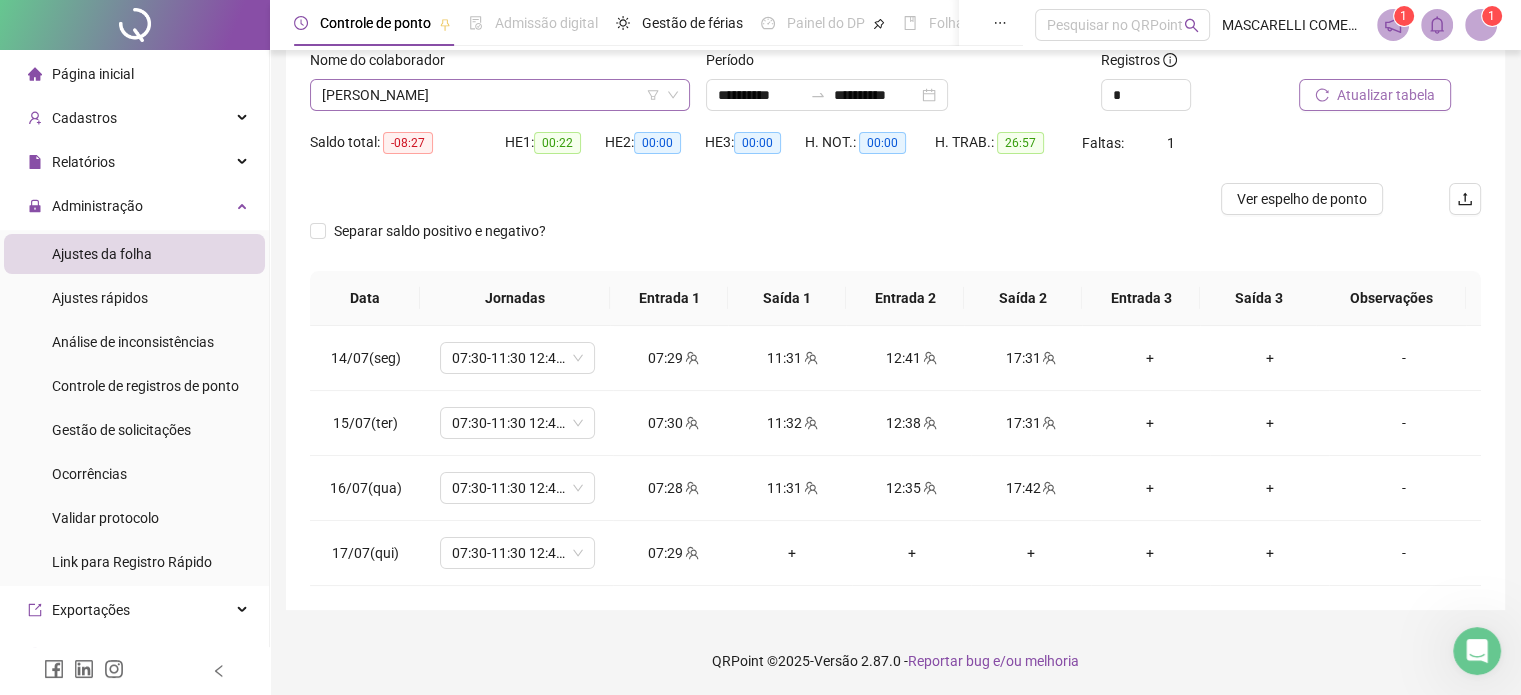 click on "[PERSON_NAME]" at bounding box center [500, 95] 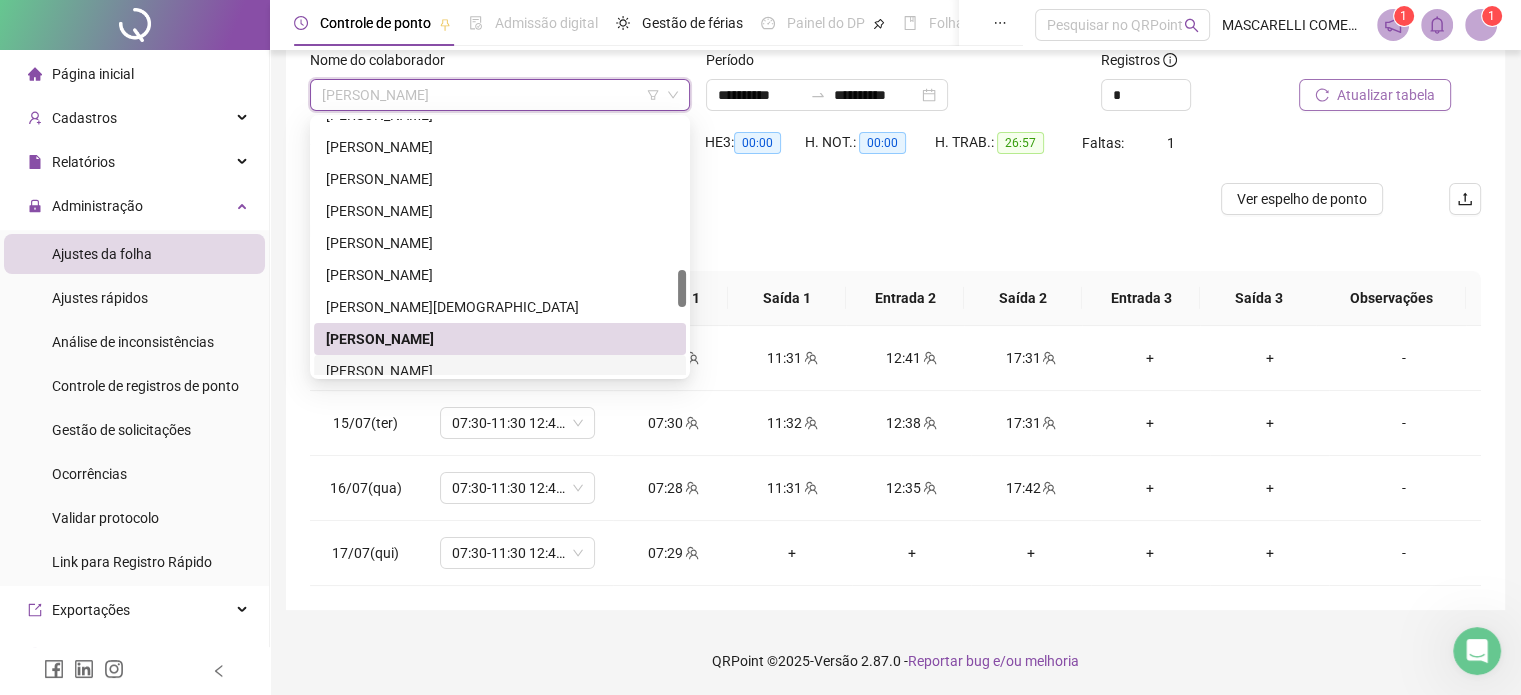 click on "[PERSON_NAME]" at bounding box center [500, 371] 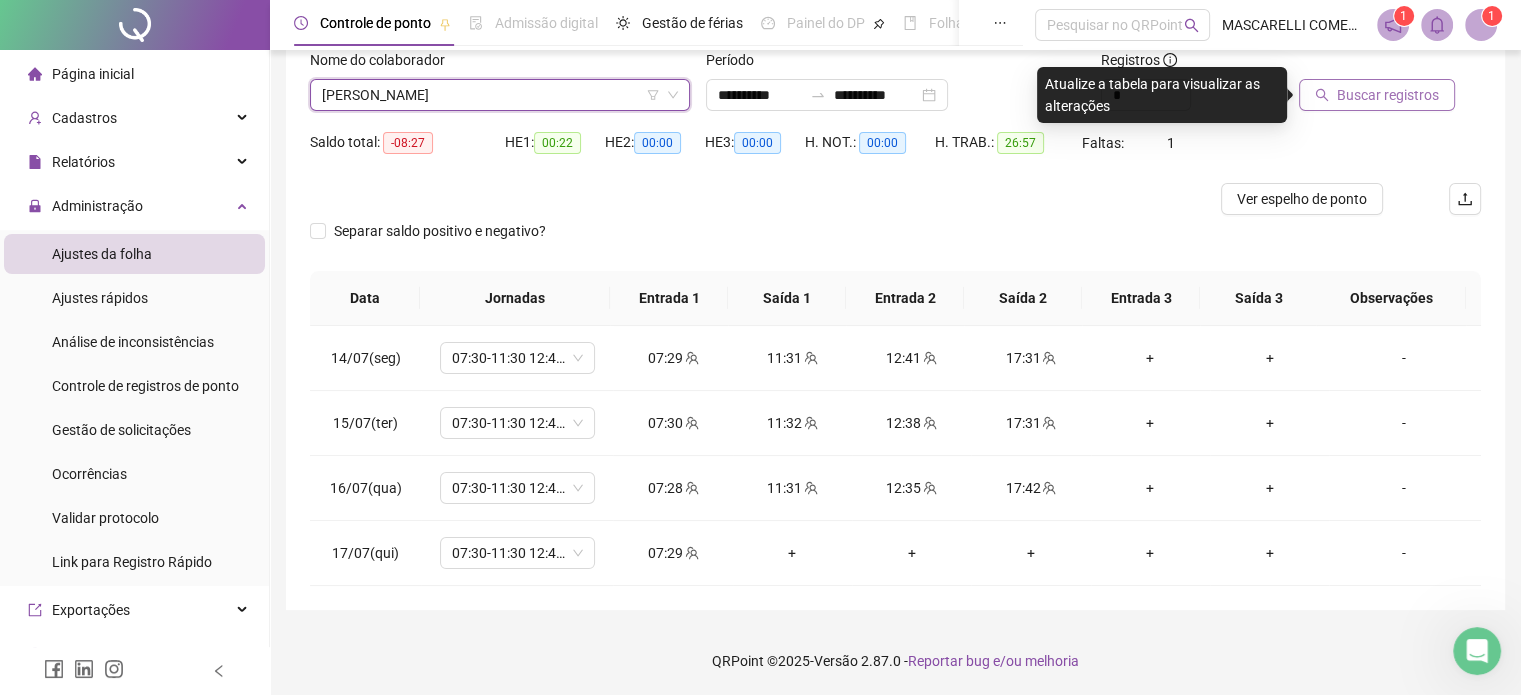 click on "Buscar registros" at bounding box center [1388, 95] 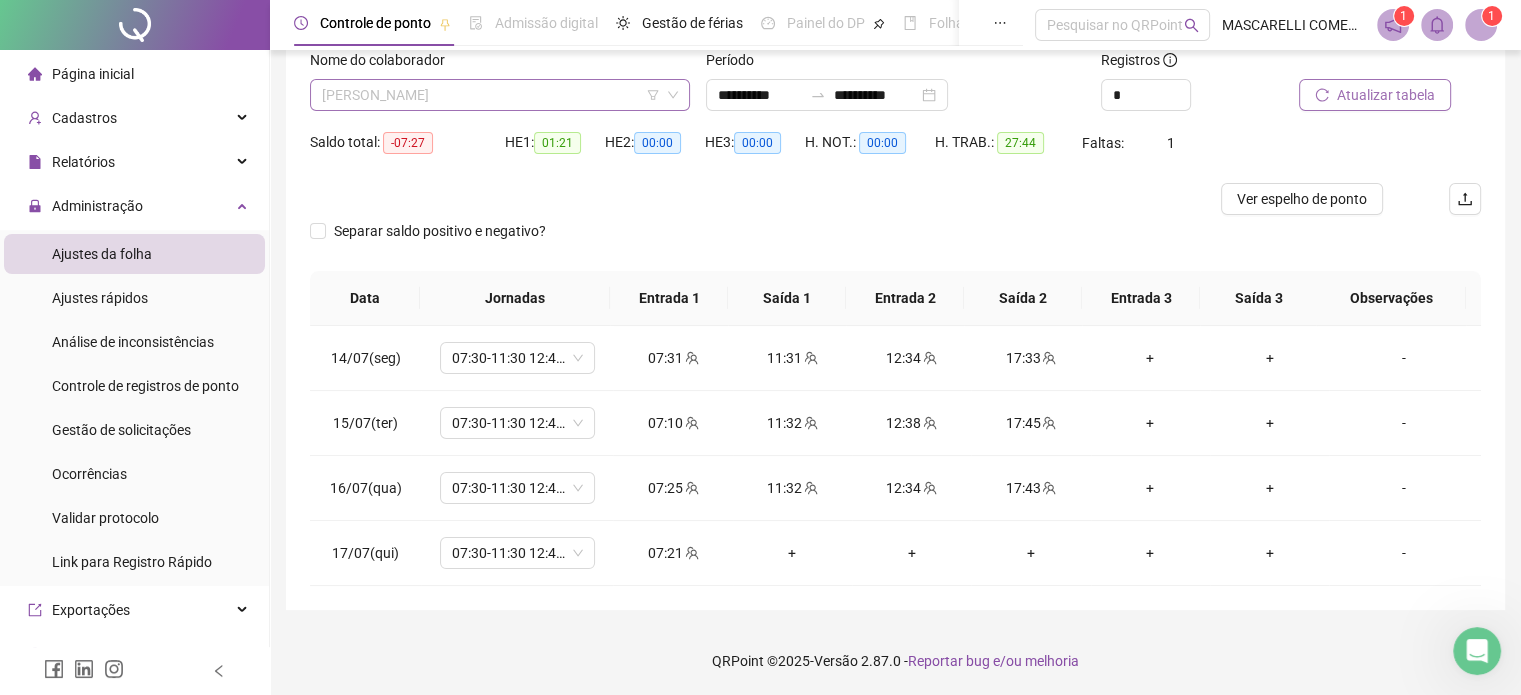 click on "[PERSON_NAME]" at bounding box center (500, 95) 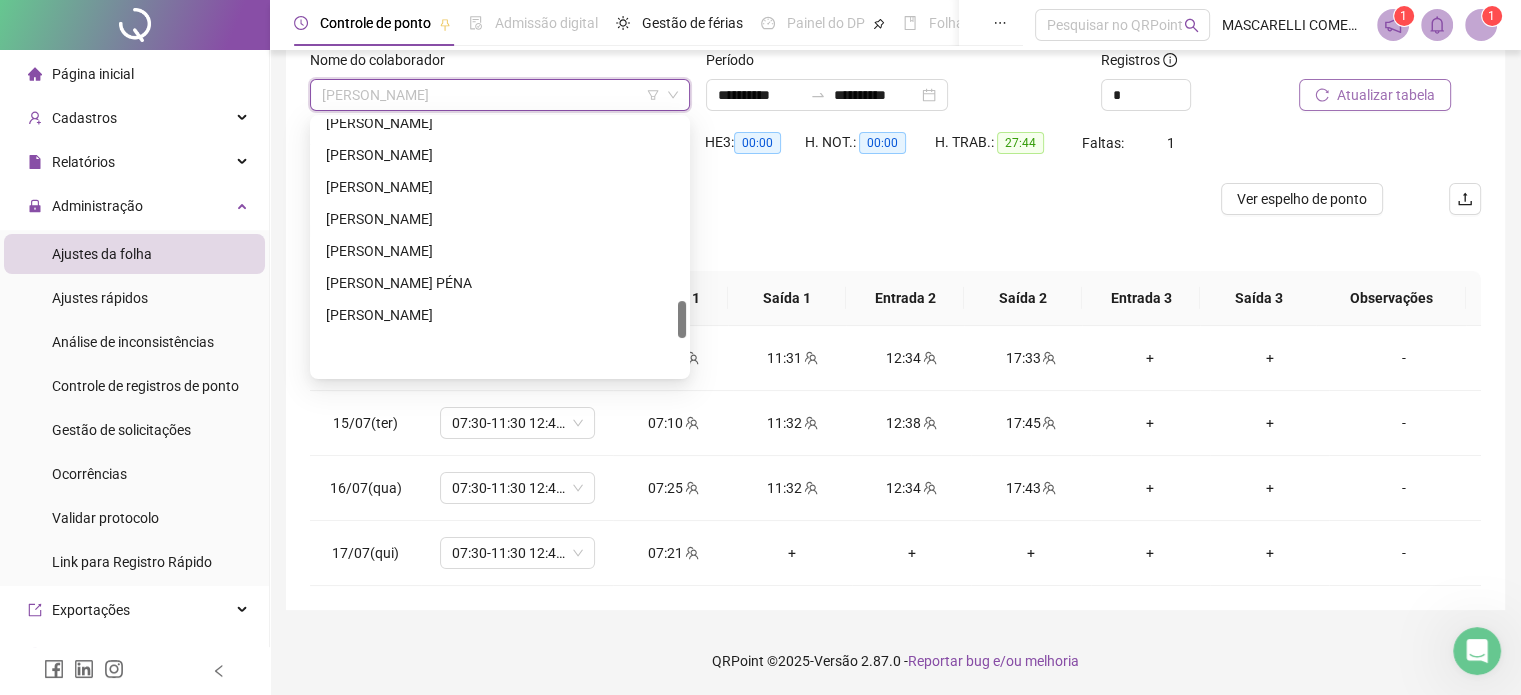 scroll, scrollTop: 1124, scrollLeft: 0, axis: vertical 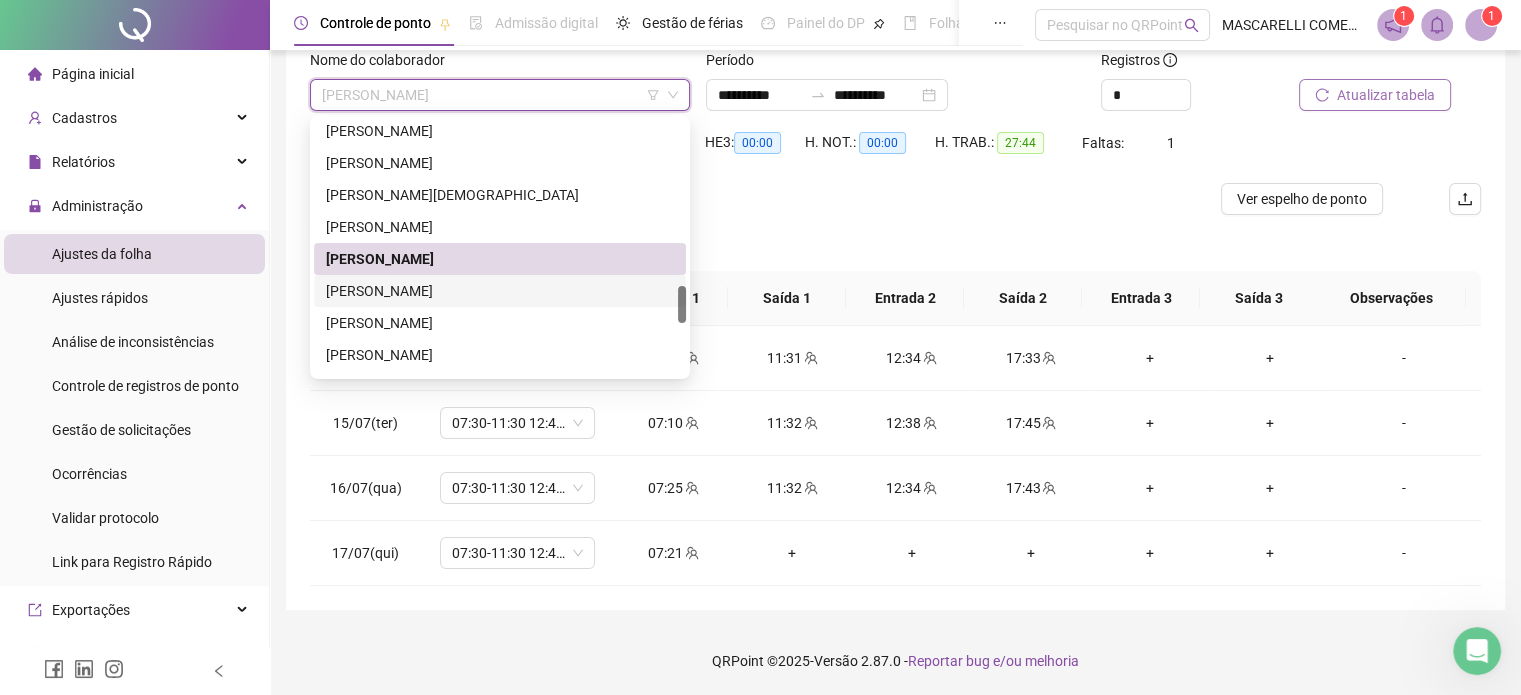 click on "[PERSON_NAME]" at bounding box center [500, 291] 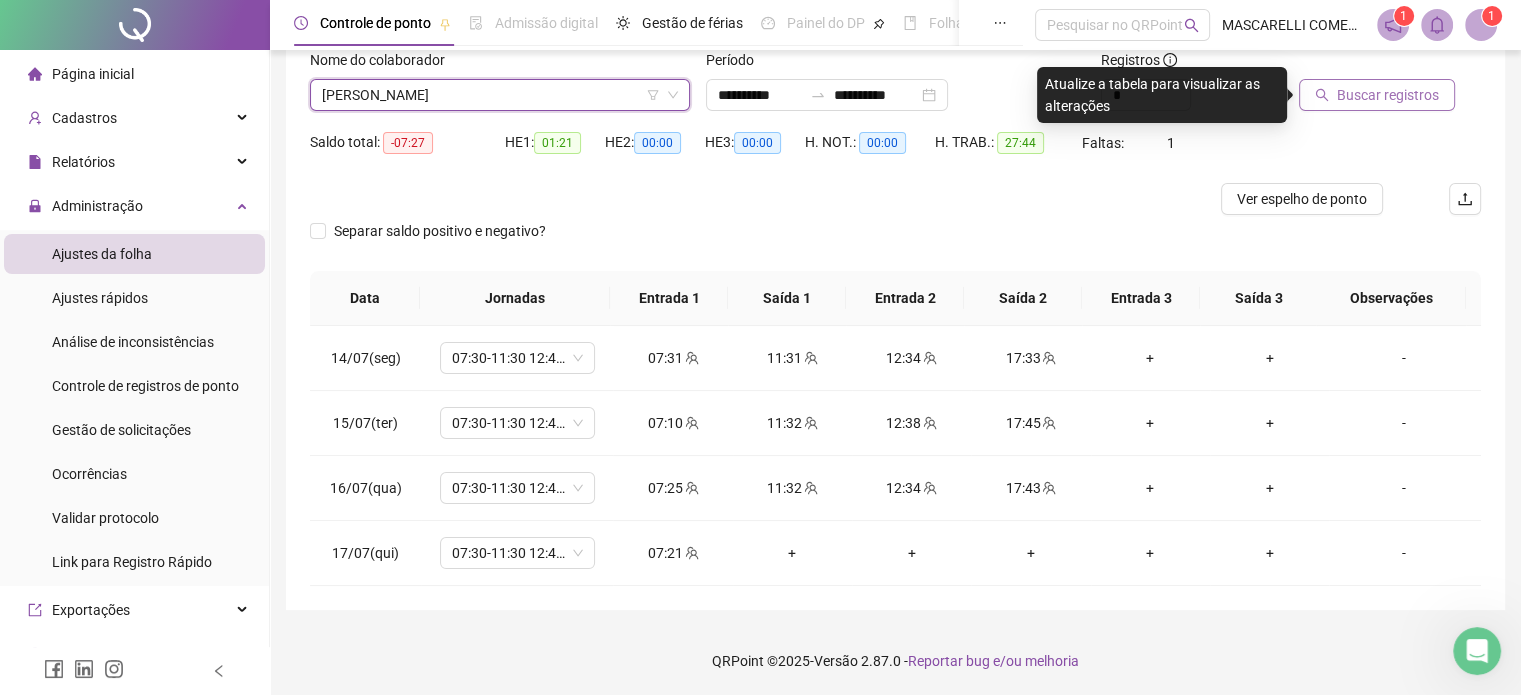 click on "Buscar registros" at bounding box center (1377, 95) 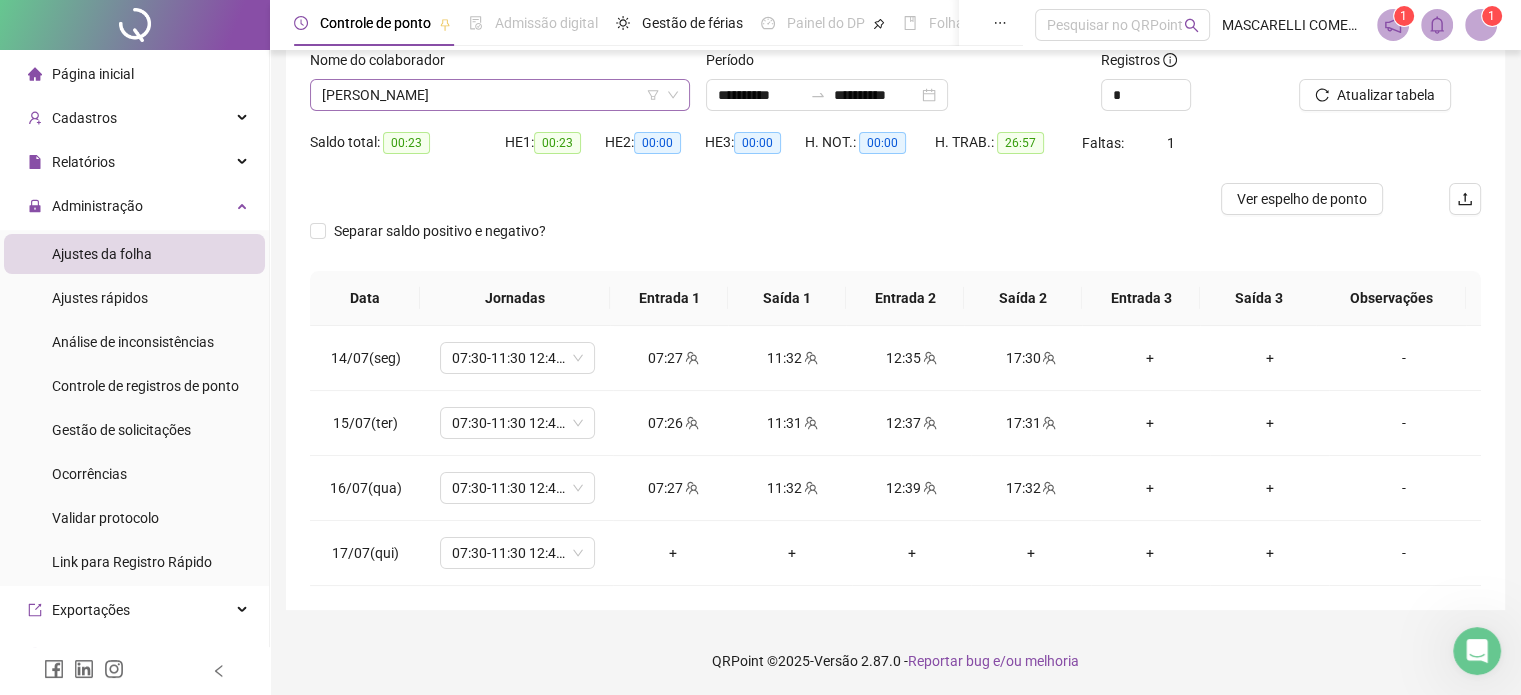 click on "[PERSON_NAME]" at bounding box center [500, 95] 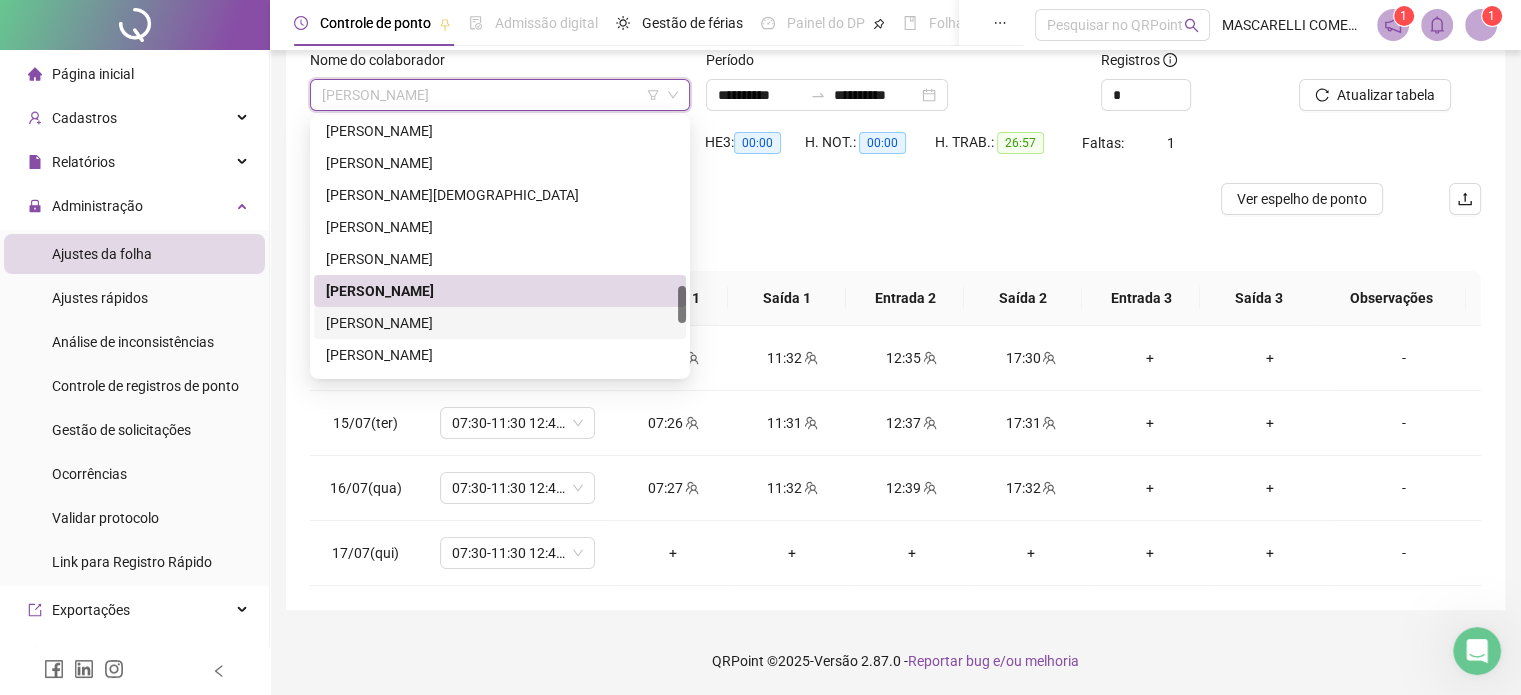 click on "[PERSON_NAME]" at bounding box center [500, 323] 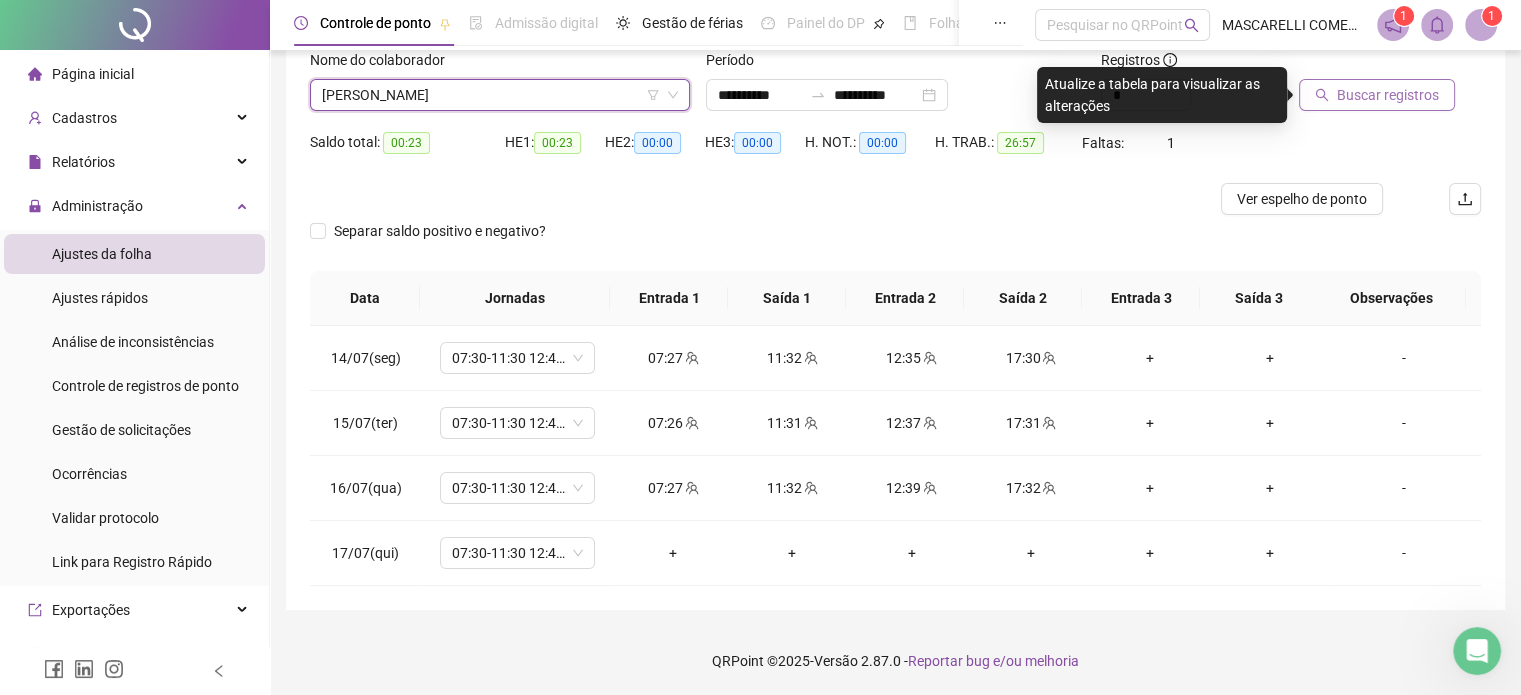 click on "Buscar registros" at bounding box center (1388, 95) 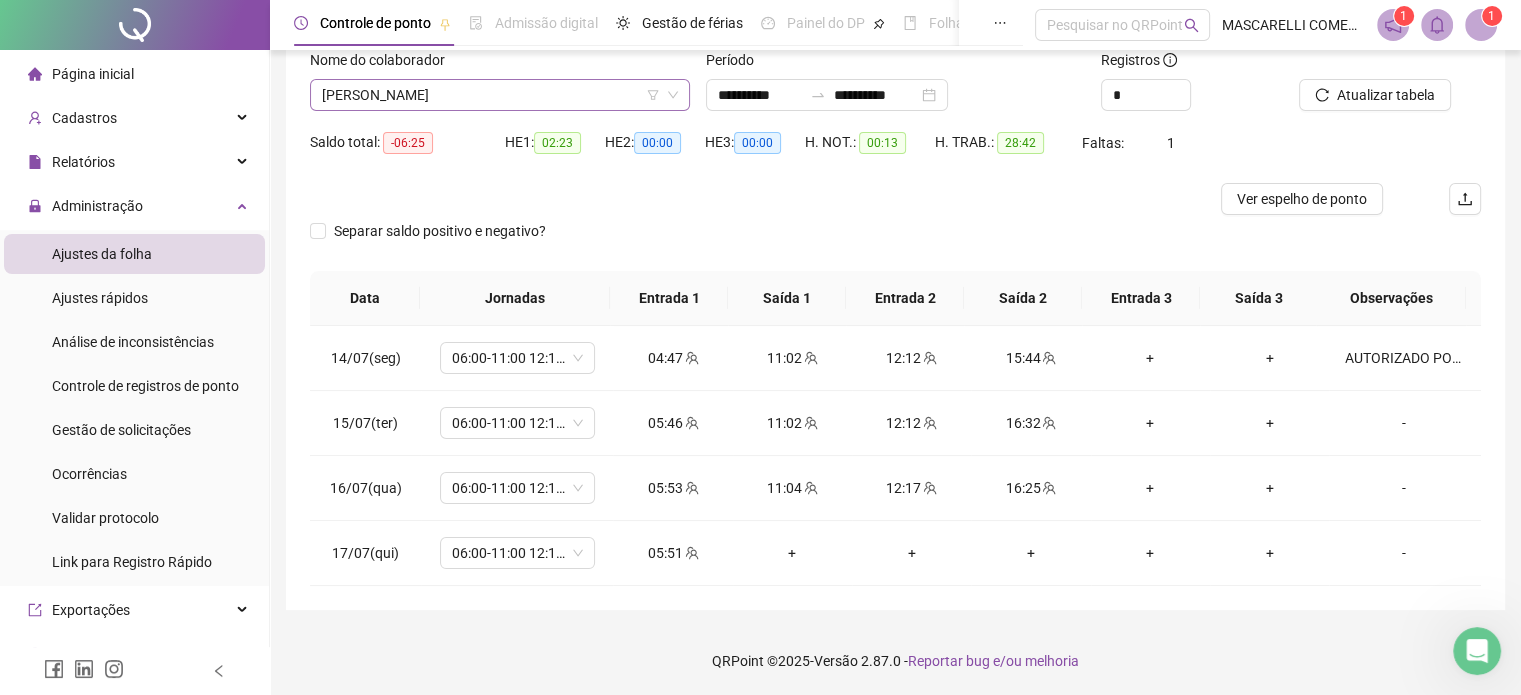 click on "[PERSON_NAME]" at bounding box center [500, 95] 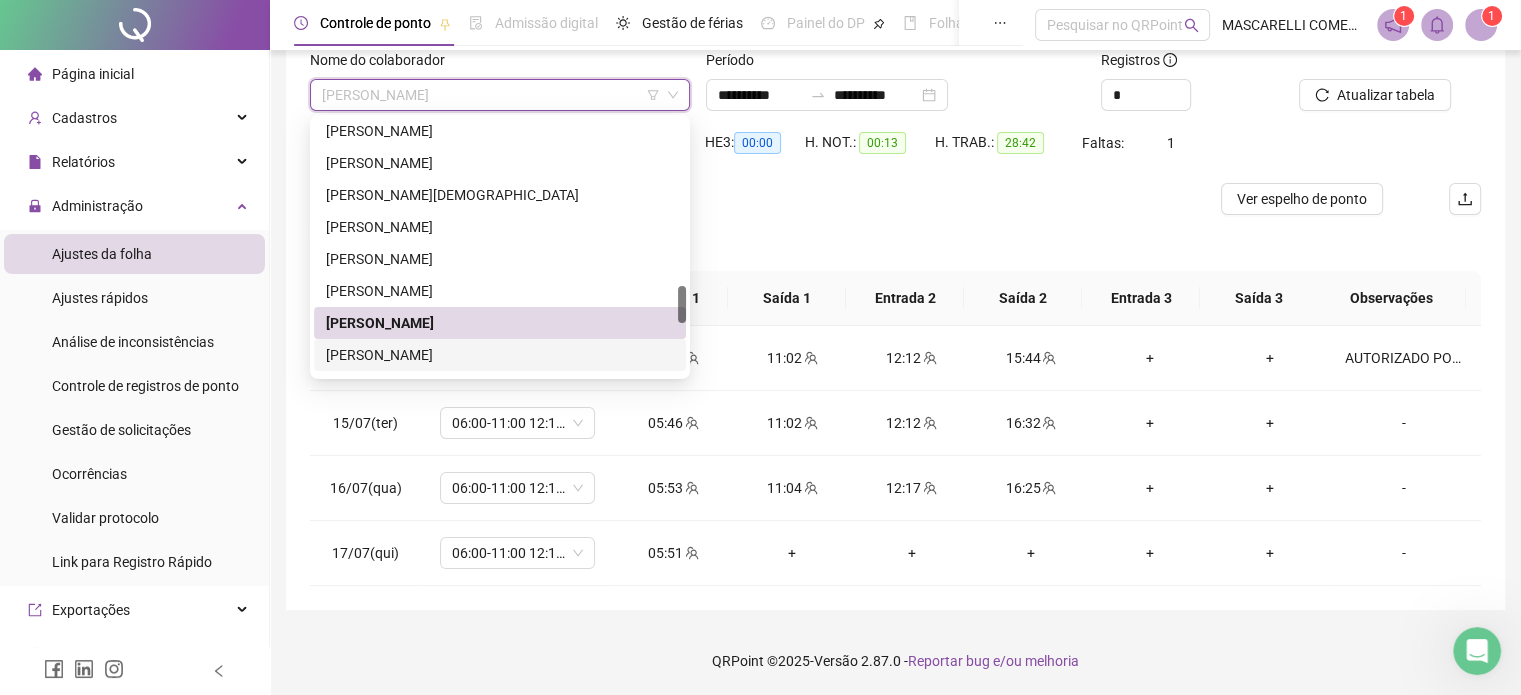 click on "[PERSON_NAME]" at bounding box center [500, 355] 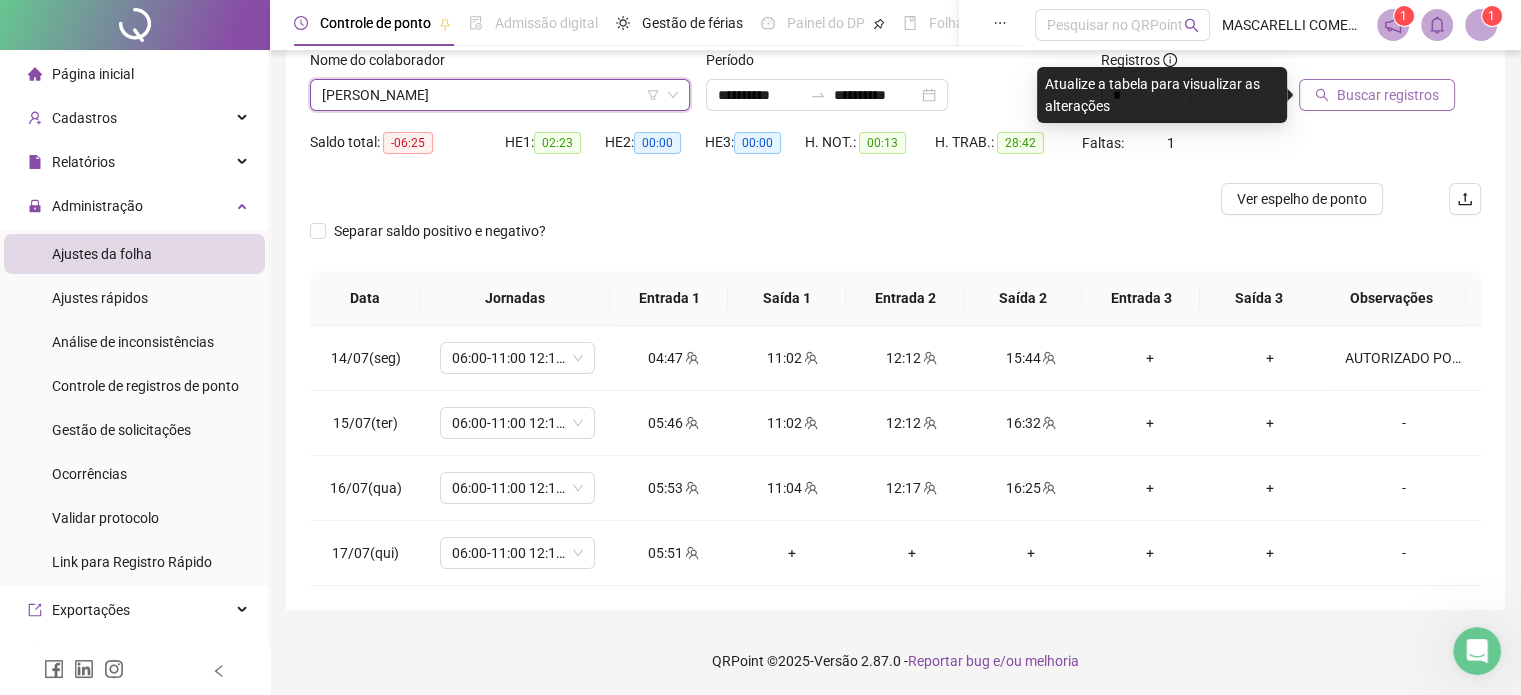 click on "Buscar registros" at bounding box center (1388, 95) 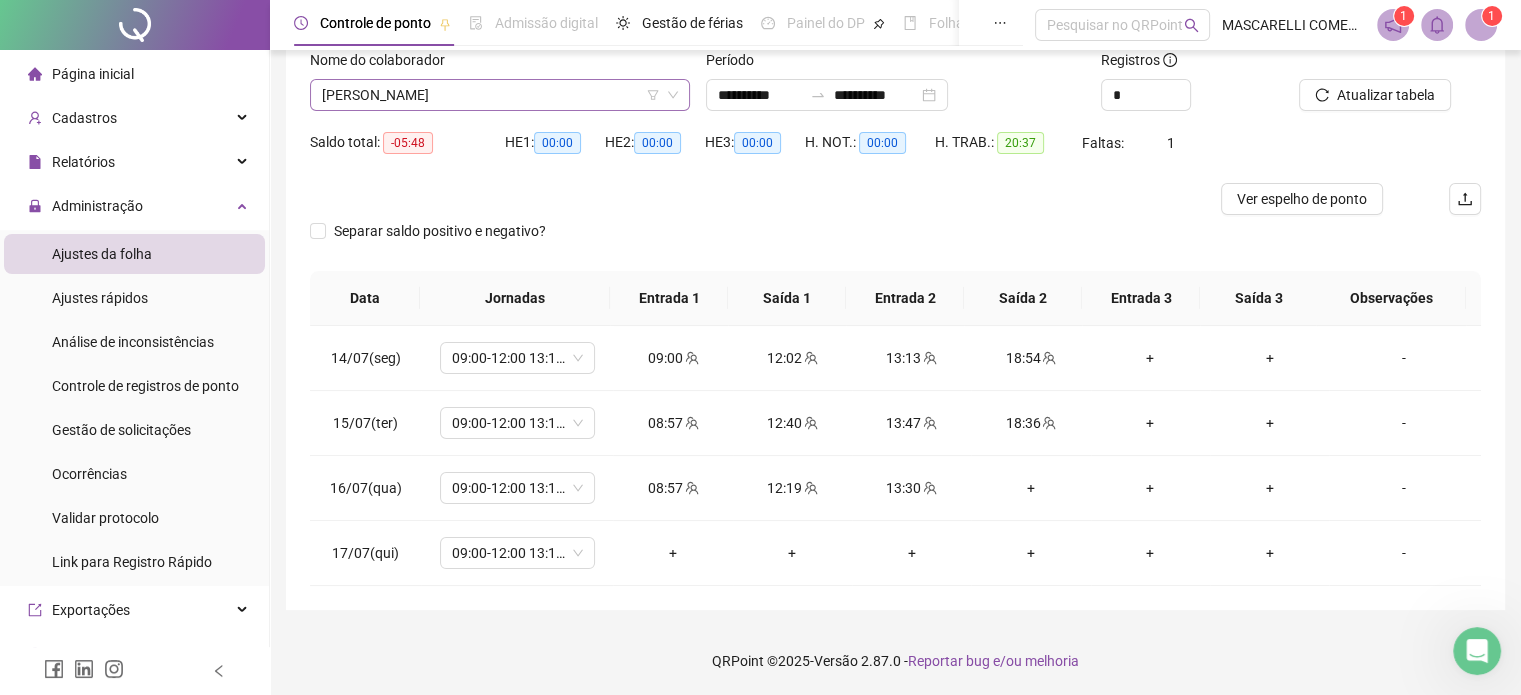 drag, startPoint x: 412, startPoint y: 77, endPoint x: 410, endPoint y: 99, distance: 22.090721 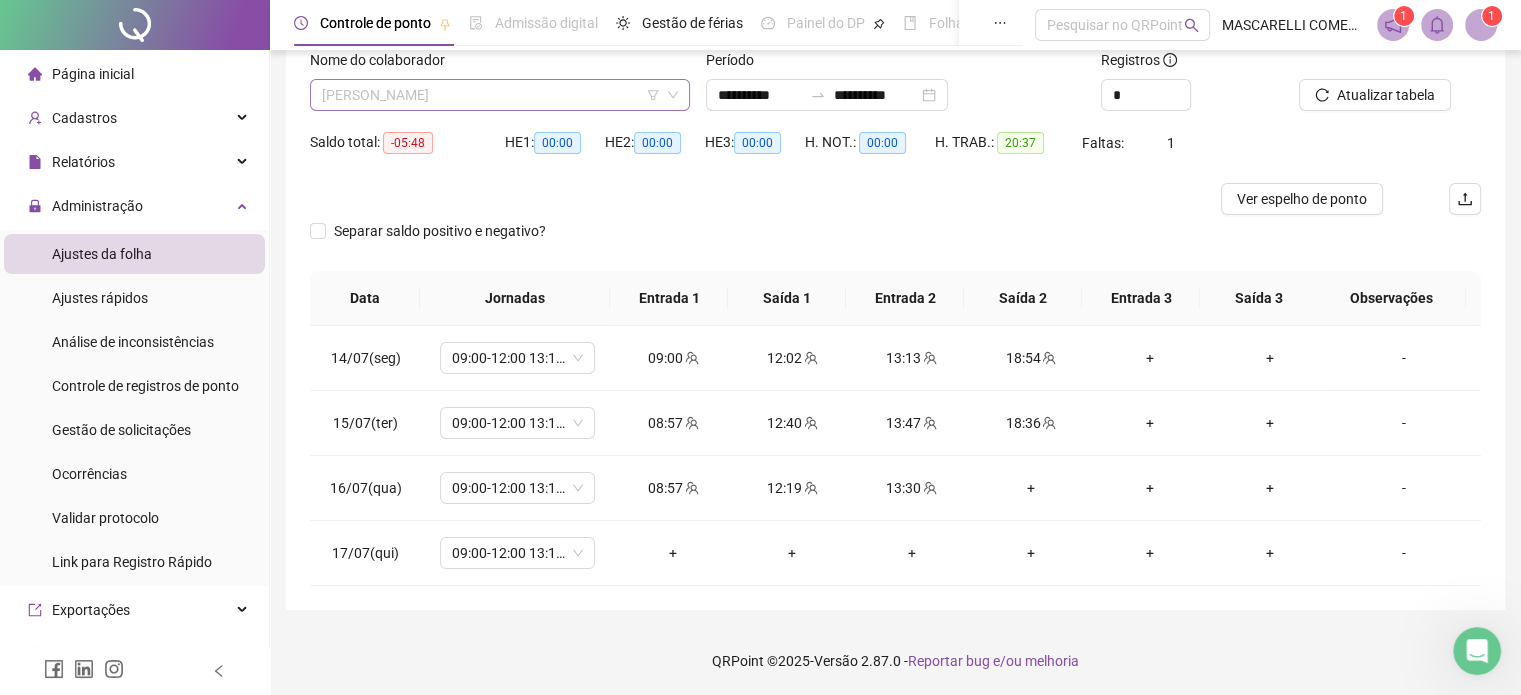click on "[PERSON_NAME]" at bounding box center [500, 95] 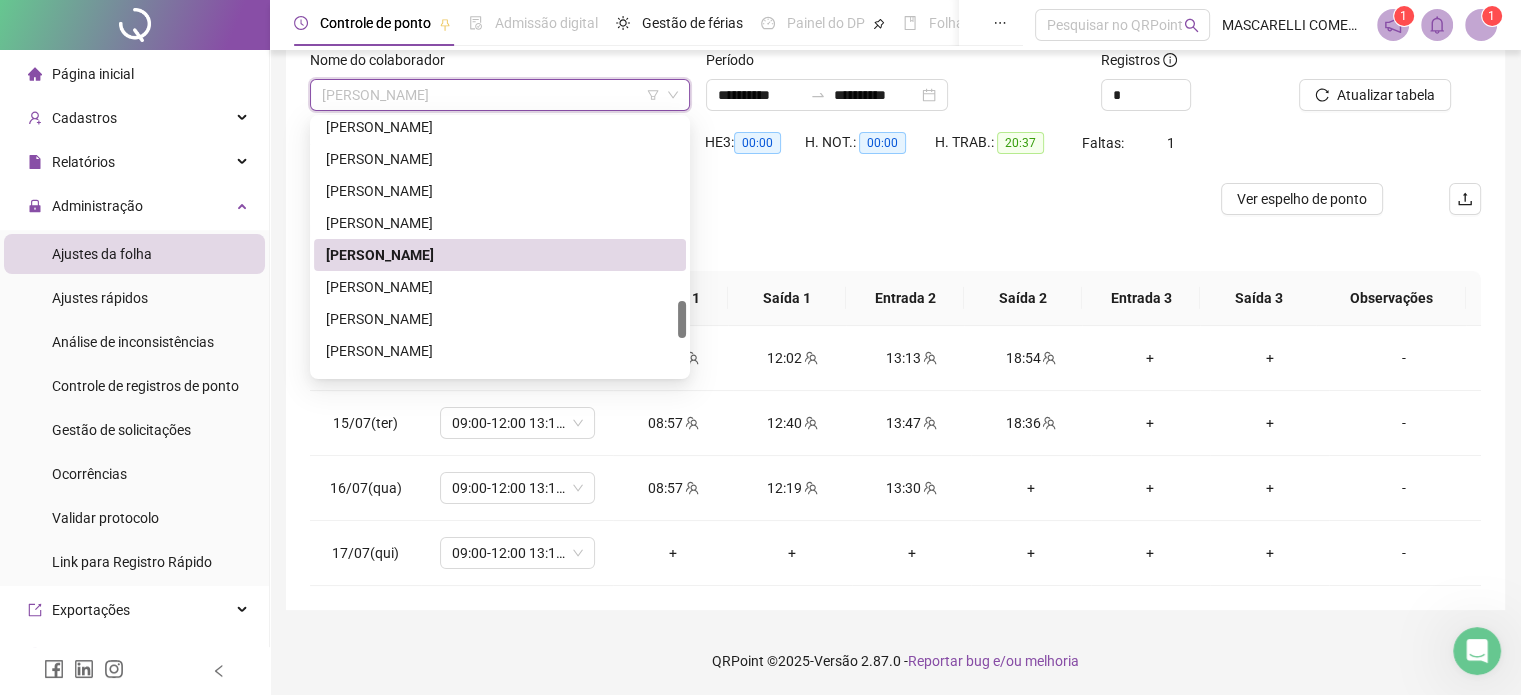 scroll, scrollTop: 1324, scrollLeft: 0, axis: vertical 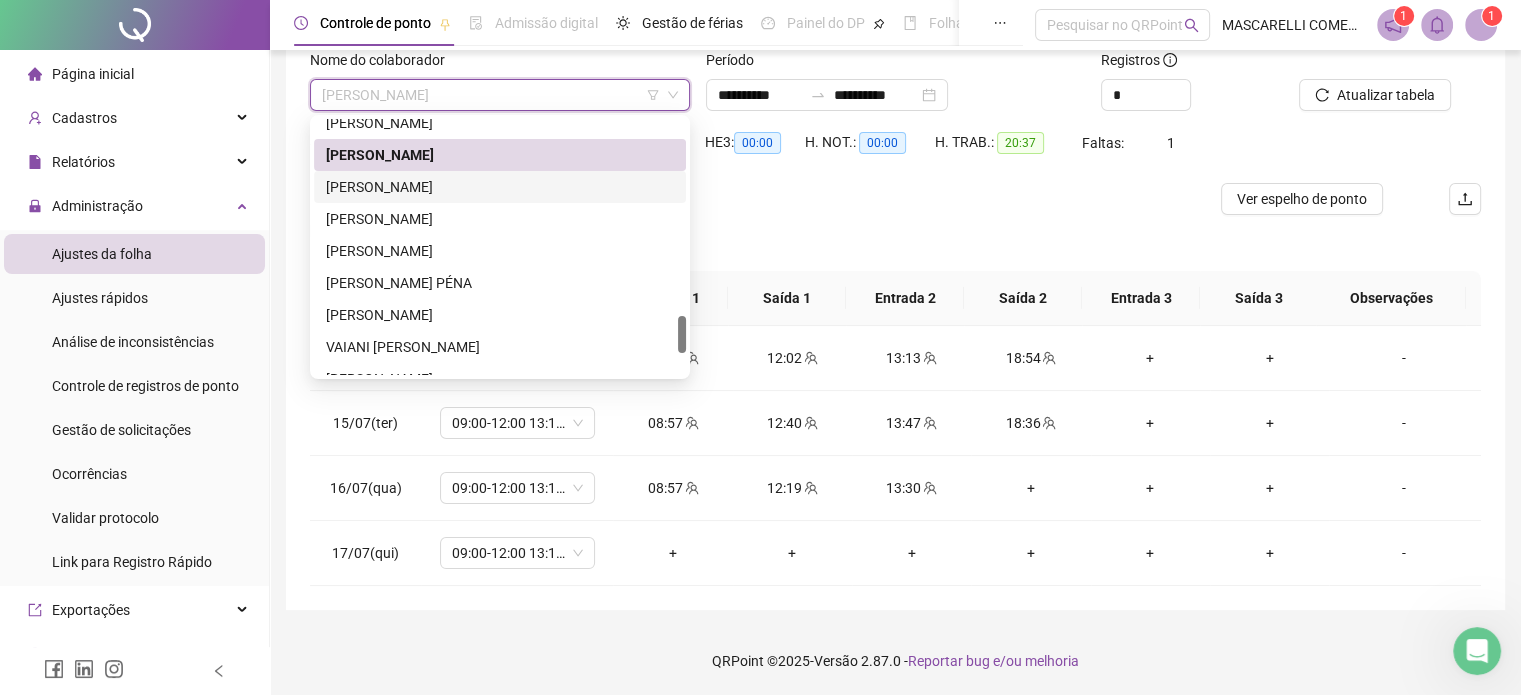 click on "[PERSON_NAME]" at bounding box center [500, 187] 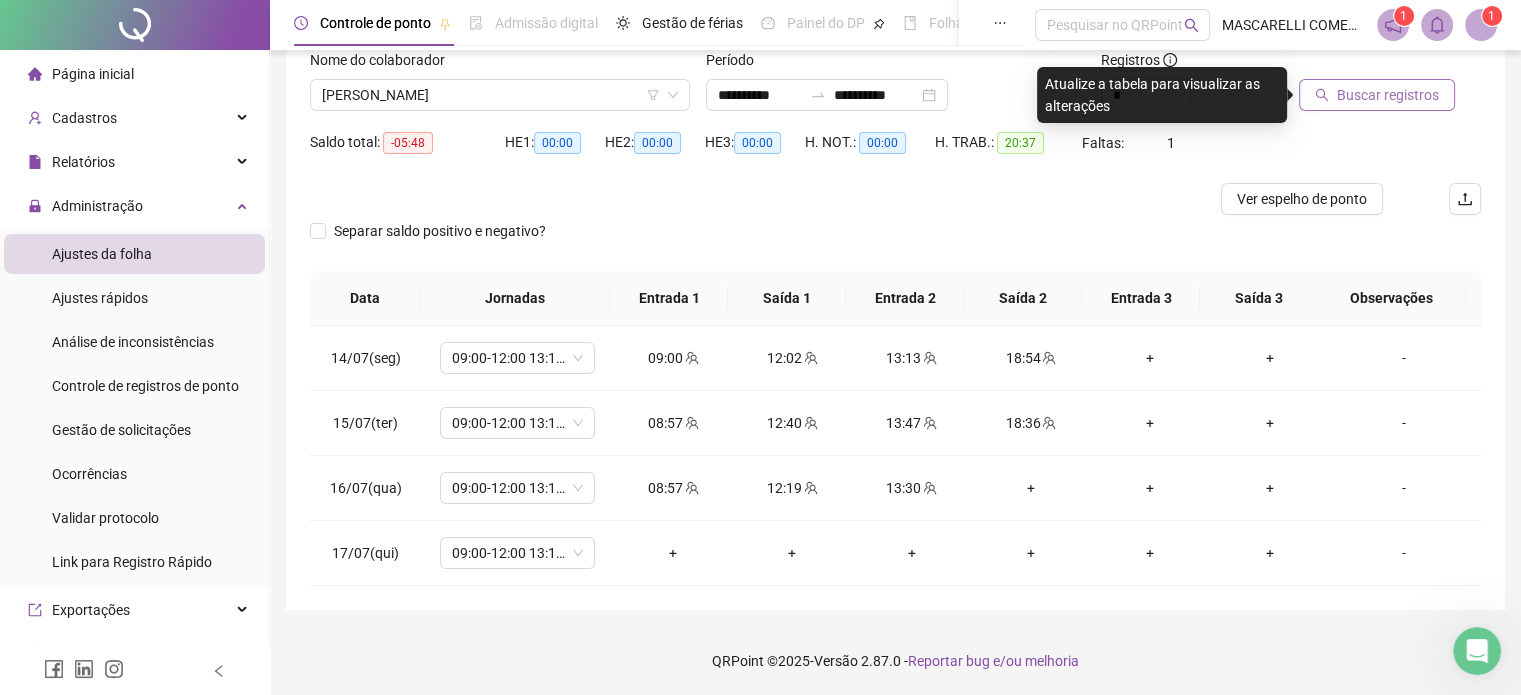 click on "Buscar registros" at bounding box center [1388, 95] 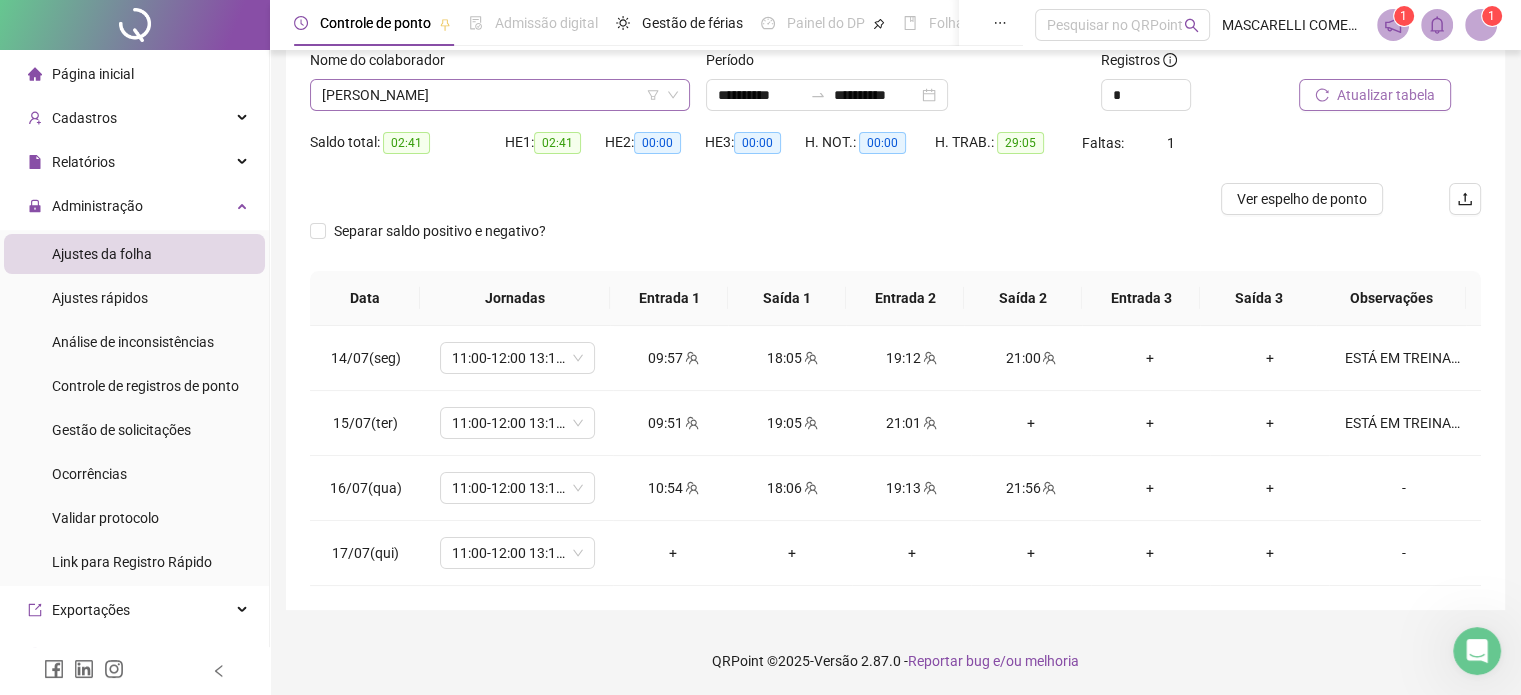 click on "[PERSON_NAME]" at bounding box center (500, 95) 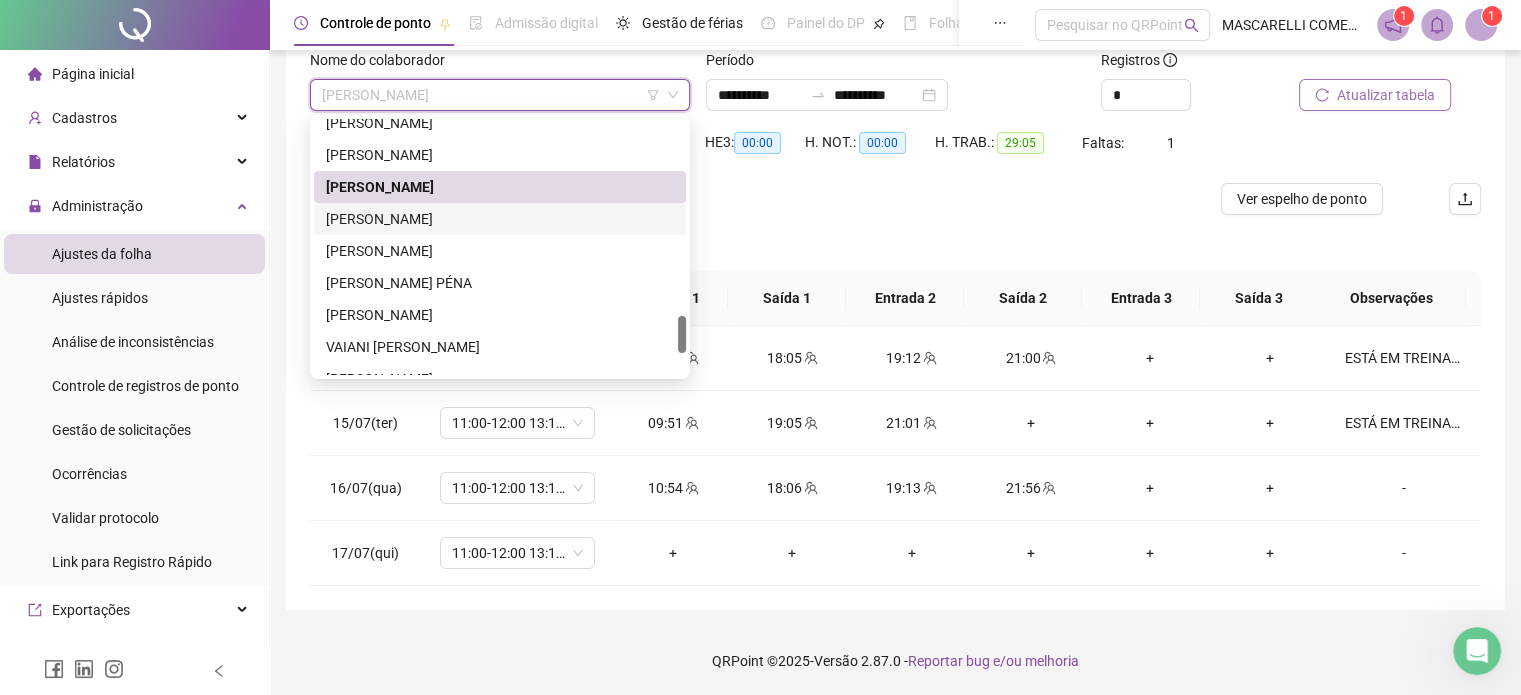click on "[PERSON_NAME]" at bounding box center [500, 219] 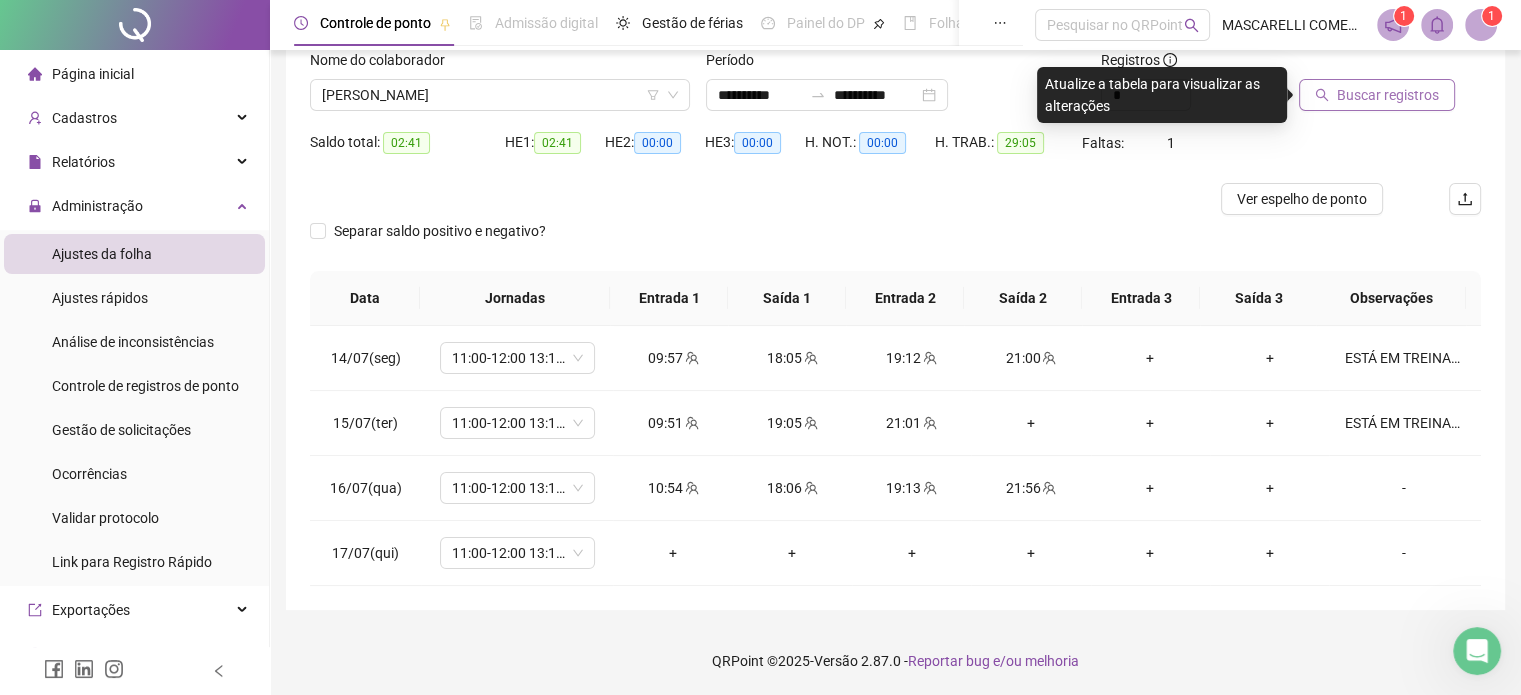 click on "Buscar registros" at bounding box center [1388, 95] 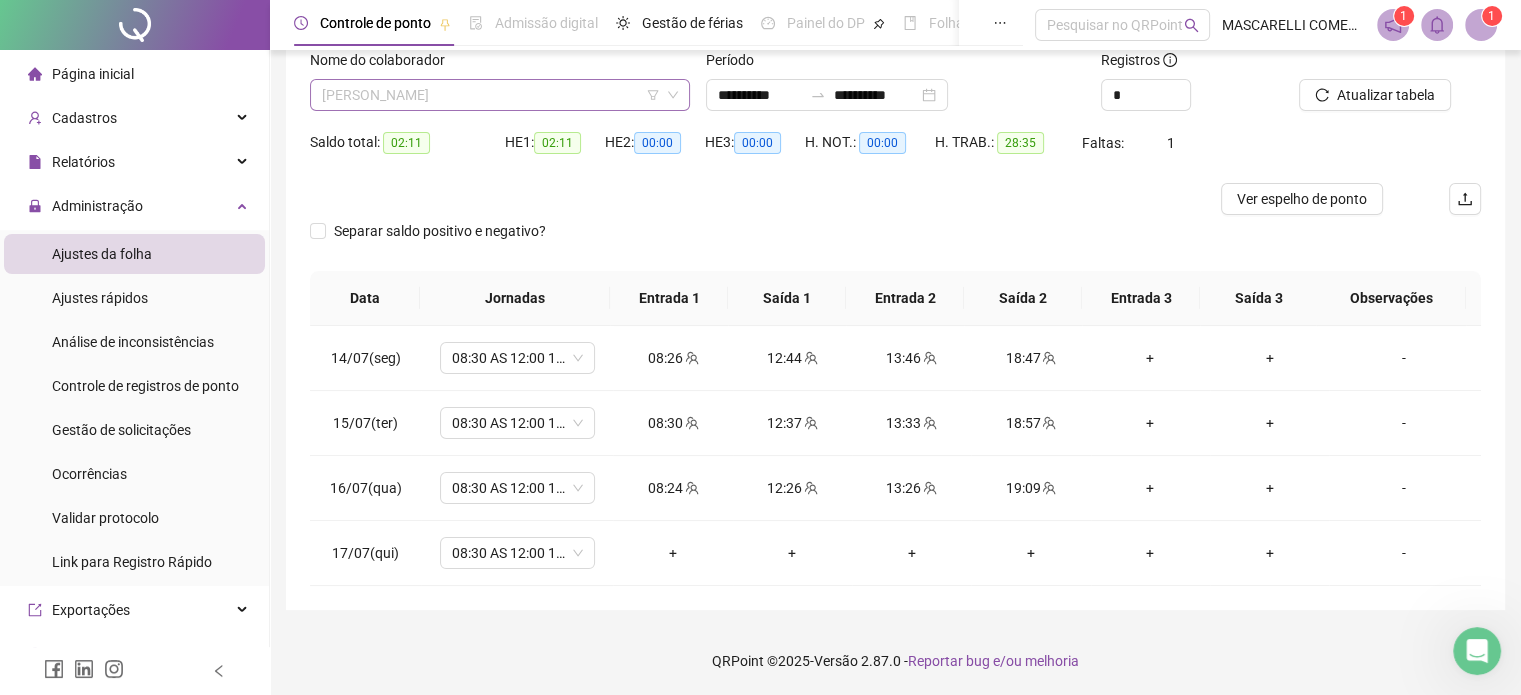 click on "[PERSON_NAME]" at bounding box center (500, 95) 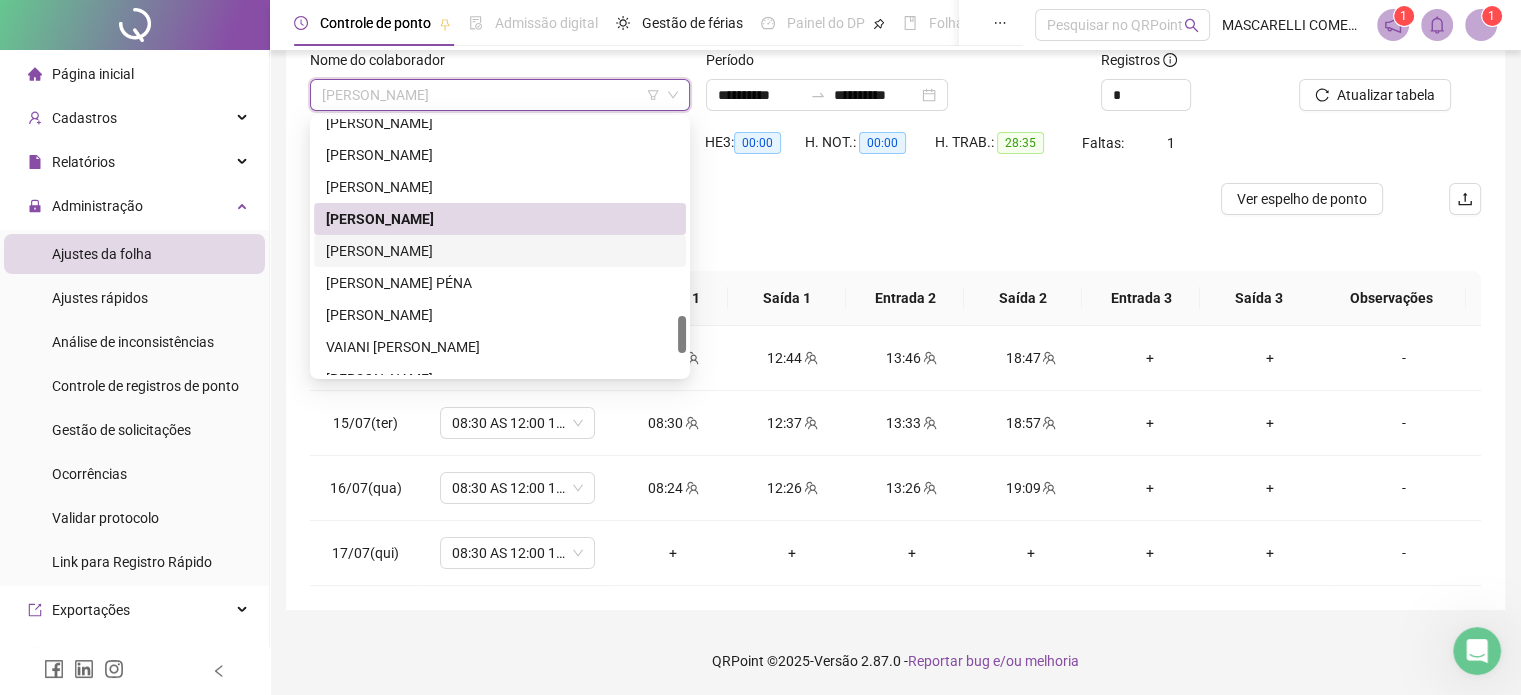 click on "[PERSON_NAME]" at bounding box center (500, 251) 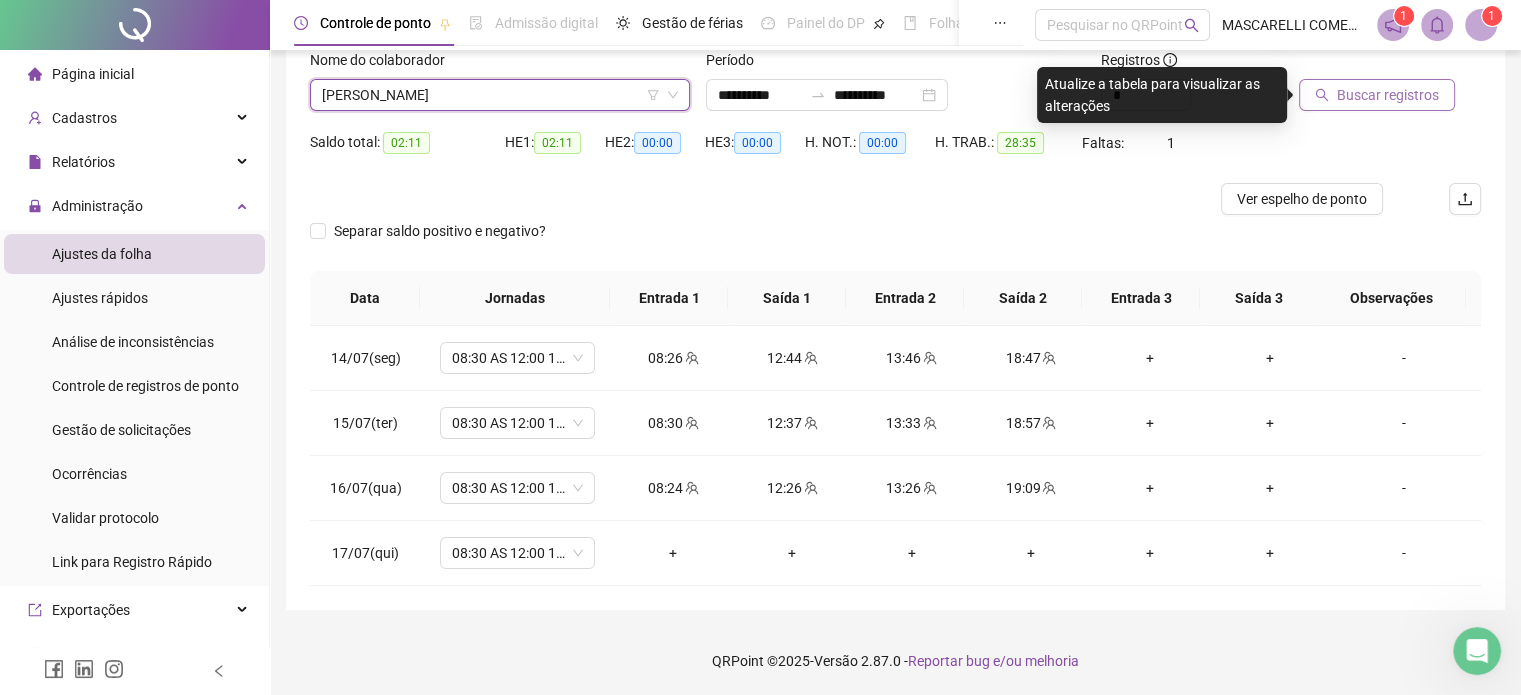 click on "Buscar registros" at bounding box center (1388, 95) 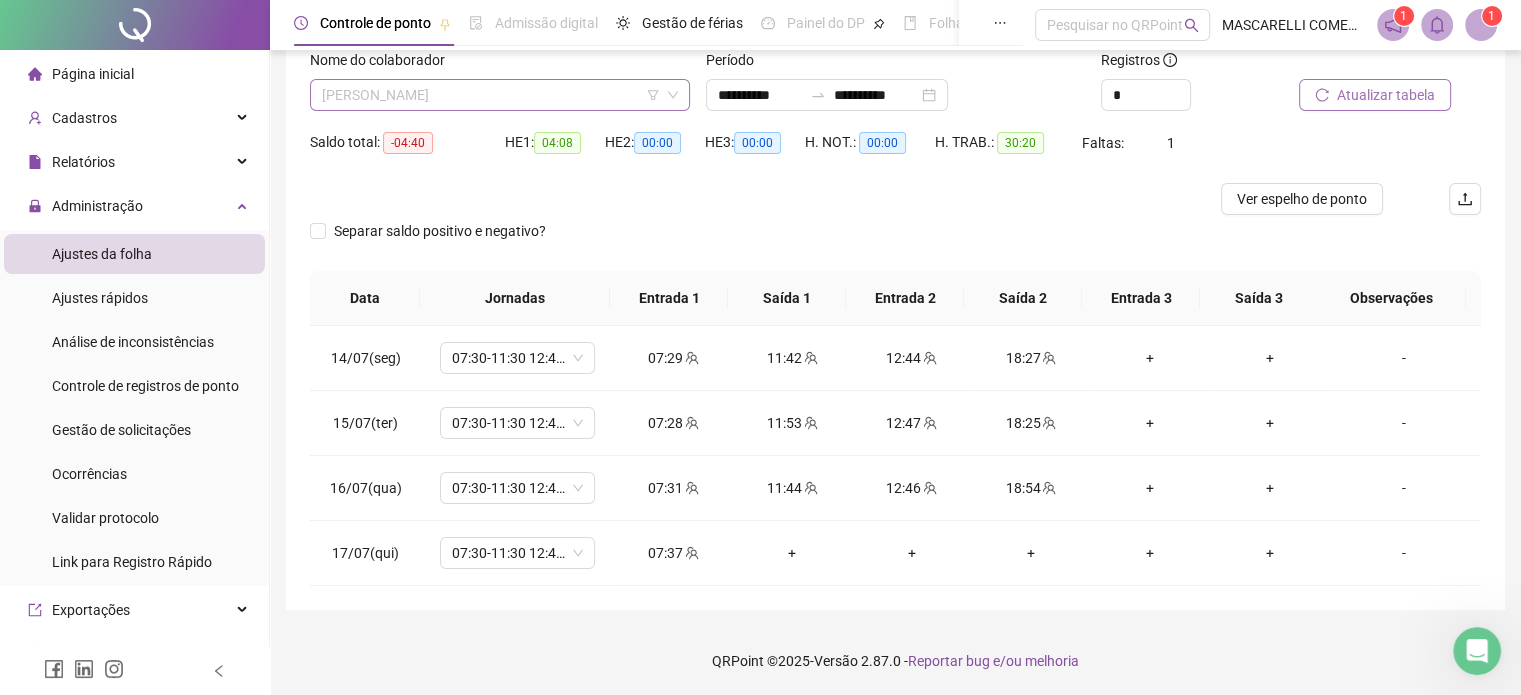 click on "[PERSON_NAME]" at bounding box center [500, 95] 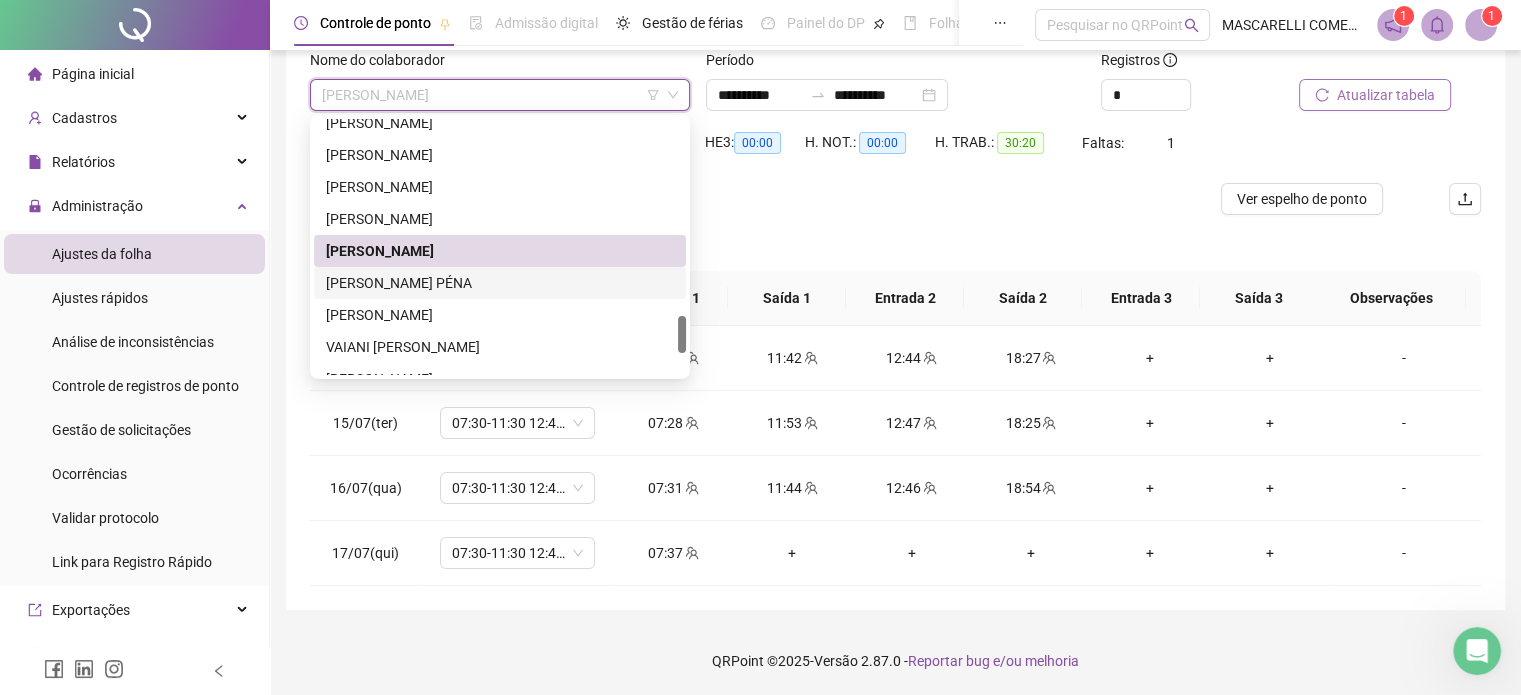 click on "[PERSON_NAME] PÉNA" at bounding box center (500, 283) 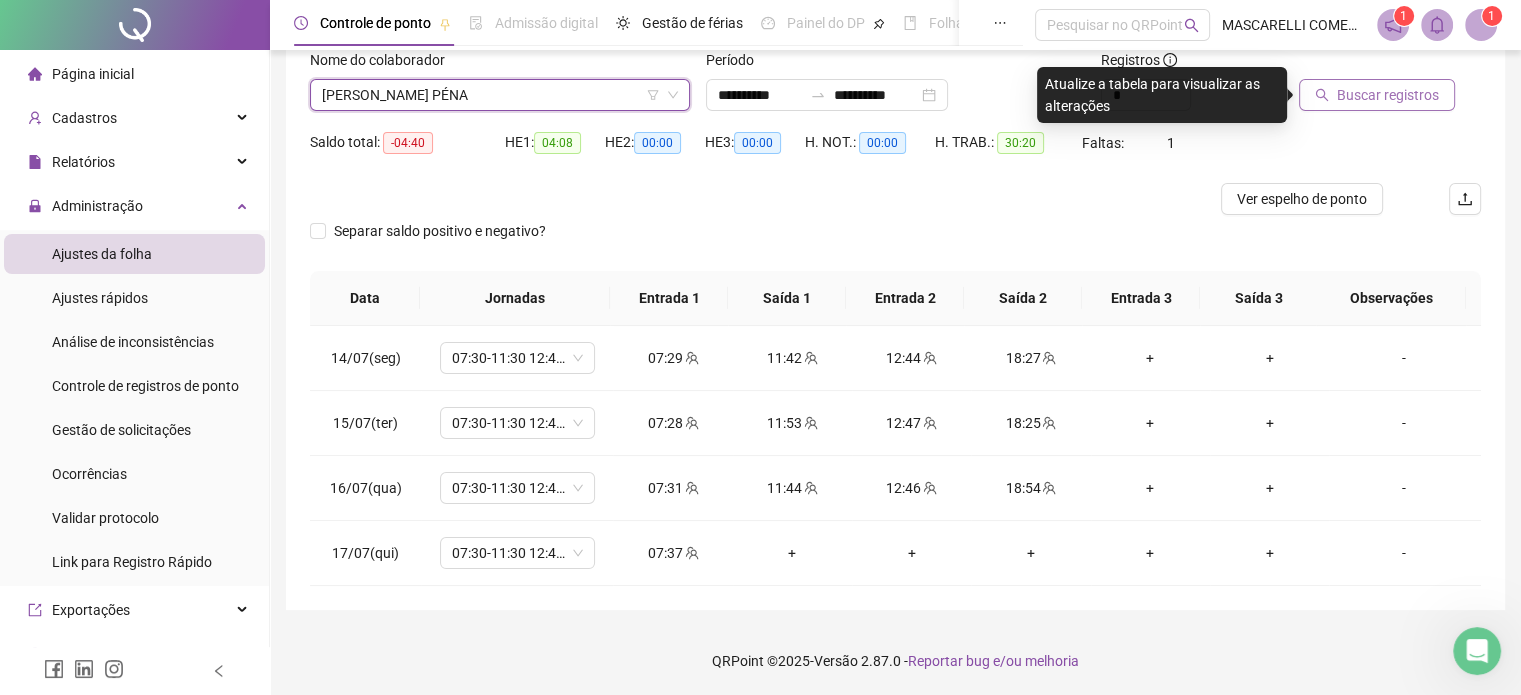 click on "Buscar registros" at bounding box center (1388, 95) 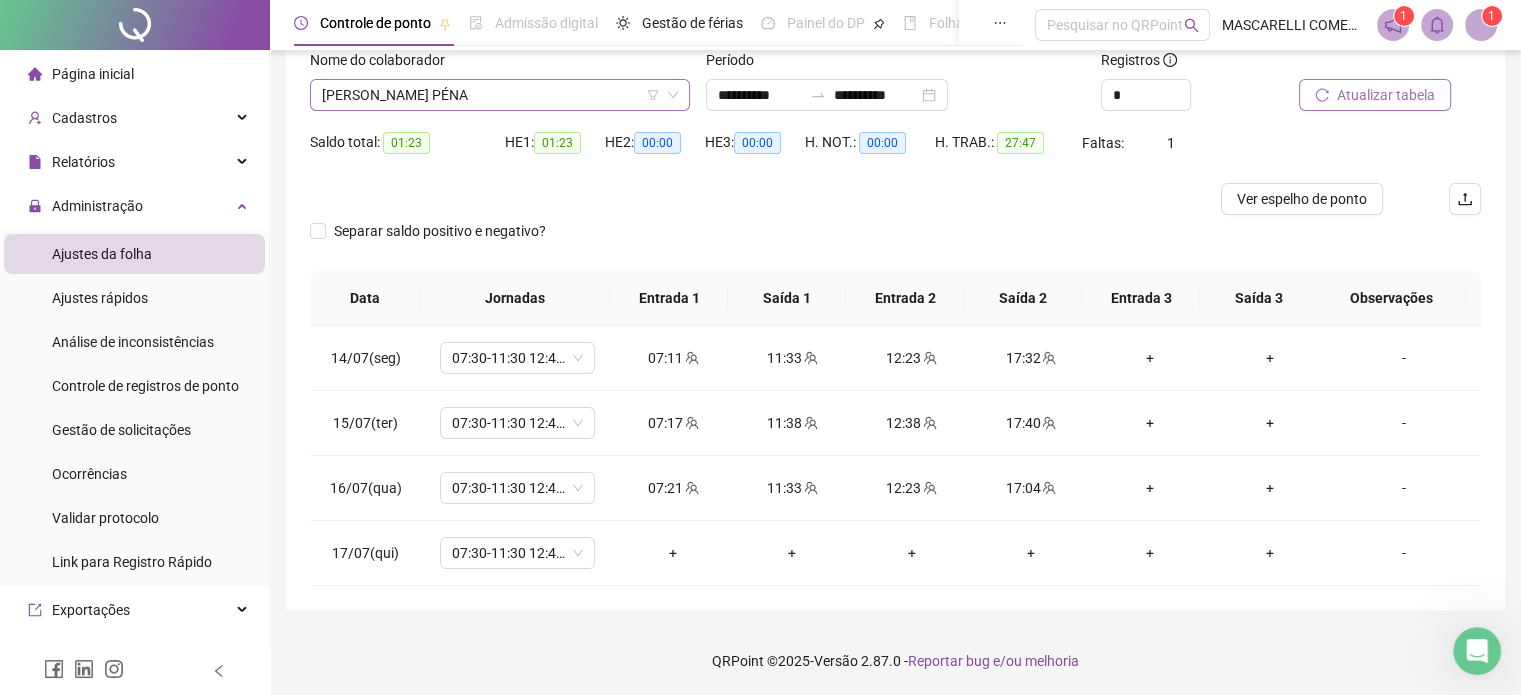 click on "[PERSON_NAME] PÉNA" at bounding box center [500, 95] 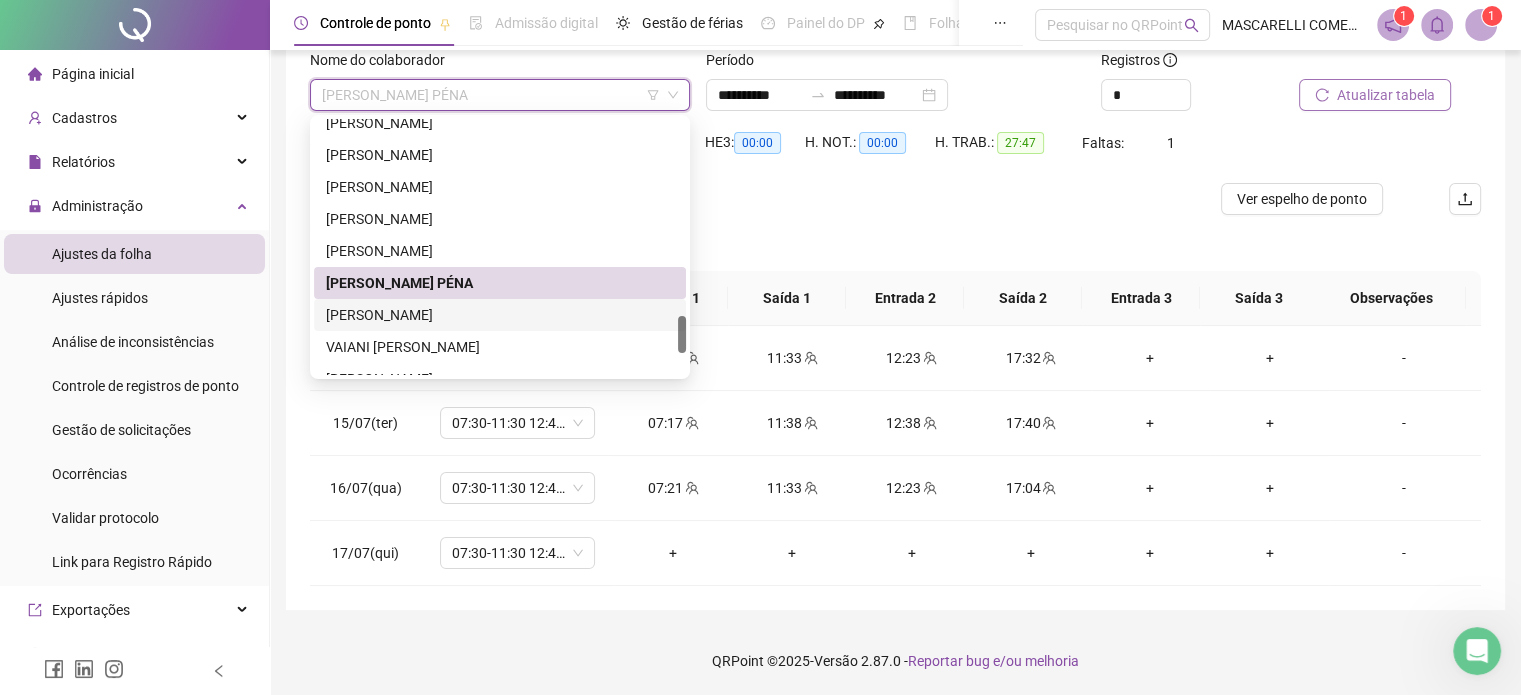 click on "[PERSON_NAME]" at bounding box center (500, 315) 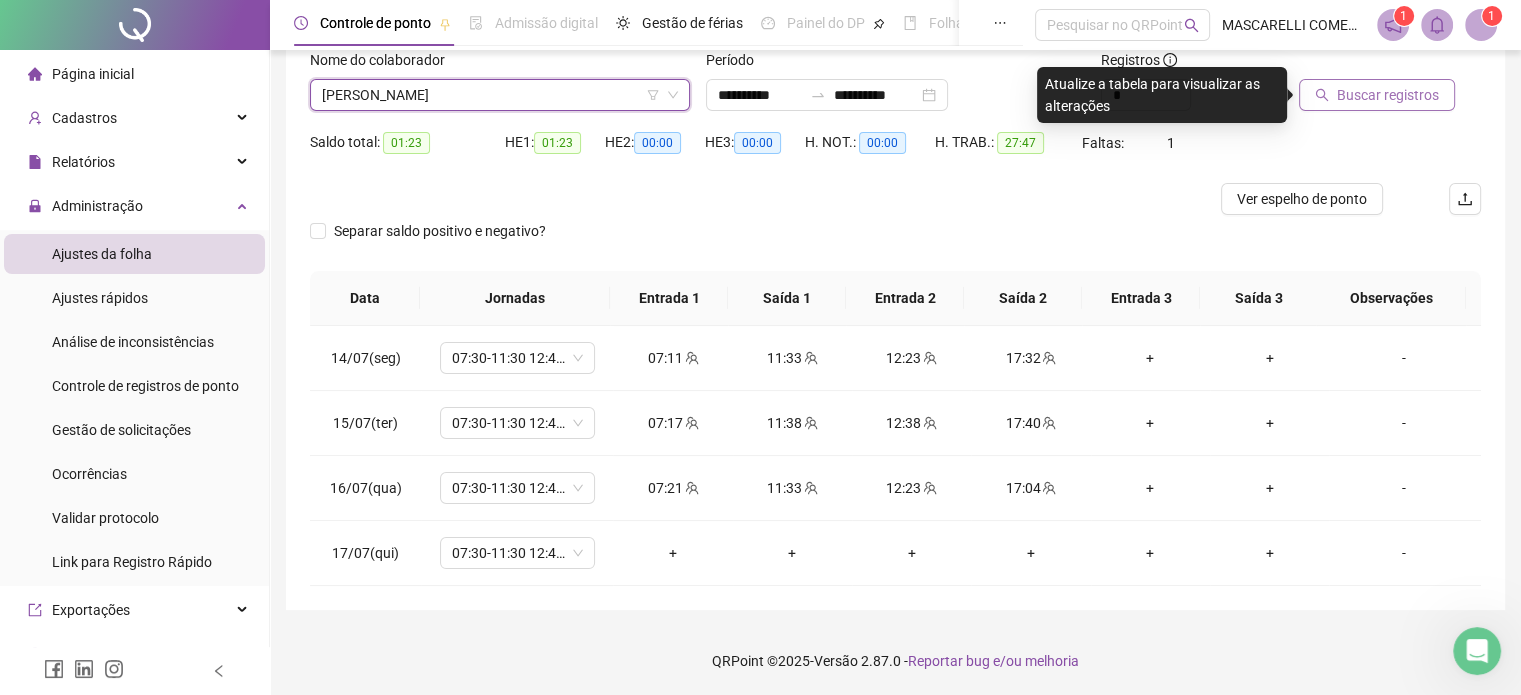 click on "Buscar registros" at bounding box center [1388, 95] 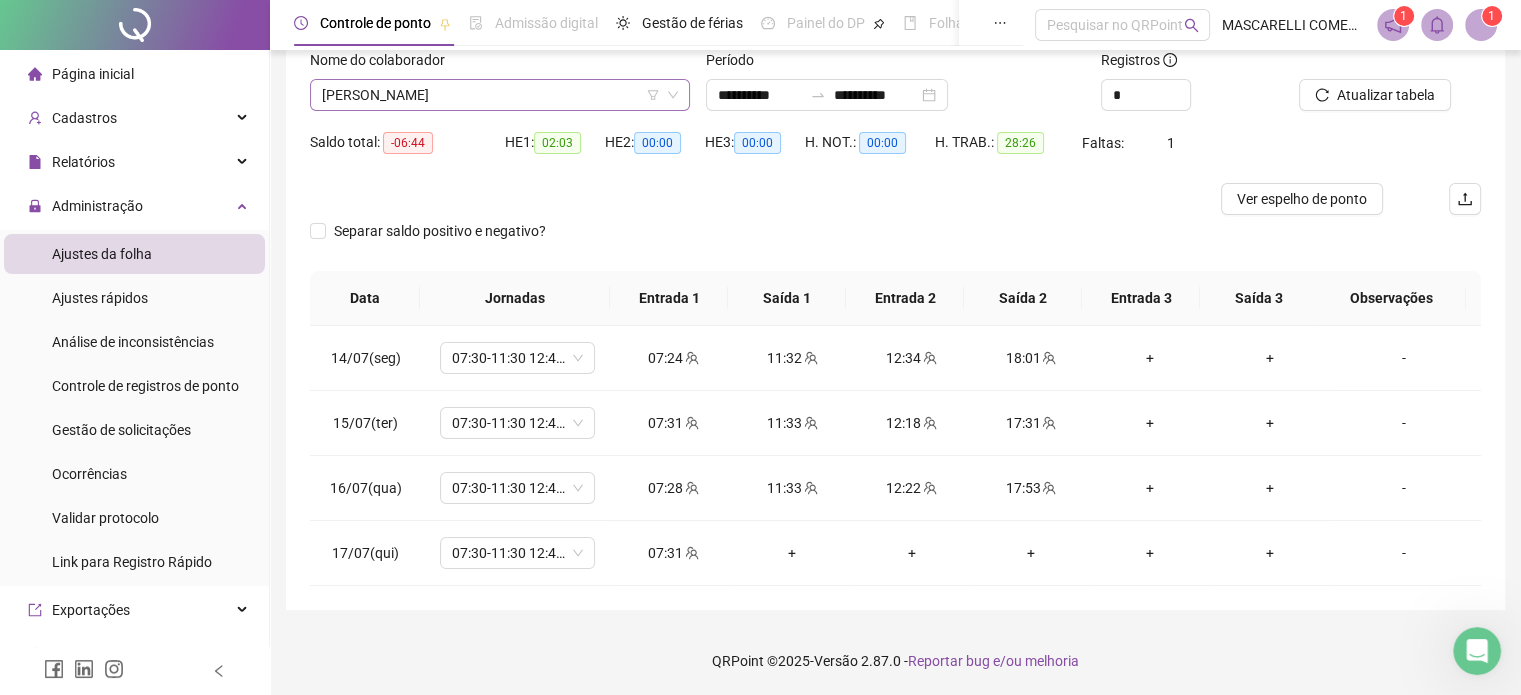 click on "[PERSON_NAME]" at bounding box center [500, 95] 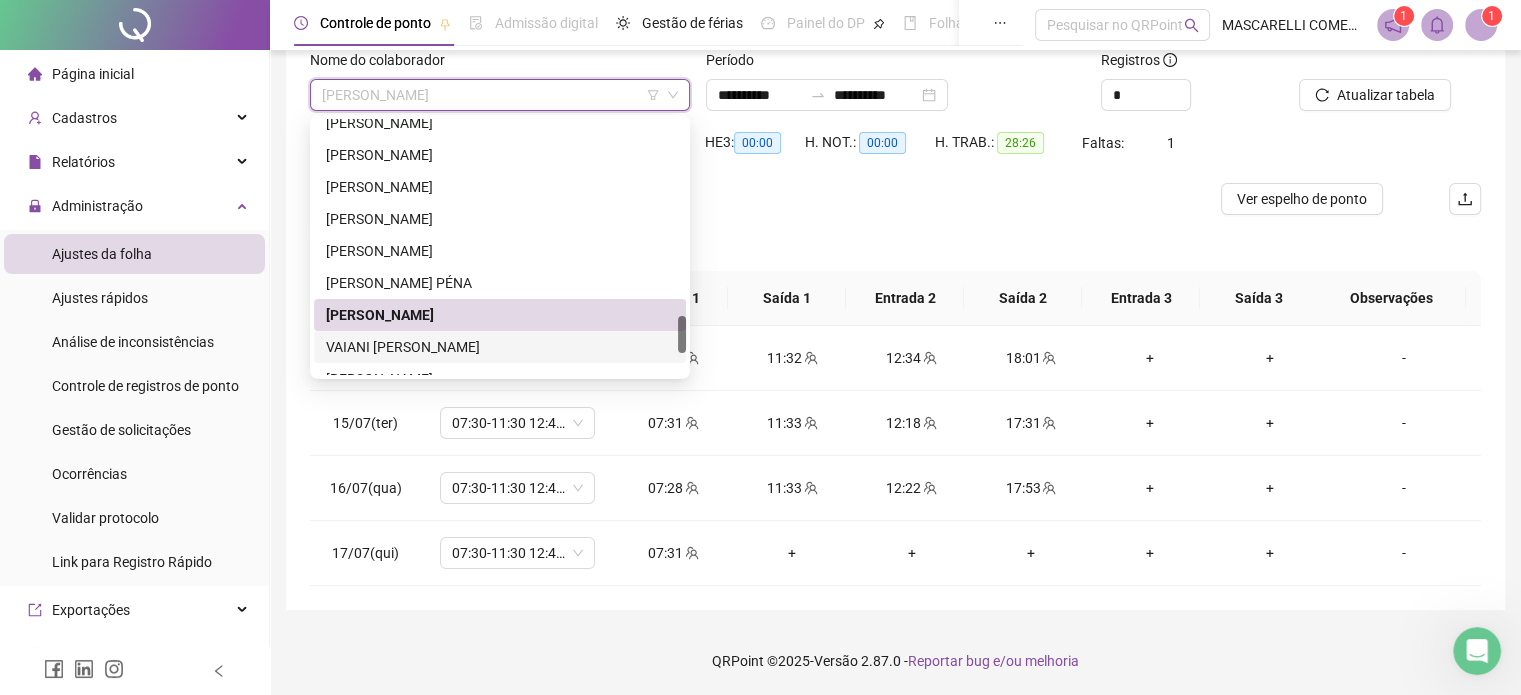 click on "VAIANI [PERSON_NAME]" at bounding box center [500, 347] 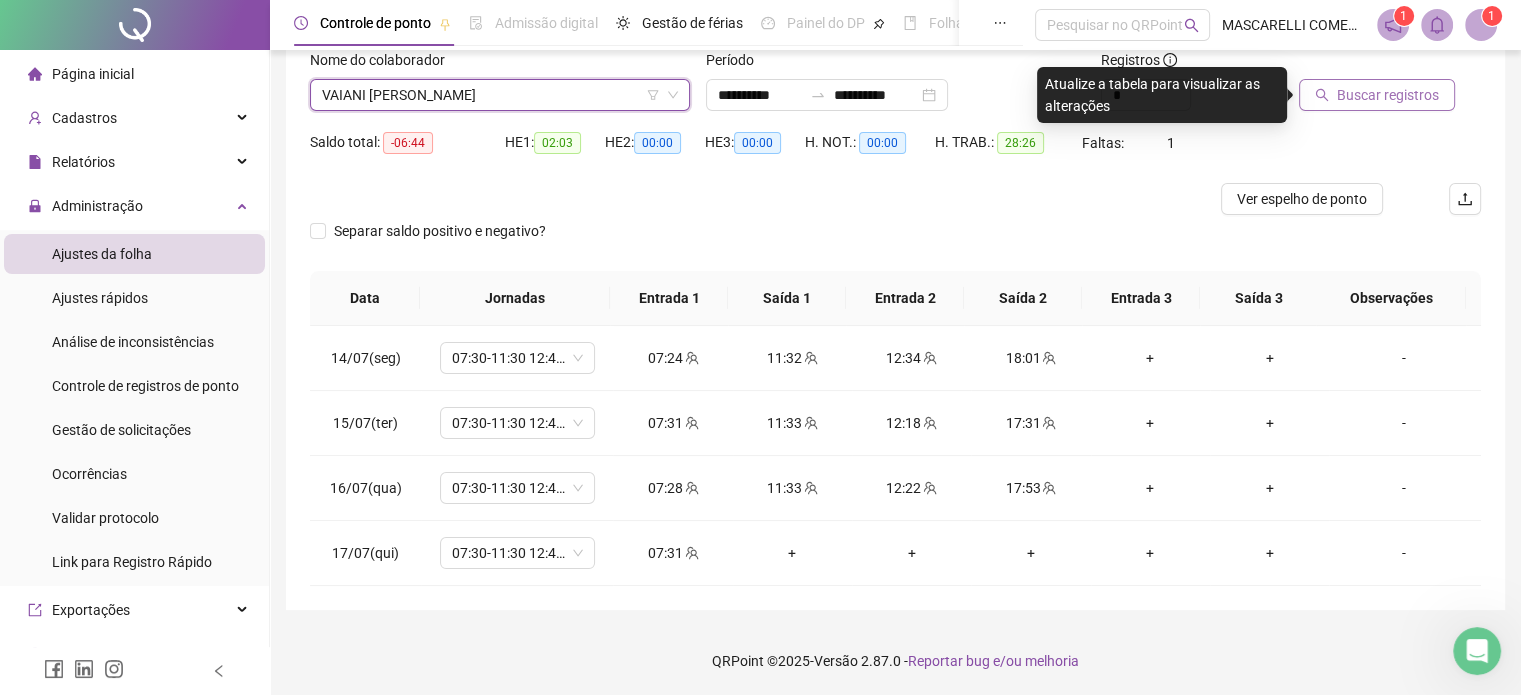 click on "Buscar registros" at bounding box center (1388, 95) 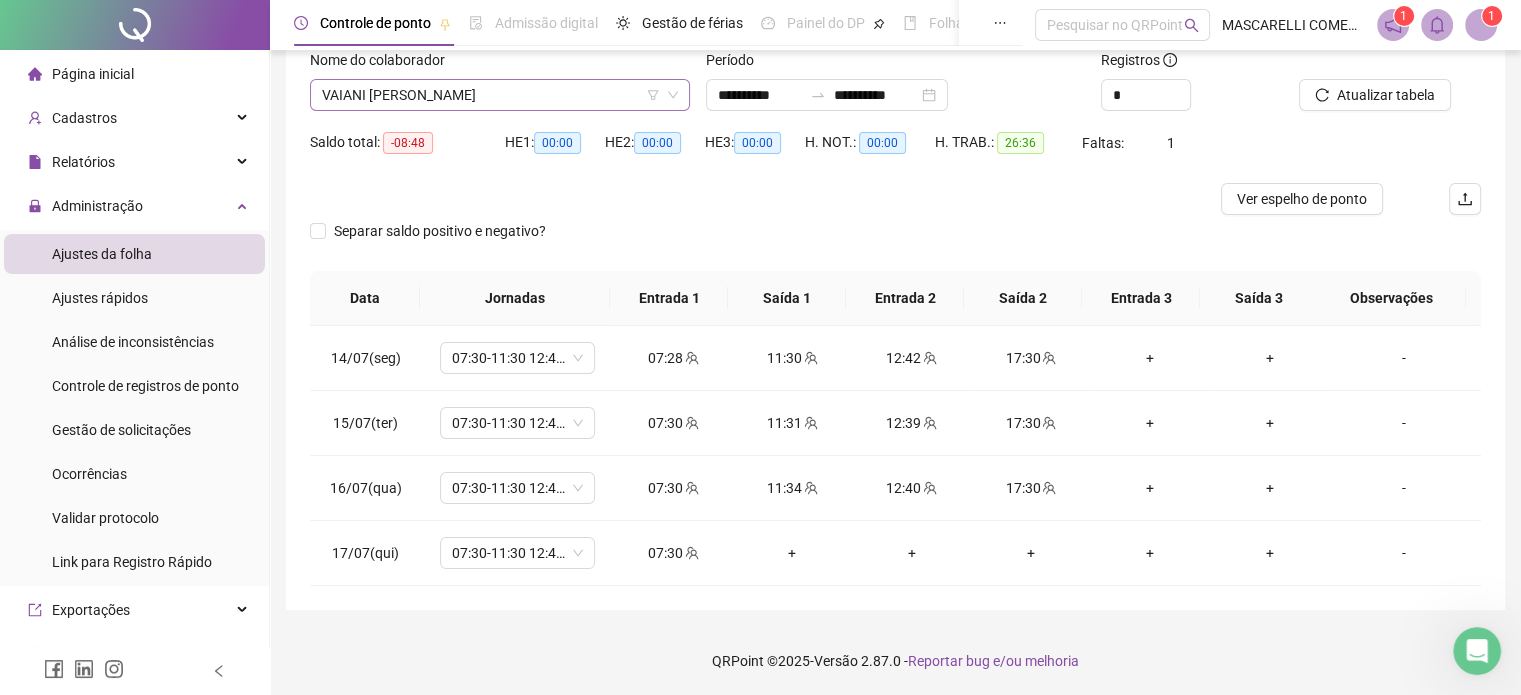 click on "VAIANI [PERSON_NAME]" at bounding box center (500, 95) 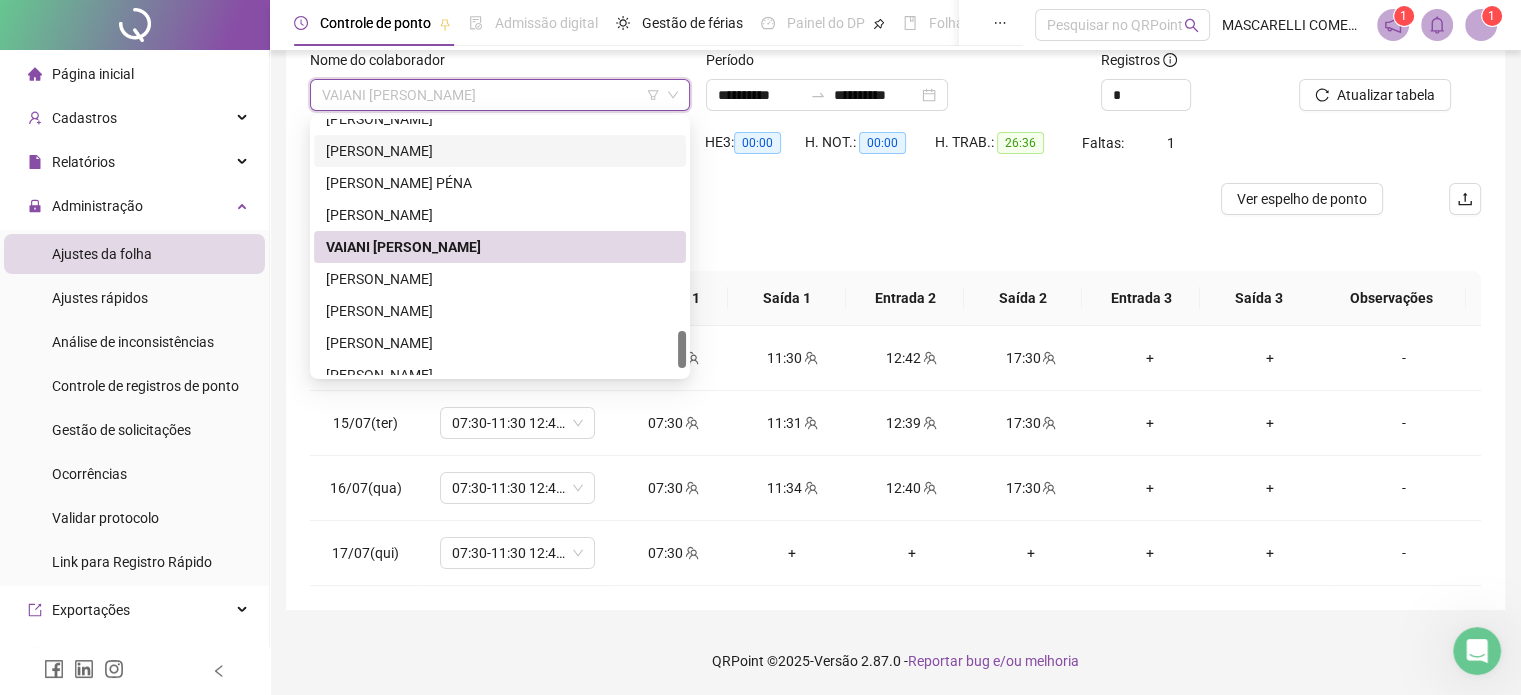 scroll, scrollTop: 1472, scrollLeft: 0, axis: vertical 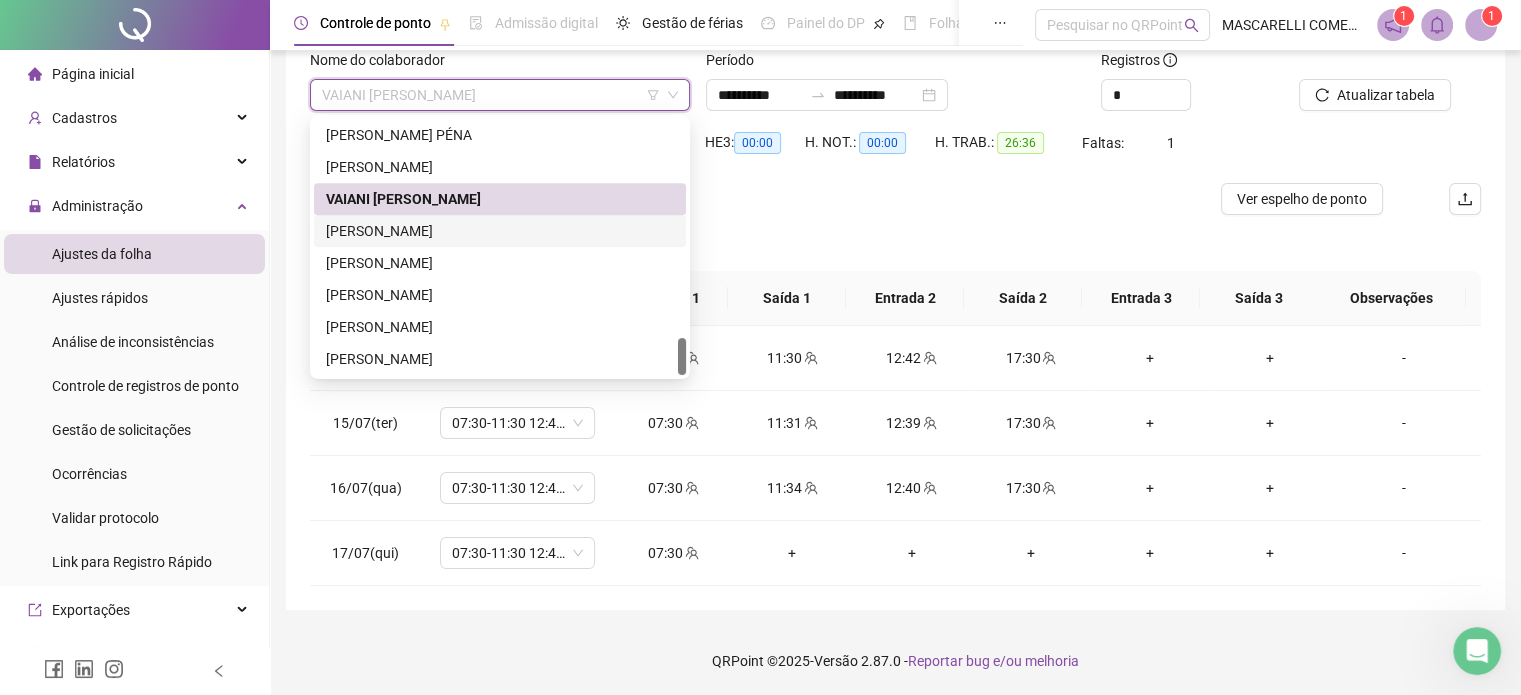 click on "[PERSON_NAME]" at bounding box center (500, 231) 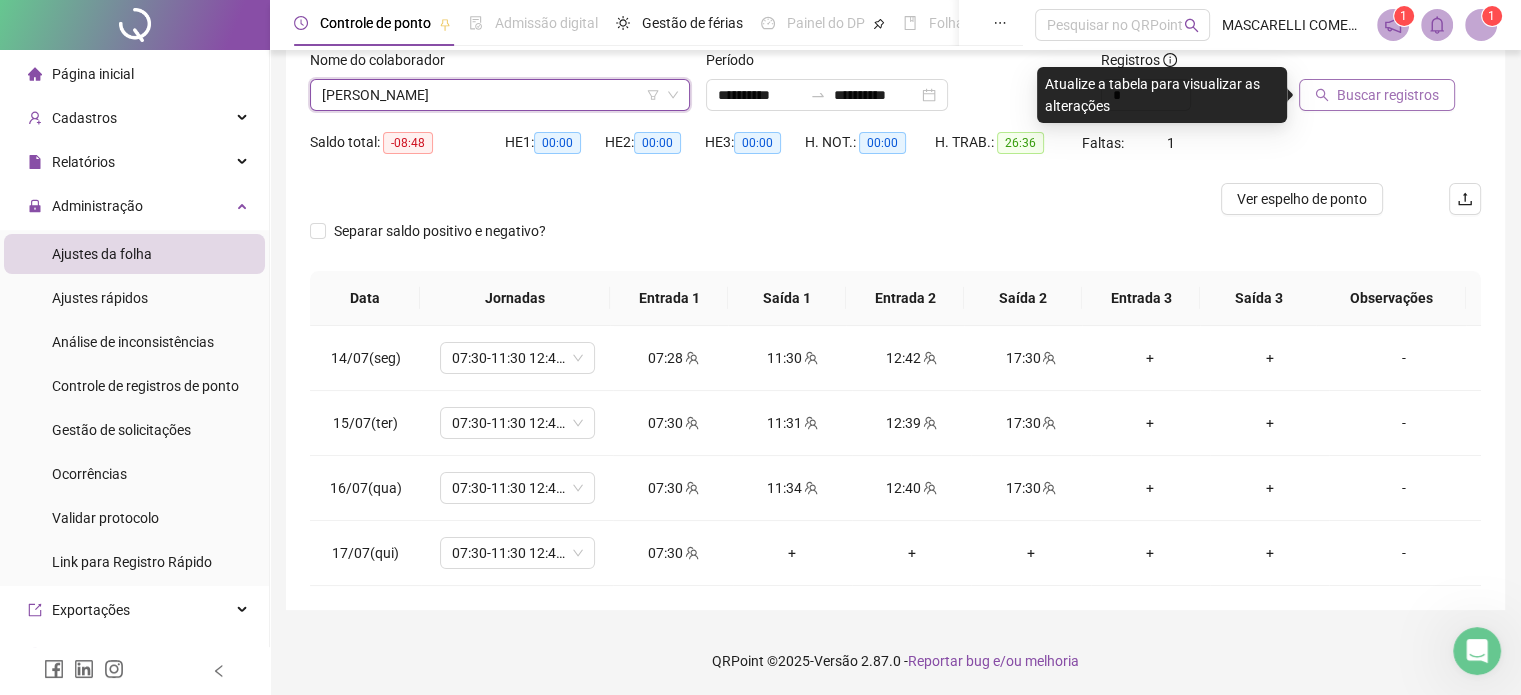 click on "Buscar registros" at bounding box center [1388, 95] 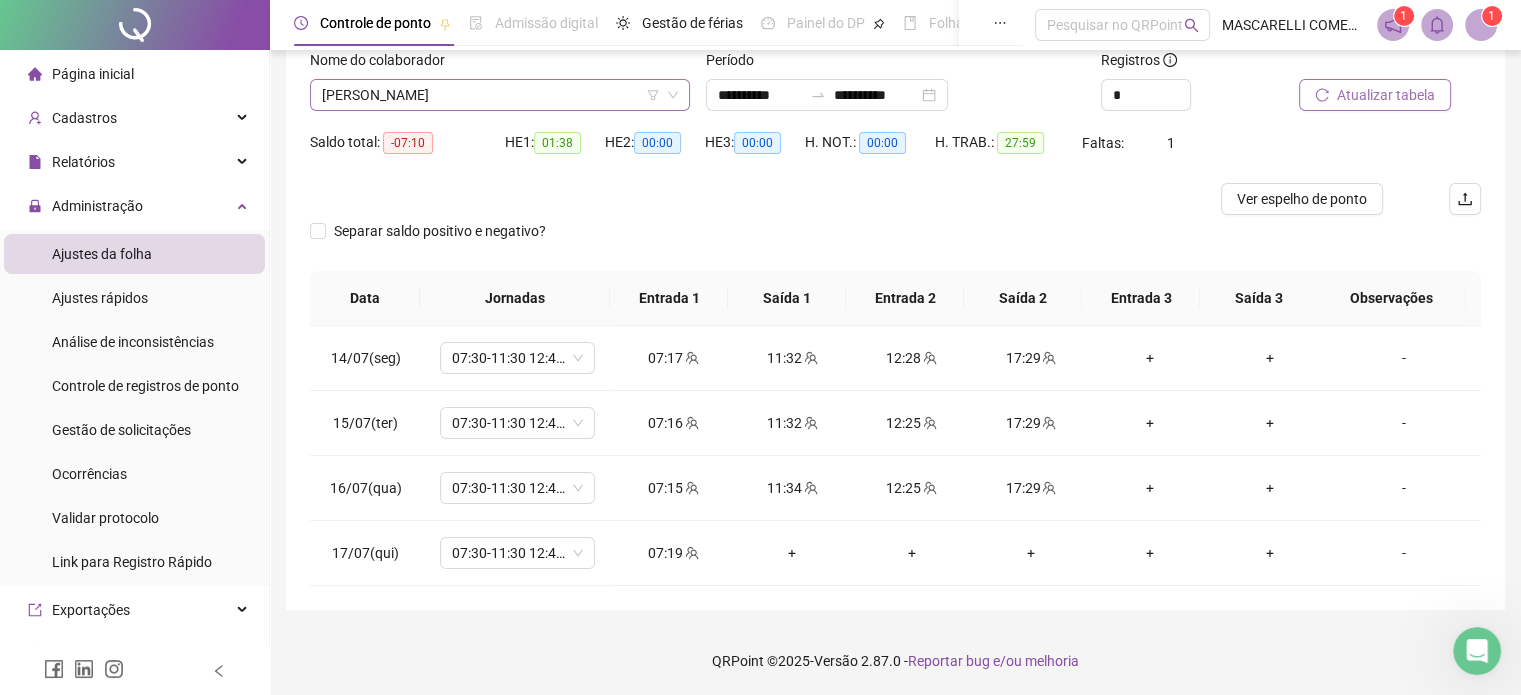 click on "[PERSON_NAME]" at bounding box center [500, 95] 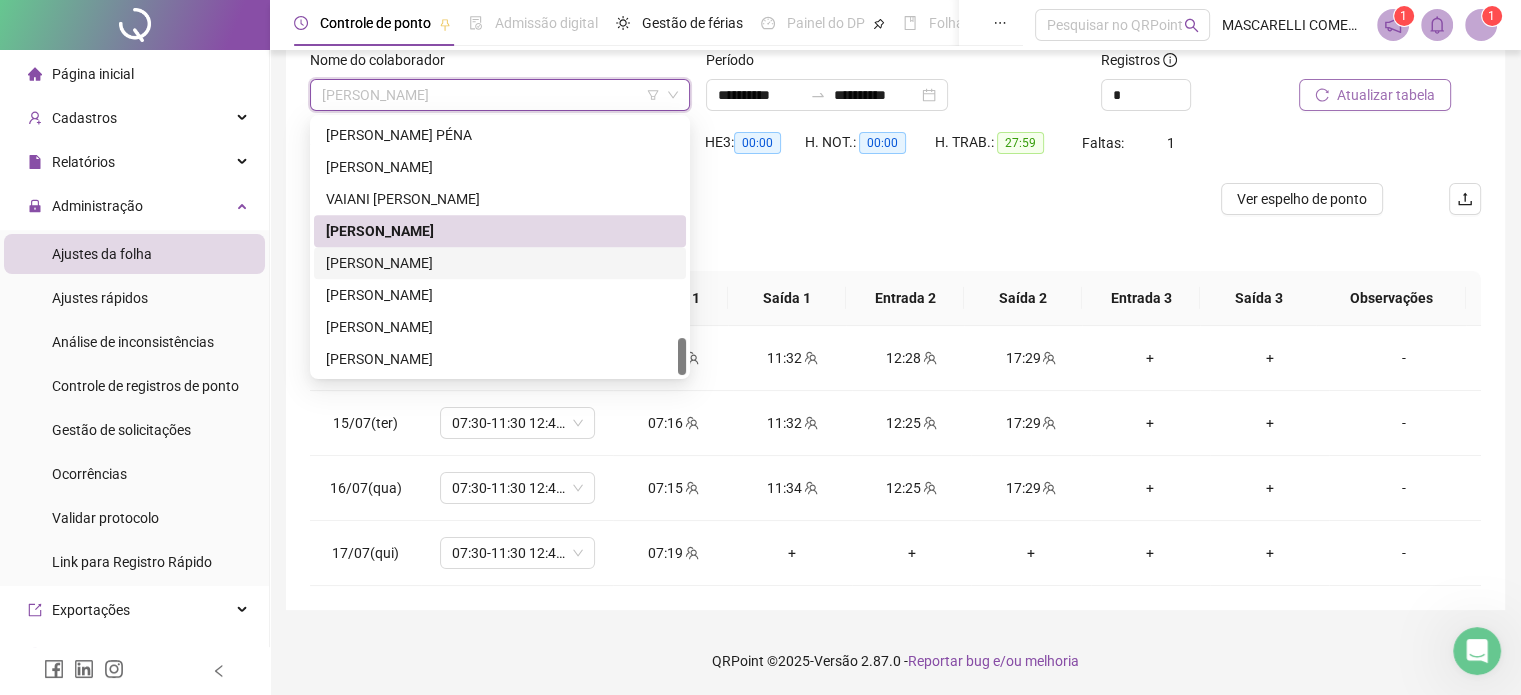 click on "[PERSON_NAME]" at bounding box center [500, 263] 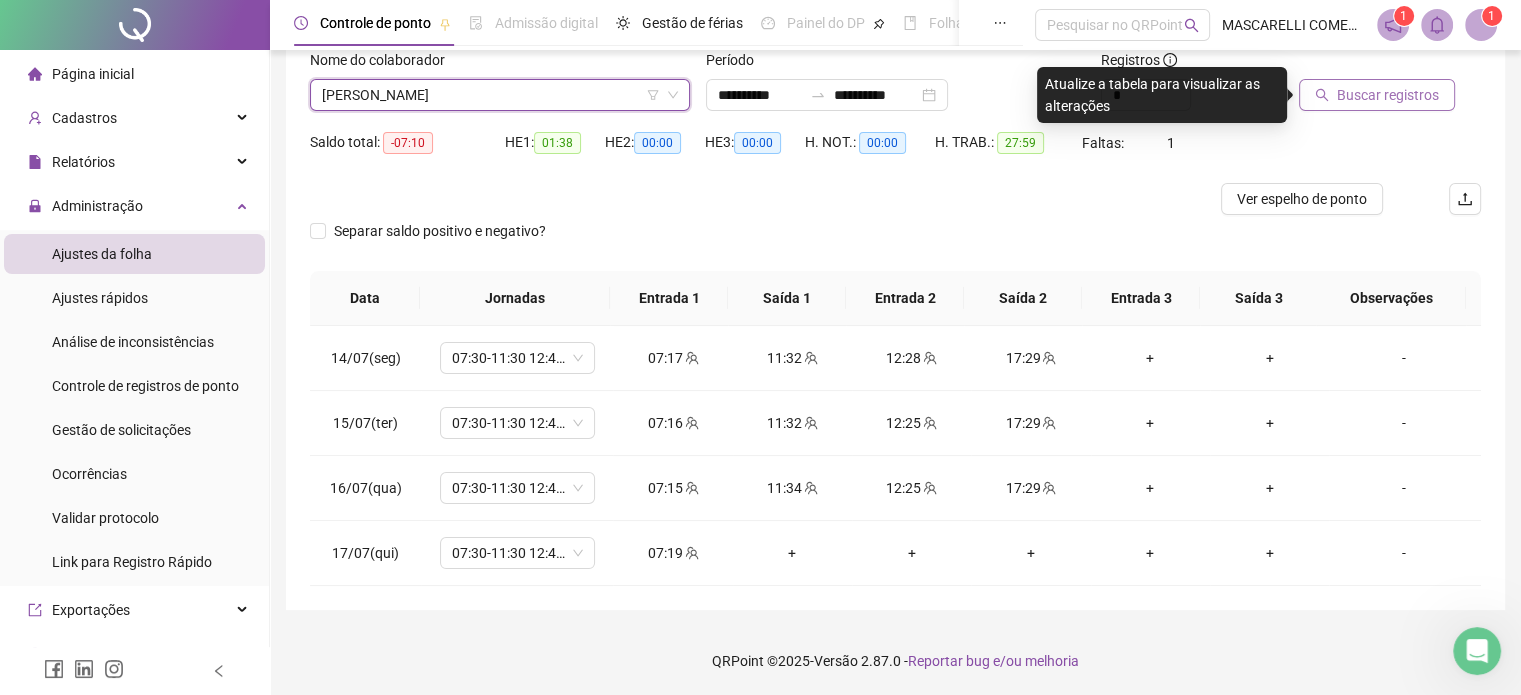 click on "Buscar registros" at bounding box center (1388, 95) 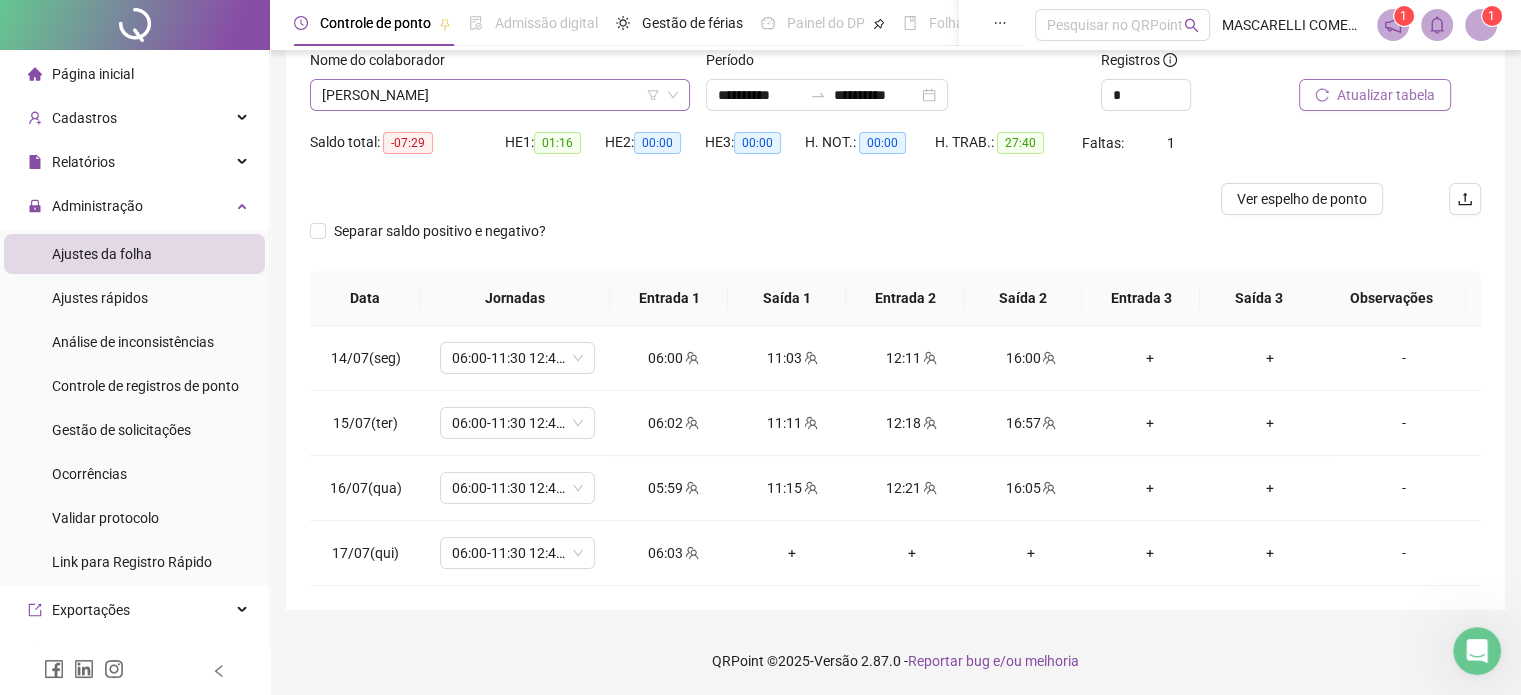click on "[PERSON_NAME]" at bounding box center [500, 95] 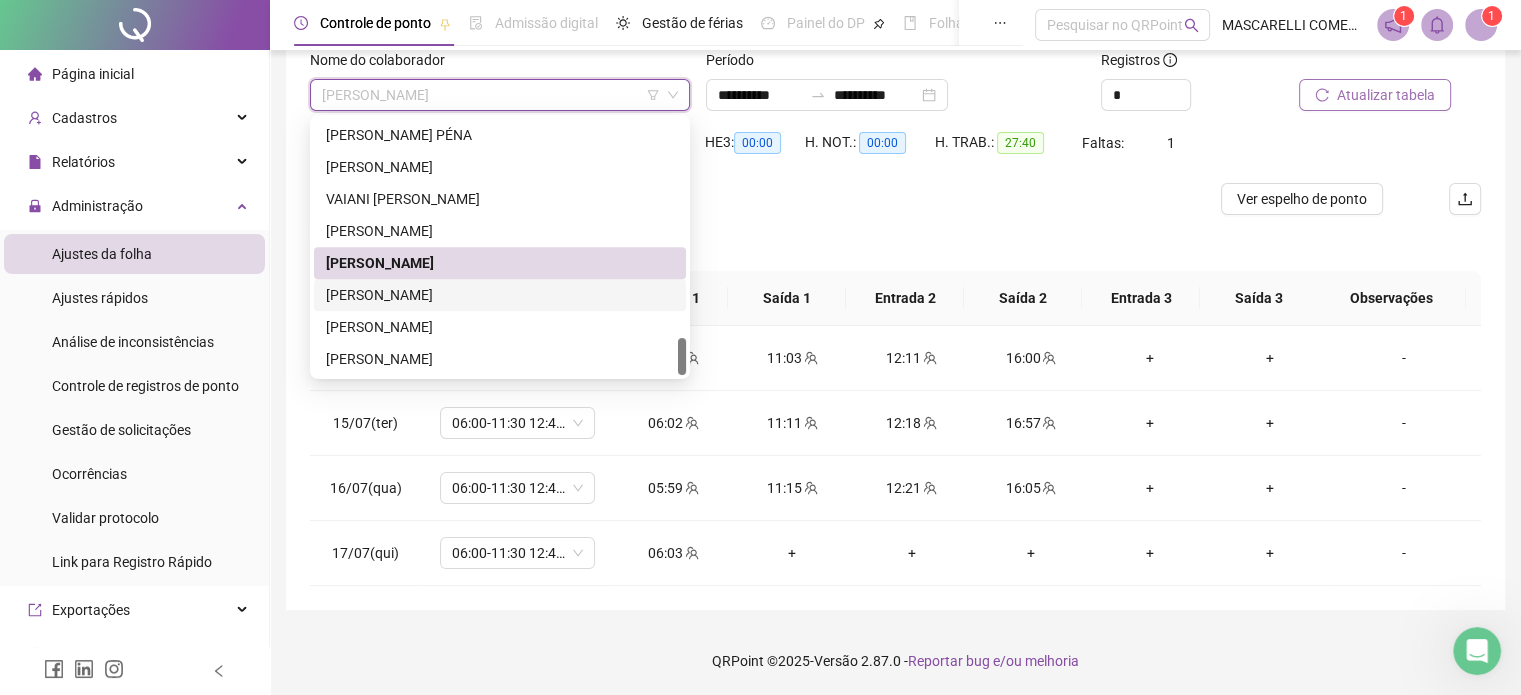 click on "[PERSON_NAME]" at bounding box center [500, 295] 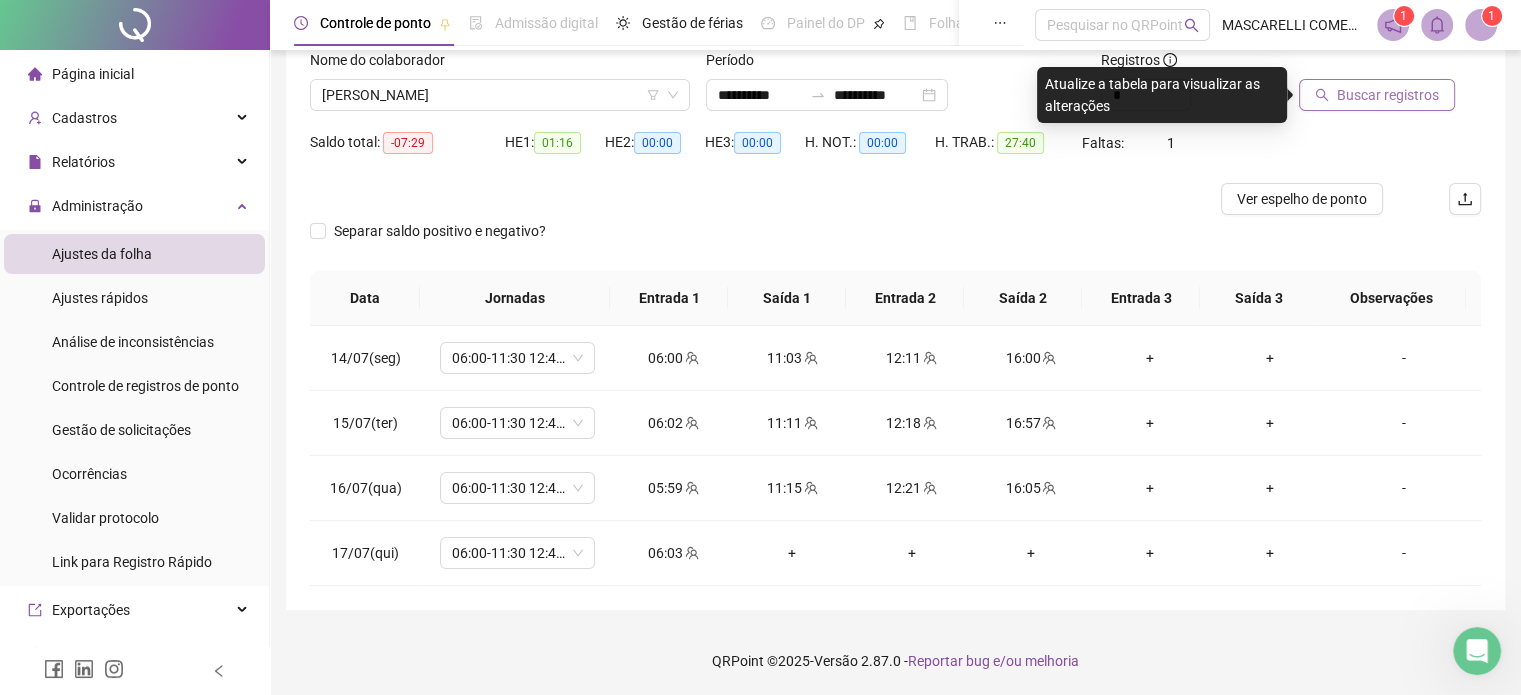 click on "Buscar registros" at bounding box center [1388, 95] 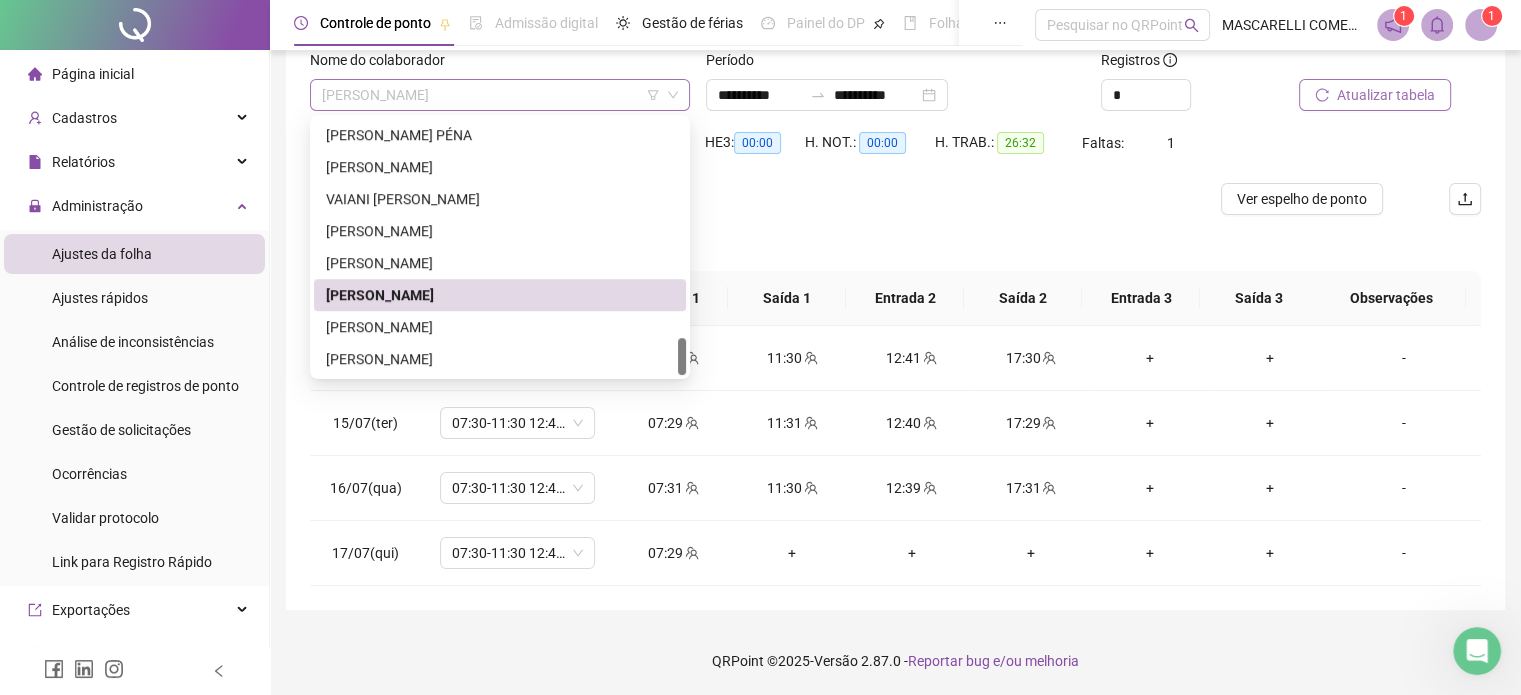 drag, startPoint x: 456, startPoint y: 95, endPoint x: 442, endPoint y: 261, distance: 166.58931 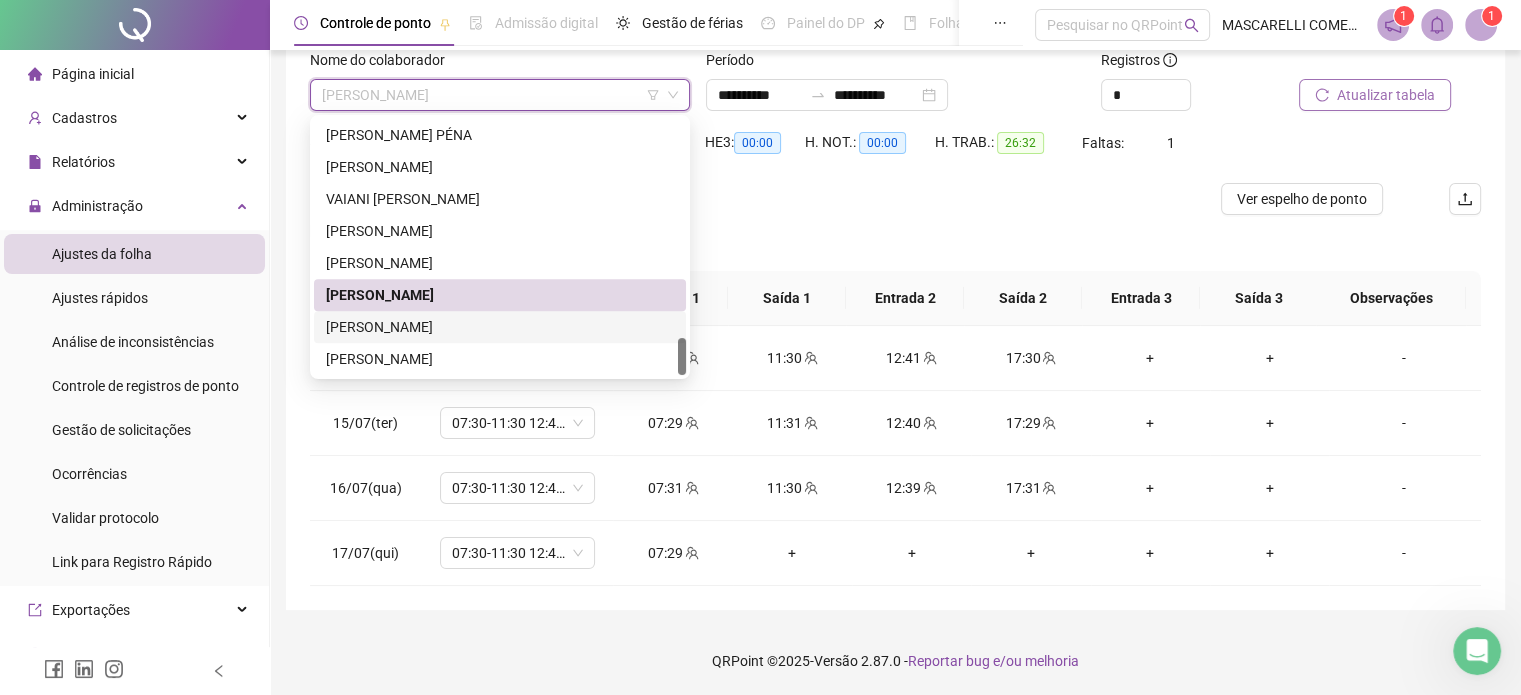 click on "[PERSON_NAME]" at bounding box center [500, 327] 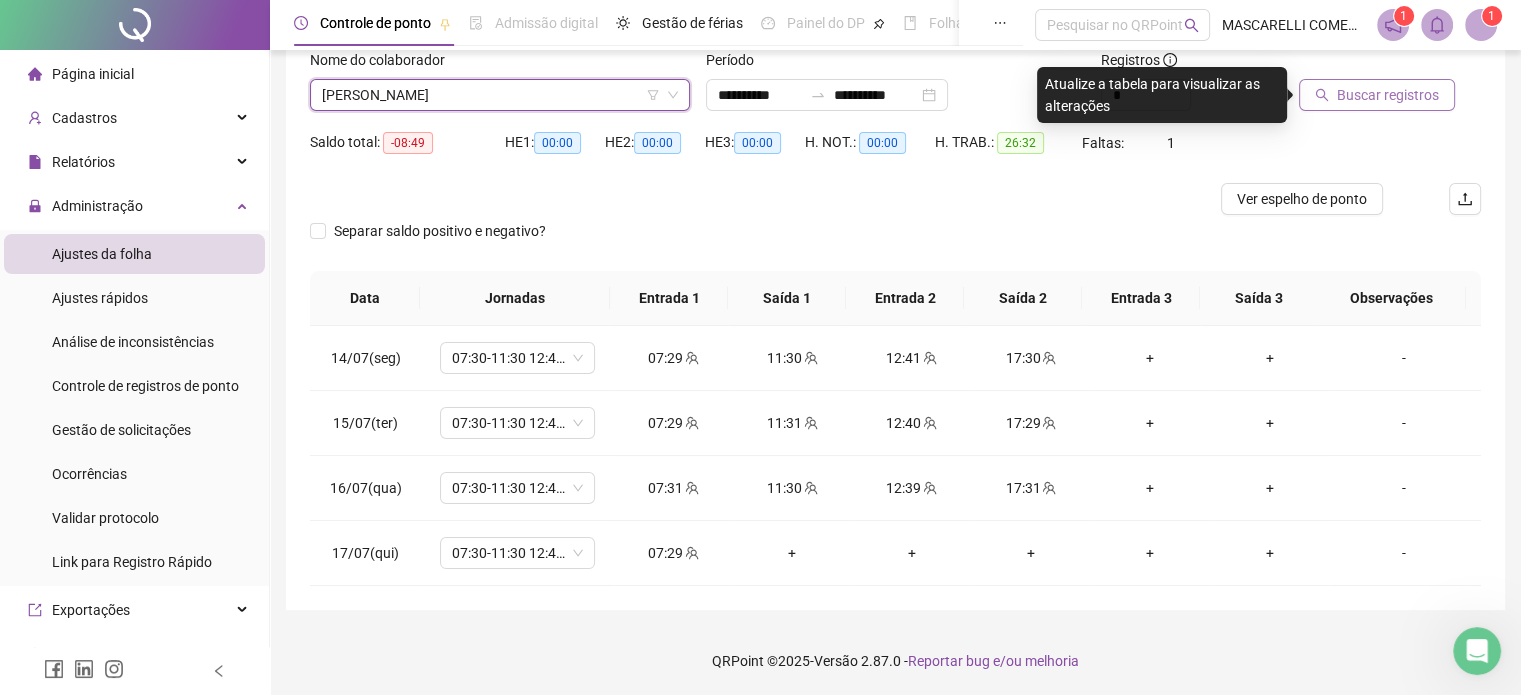 click on "Buscar registros" at bounding box center (1388, 95) 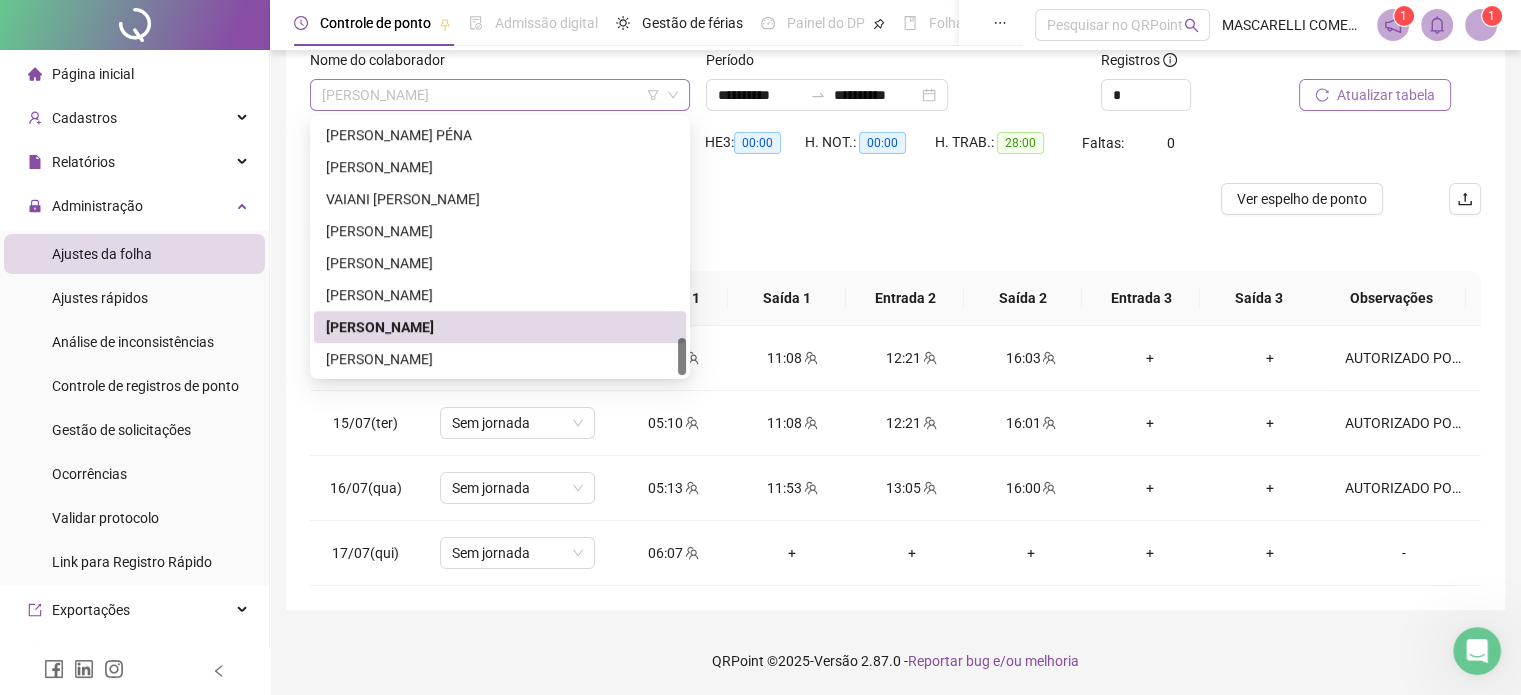 click on "[PERSON_NAME]" at bounding box center [500, 95] 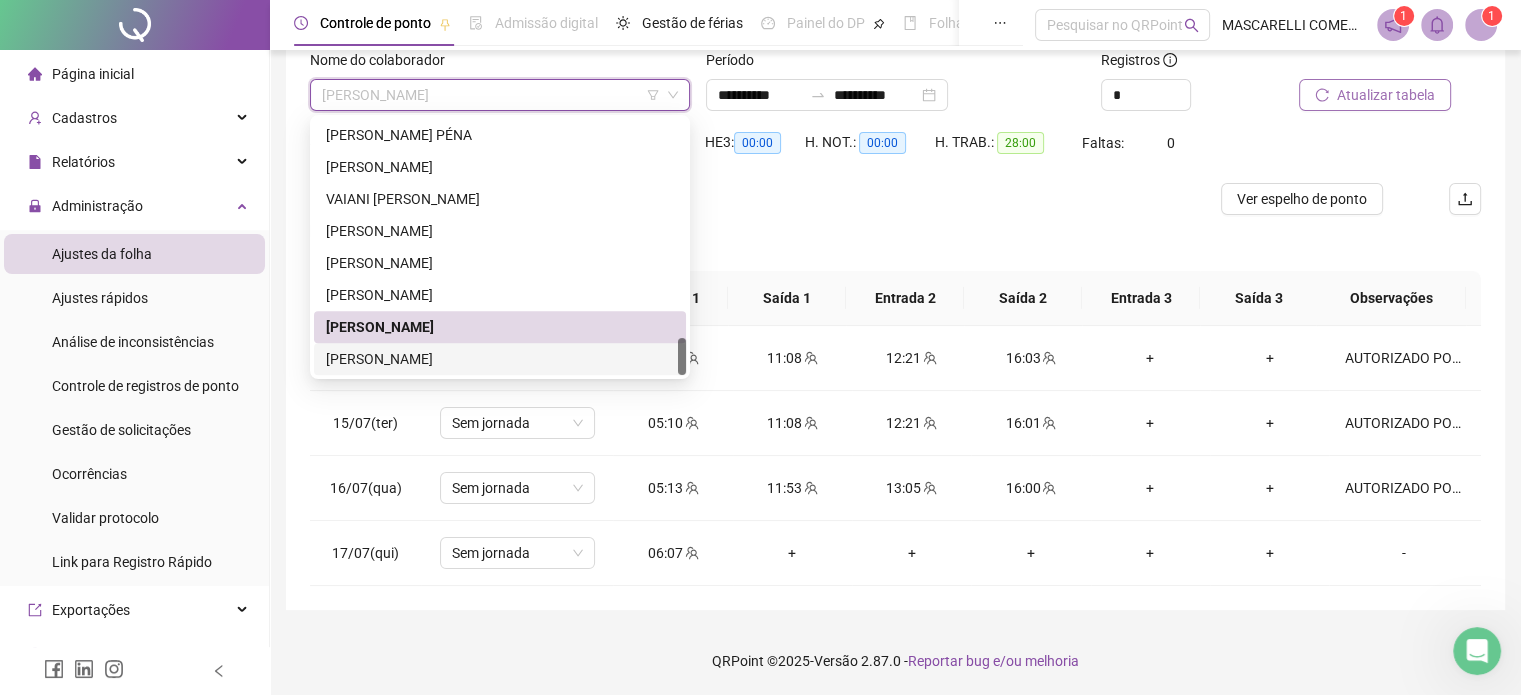 click on "[PERSON_NAME]" at bounding box center (500, 359) 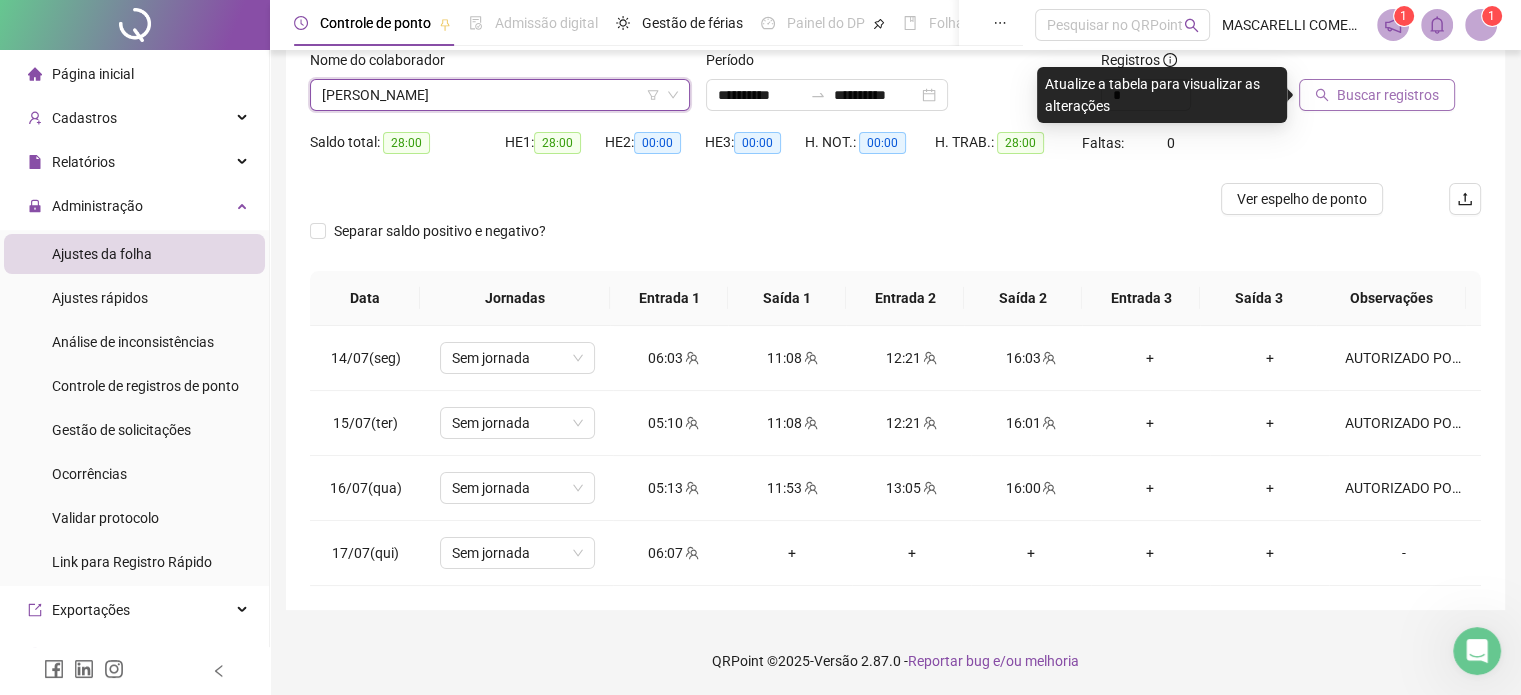 click on "Buscar registros" at bounding box center [1388, 95] 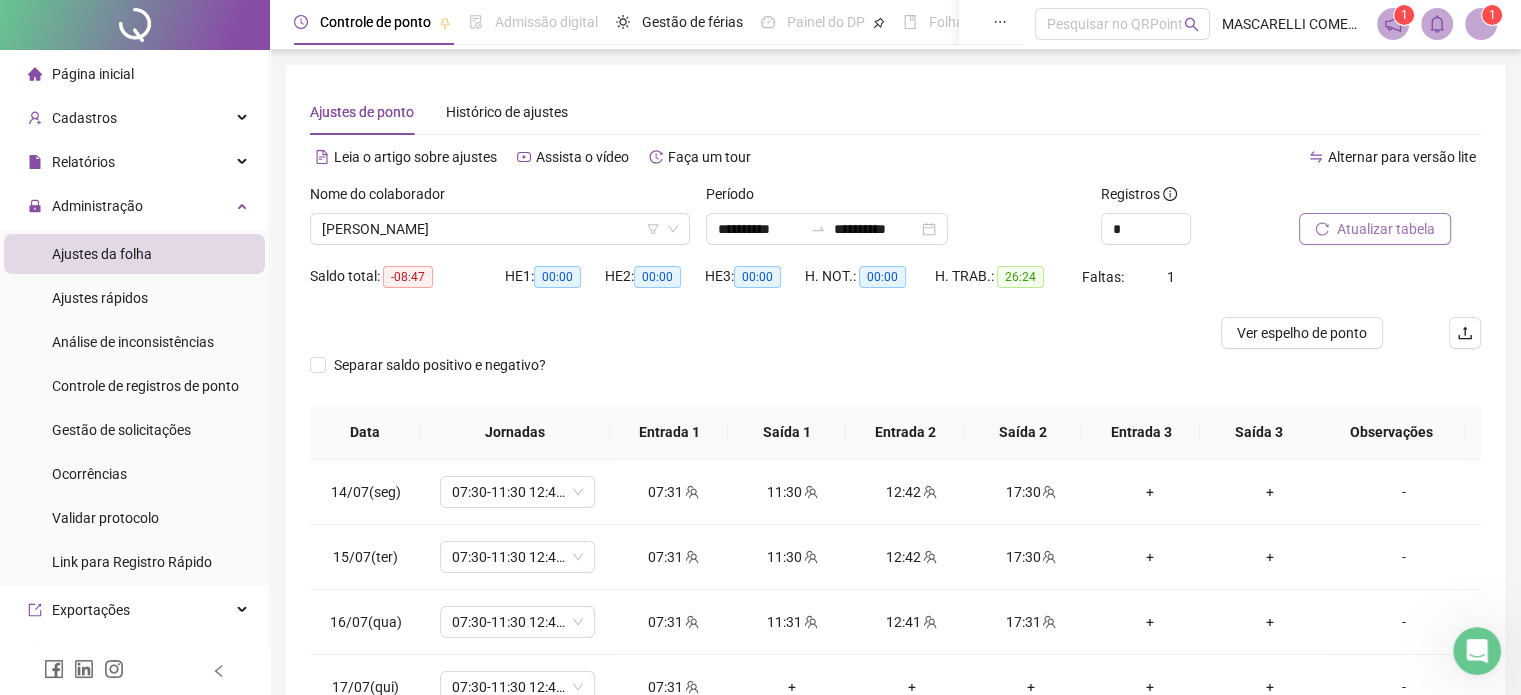 scroll, scrollTop: 0, scrollLeft: 0, axis: both 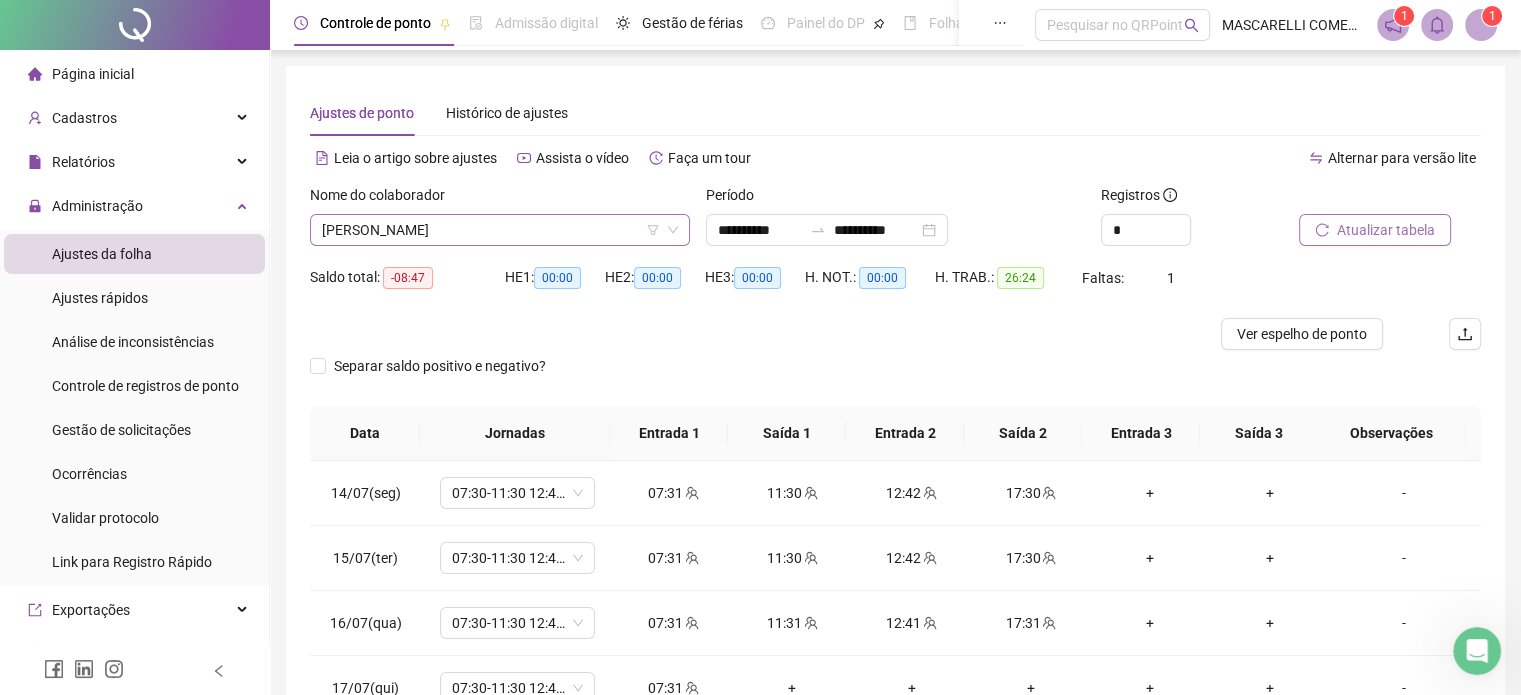 click on "[PERSON_NAME]" at bounding box center (500, 230) 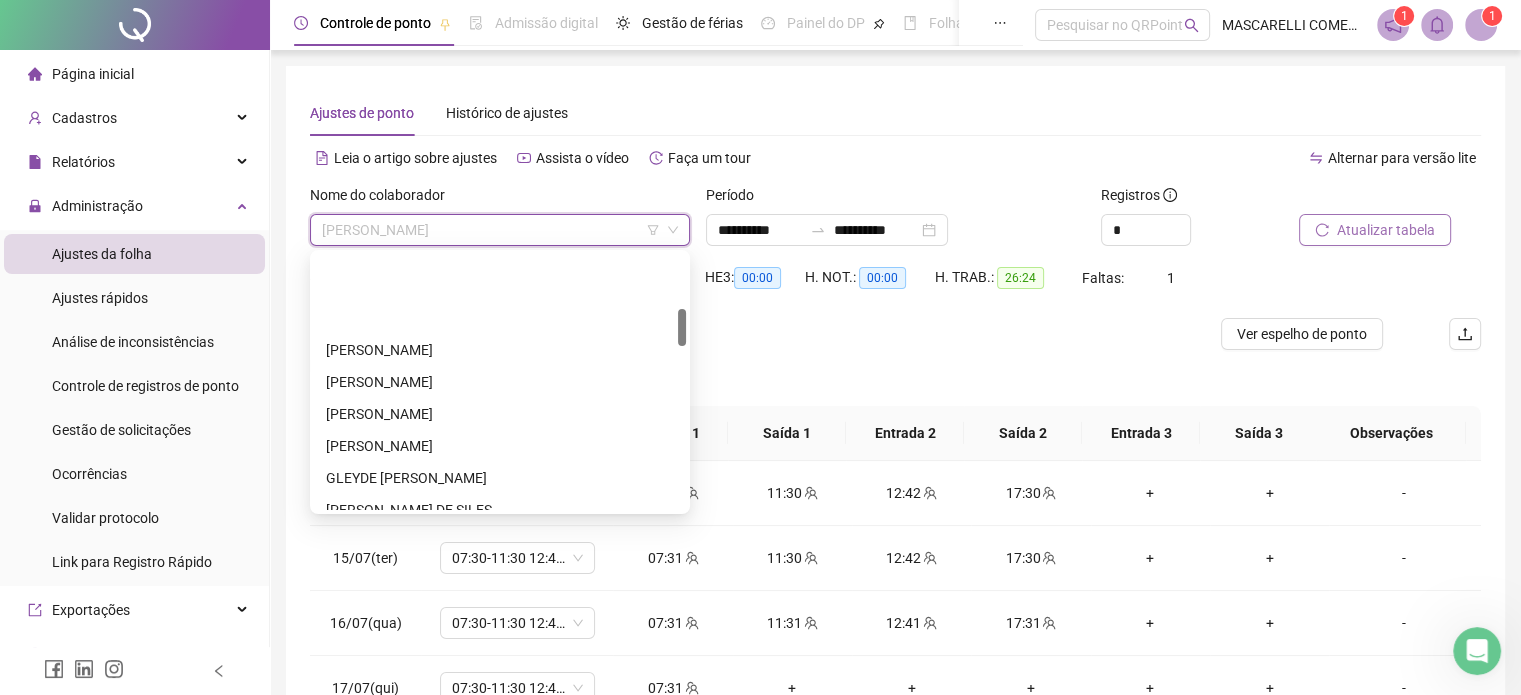 scroll, scrollTop: 372, scrollLeft: 0, axis: vertical 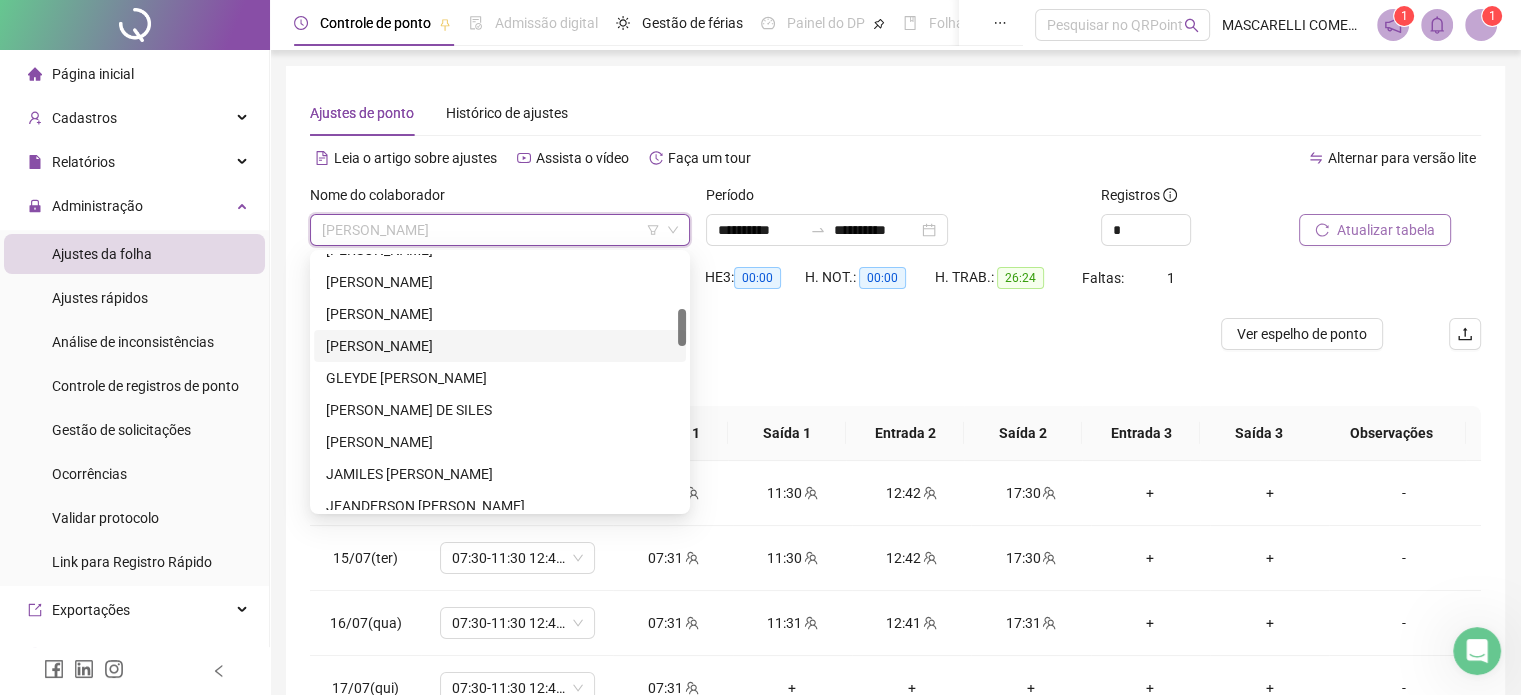 click on "[PERSON_NAME]" at bounding box center (500, 346) 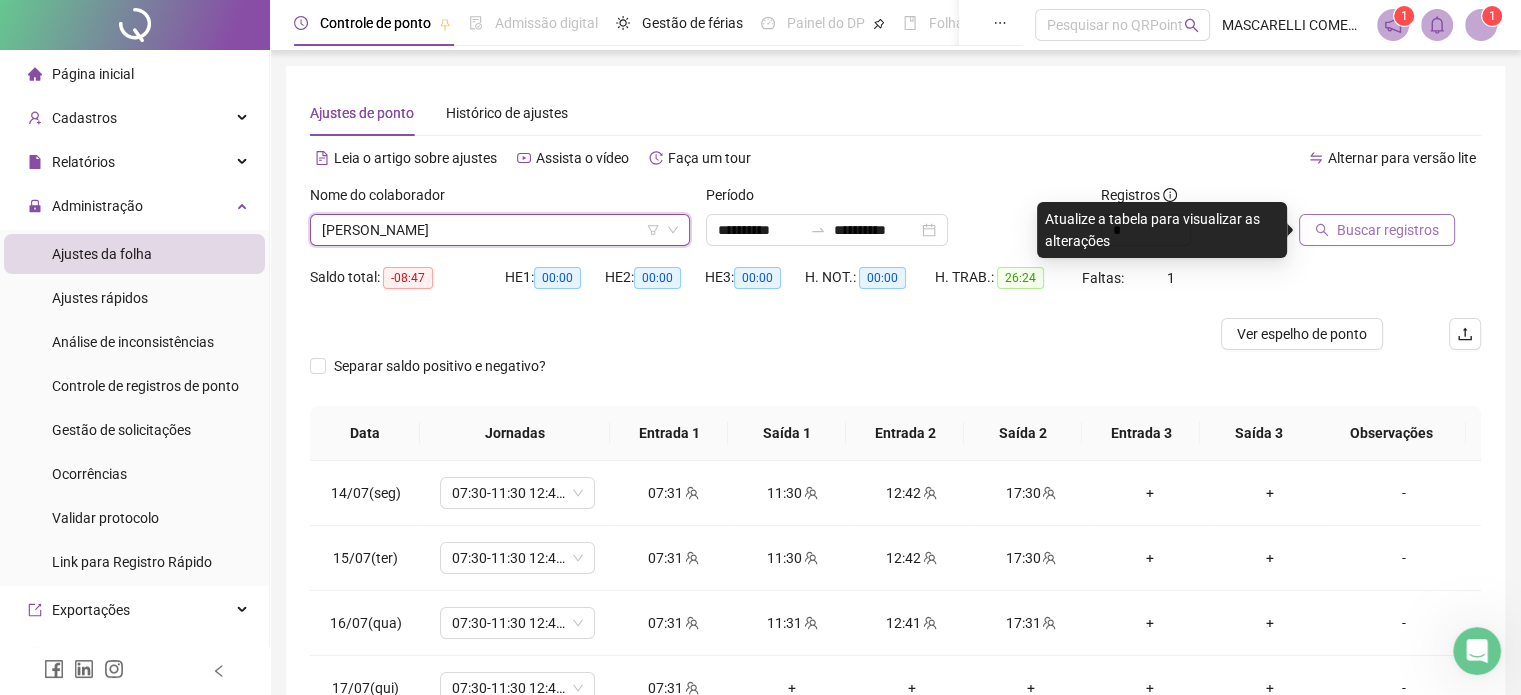 click on "Buscar registros" at bounding box center (1388, 230) 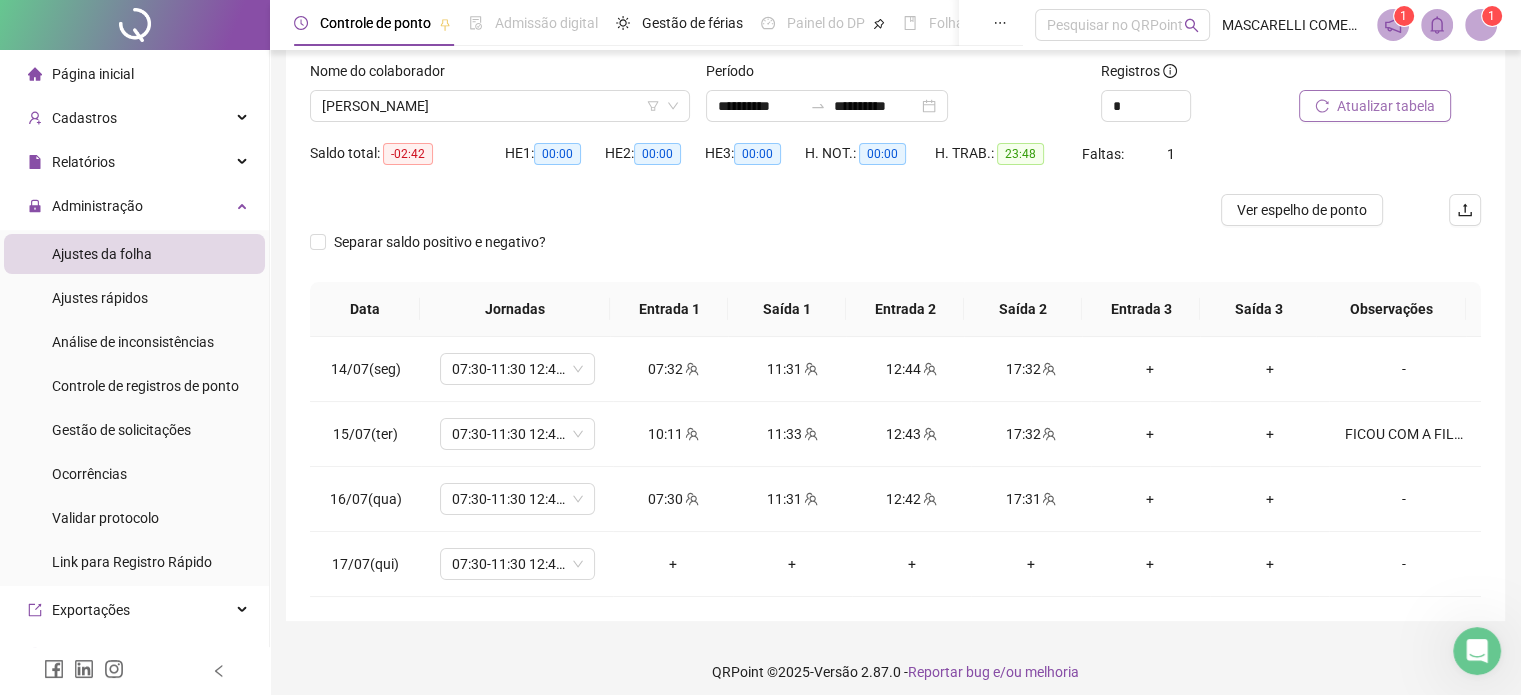 scroll, scrollTop: 135, scrollLeft: 0, axis: vertical 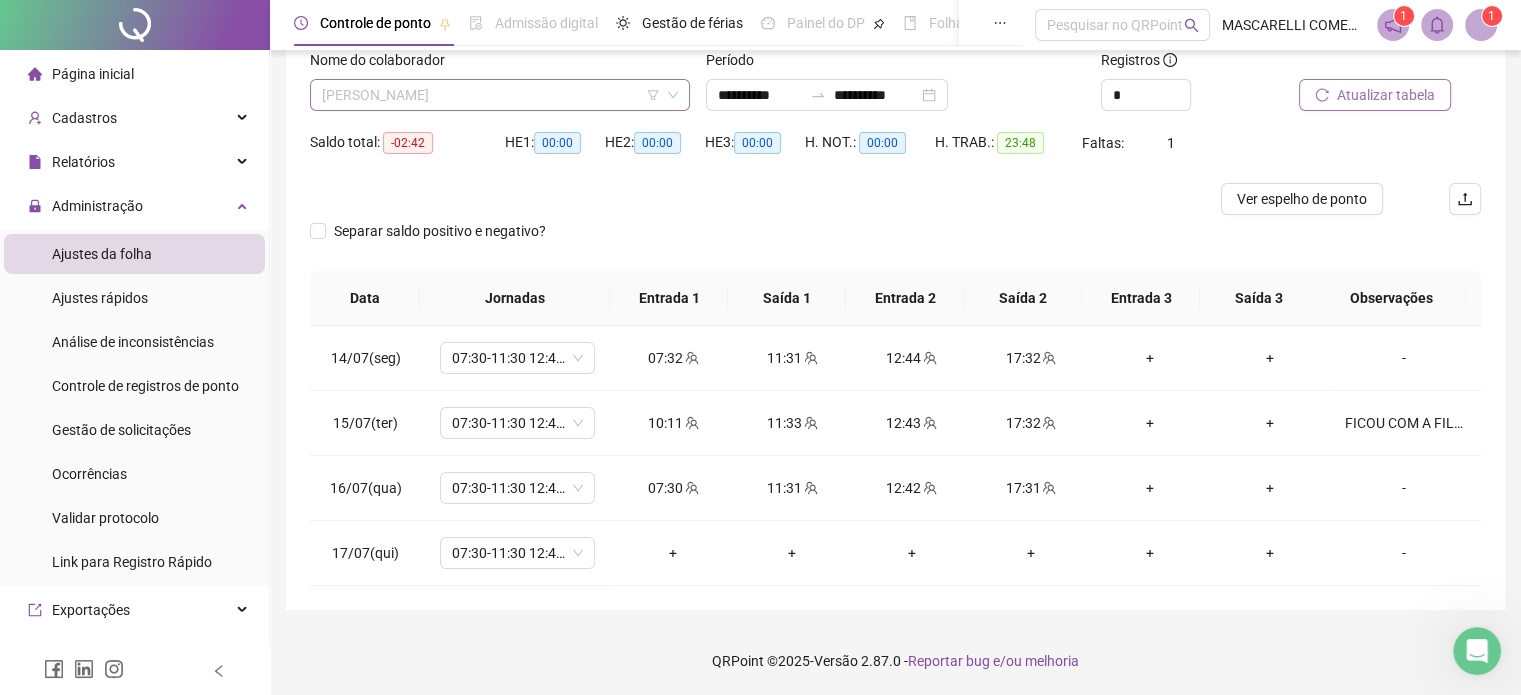 click on "[PERSON_NAME]" at bounding box center [500, 95] 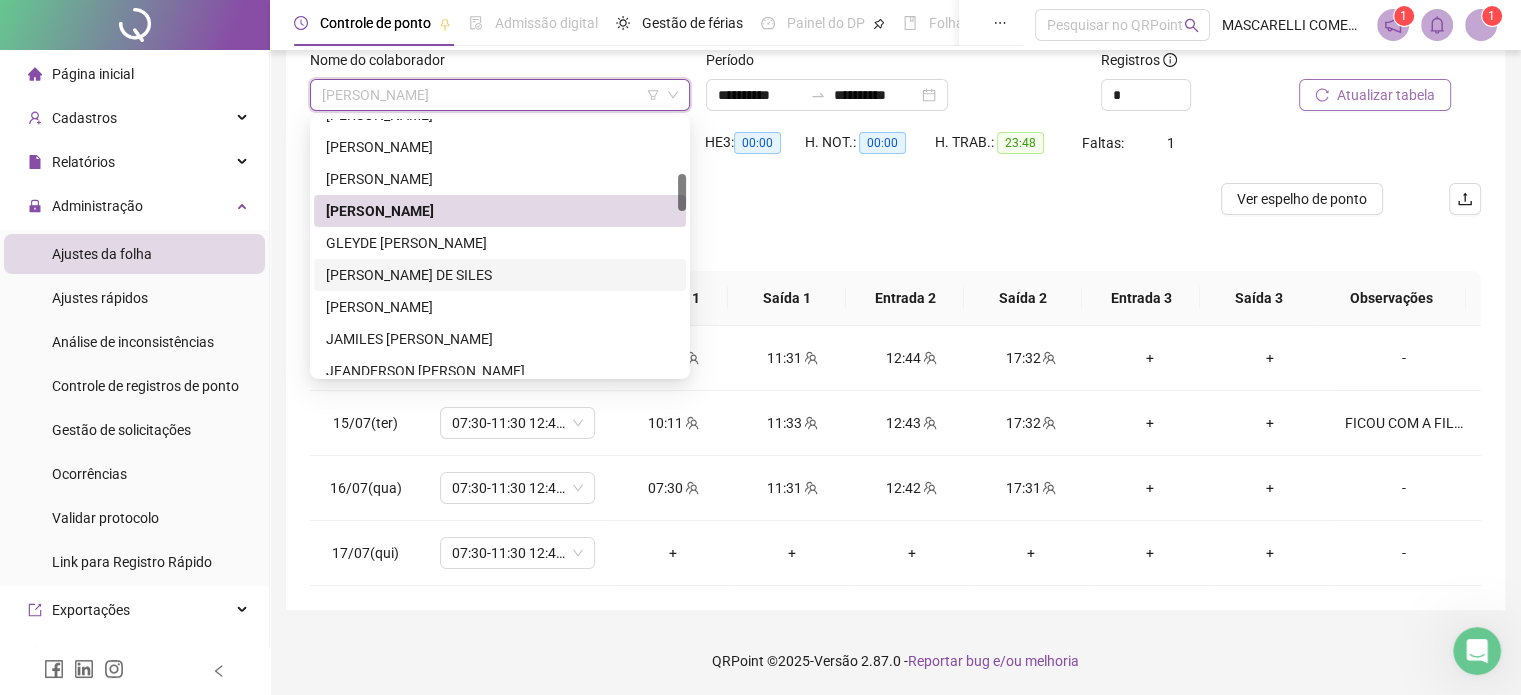 click on "[PERSON_NAME] DE SILES" at bounding box center [500, 275] 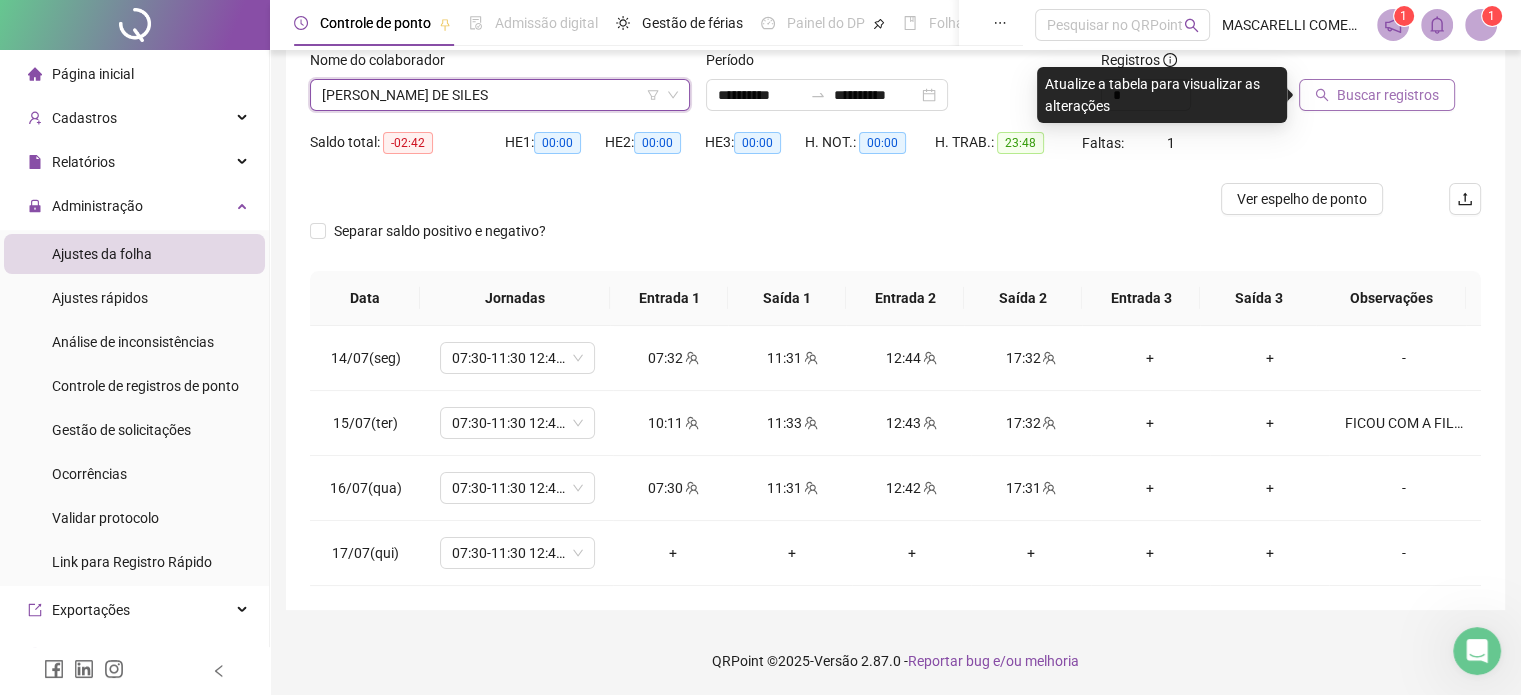 click on "Buscar registros" at bounding box center [1388, 95] 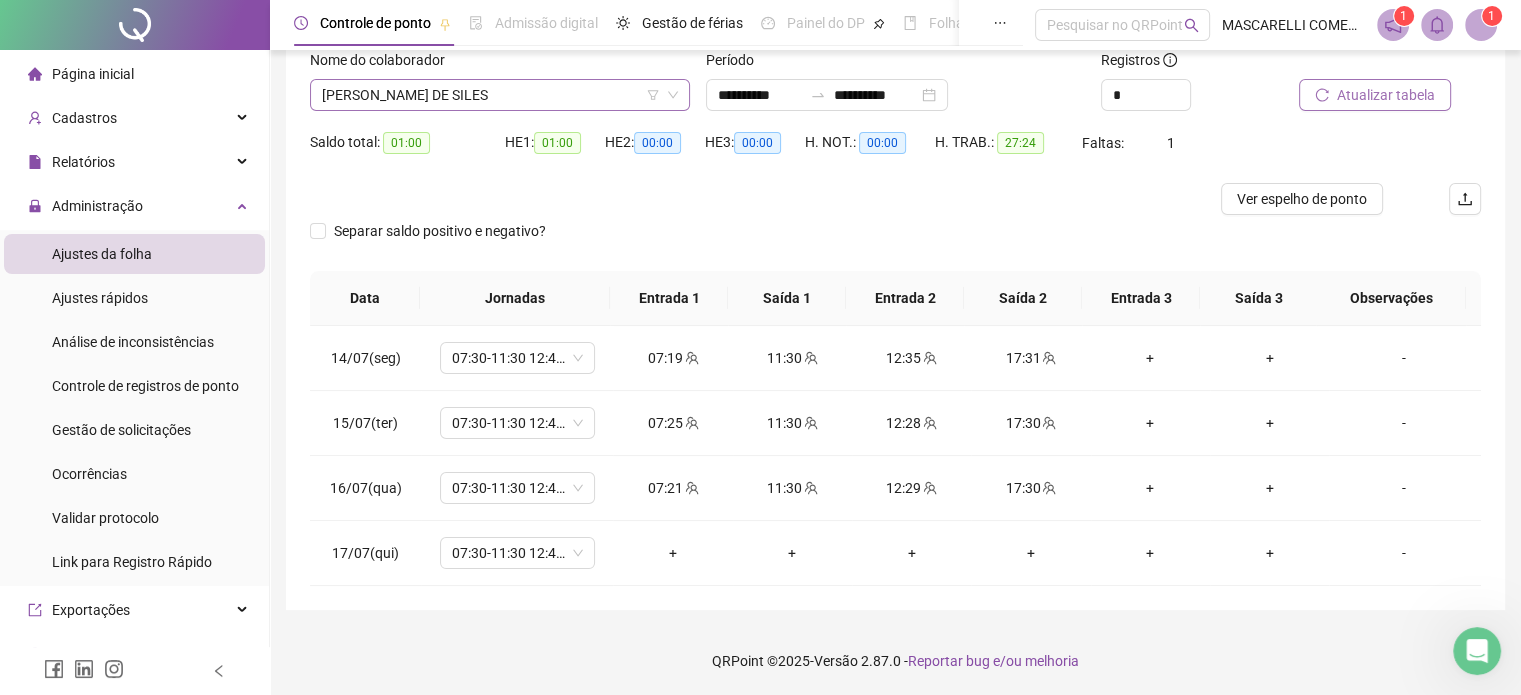 click on "[PERSON_NAME] DE SILES" at bounding box center [500, 95] 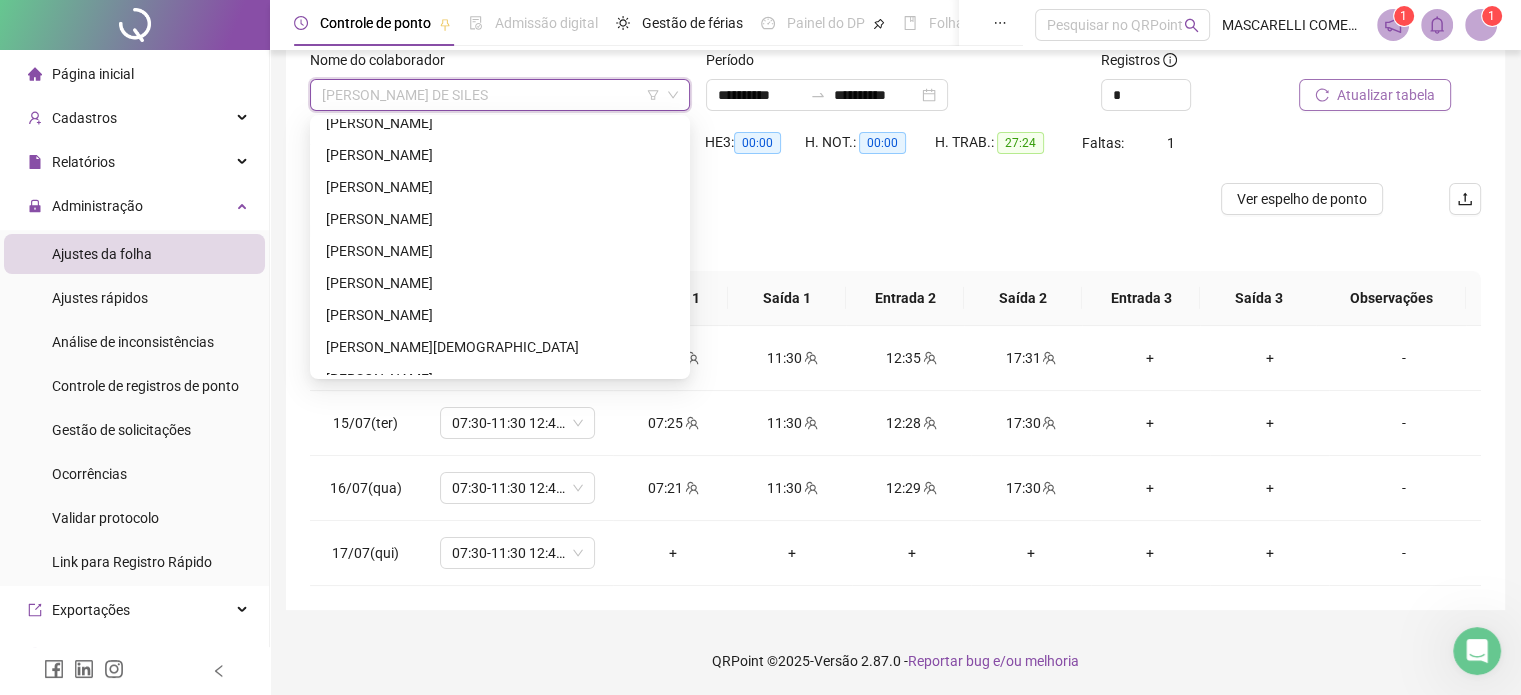 scroll, scrollTop: 1072, scrollLeft: 0, axis: vertical 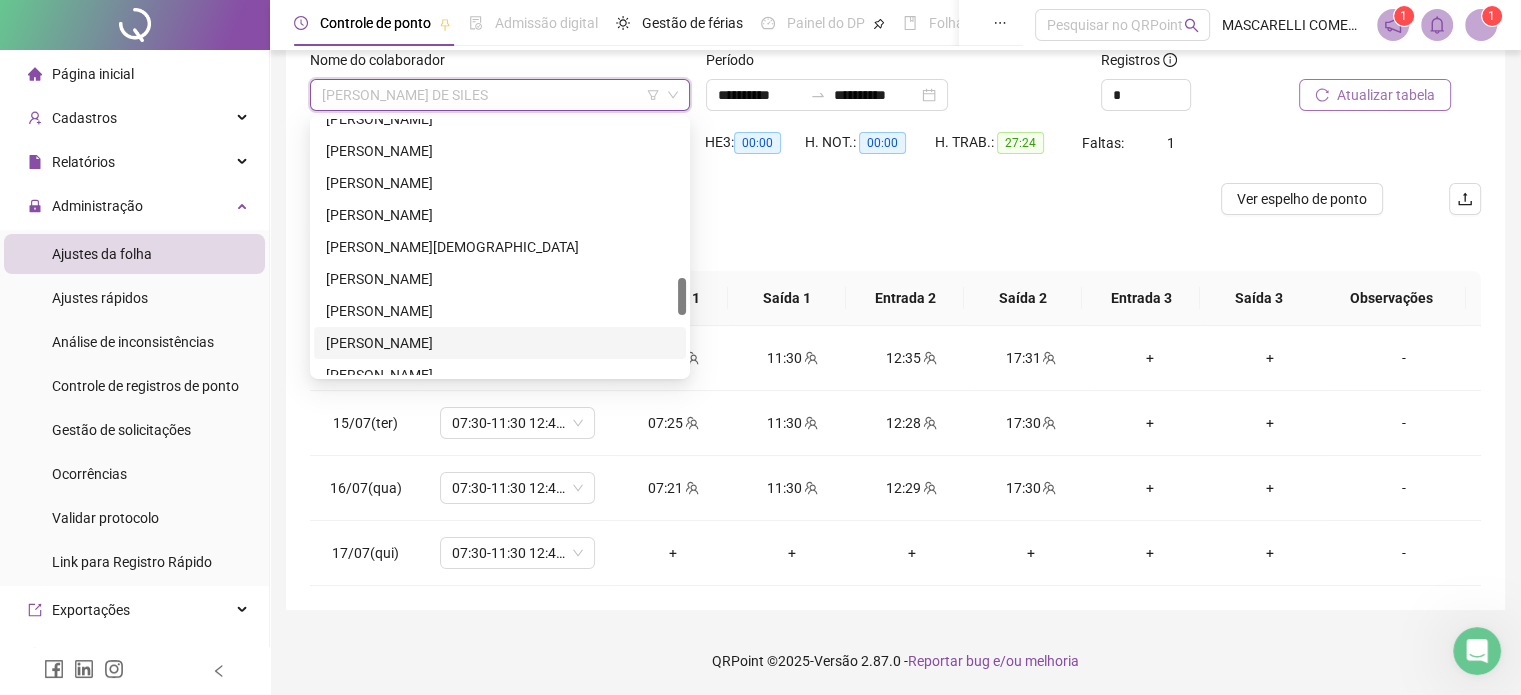 click on "[PERSON_NAME]" at bounding box center [500, 343] 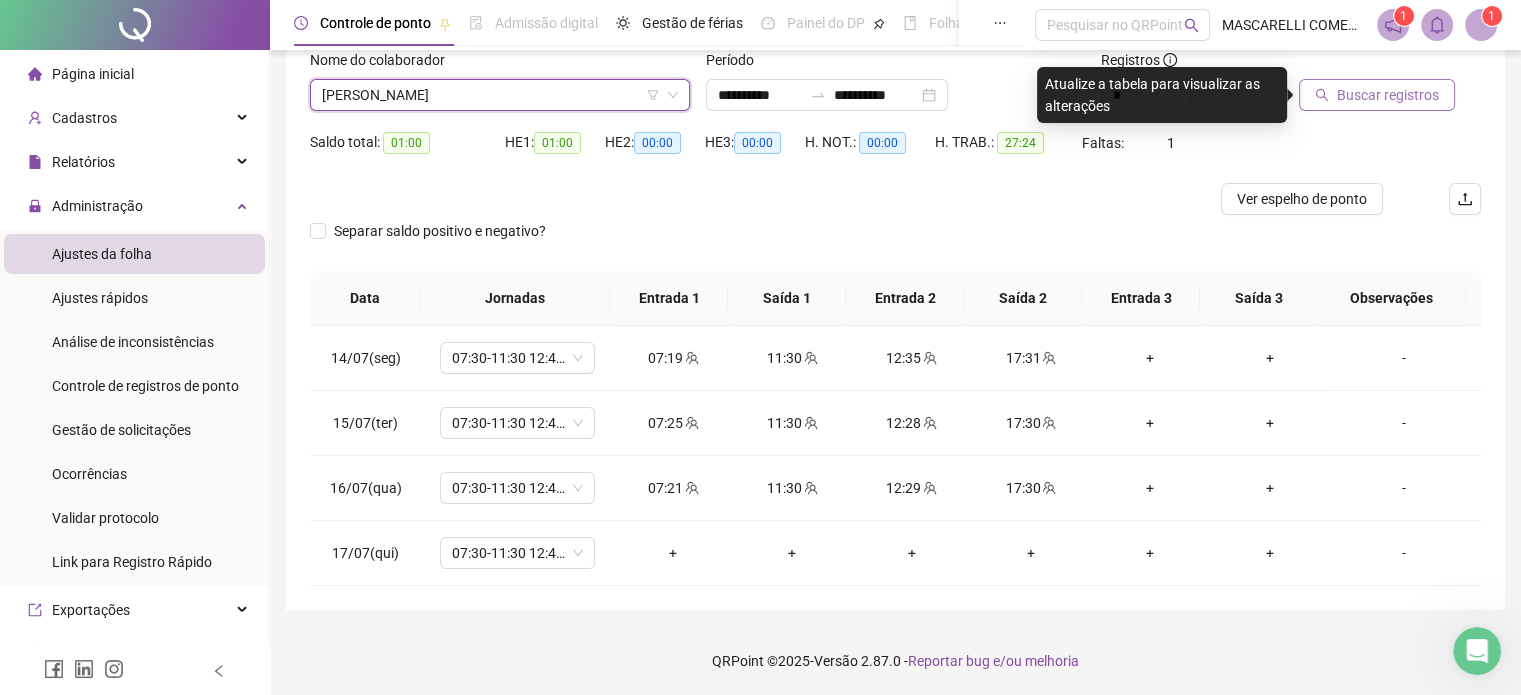 click on "Buscar registros" at bounding box center (1388, 95) 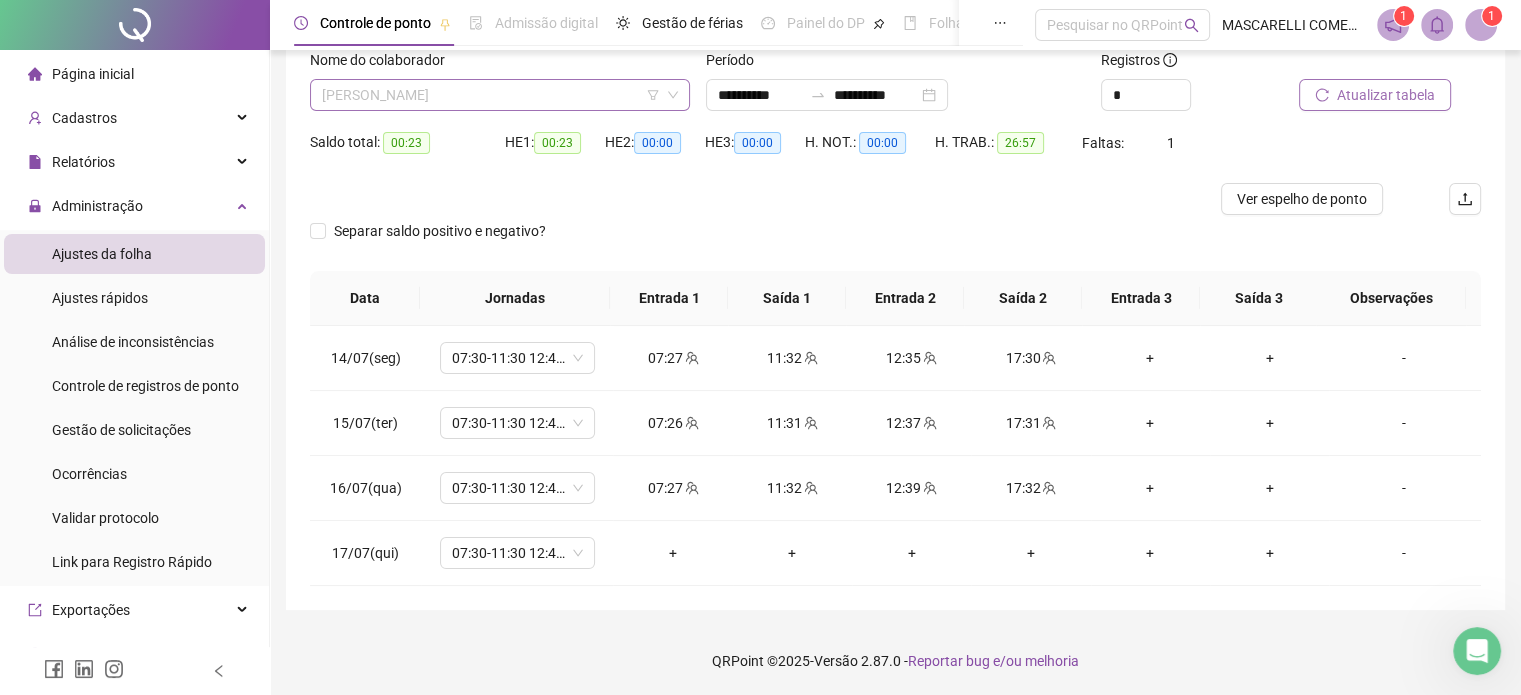 click on "[PERSON_NAME]" at bounding box center (500, 95) 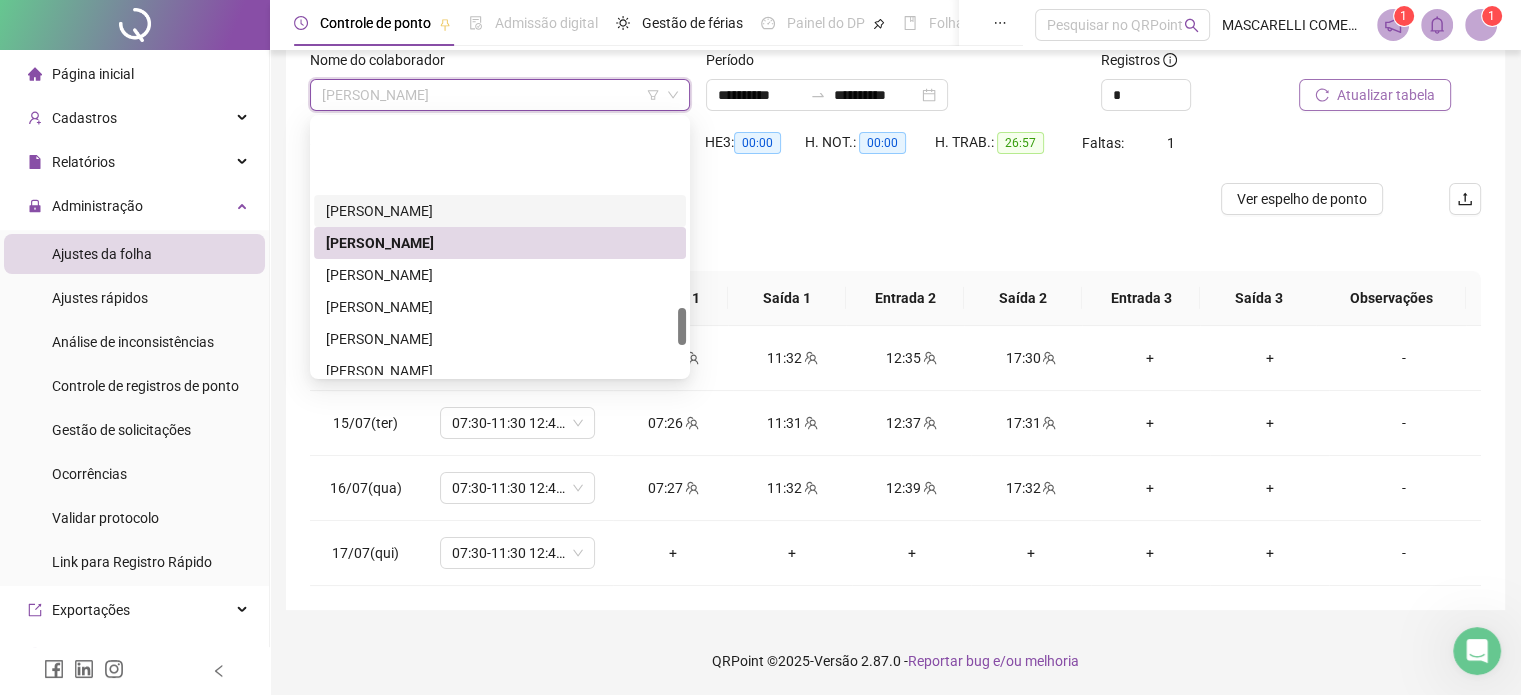 scroll, scrollTop: 1272, scrollLeft: 0, axis: vertical 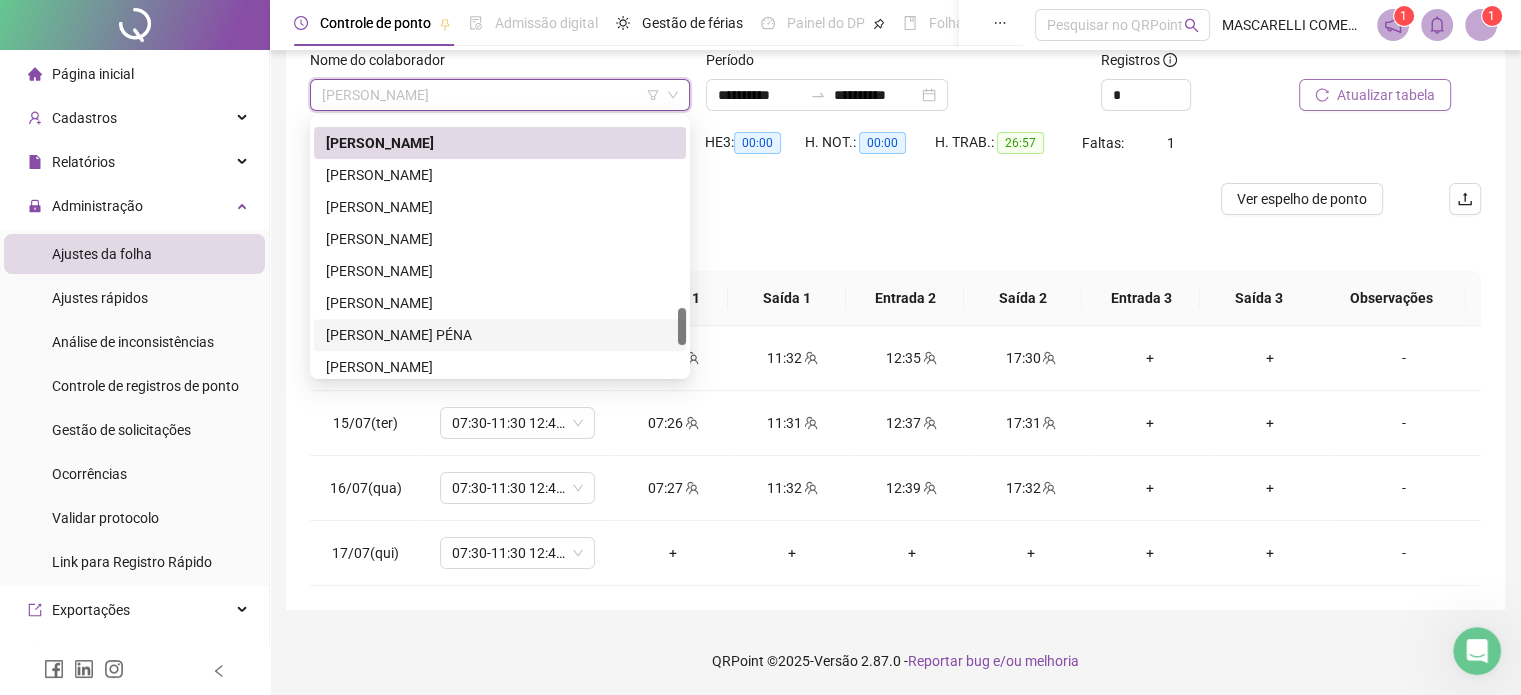click on "[PERSON_NAME] PÉNA" at bounding box center (500, 335) 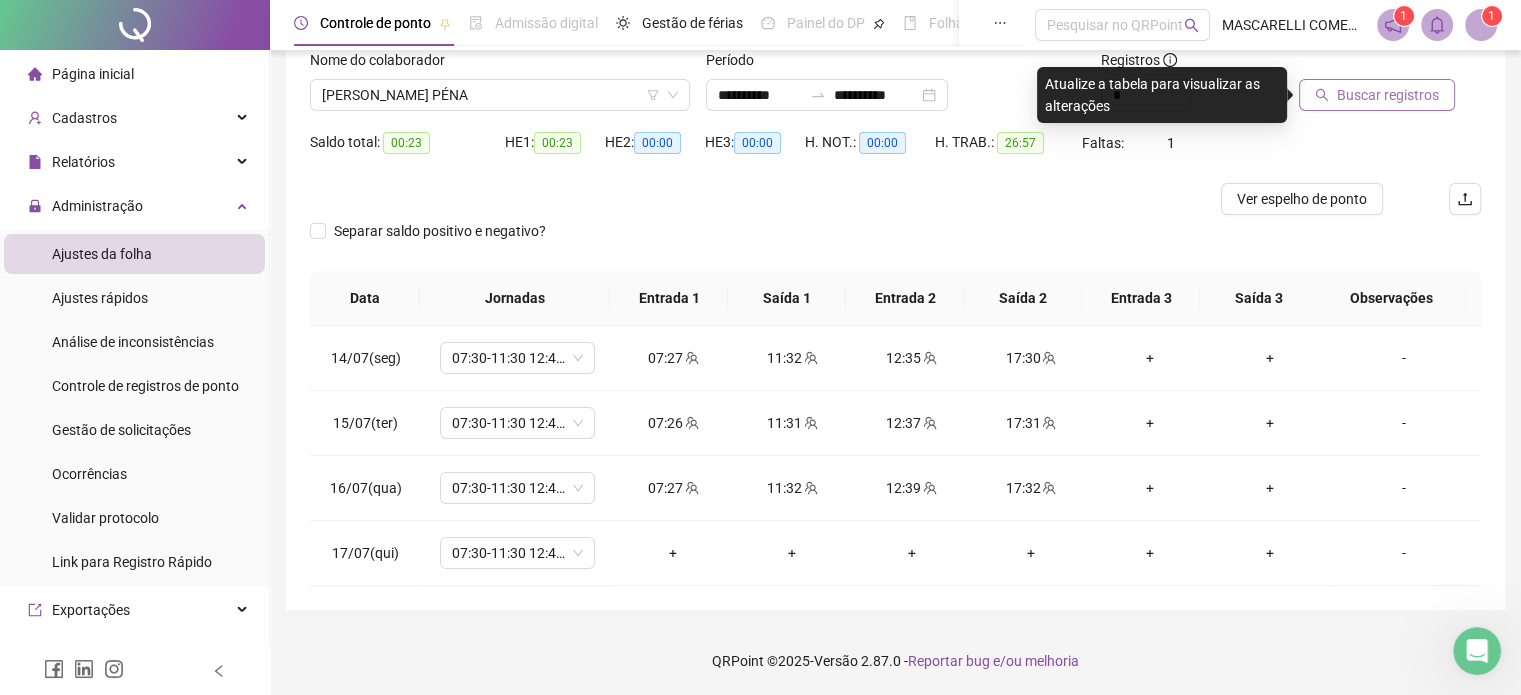 click on "Buscar registros" at bounding box center [1388, 95] 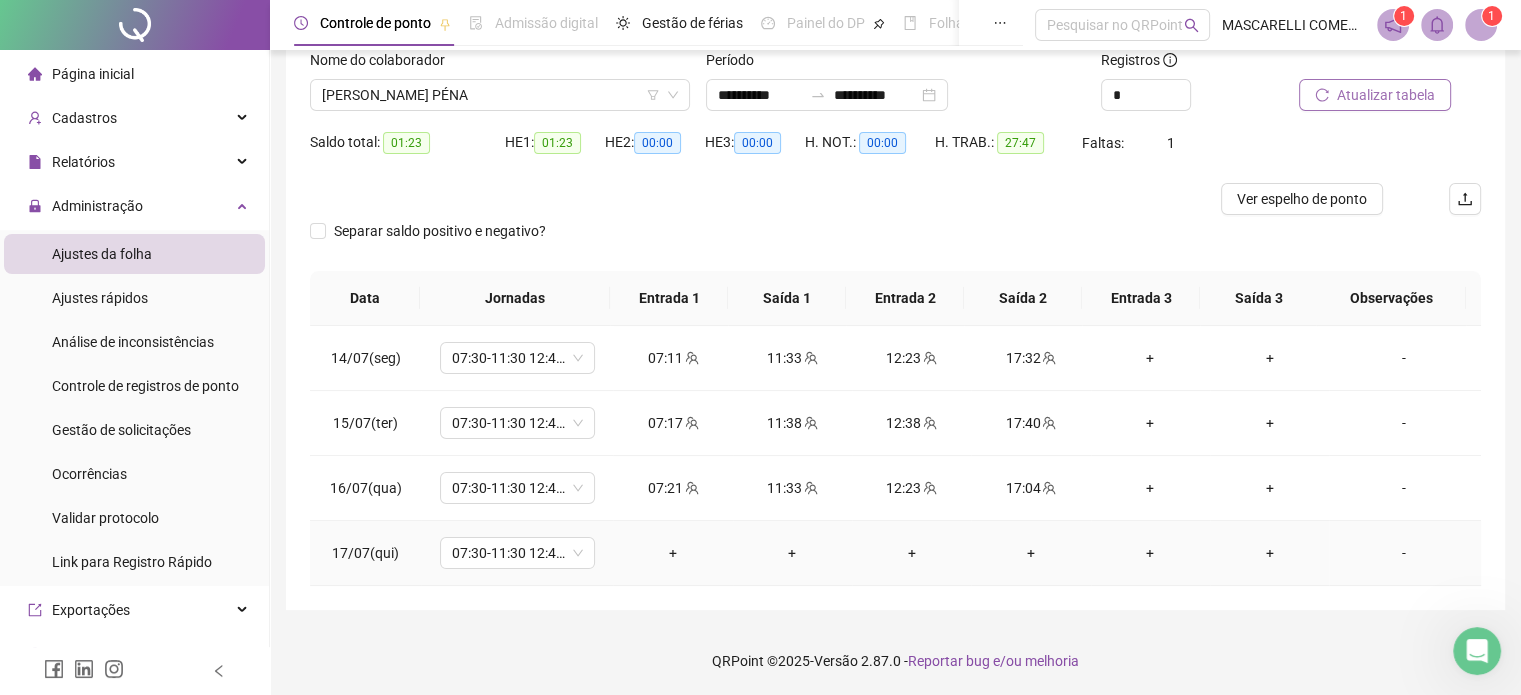 click on "+" at bounding box center [672, 553] 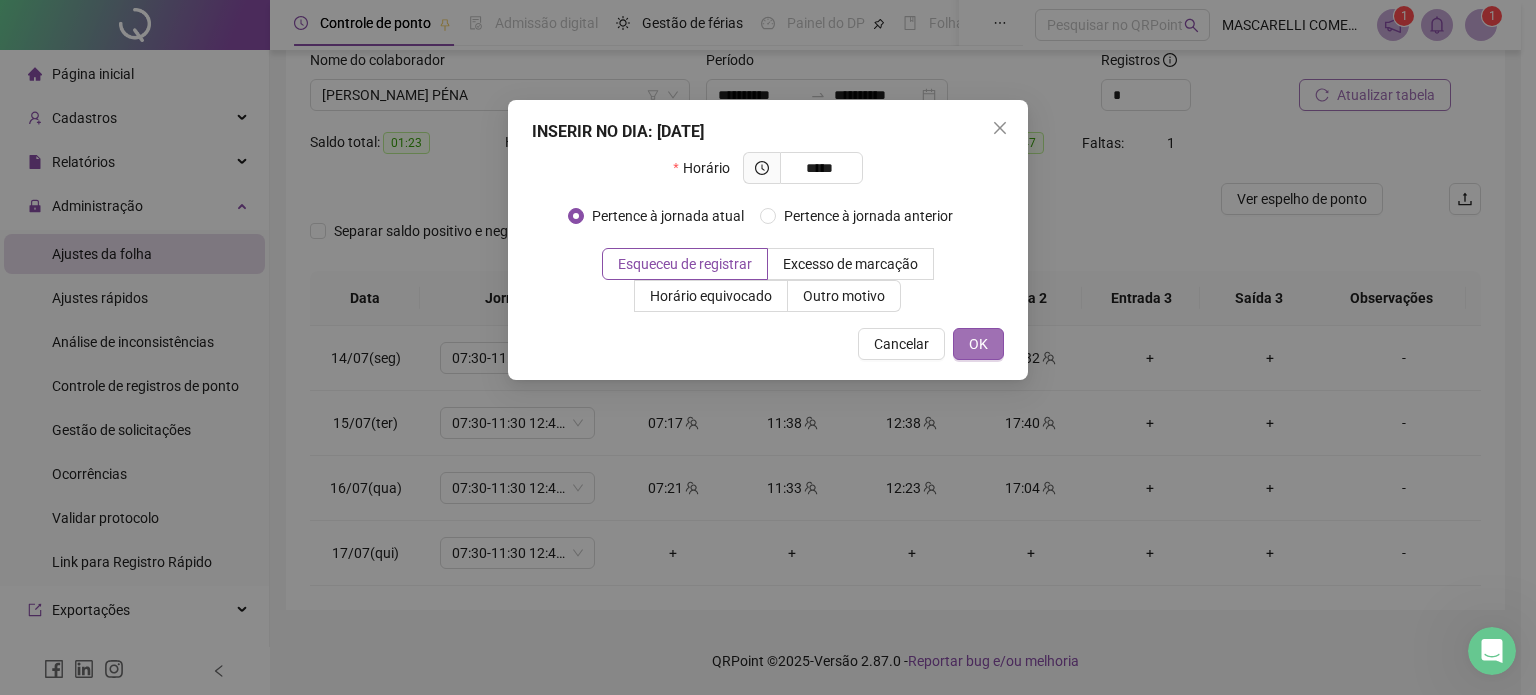 type on "*****" 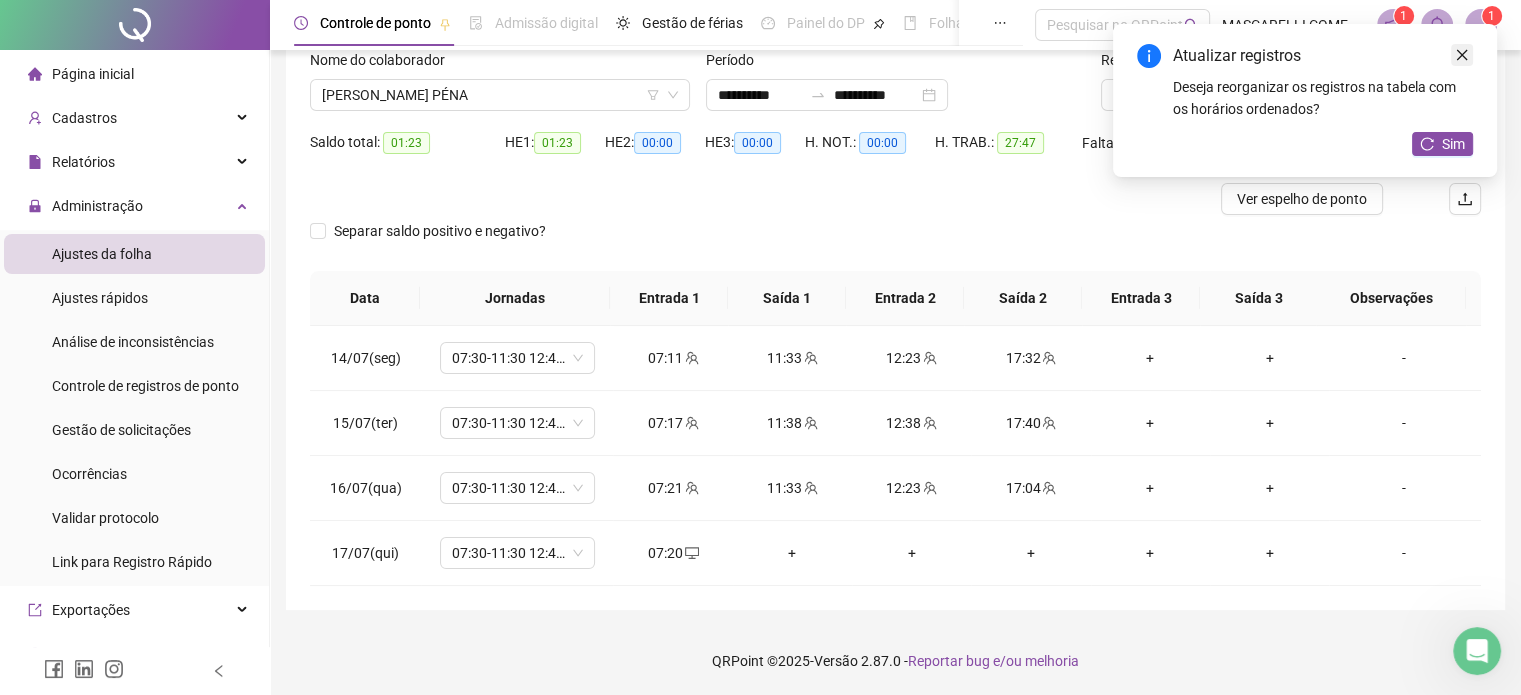 click 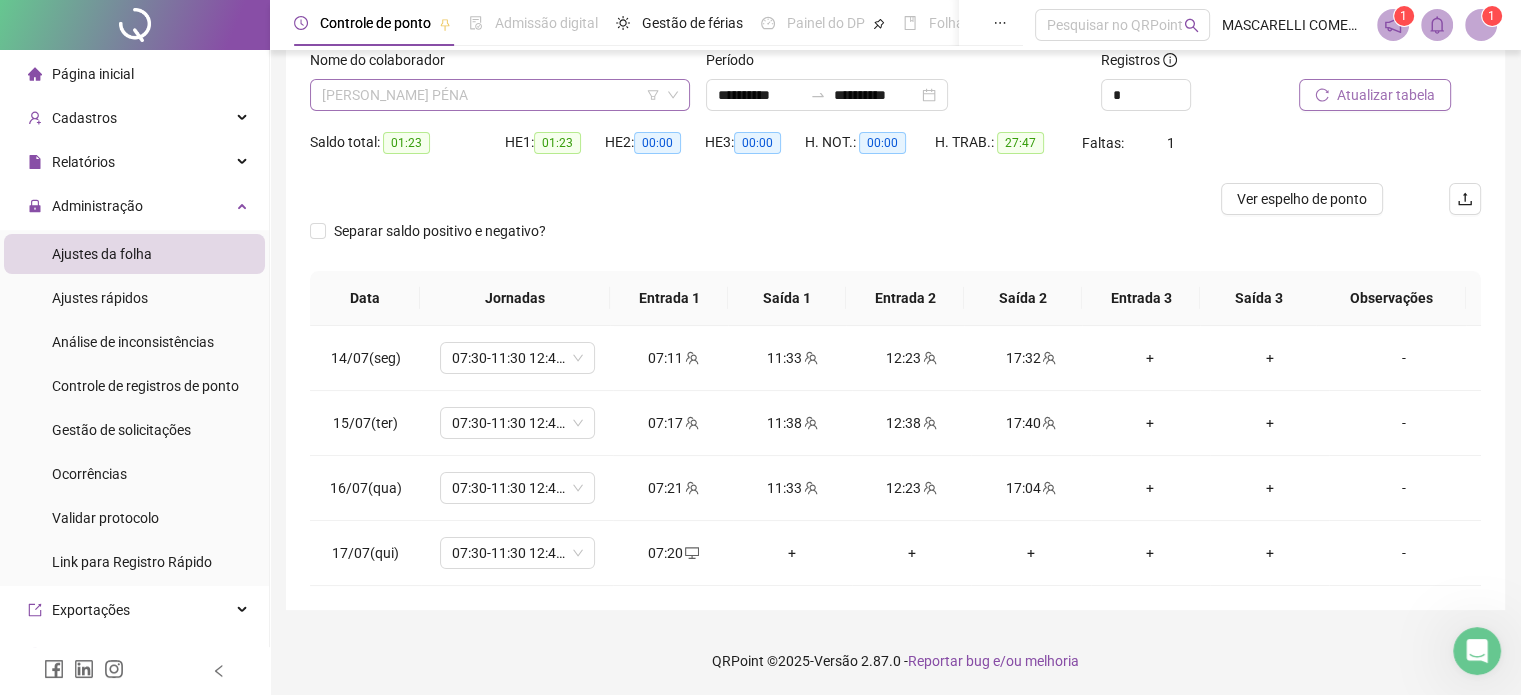 click on "[PERSON_NAME] PÉNA" at bounding box center [500, 95] 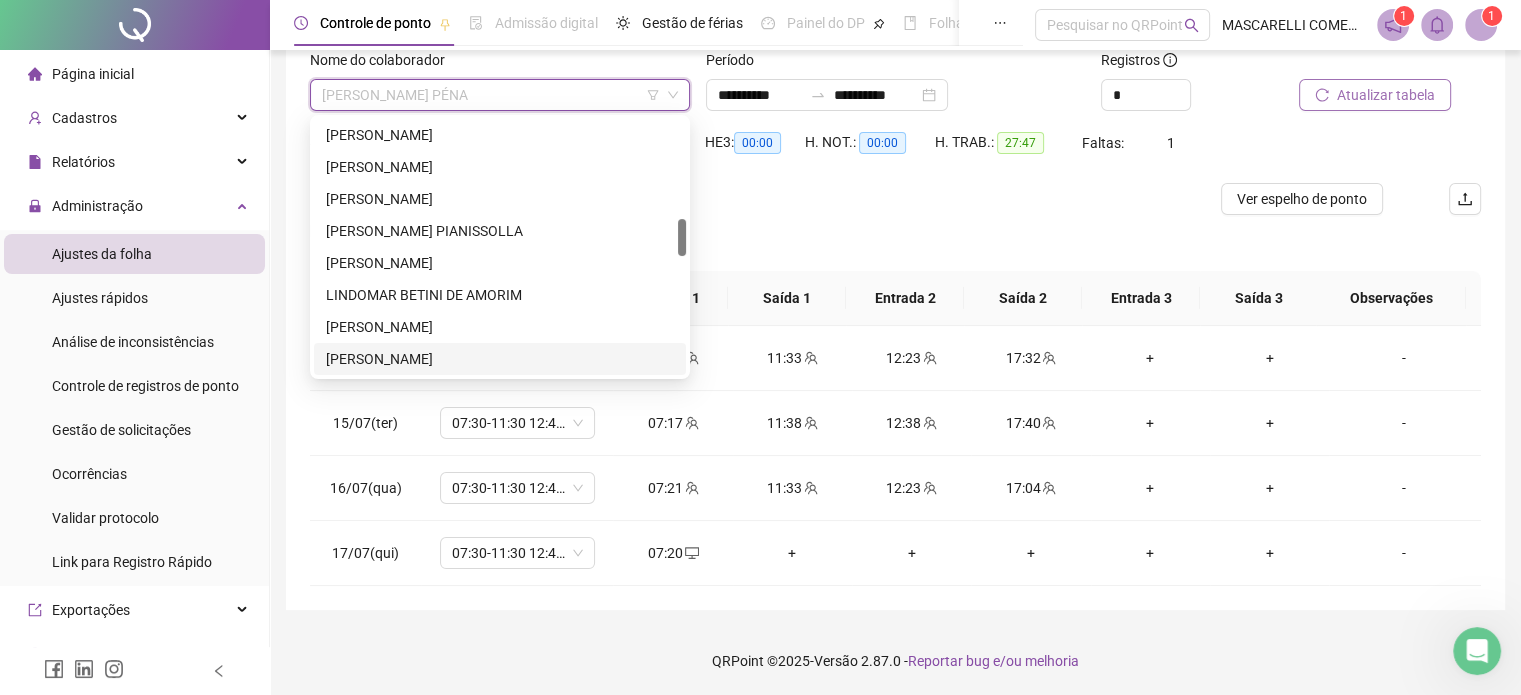 scroll, scrollTop: 772, scrollLeft: 0, axis: vertical 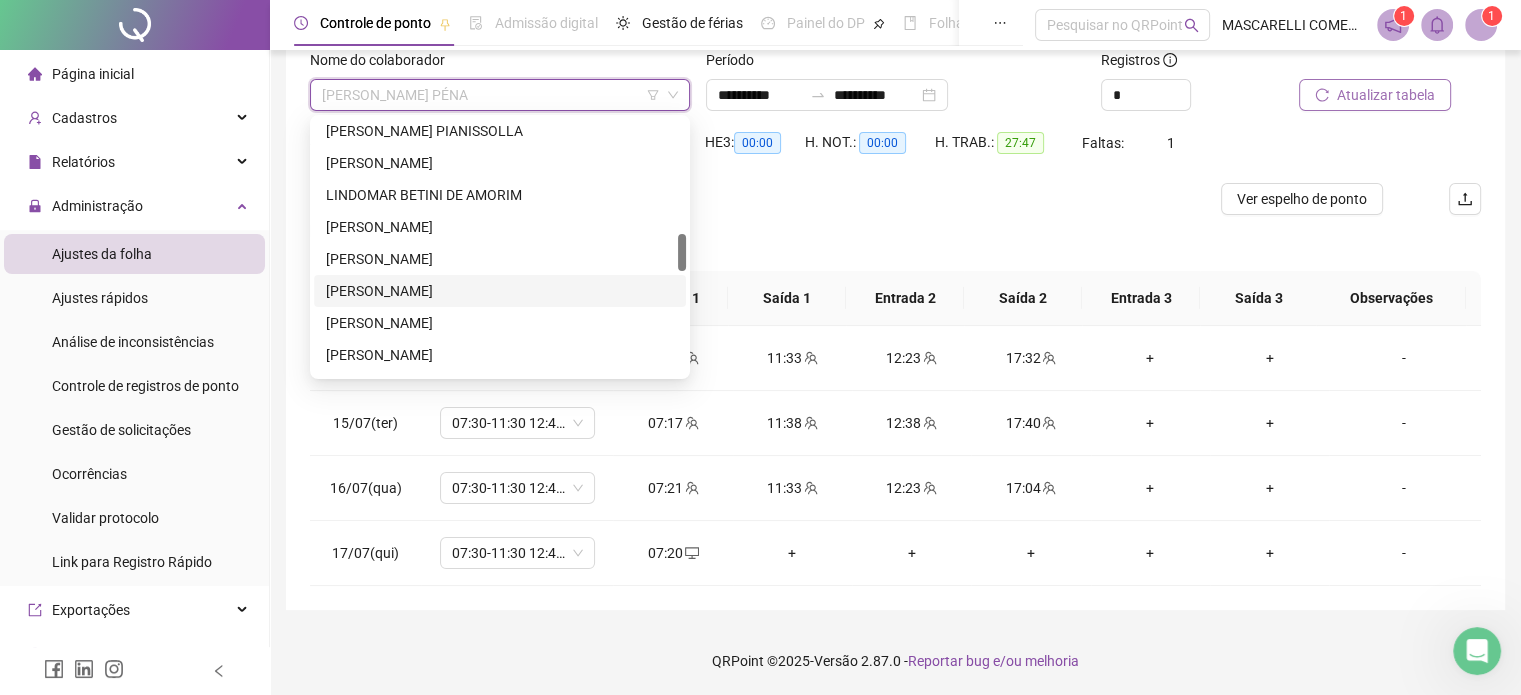 click on "[PERSON_NAME]" at bounding box center [500, 291] 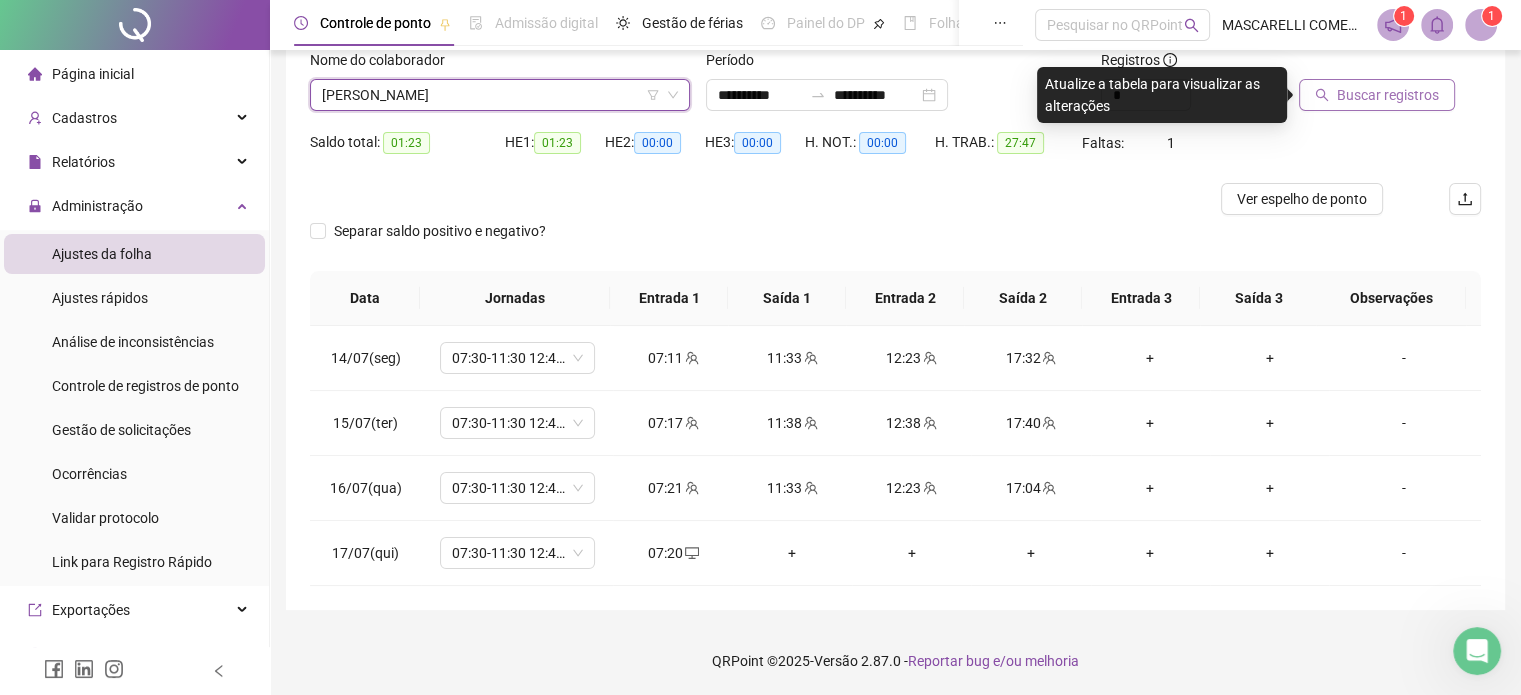 click on "Buscar registros" at bounding box center [1388, 95] 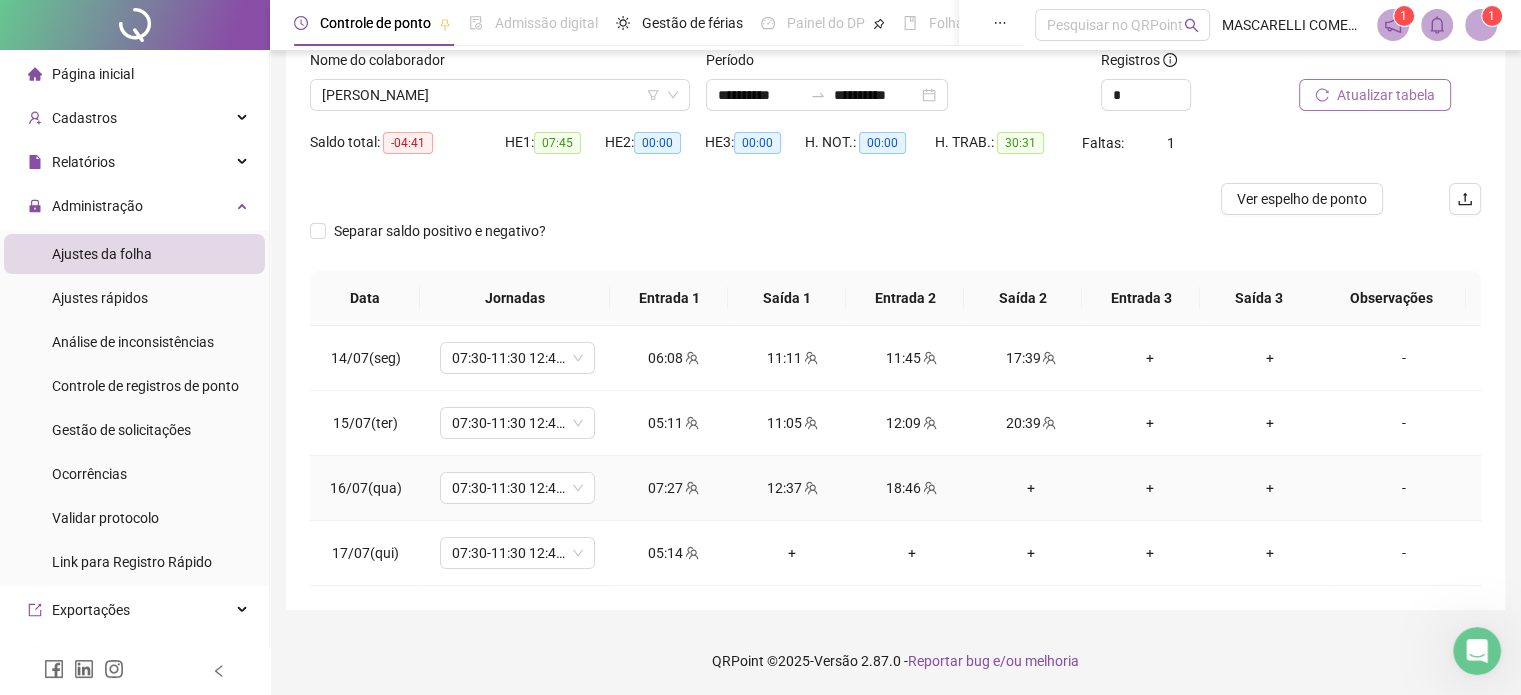 click on "+" at bounding box center (1030, 488) 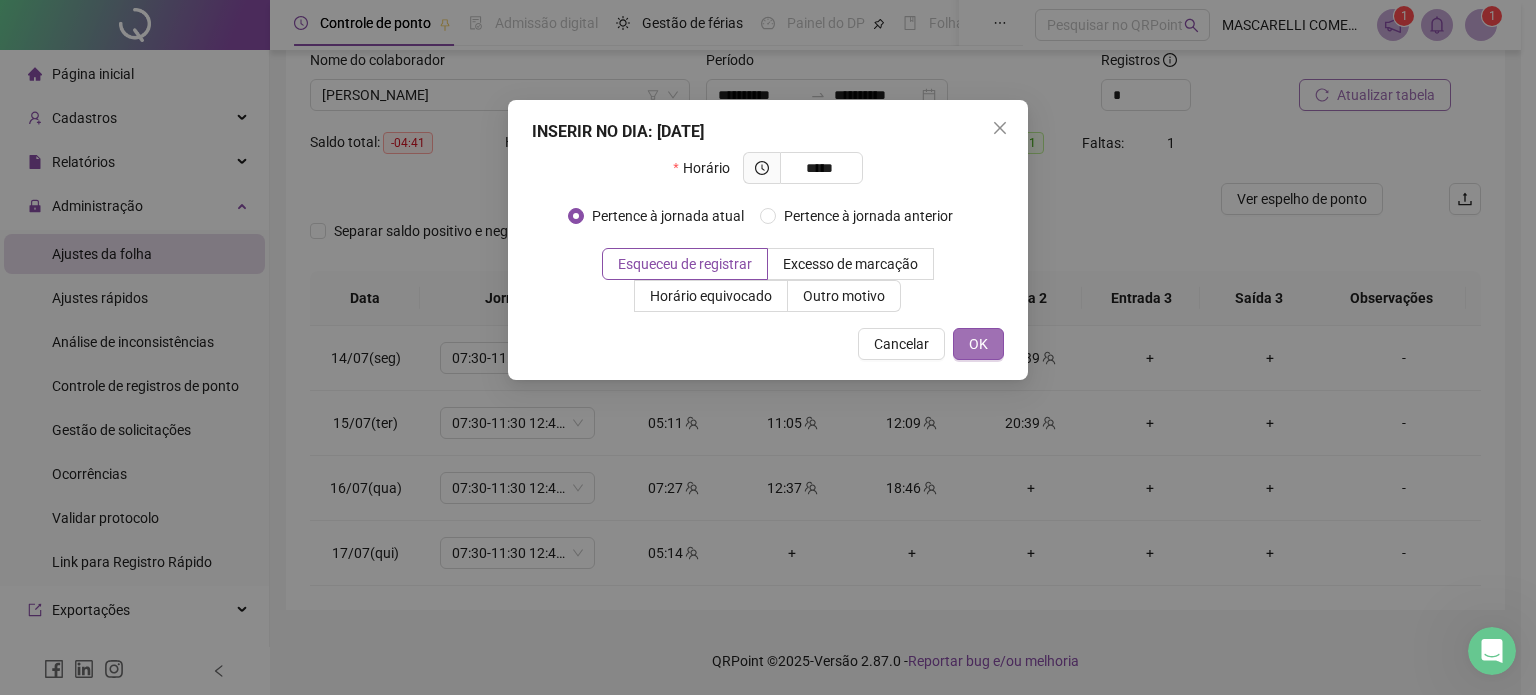 type on "*****" 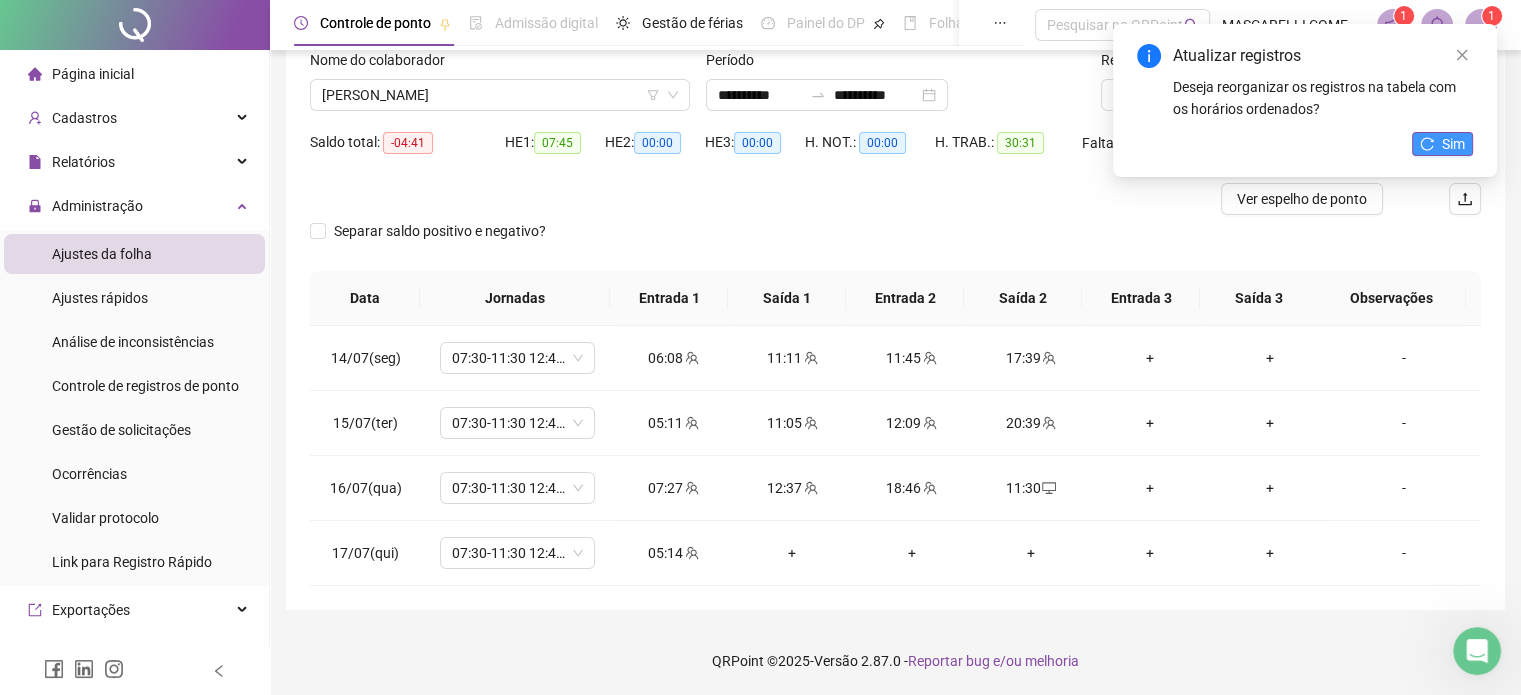 click on "Sim" at bounding box center (1442, 144) 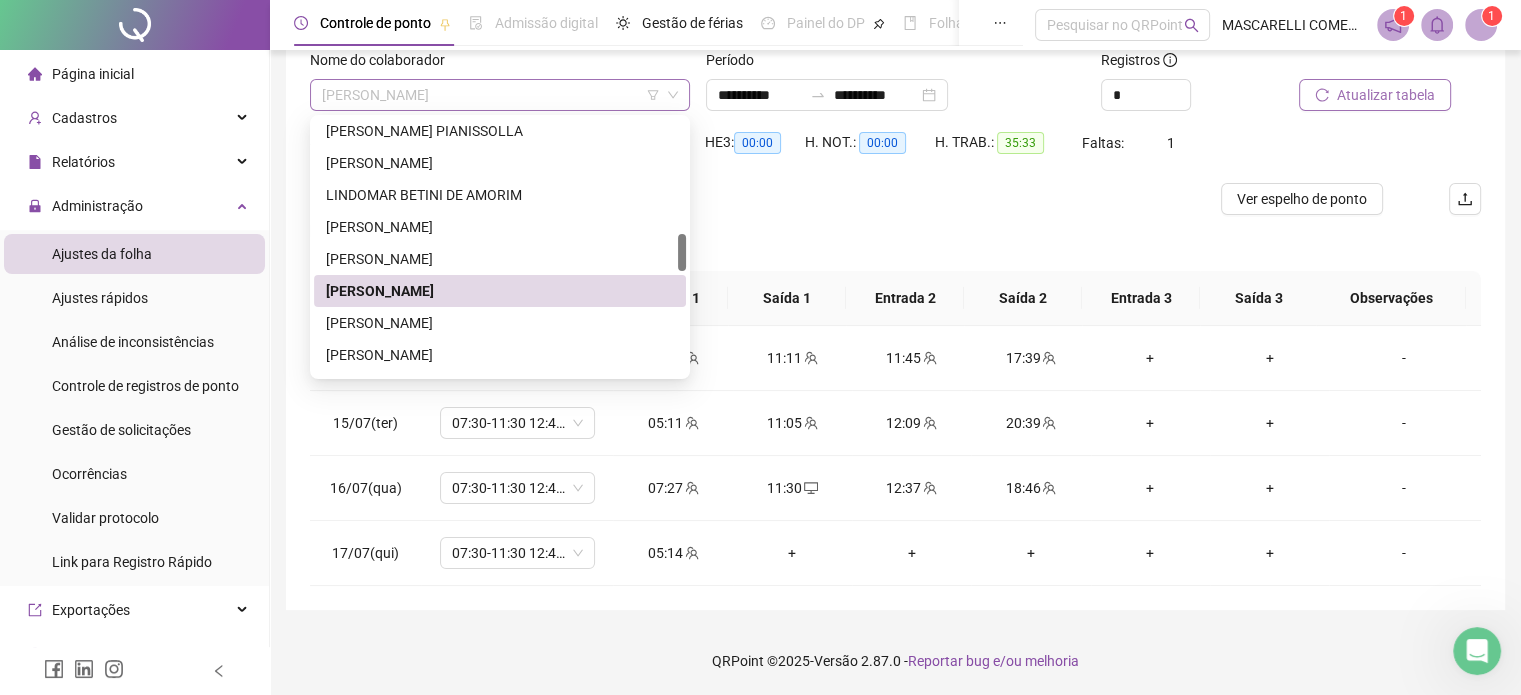 click on "[PERSON_NAME]" at bounding box center (500, 95) 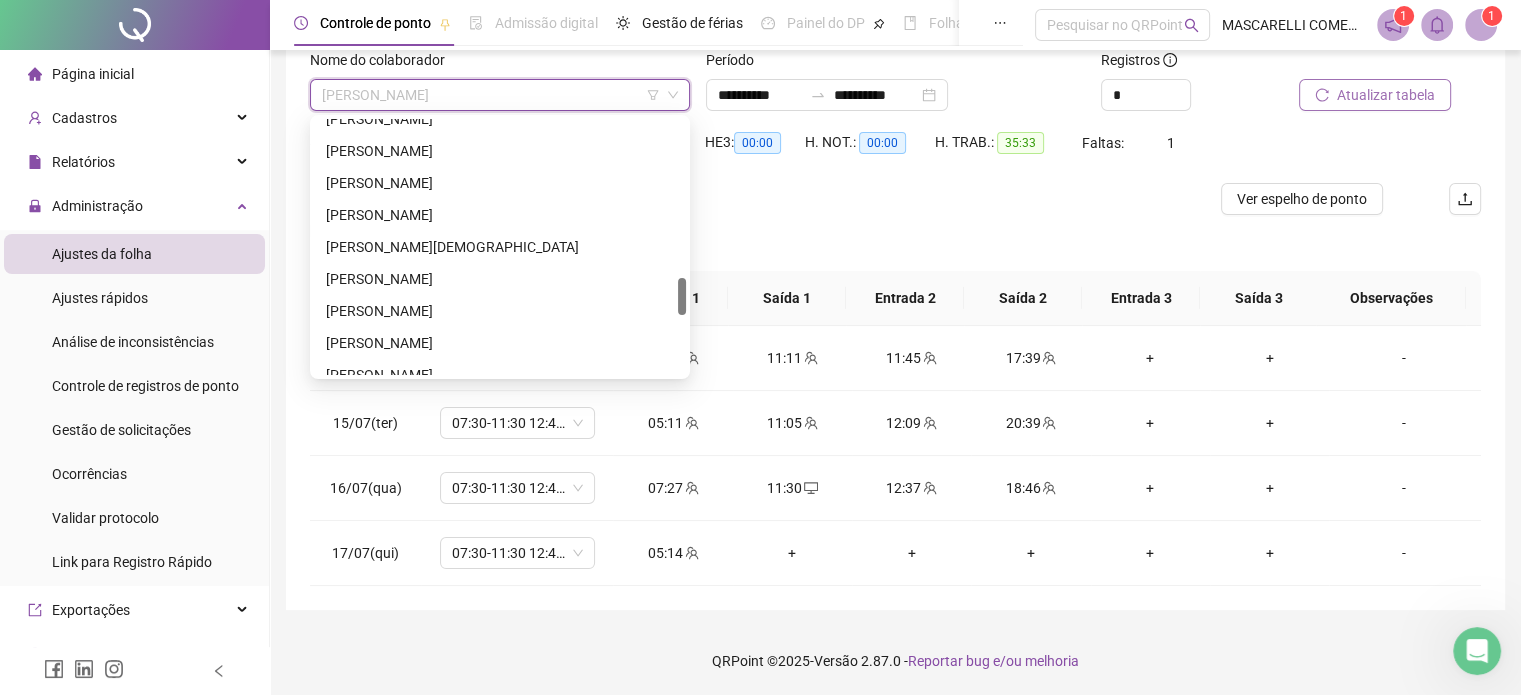 scroll, scrollTop: 1172, scrollLeft: 0, axis: vertical 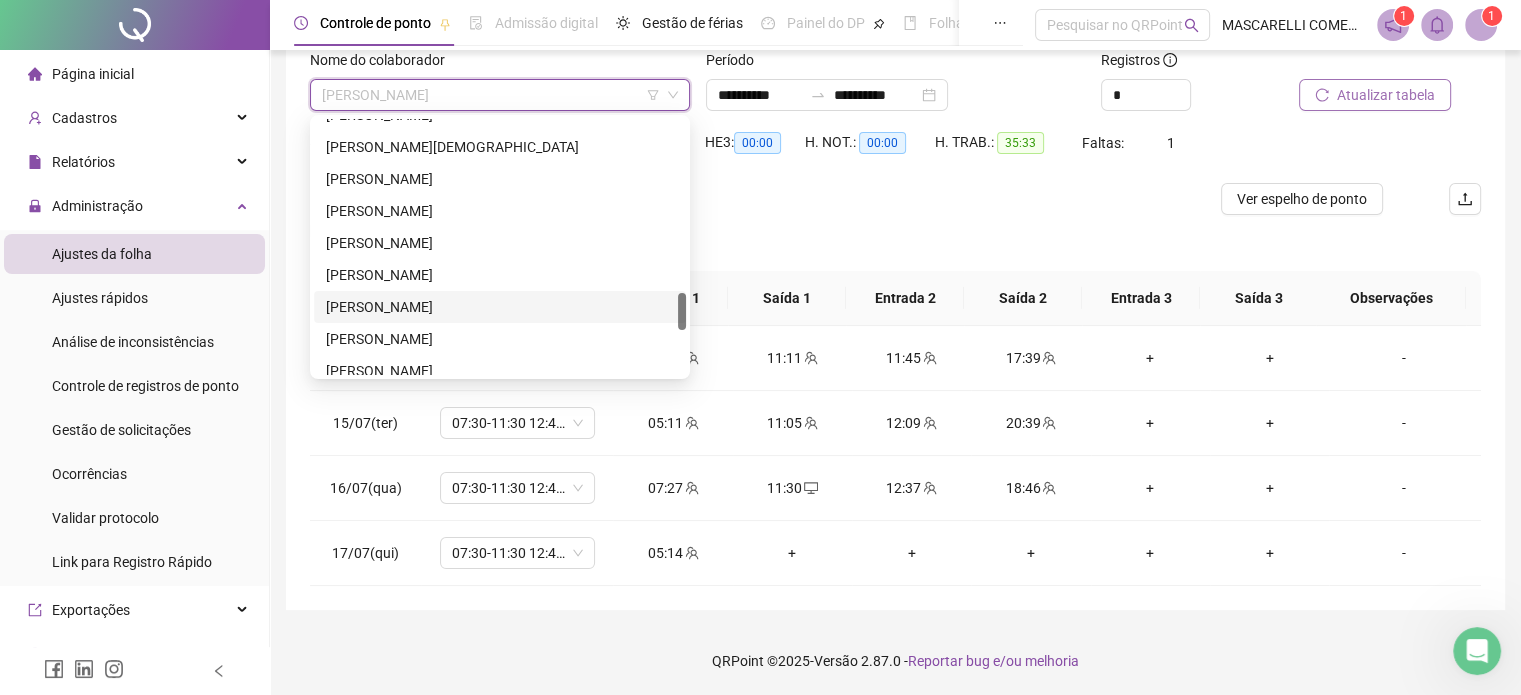 click on "[PERSON_NAME]" at bounding box center [500, 307] 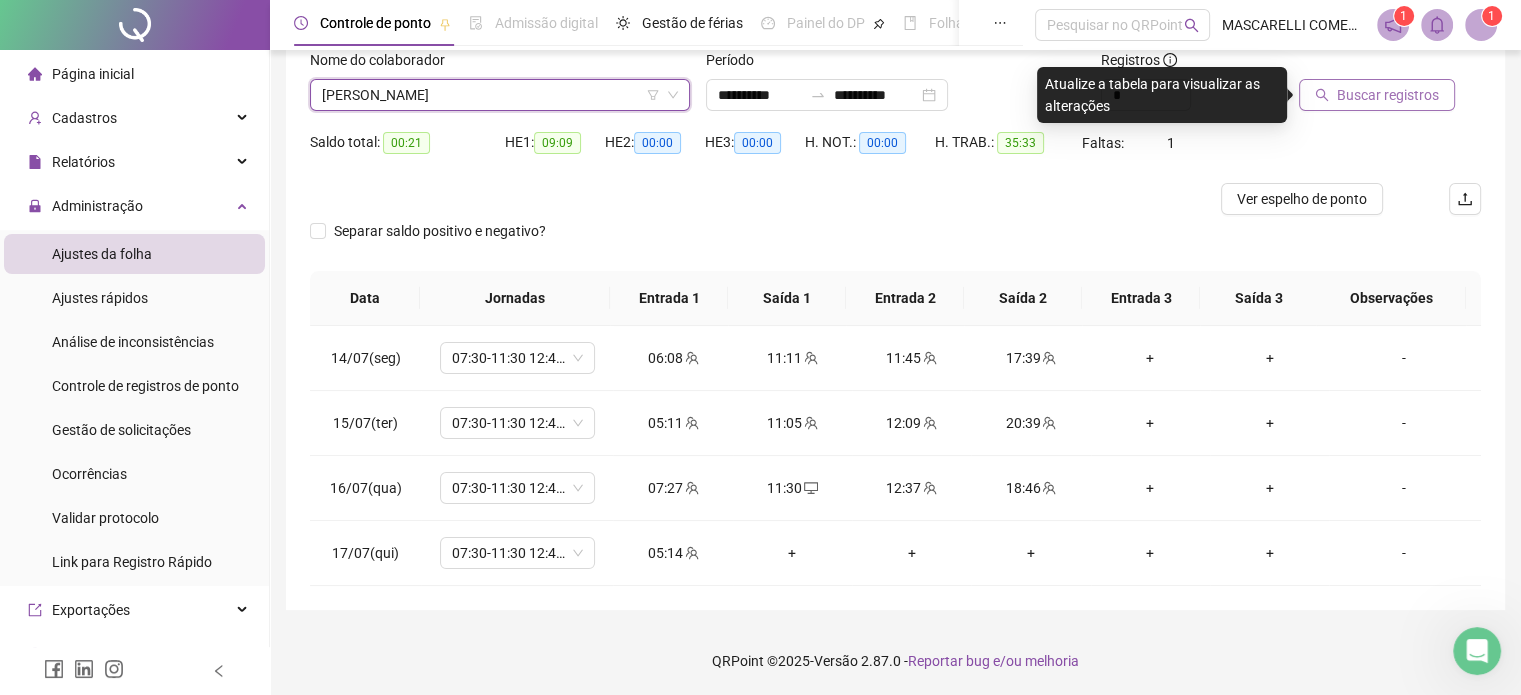 click on "Buscar registros" at bounding box center (1377, 95) 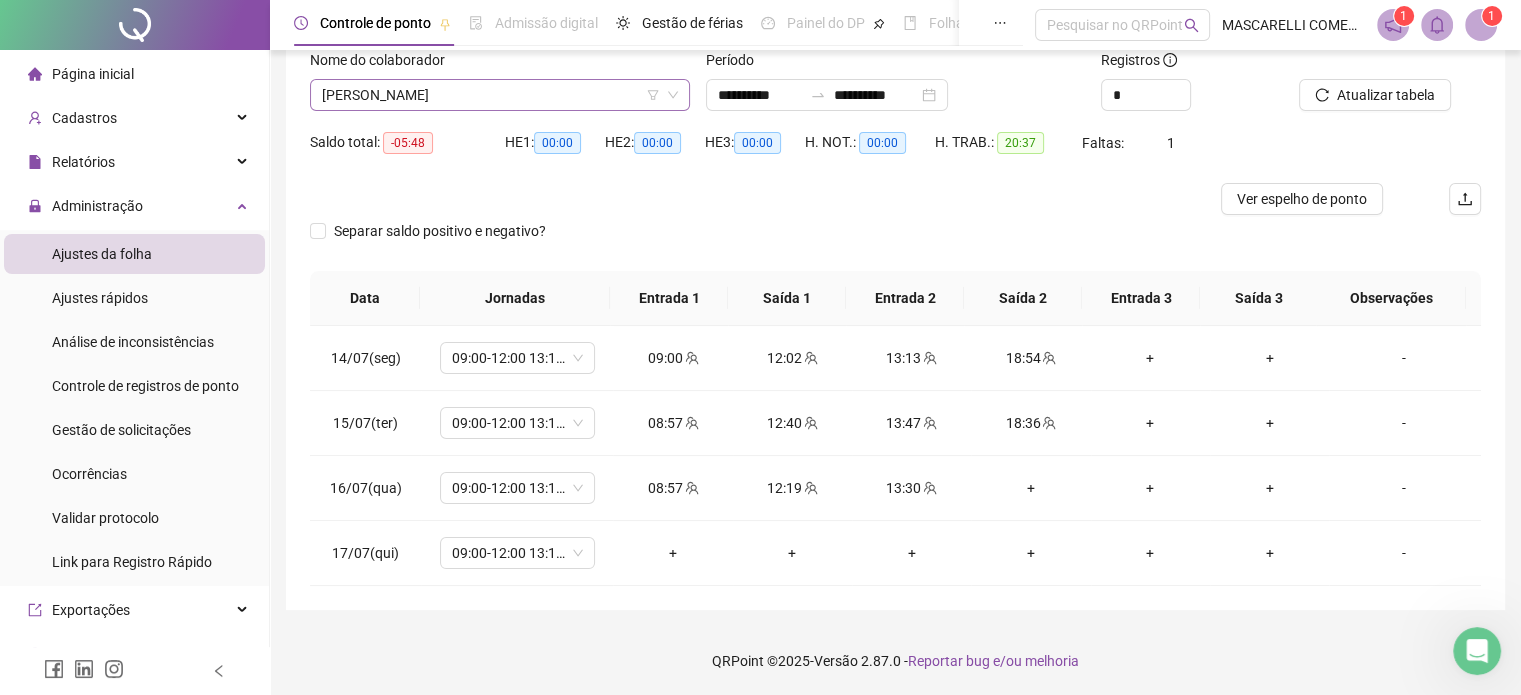 click on "[PERSON_NAME]" at bounding box center [500, 95] 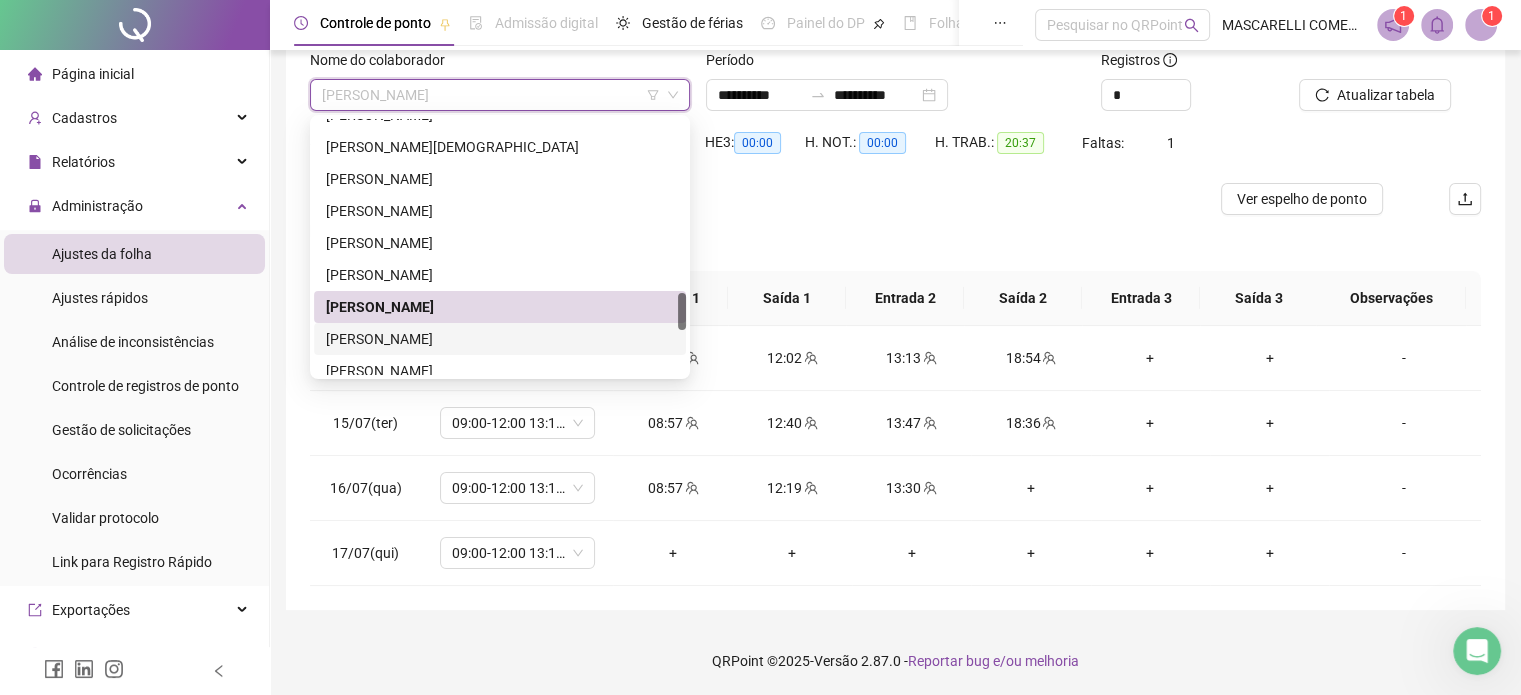 click on "[PERSON_NAME]" at bounding box center (500, 339) 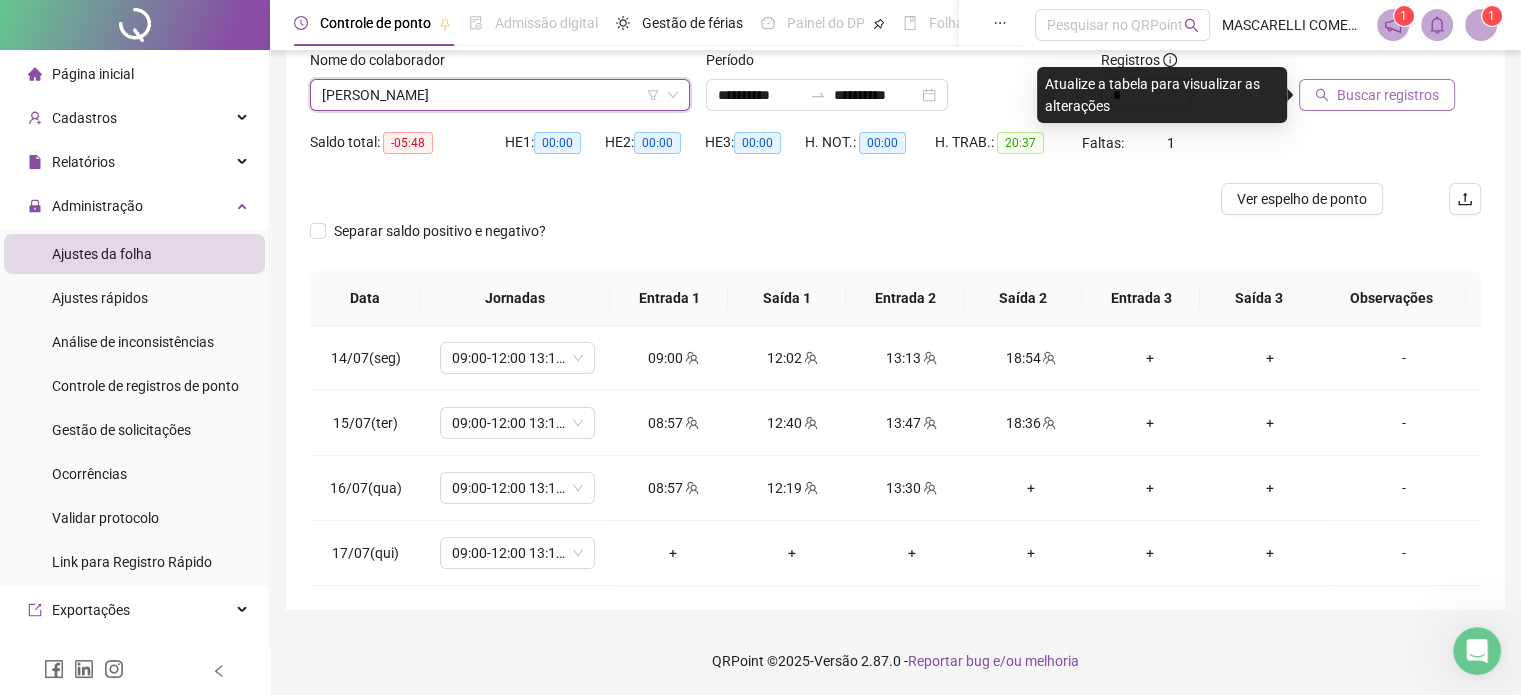 click on "Buscar registros" at bounding box center [1388, 95] 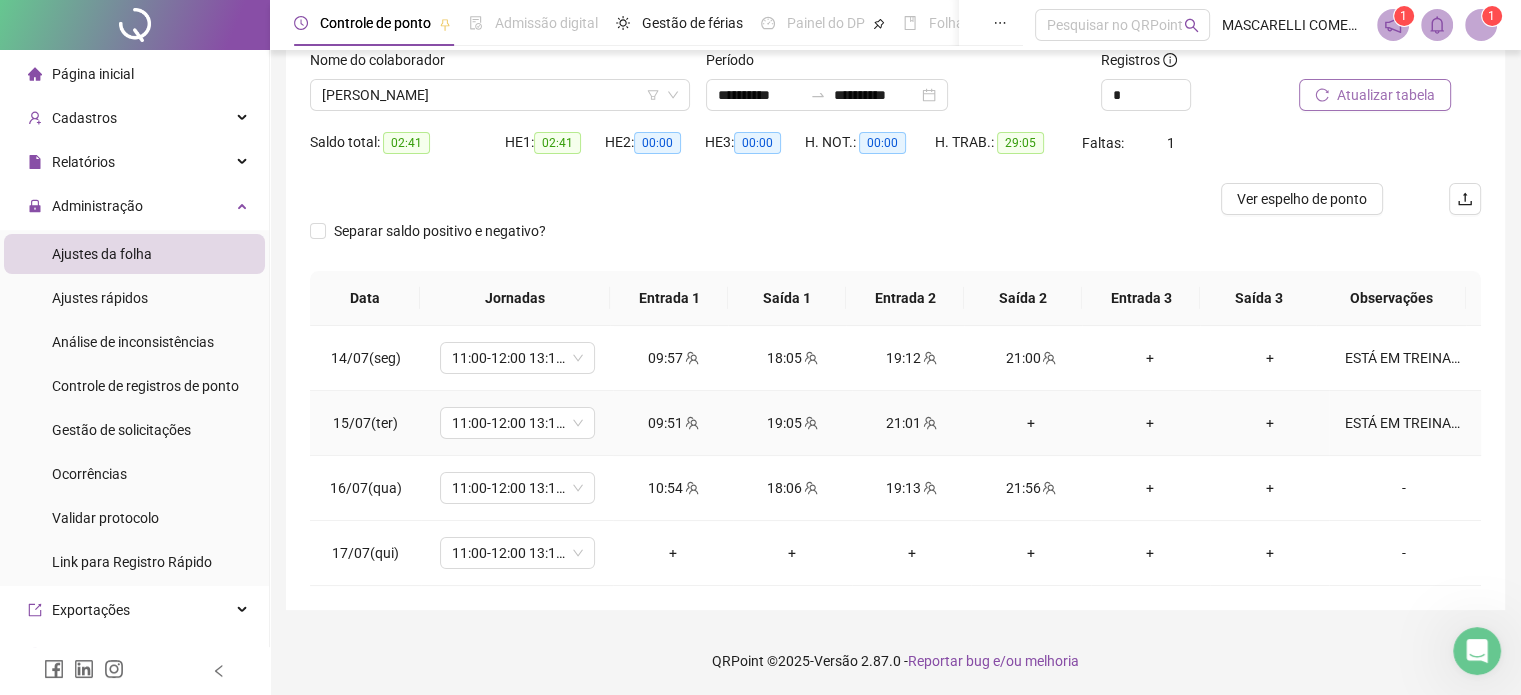 click on "+" at bounding box center (1030, 423) 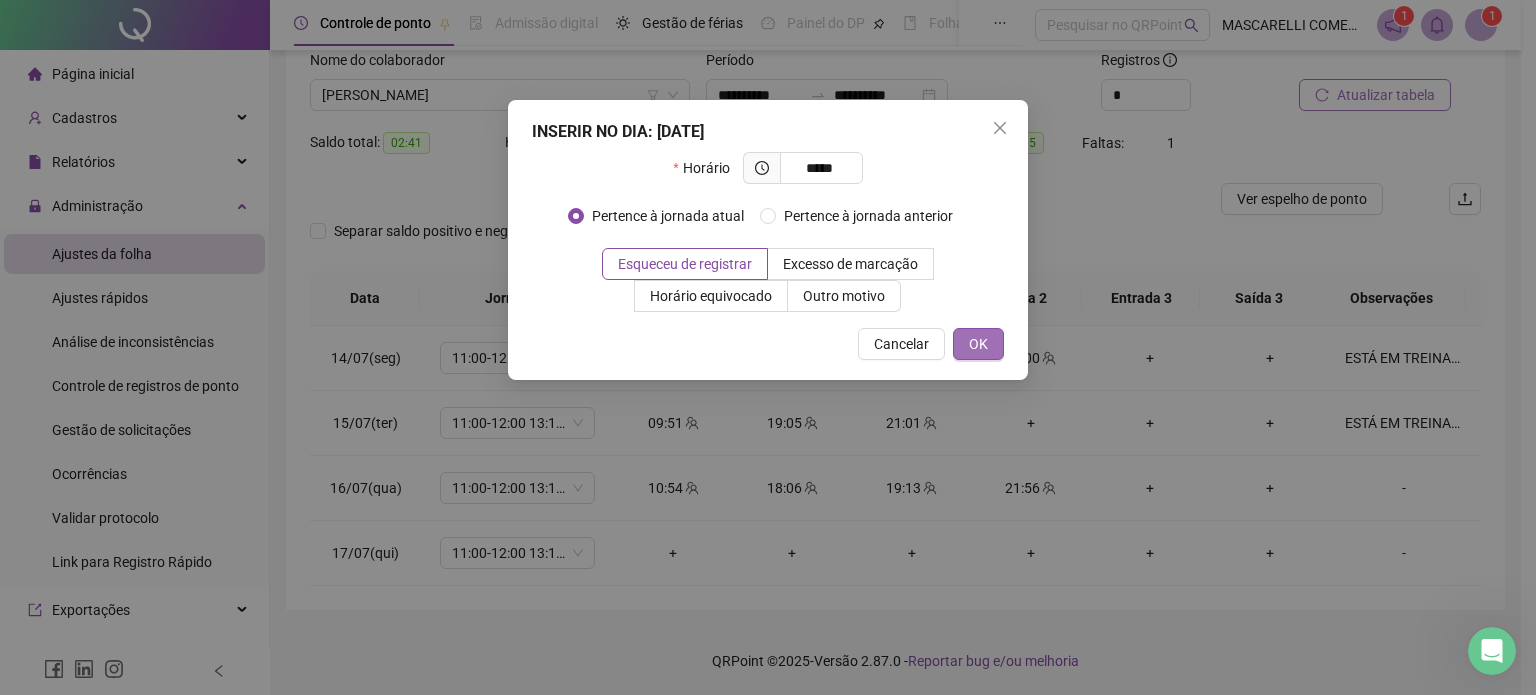 type on "*****" 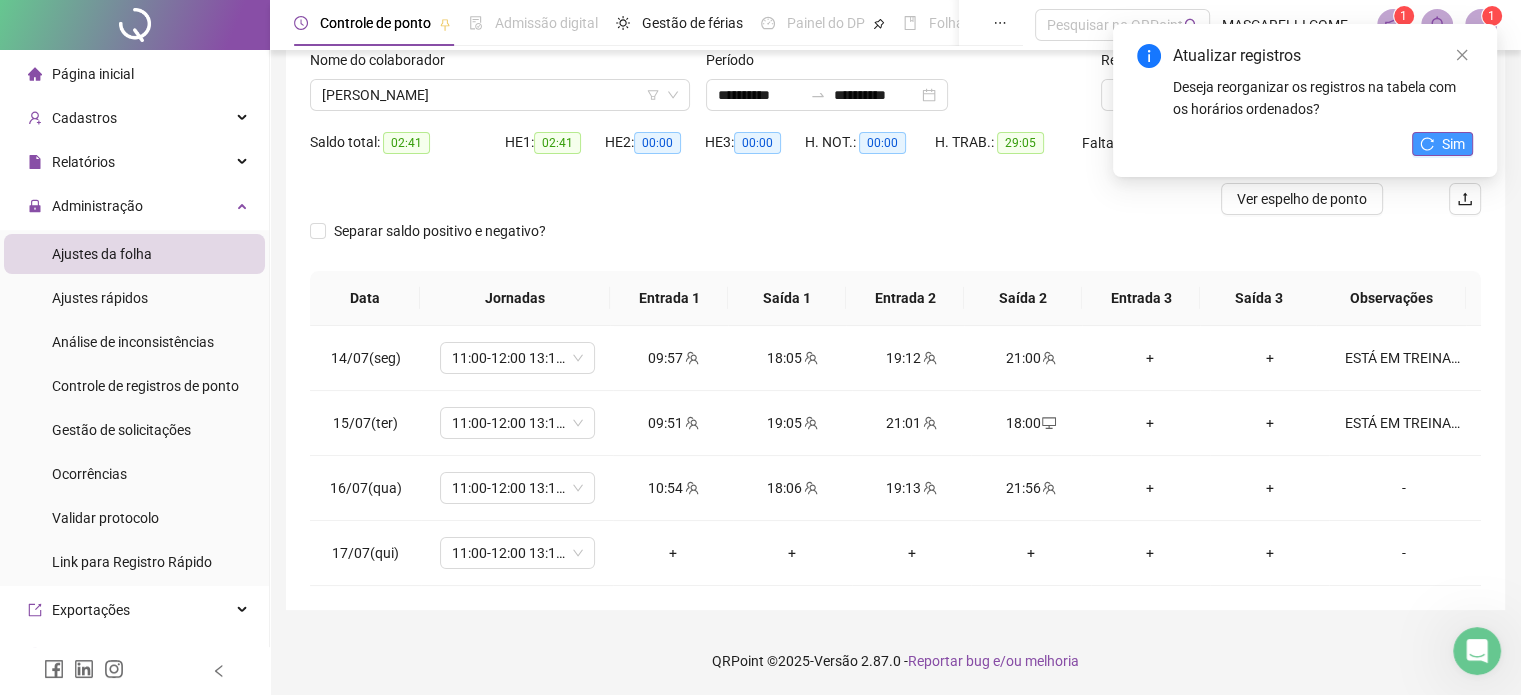 click 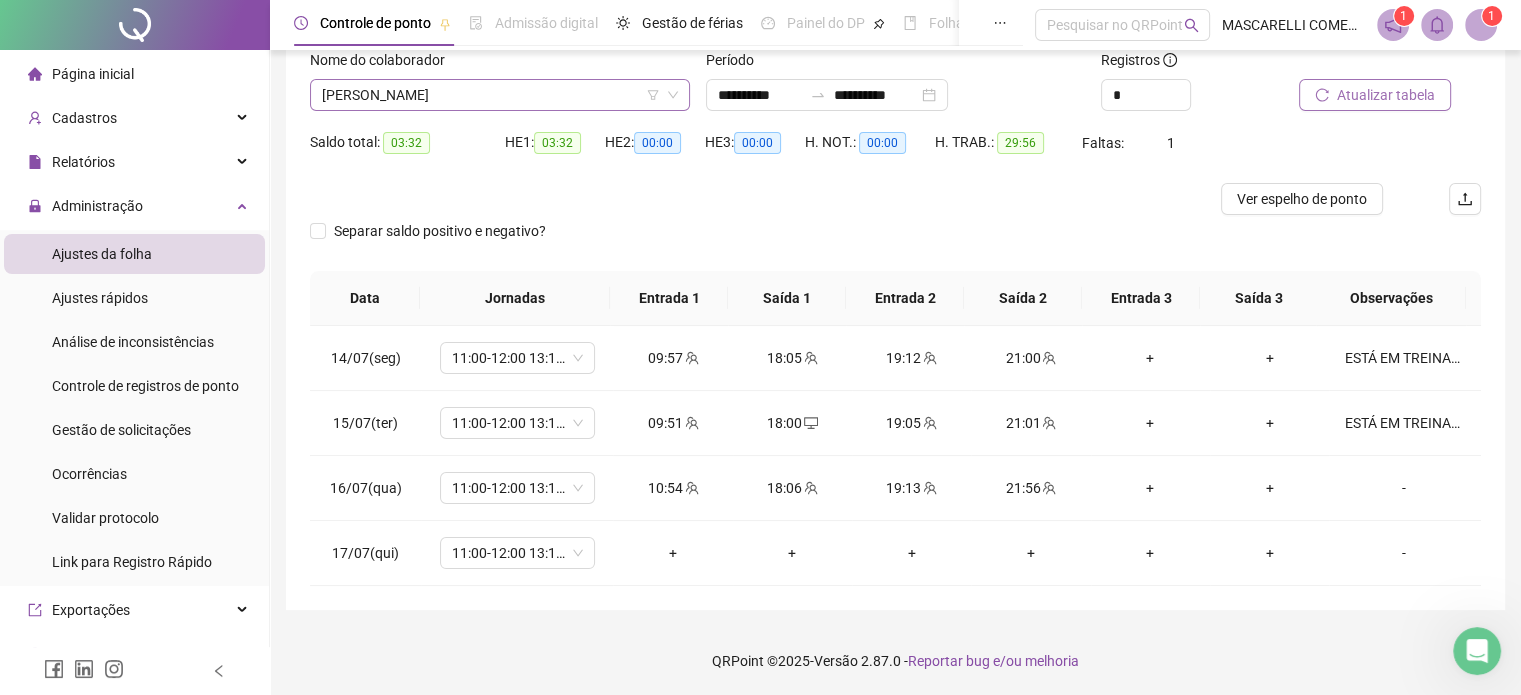 click on "[PERSON_NAME]" at bounding box center [500, 95] 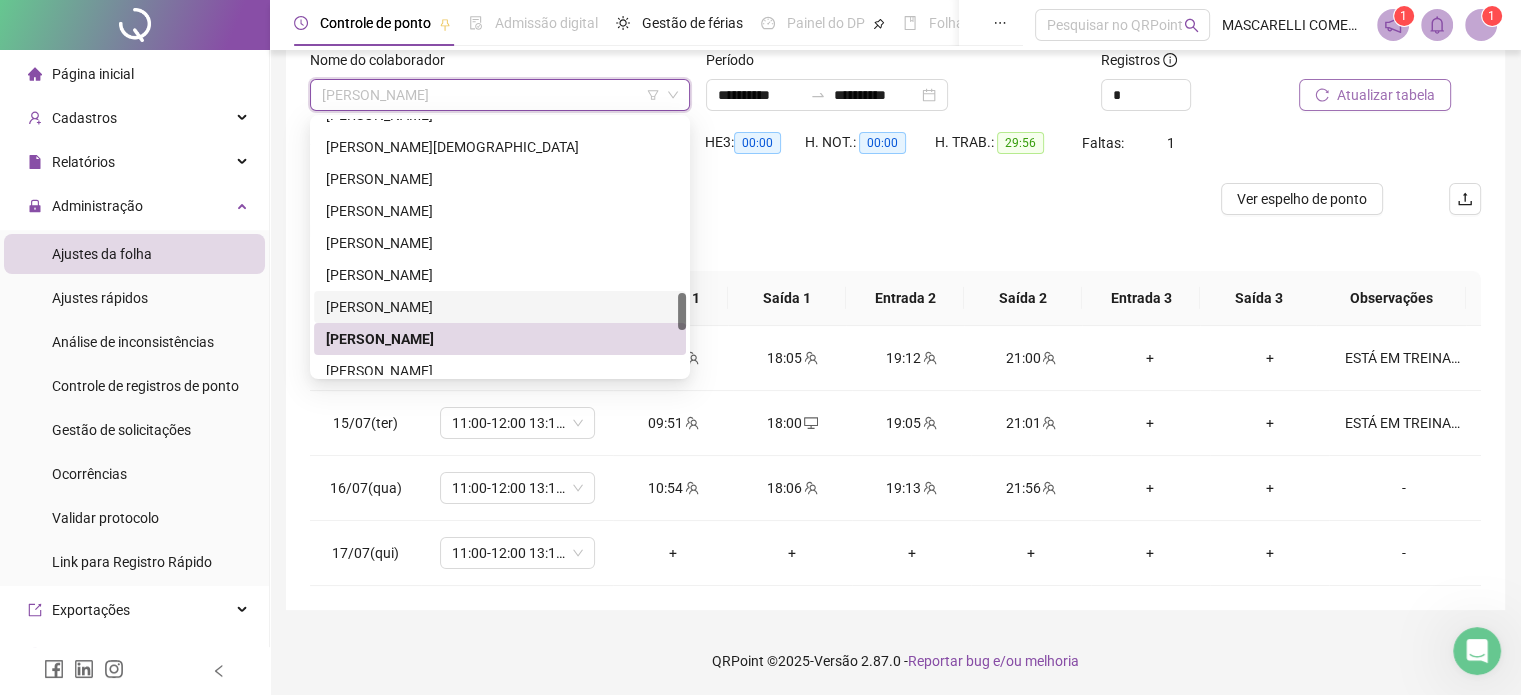 click on "[PERSON_NAME]" at bounding box center (500, 307) 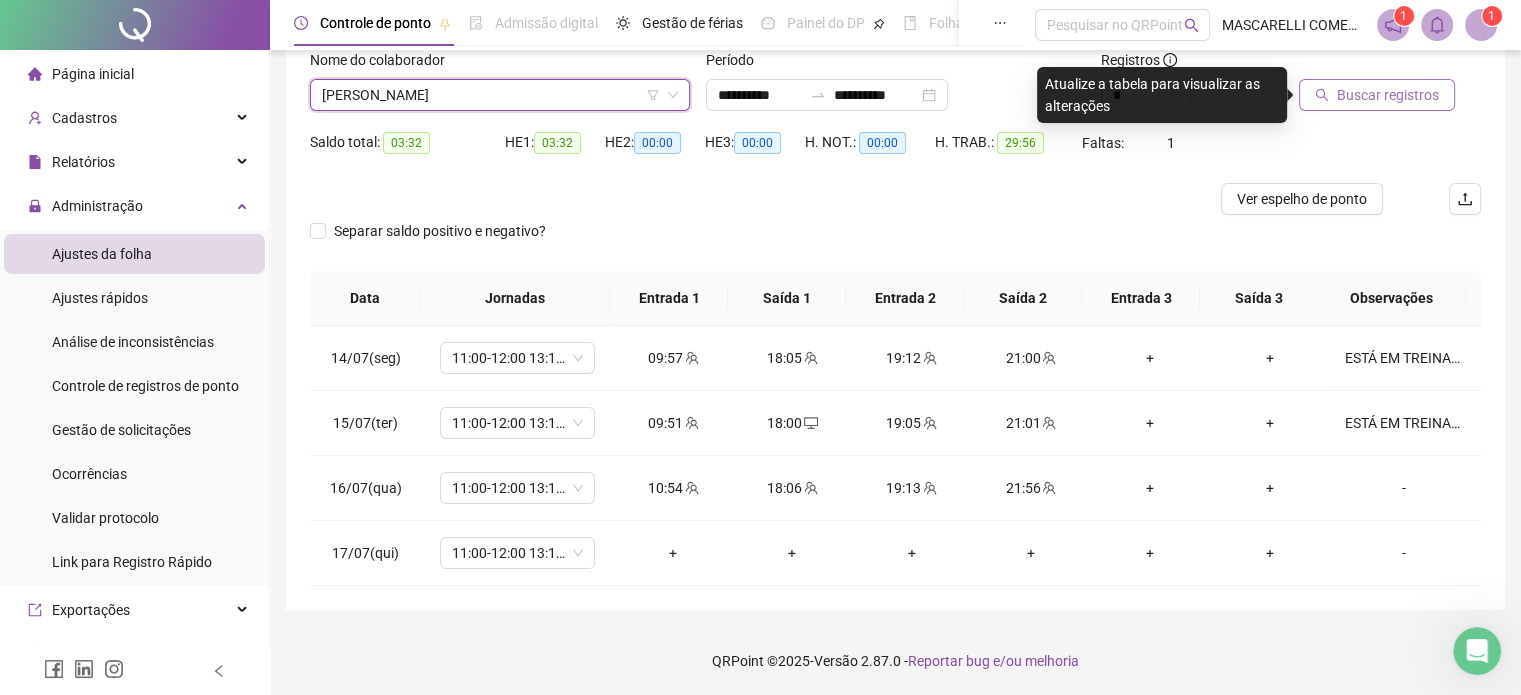 click on "Buscar registros" at bounding box center [1388, 95] 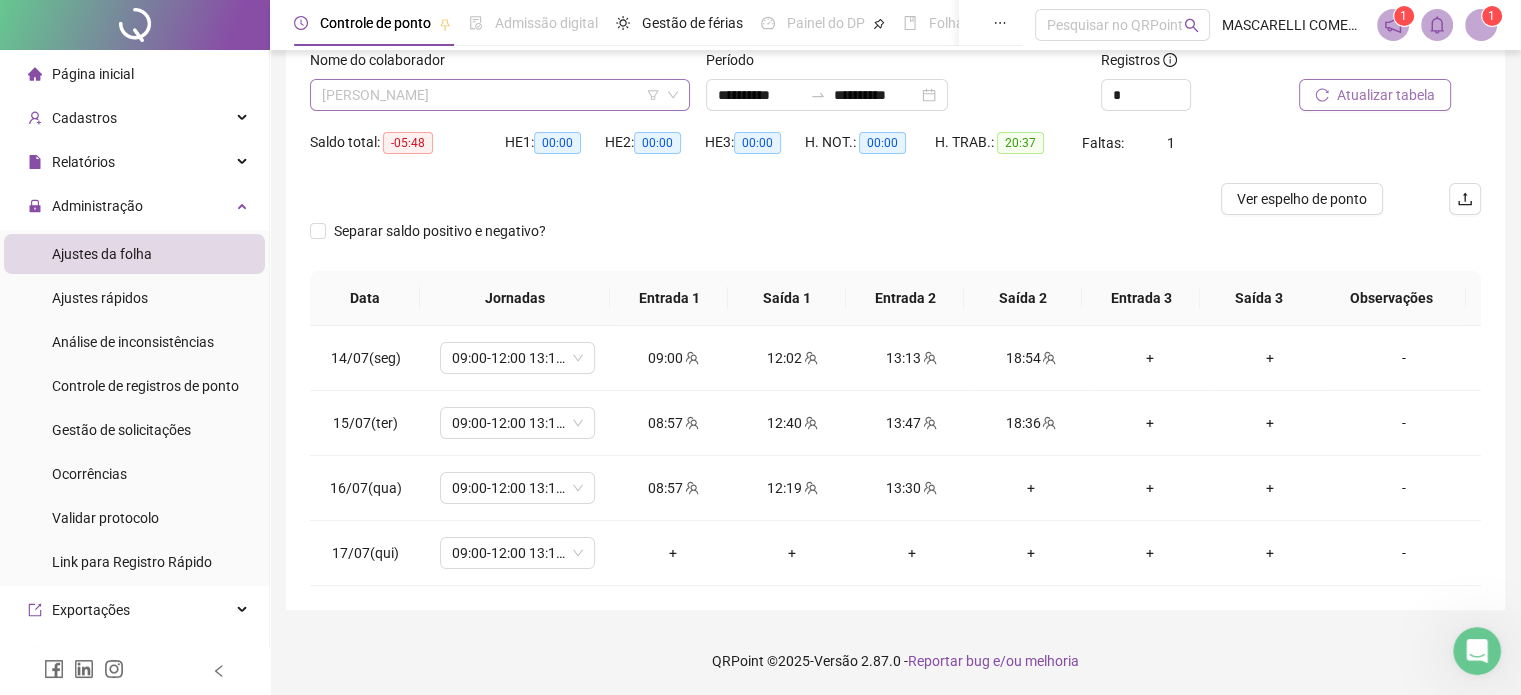 click on "[PERSON_NAME]" at bounding box center [500, 95] 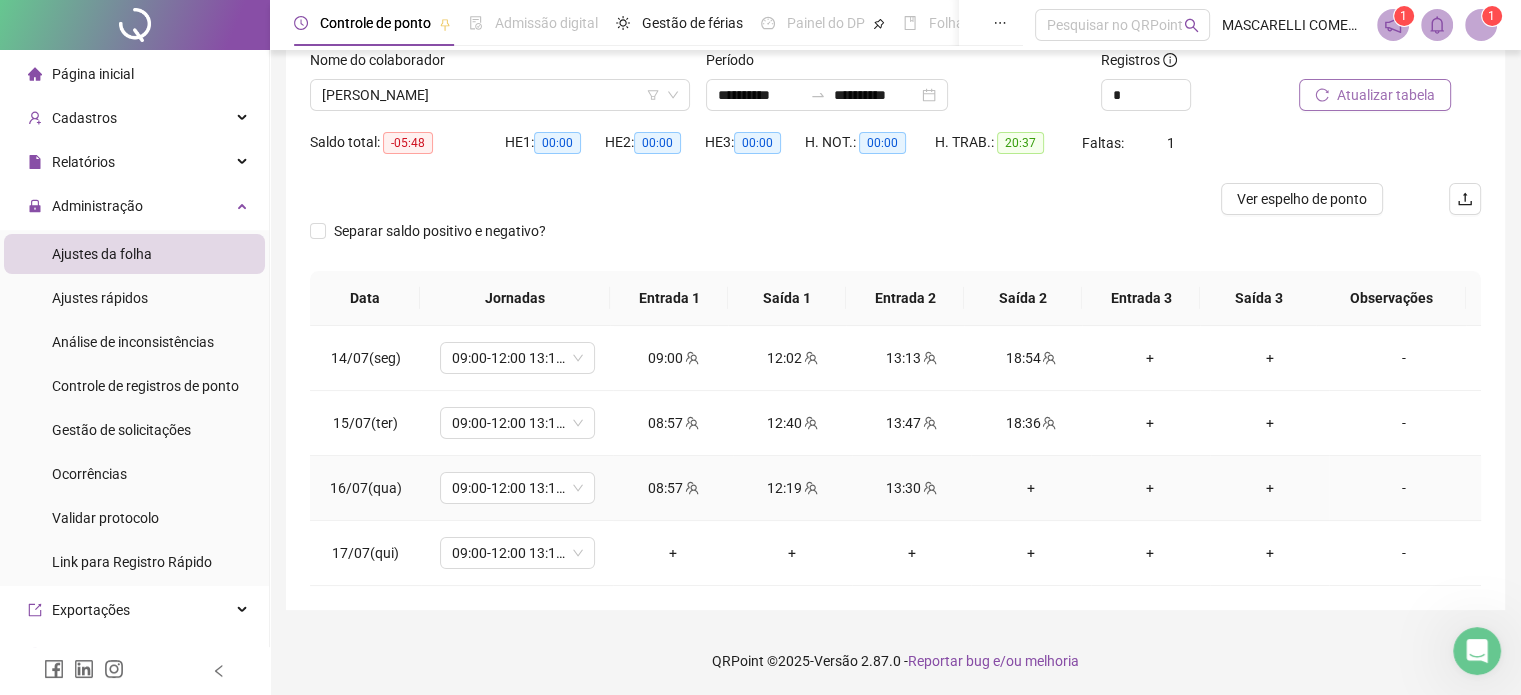 click on "+" at bounding box center (1030, 488) 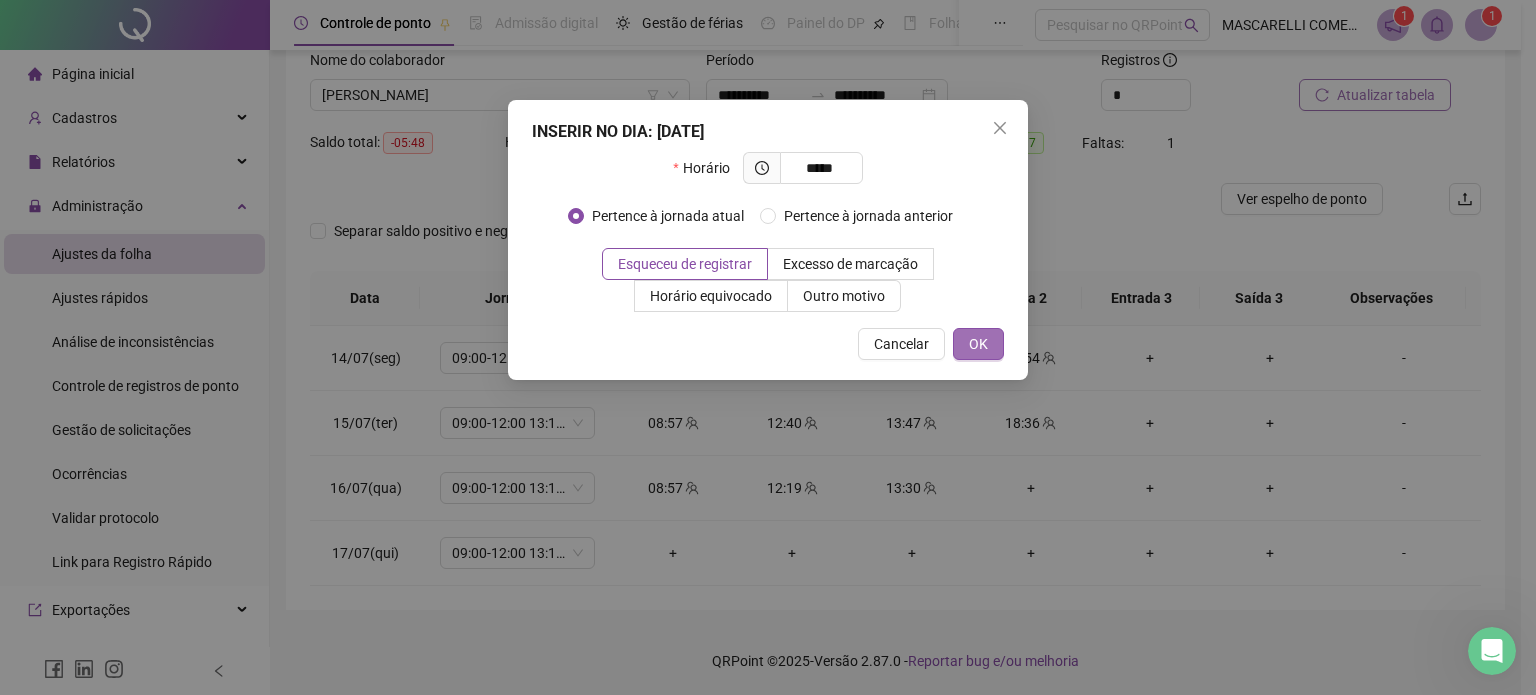 type on "*****" 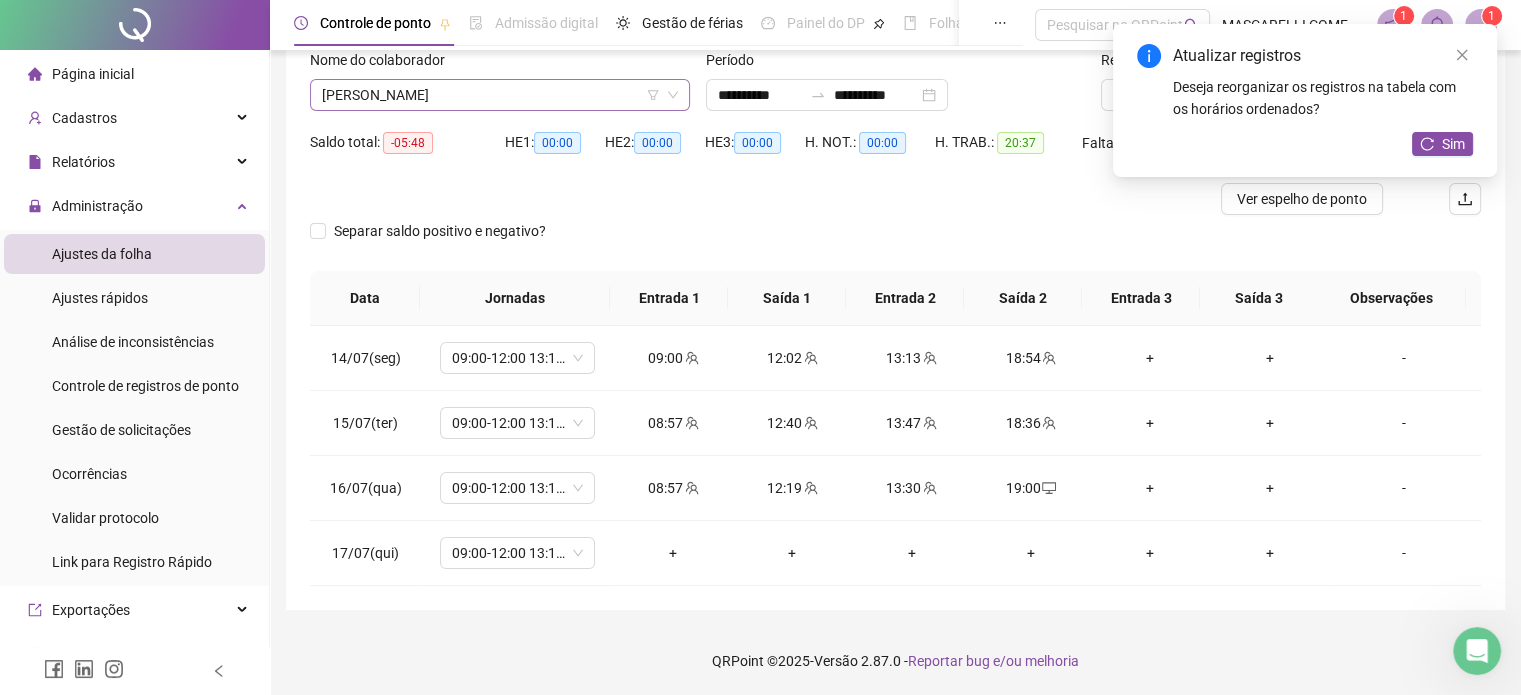 click on "[PERSON_NAME]" at bounding box center [500, 95] 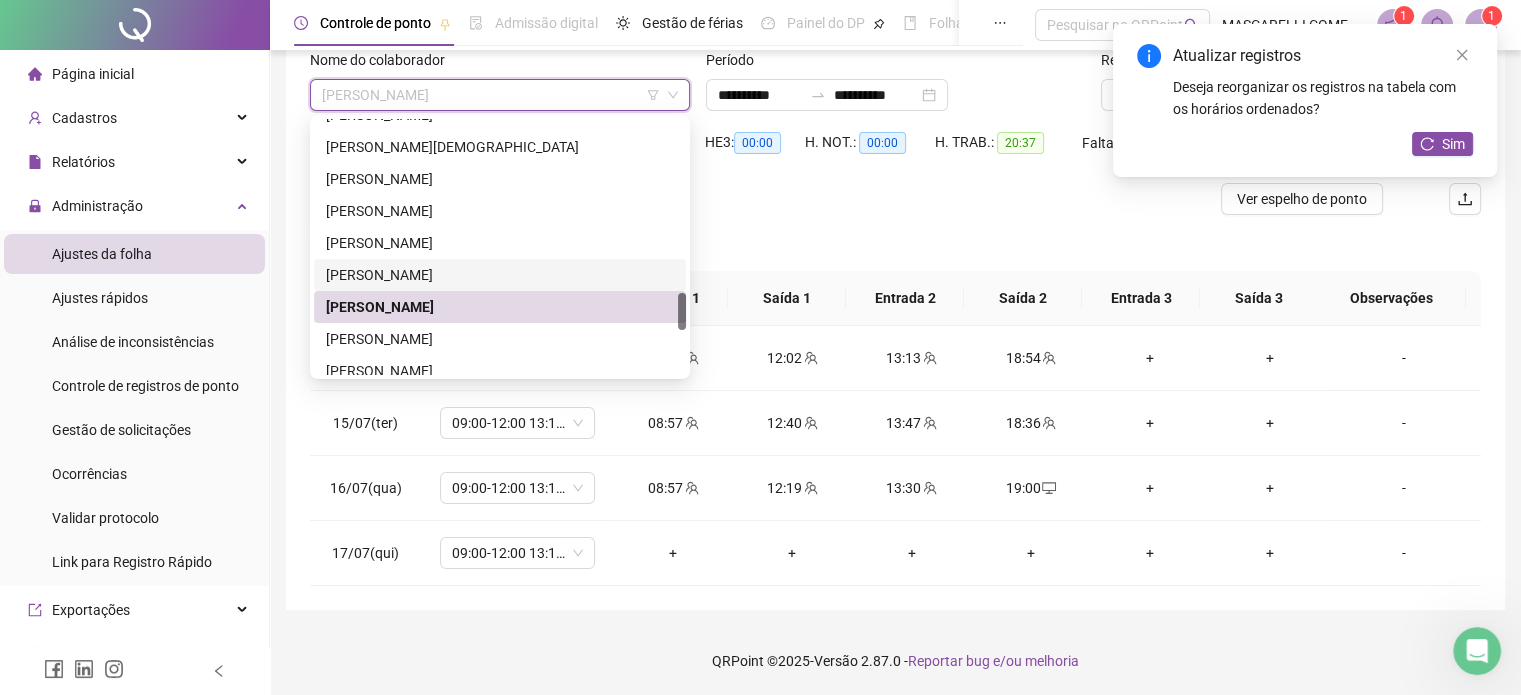 drag, startPoint x: 388, startPoint y: 274, endPoint x: 933, endPoint y: 255, distance: 545.3311 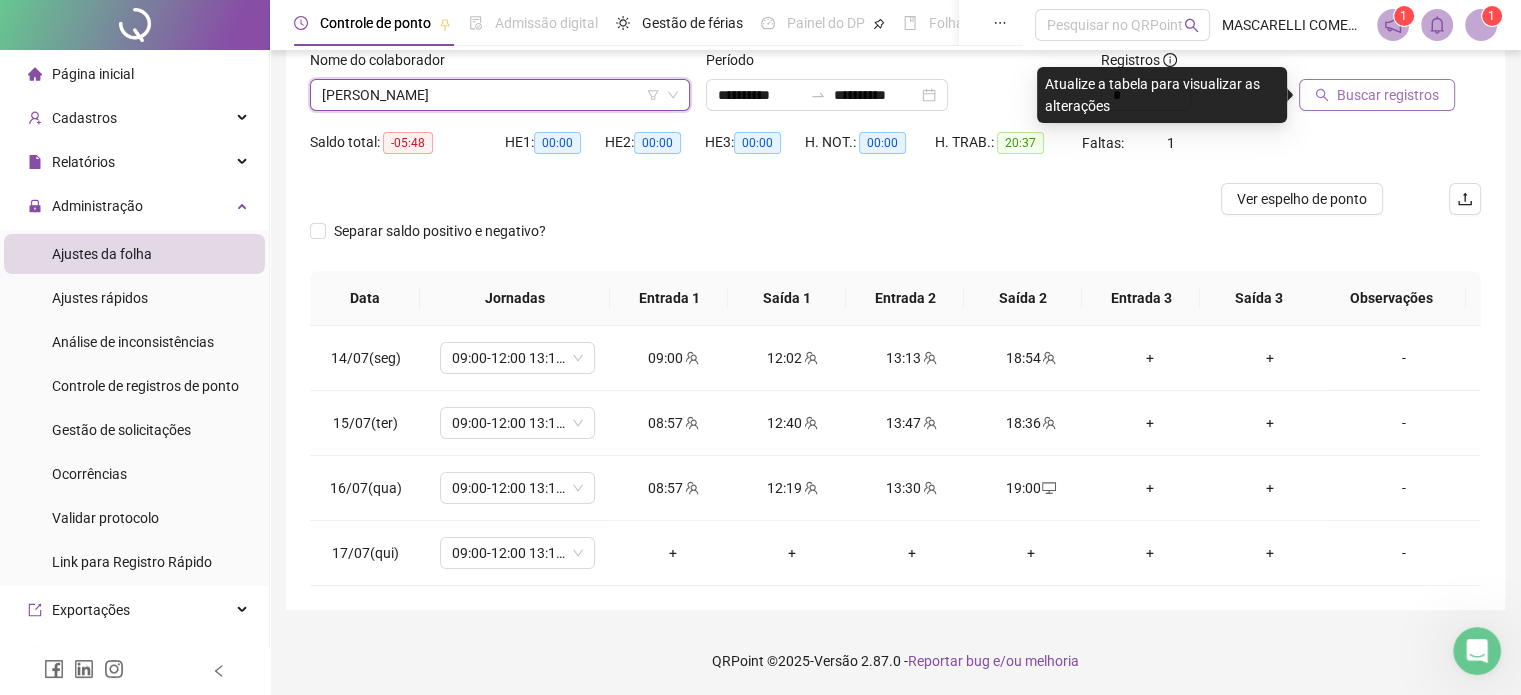 click on "Buscar registros" at bounding box center [1388, 95] 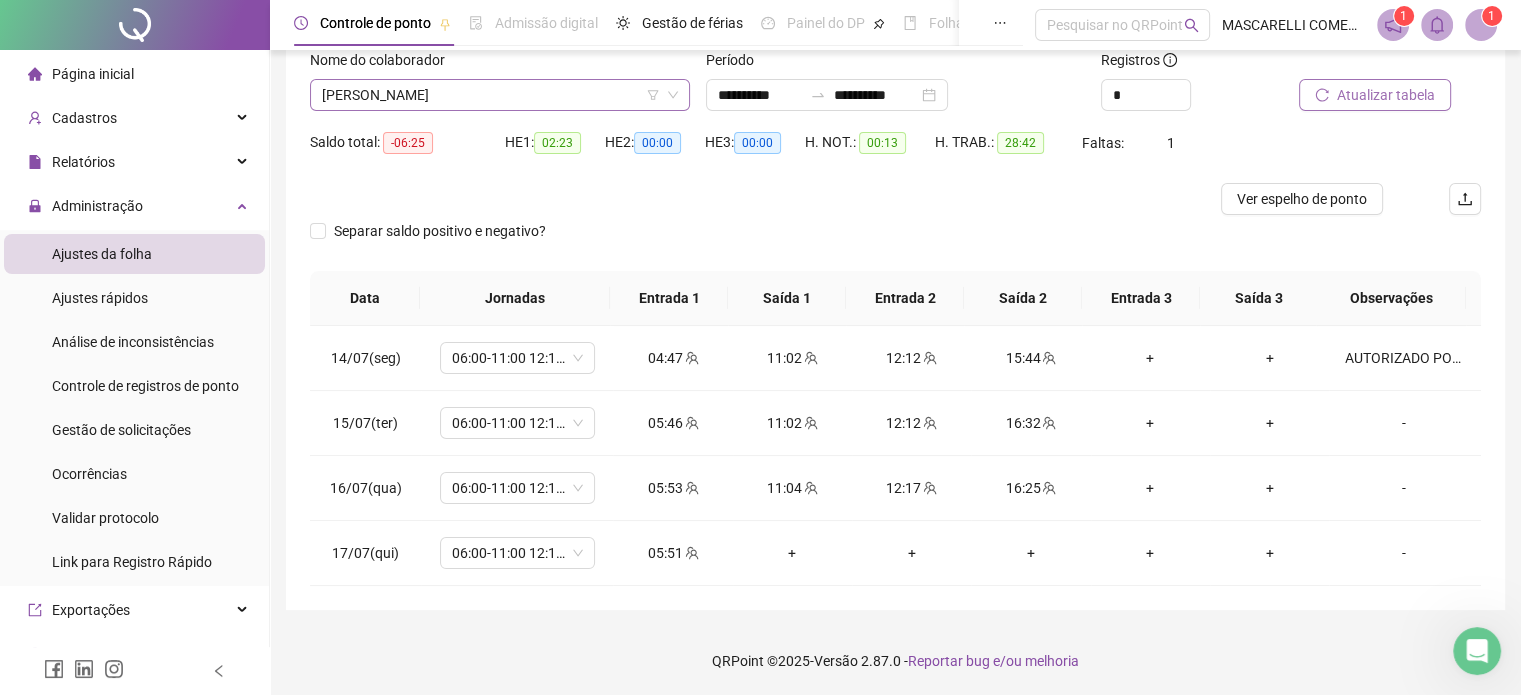 click on "[PERSON_NAME]" at bounding box center (500, 95) 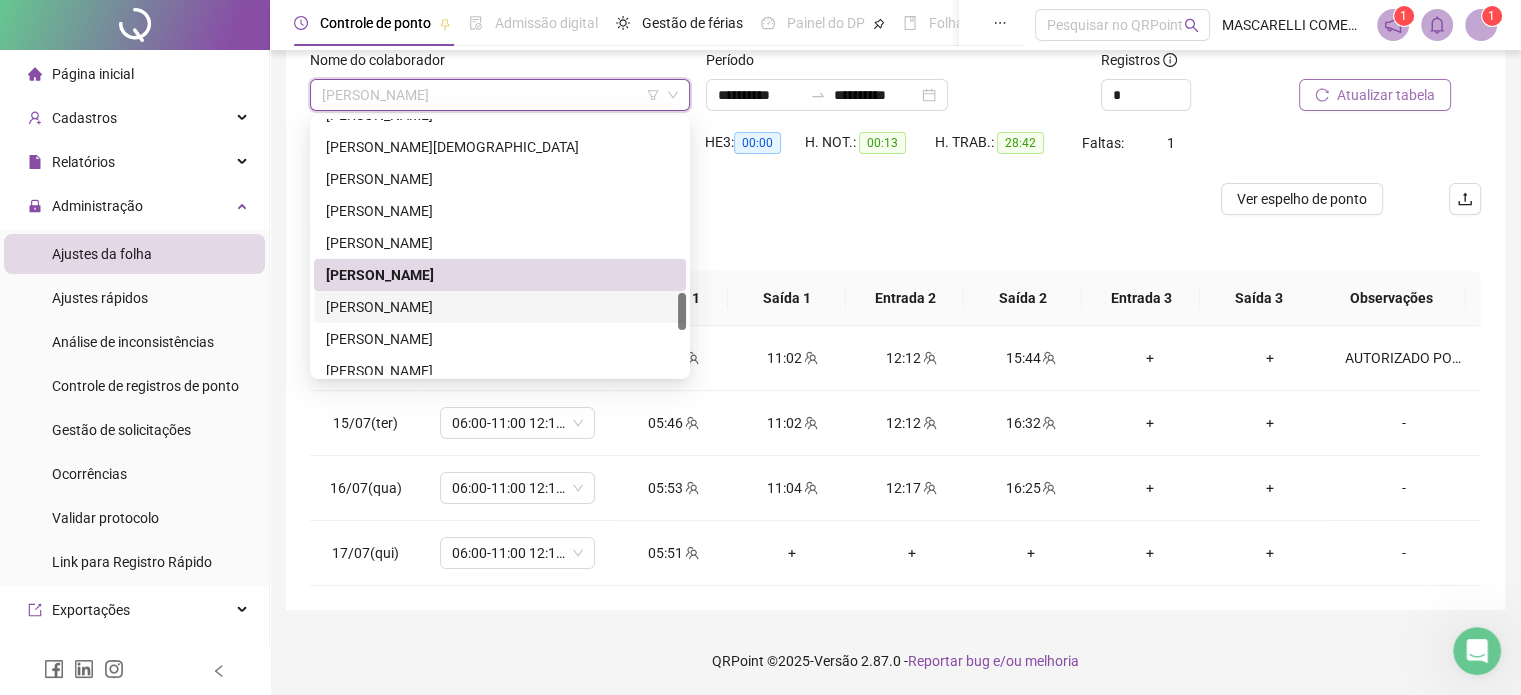 click on "[PERSON_NAME]" at bounding box center (500, 307) 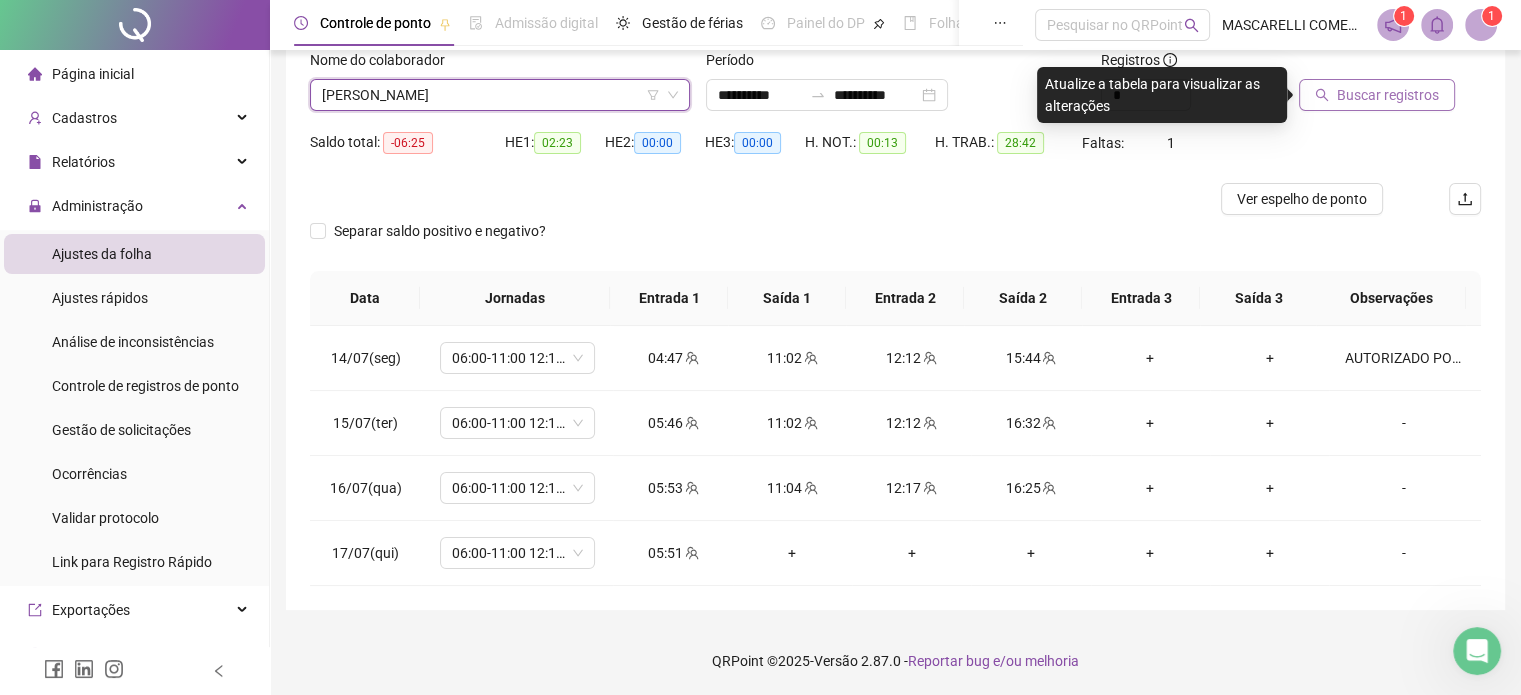 click on "Buscar registros" at bounding box center (1388, 95) 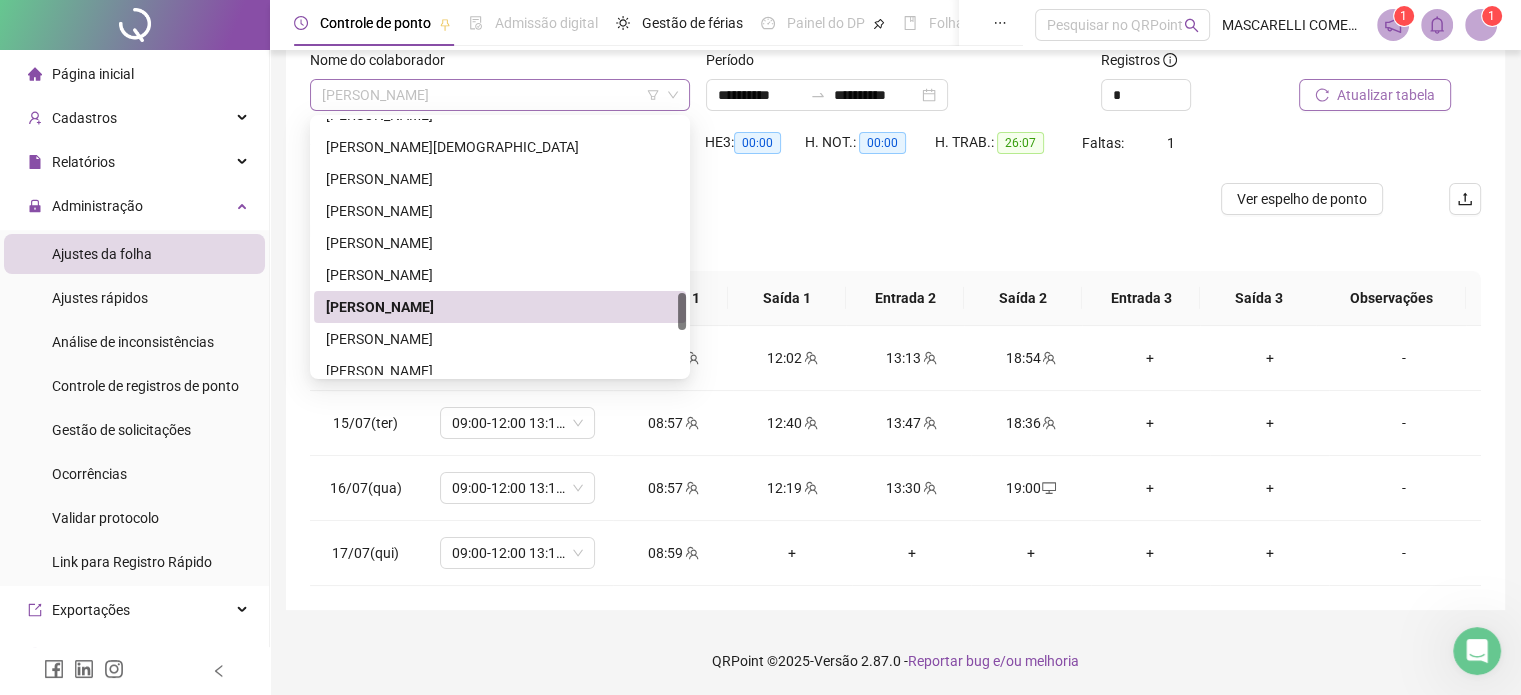 click on "[PERSON_NAME]" at bounding box center [500, 95] 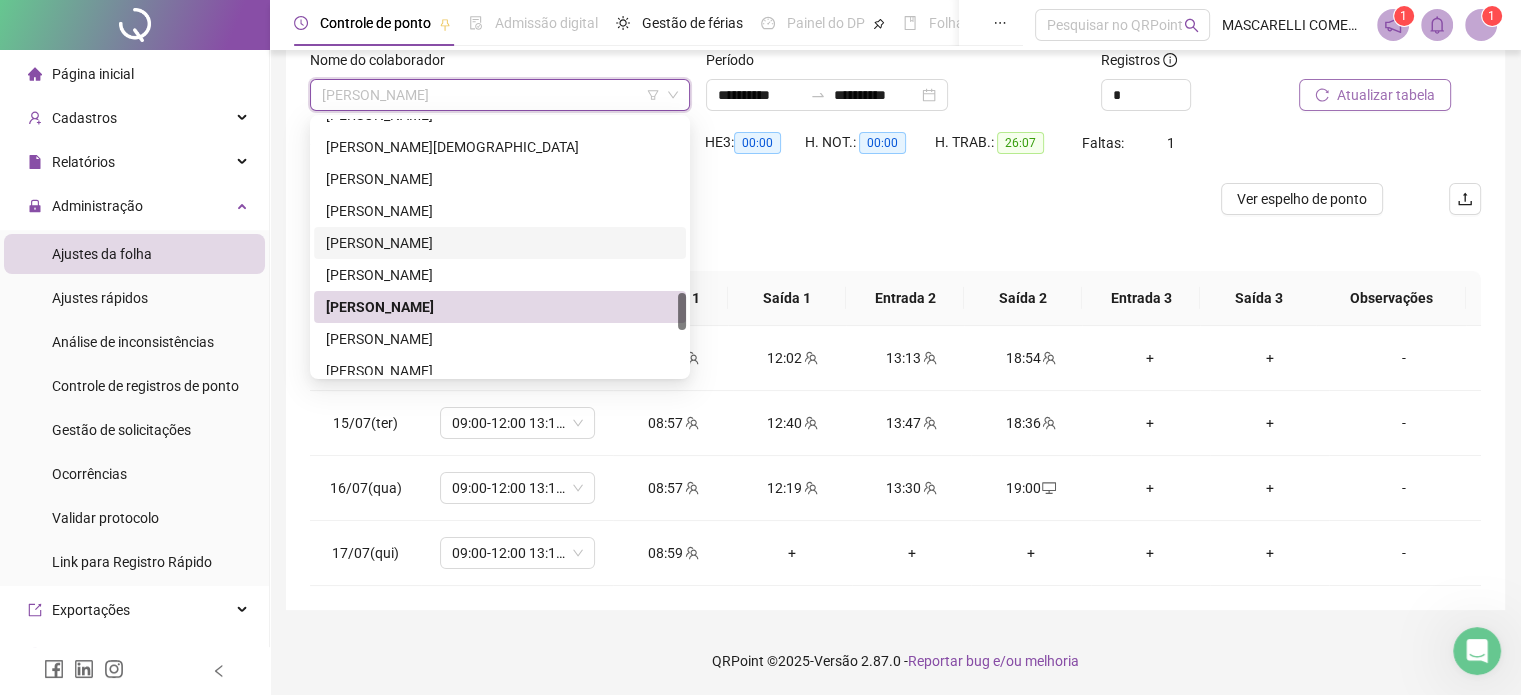 scroll, scrollTop: 1272, scrollLeft: 0, axis: vertical 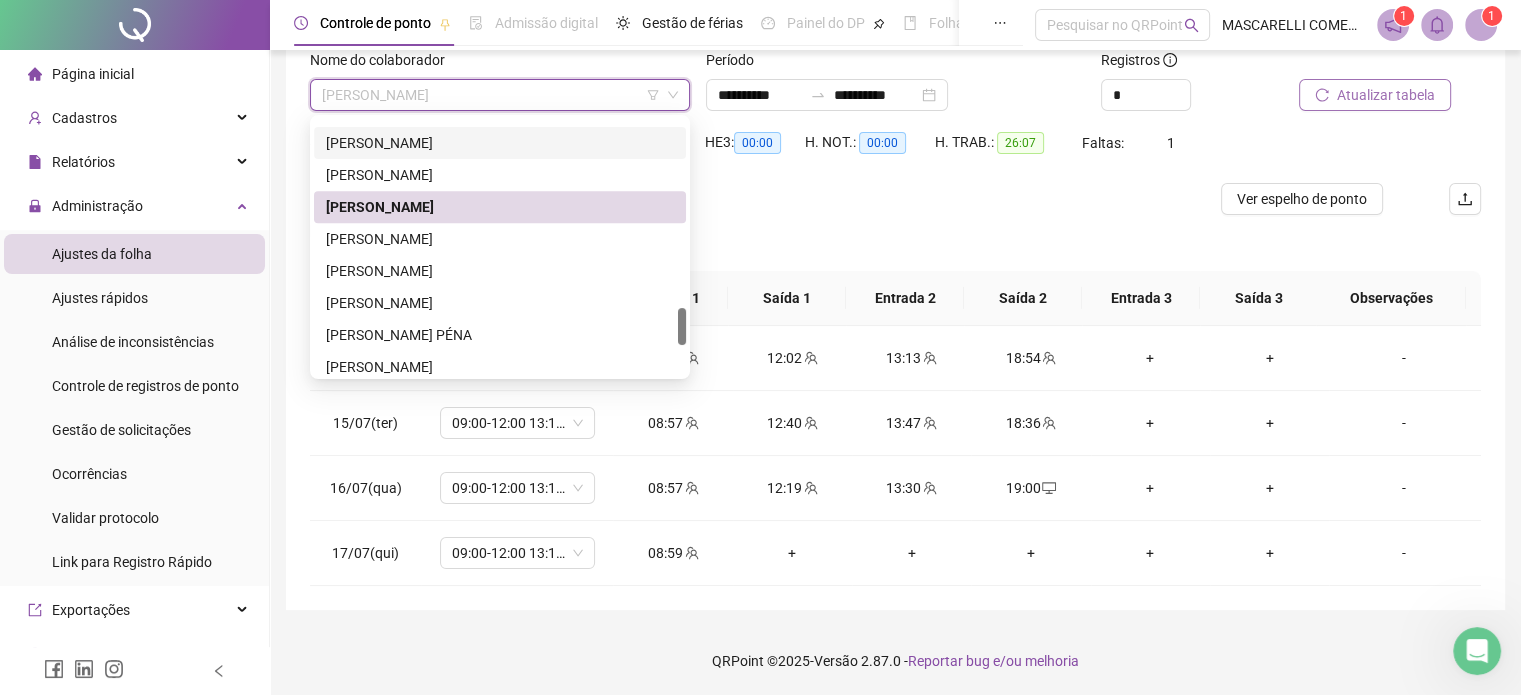 click on "[PERSON_NAME]" at bounding box center [500, 143] 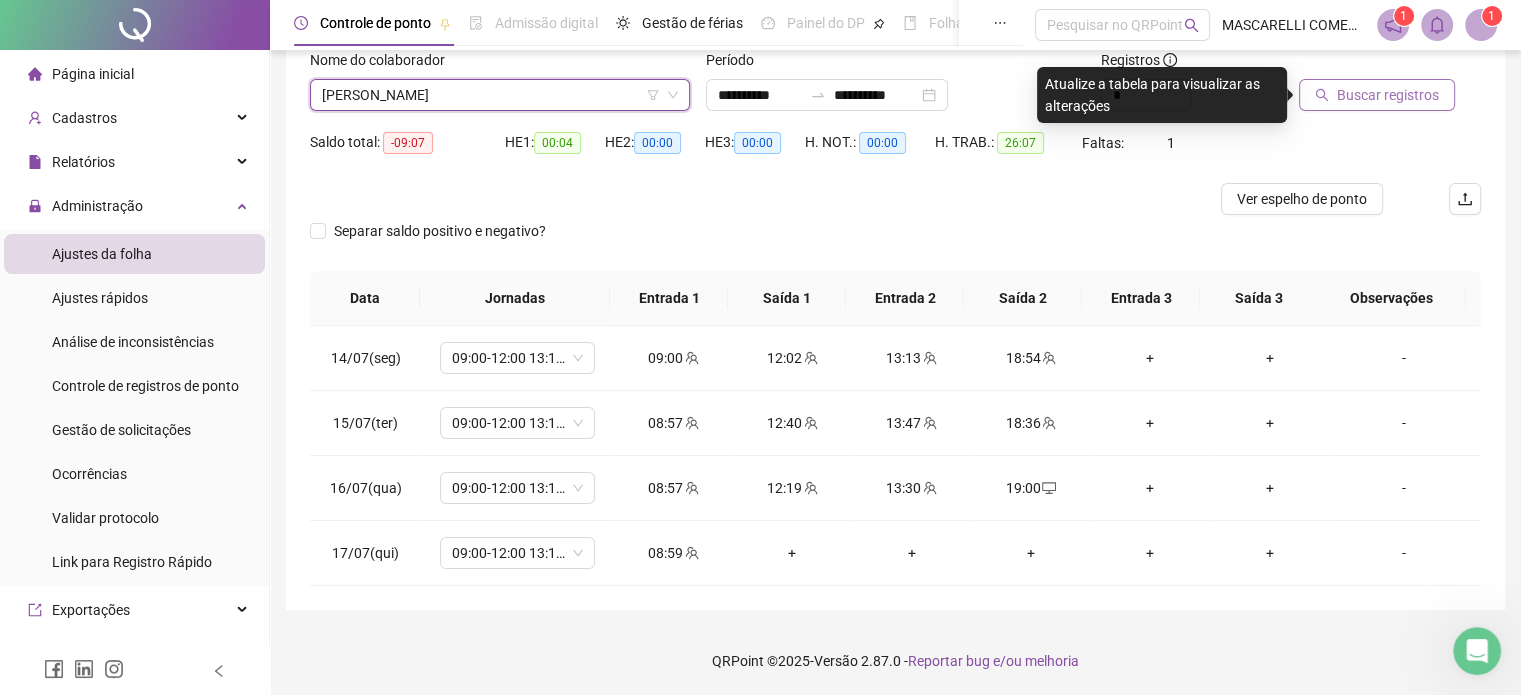 click on "Buscar registros" at bounding box center [1388, 95] 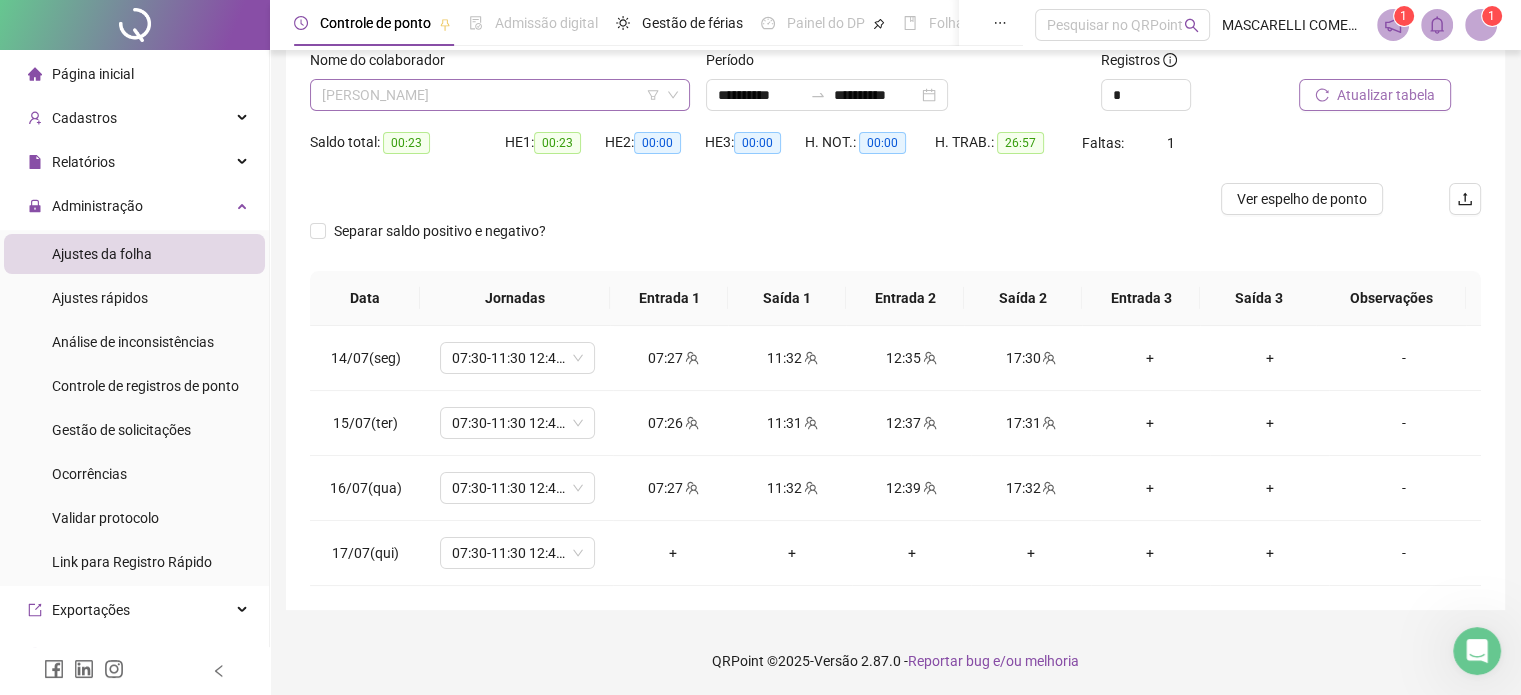 click on "[PERSON_NAME]" at bounding box center (500, 95) 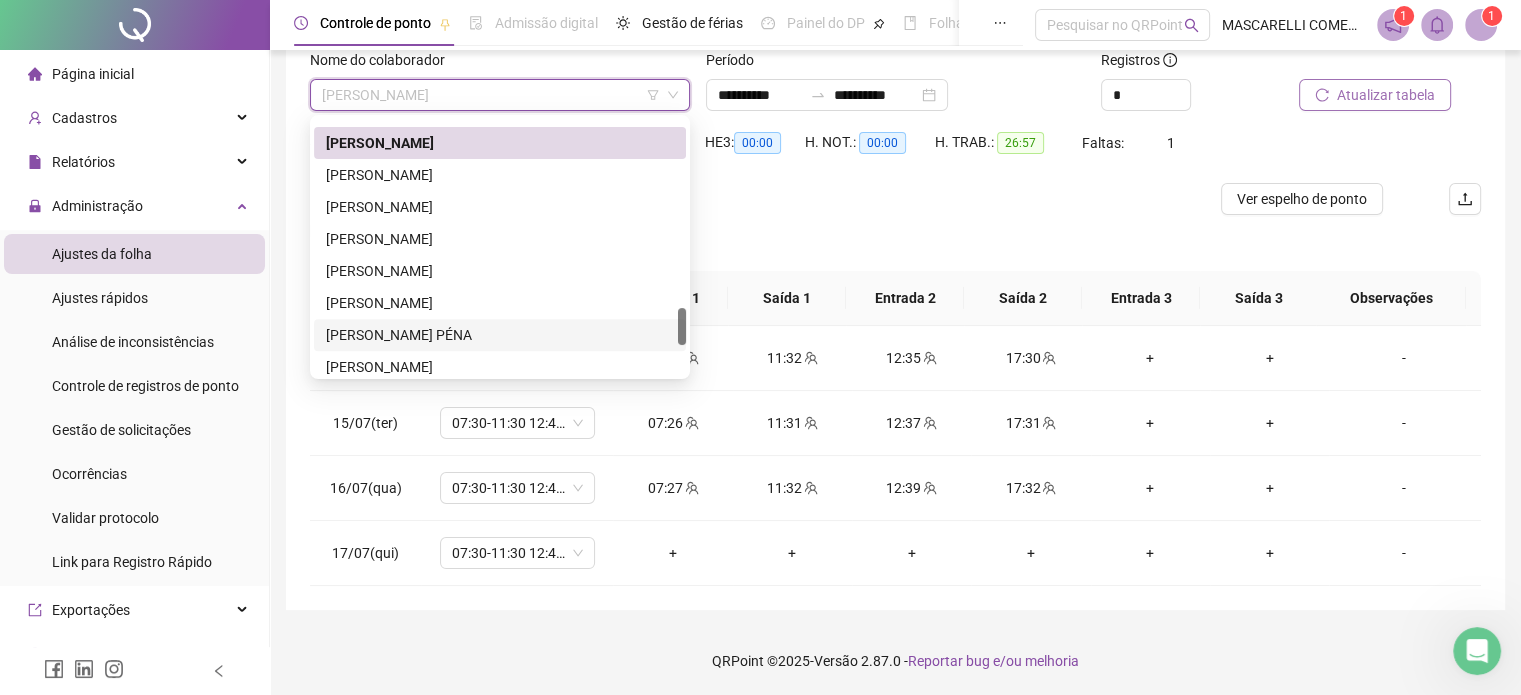 click on "[PERSON_NAME] PÉNA" at bounding box center (500, 335) 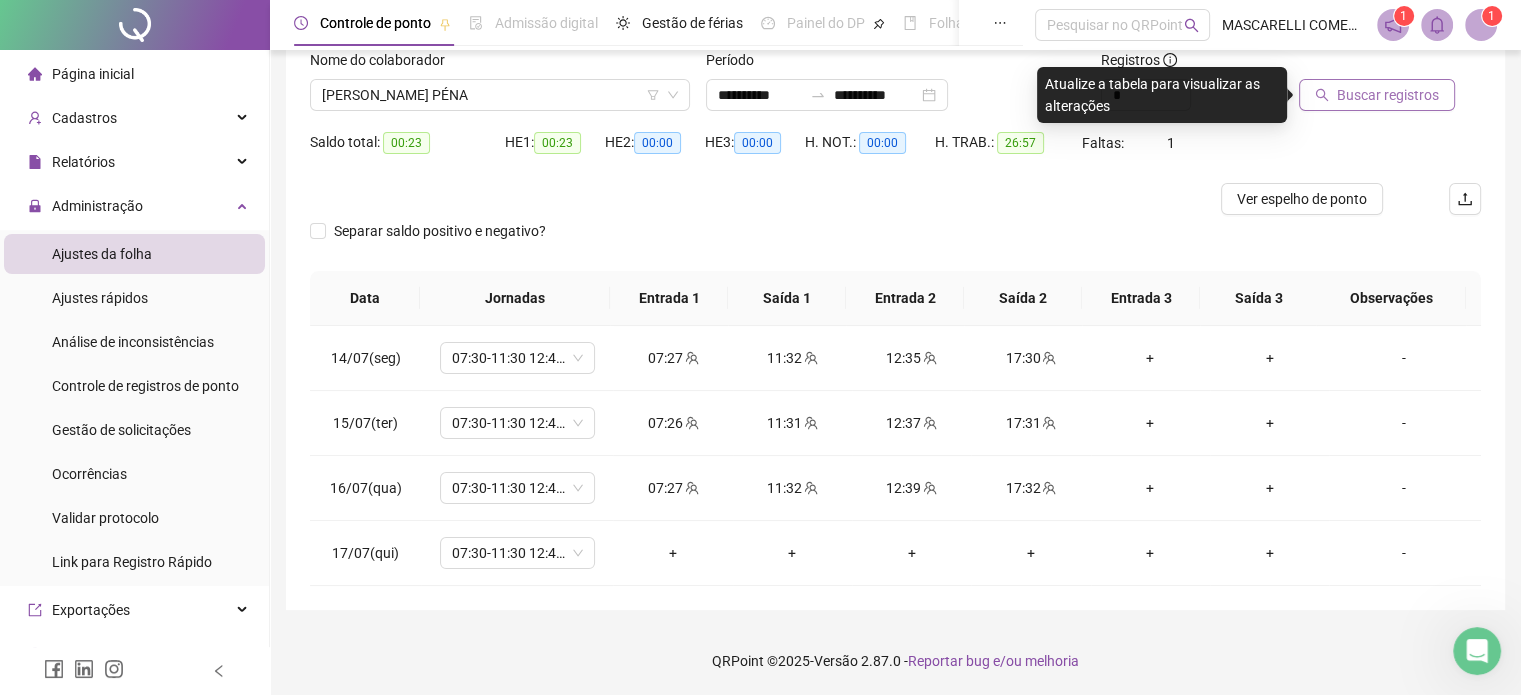 click on "Buscar registros" at bounding box center [1388, 95] 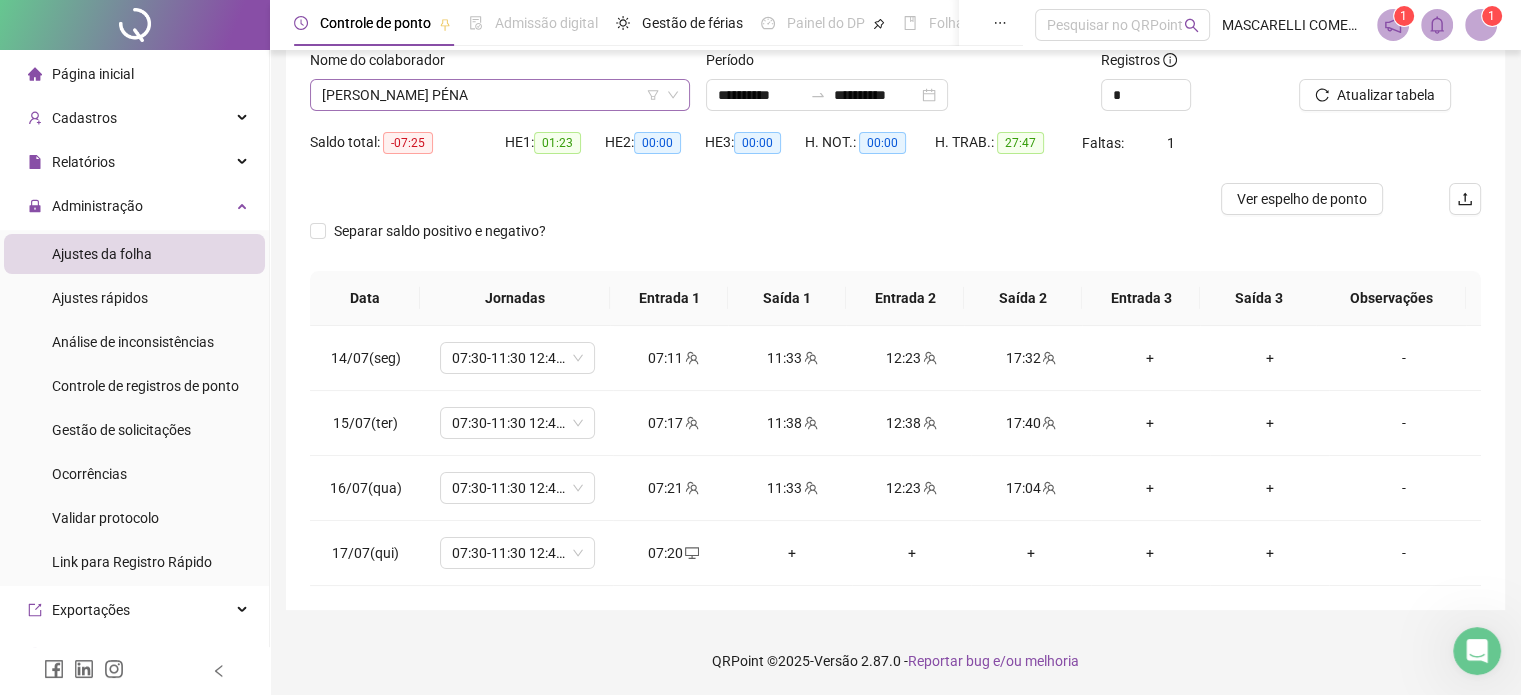 click on "[PERSON_NAME] PÉNA" at bounding box center [500, 95] 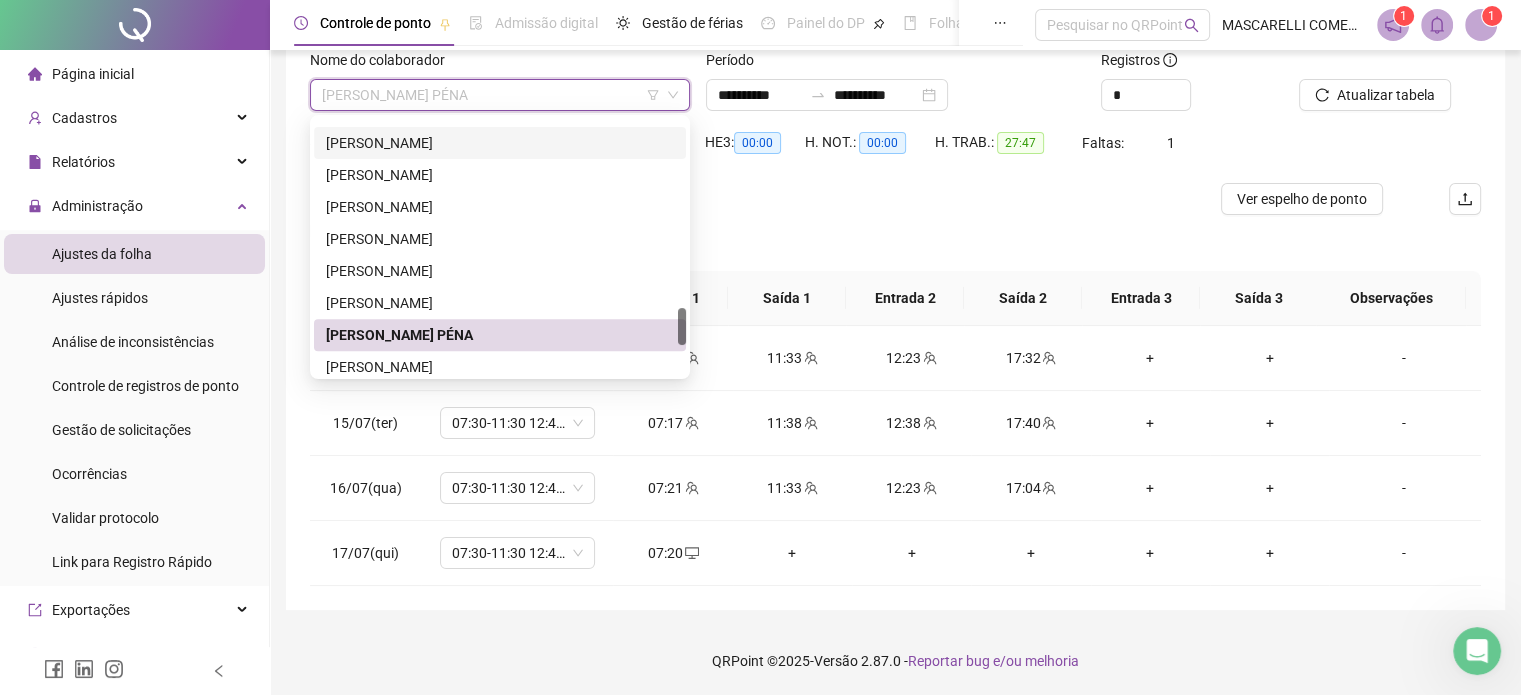 click on "[PERSON_NAME]" at bounding box center (500, 143) 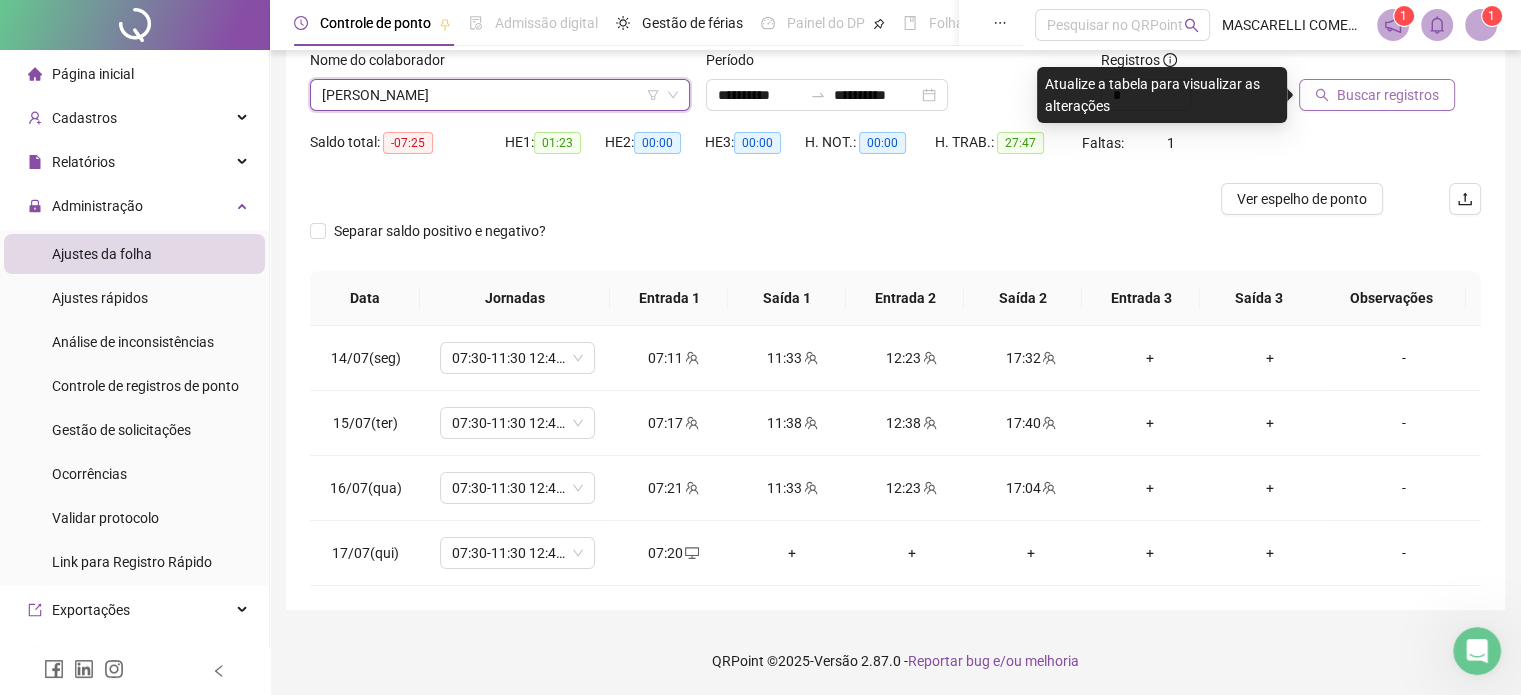 click on "Buscar registros" at bounding box center [1388, 95] 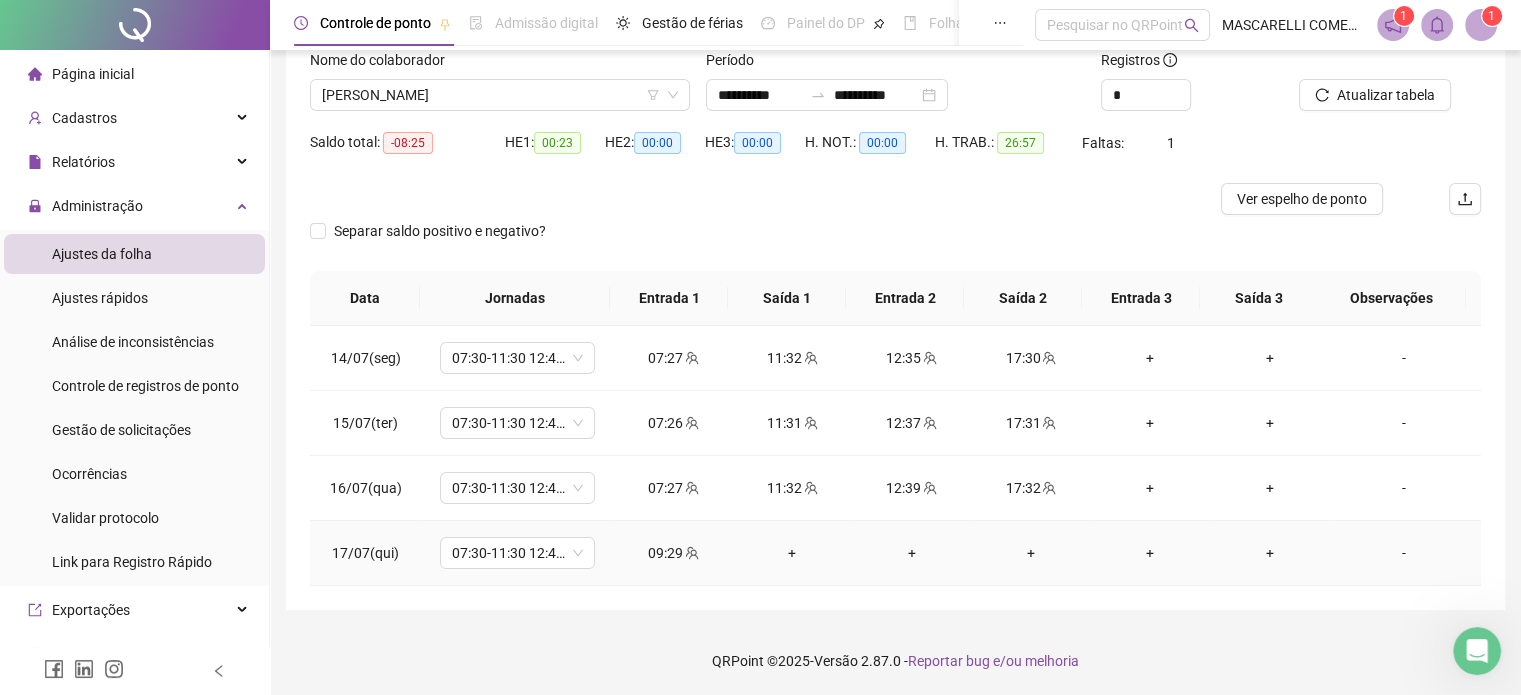 click on "-" at bounding box center [1404, 553] 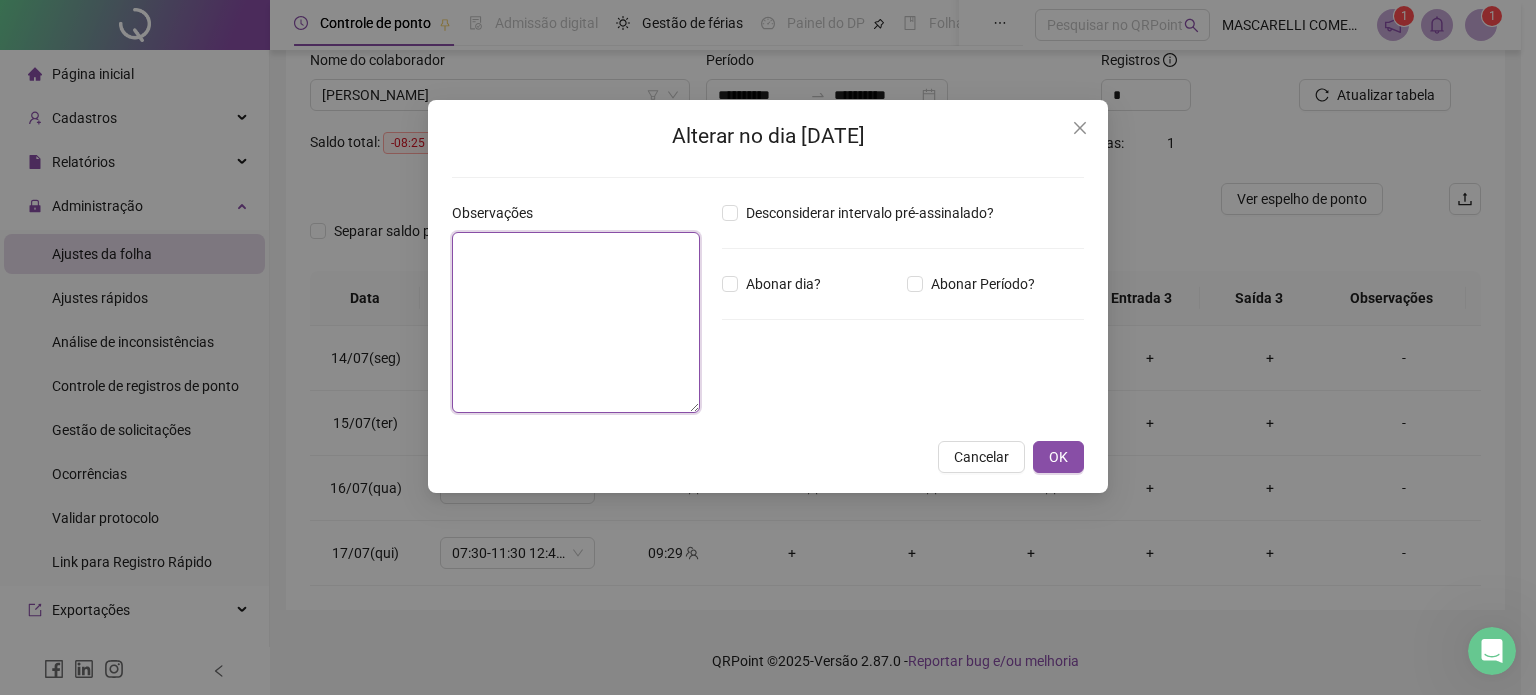 click at bounding box center [576, 322] 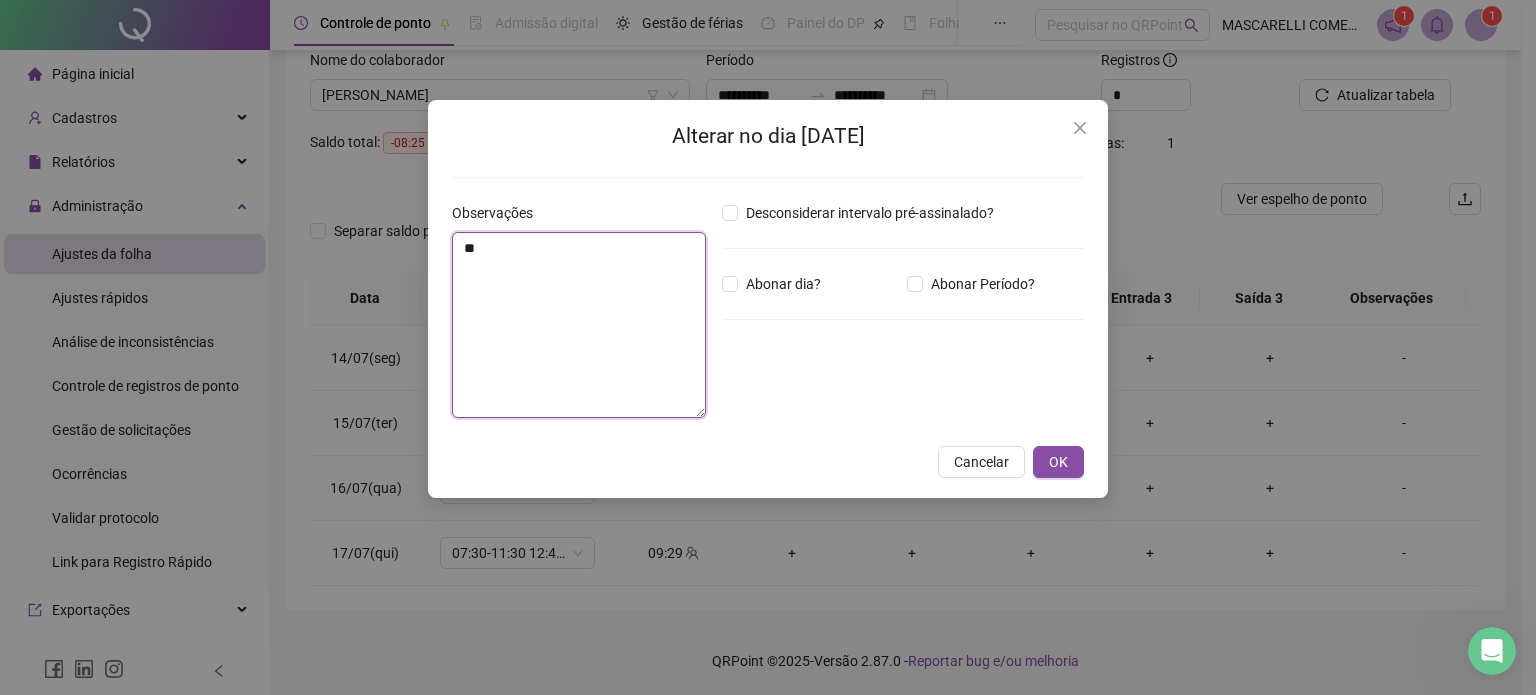 type on "*" 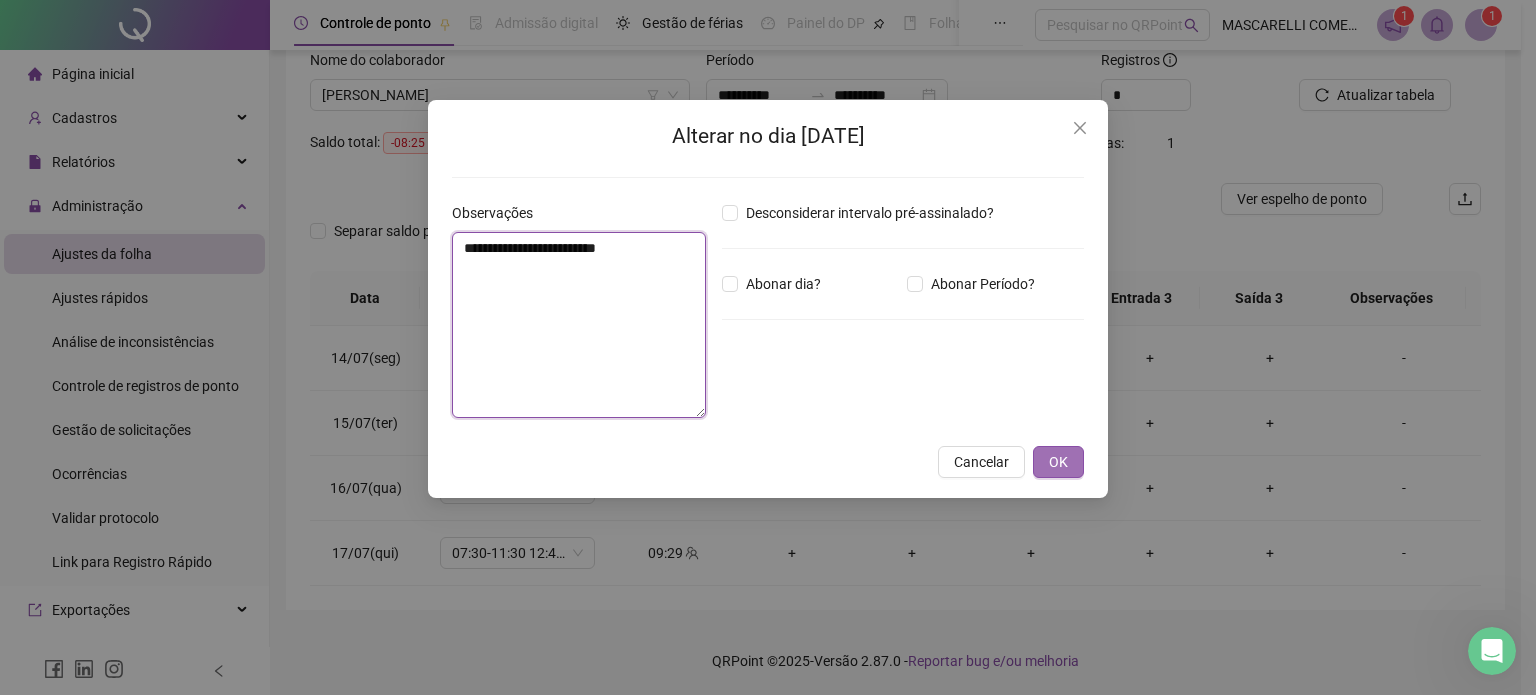 type on "**********" 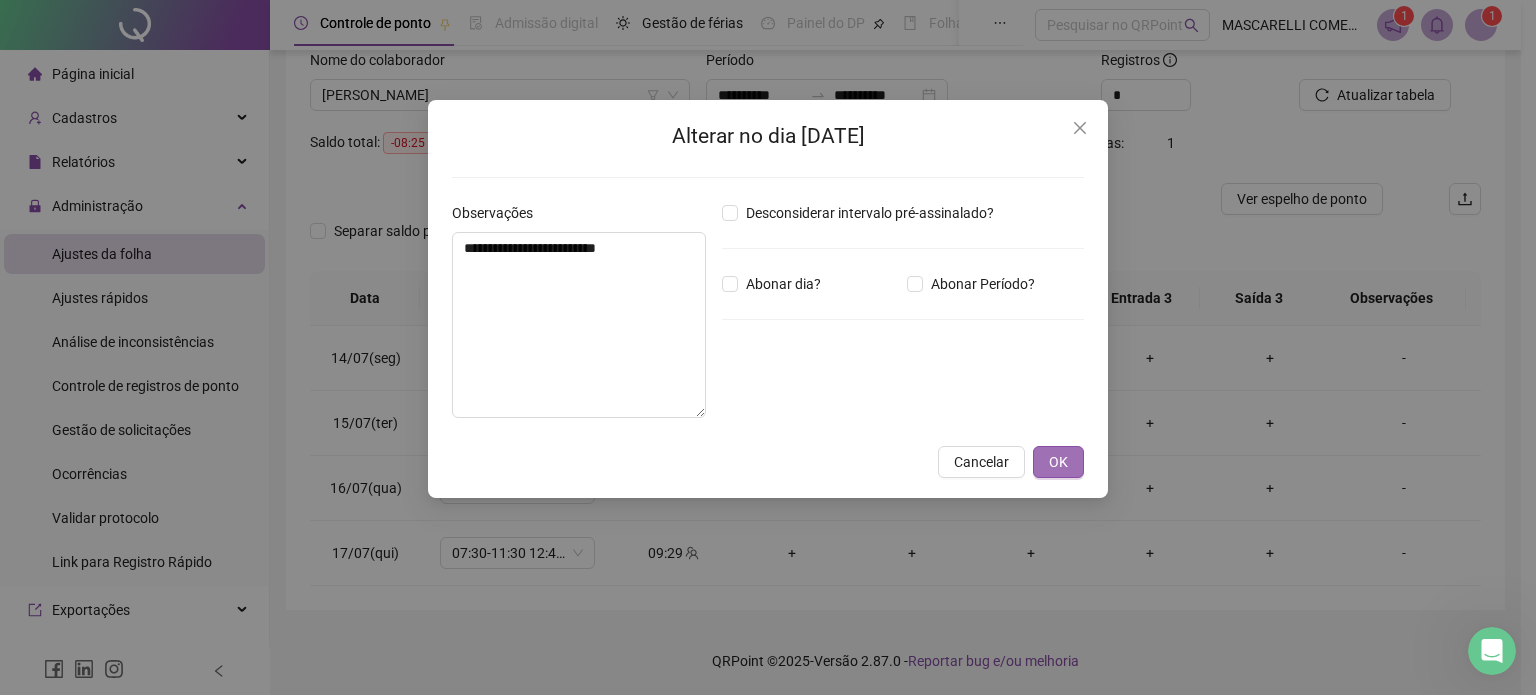 click on "OK" at bounding box center [1058, 462] 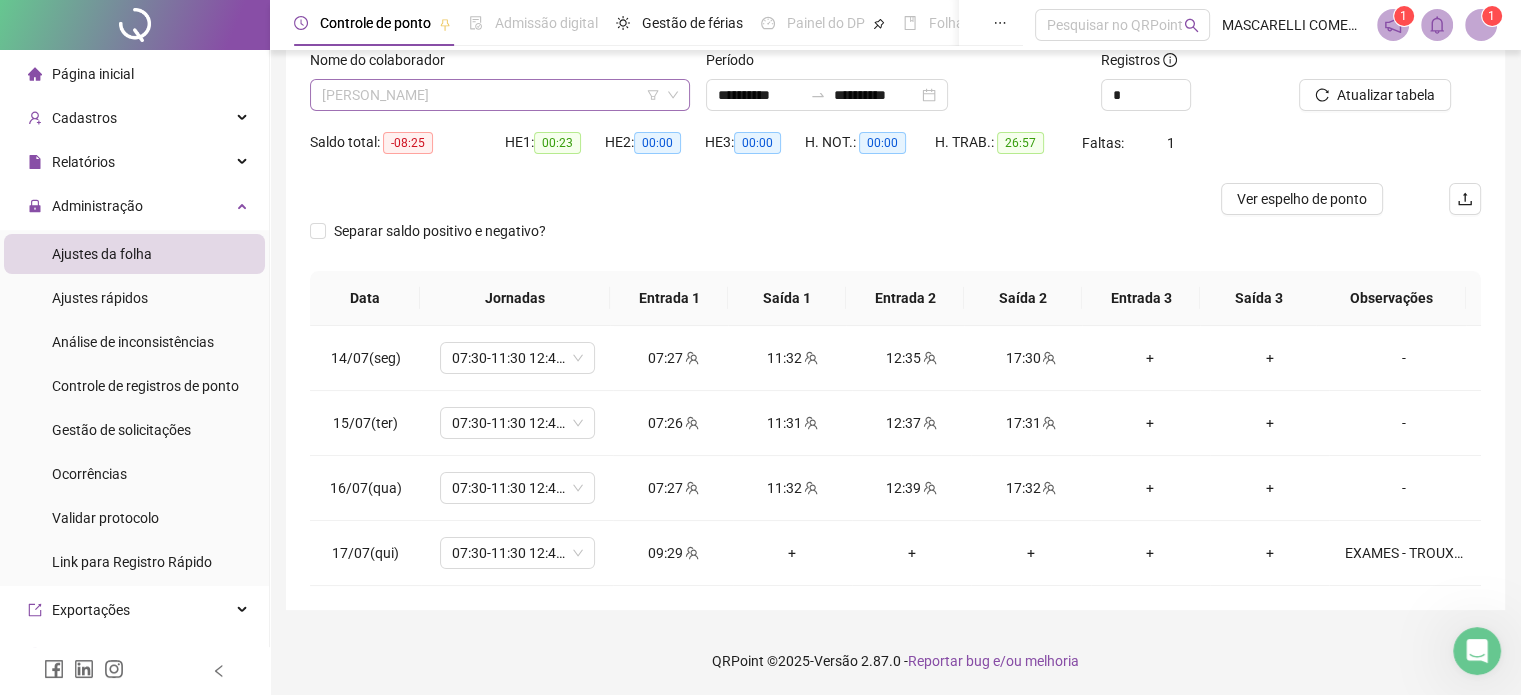 click on "[PERSON_NAME]" at bounding box center (500, 95) 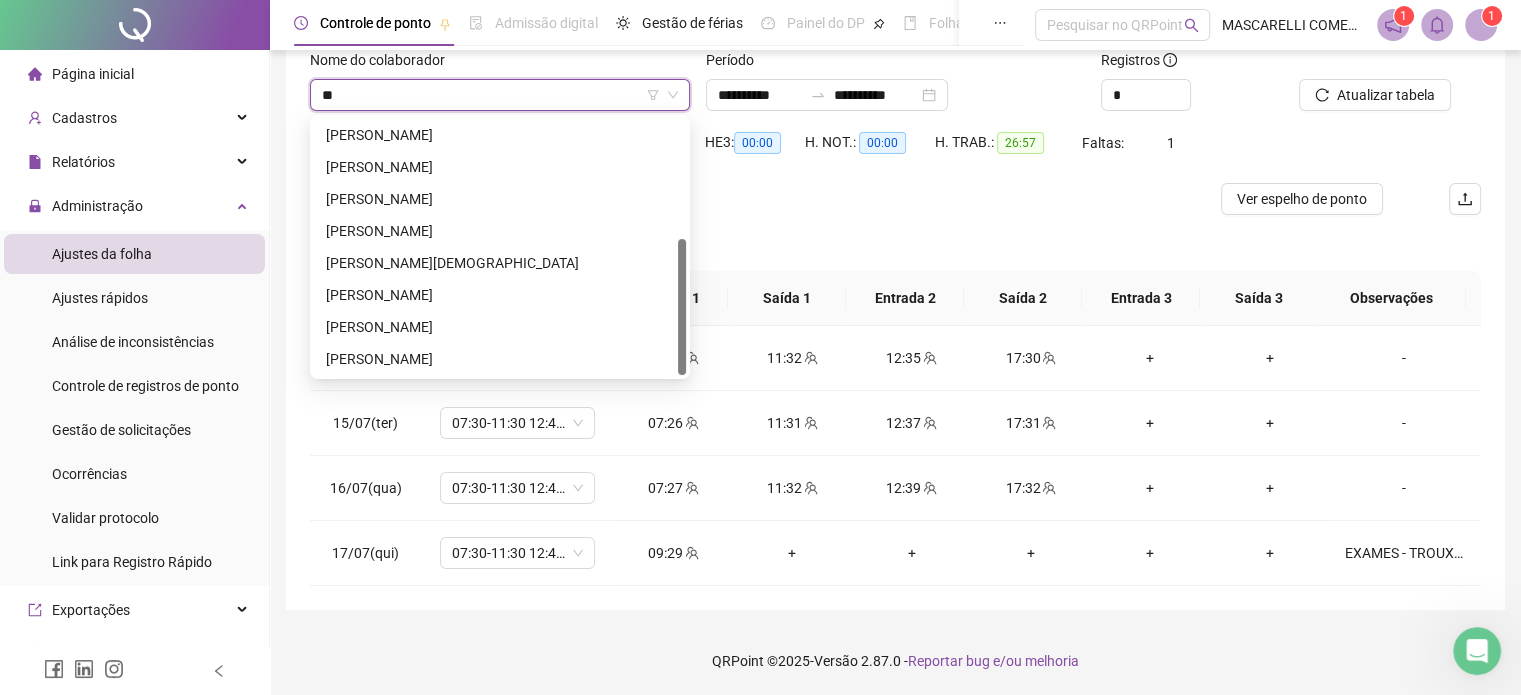 scroll, scrollTop: 0, scrollLeft: 0, axis: both 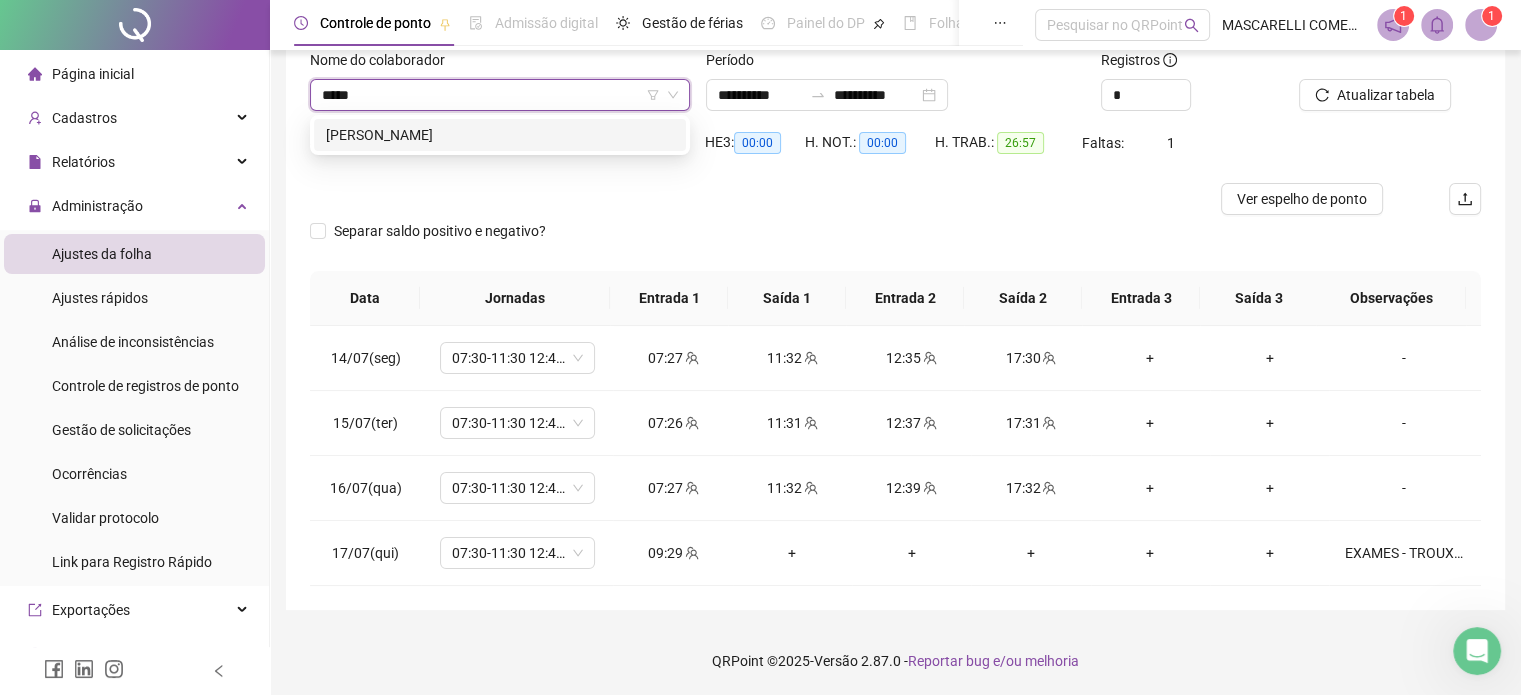 type on "******" 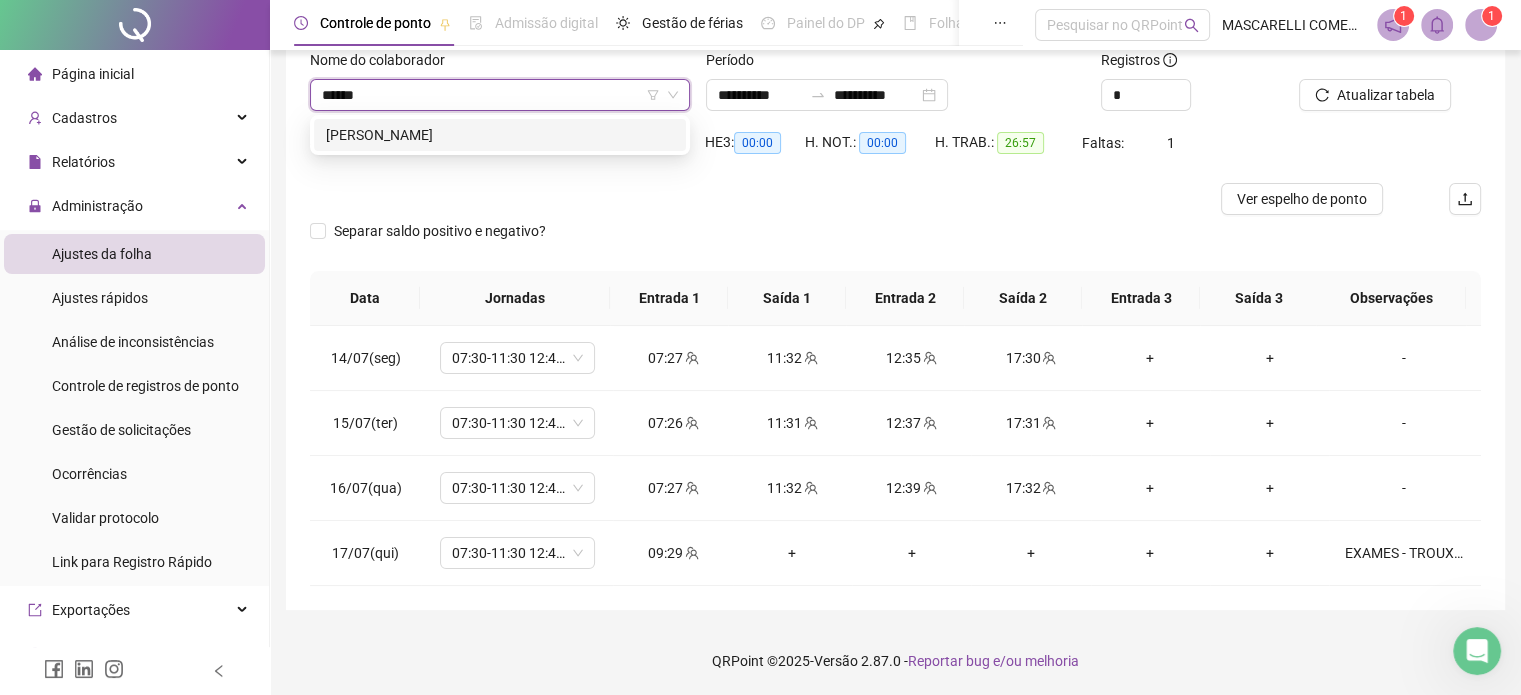 click on "[PERSON_NAME]" at bounding box center (500, 135) 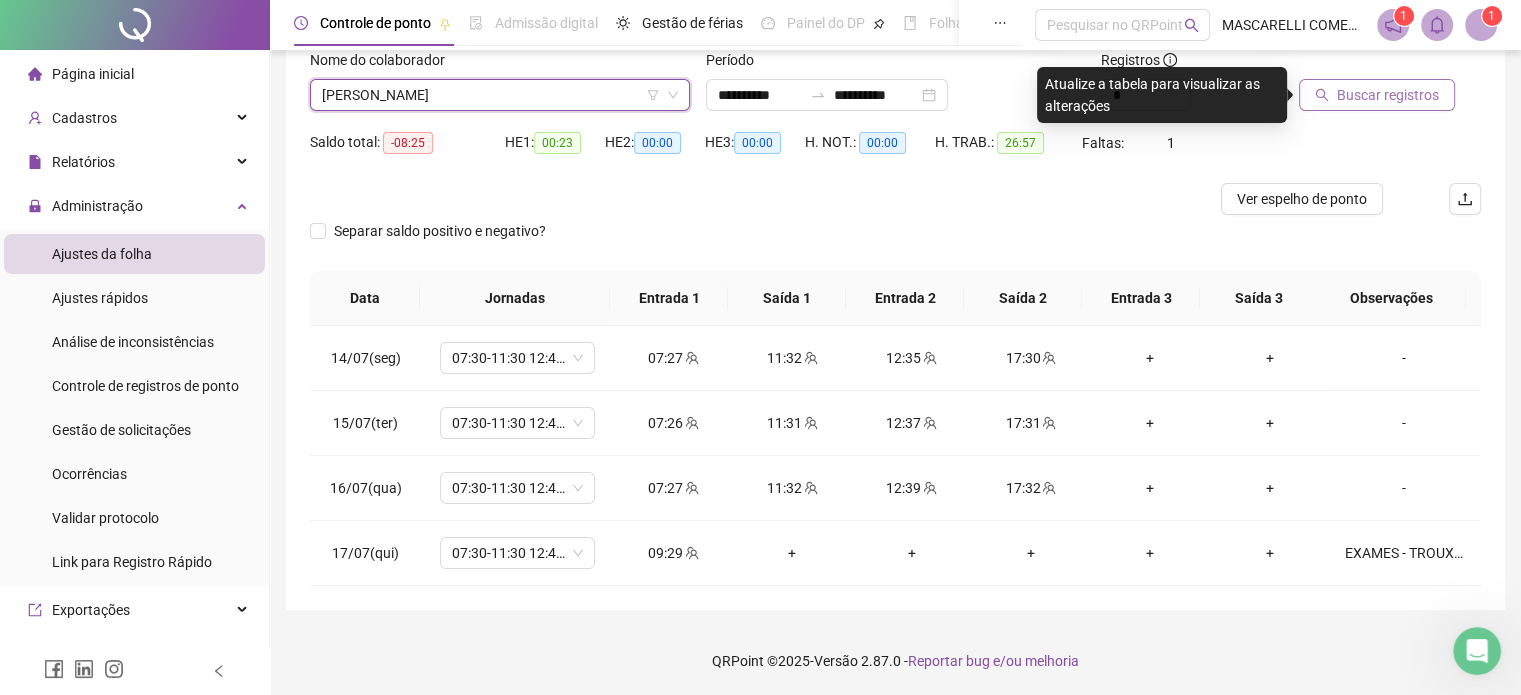 click on "Buscar registros" at bounding box center [1388, 95] 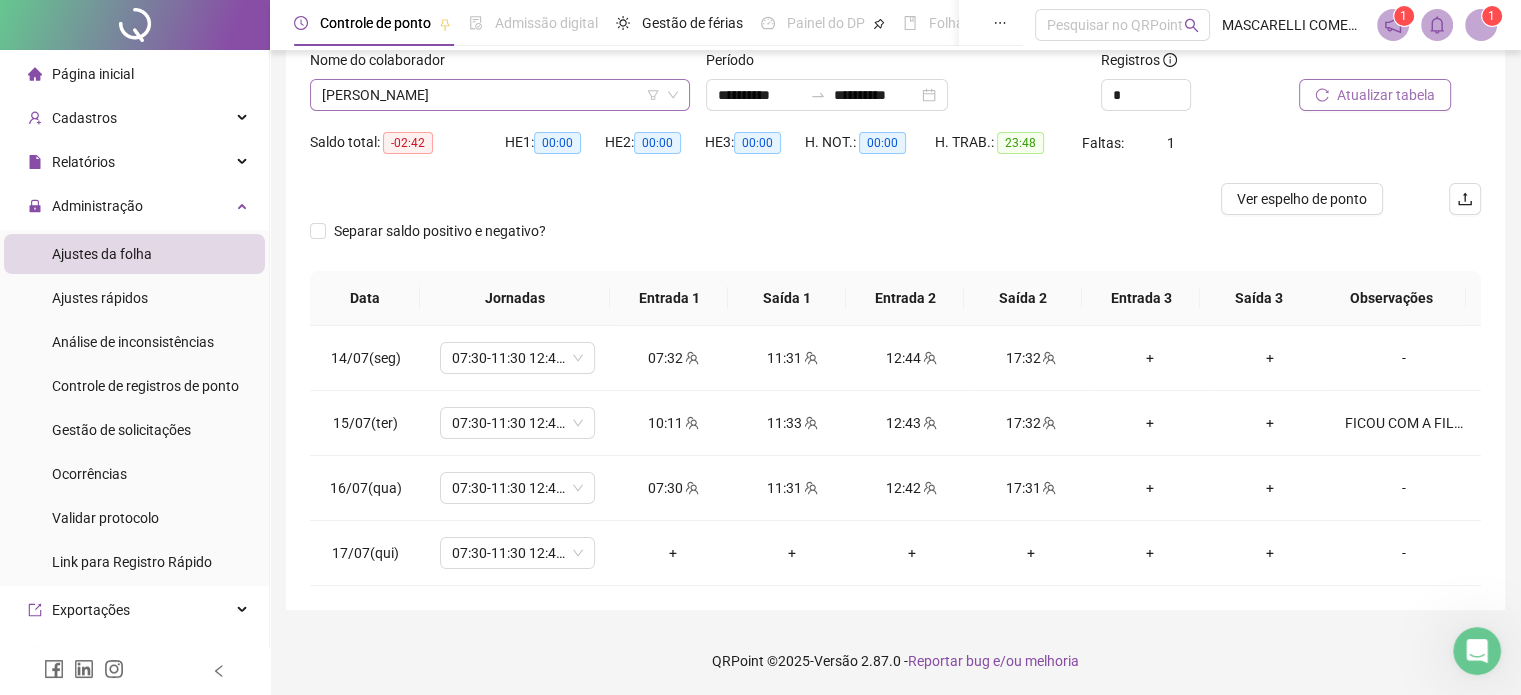click on "[PERSON_NAME]" at bounding box center (500, 95) 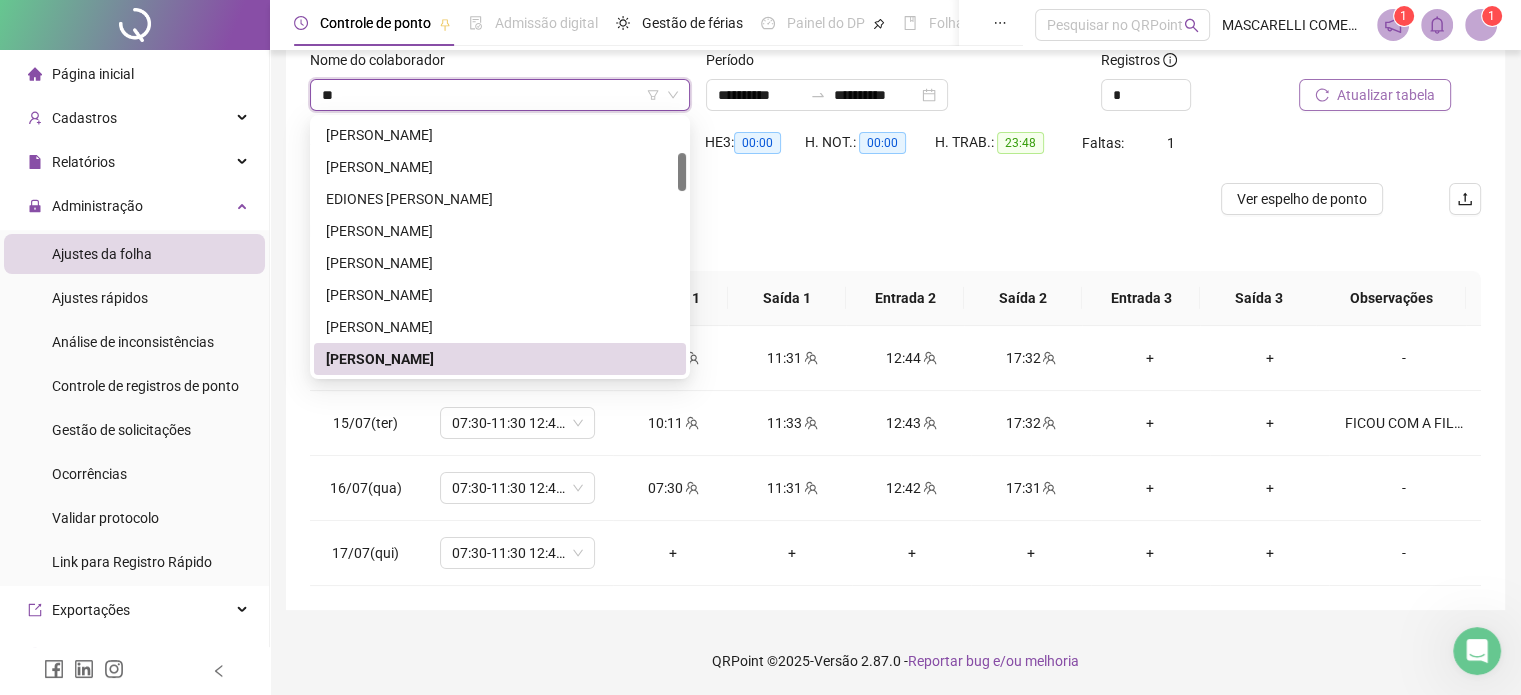 scroll, scrollTop: 0, scrollLeft: 0, axis: both 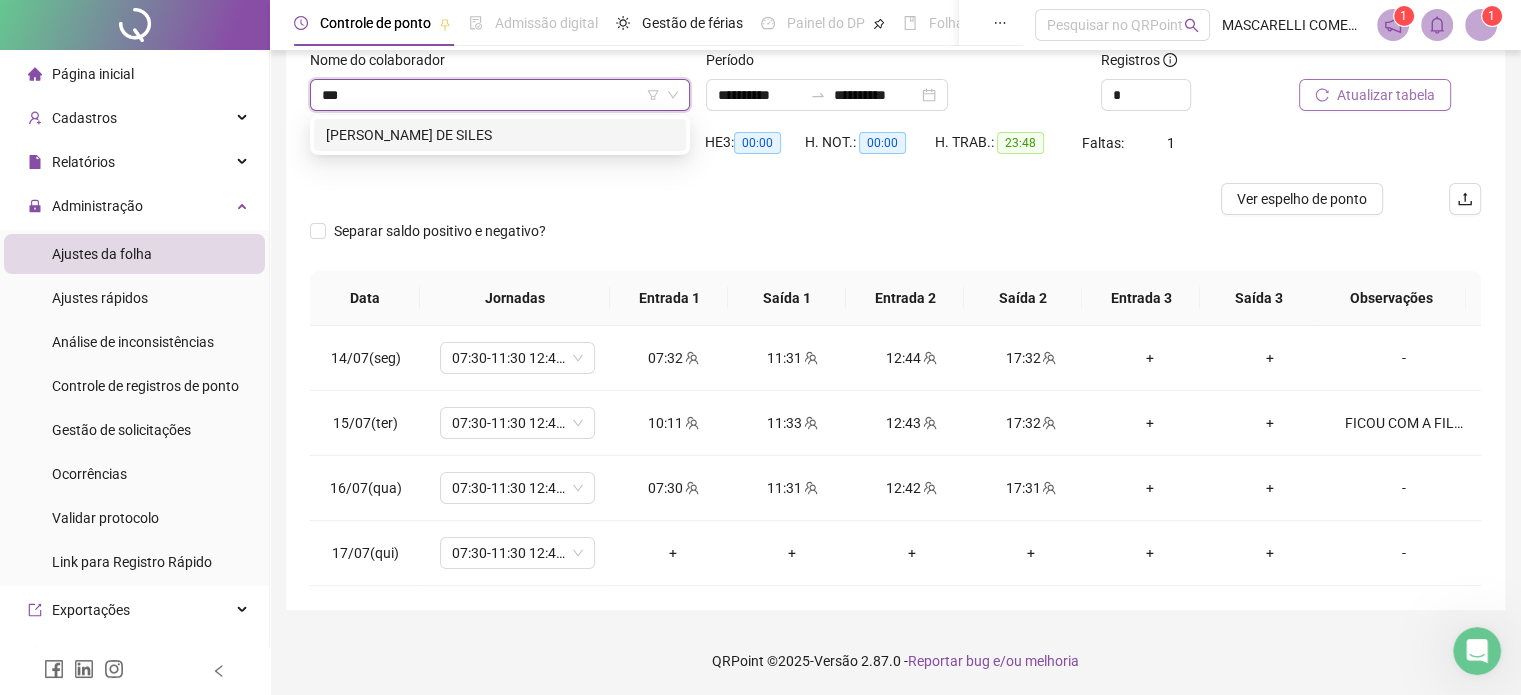 type on "****" 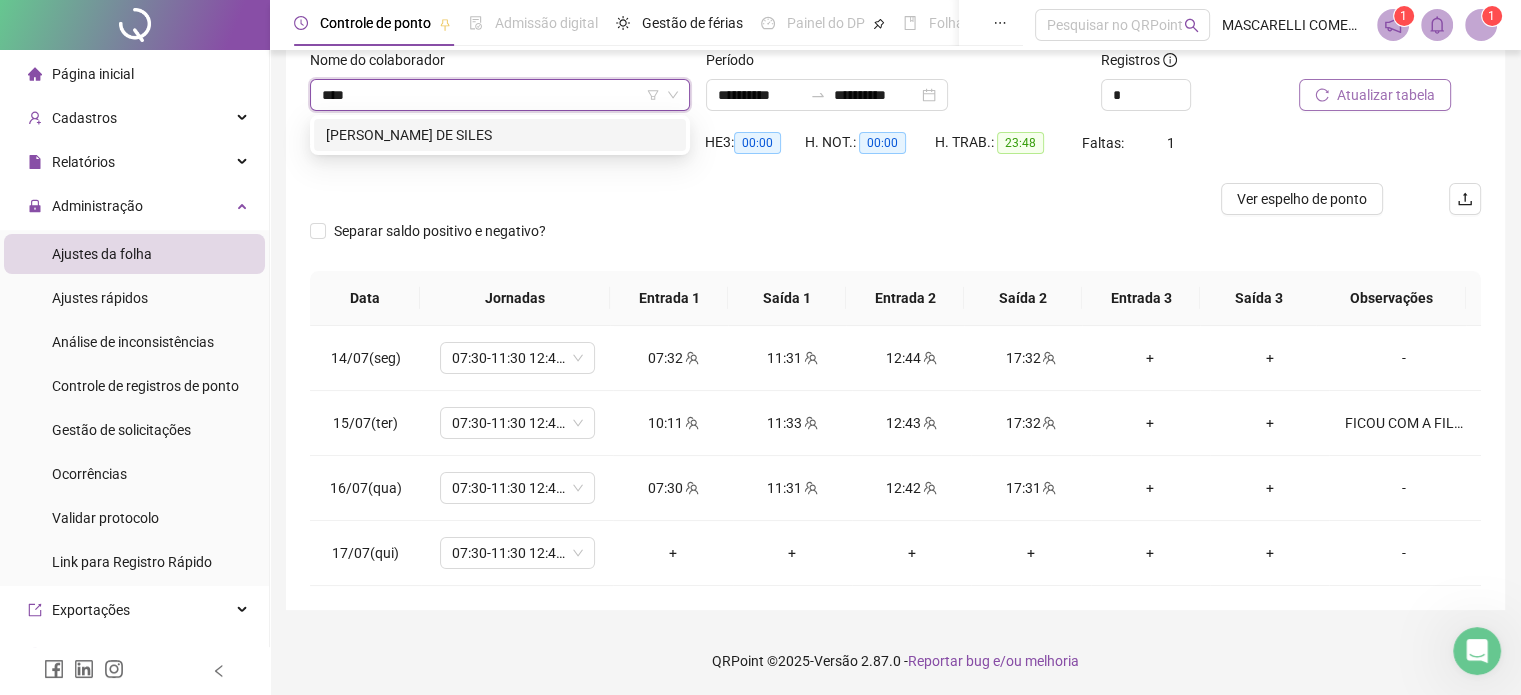 click on "[PERSON_NAME] DE SILES" at bounding box center (500, 135) 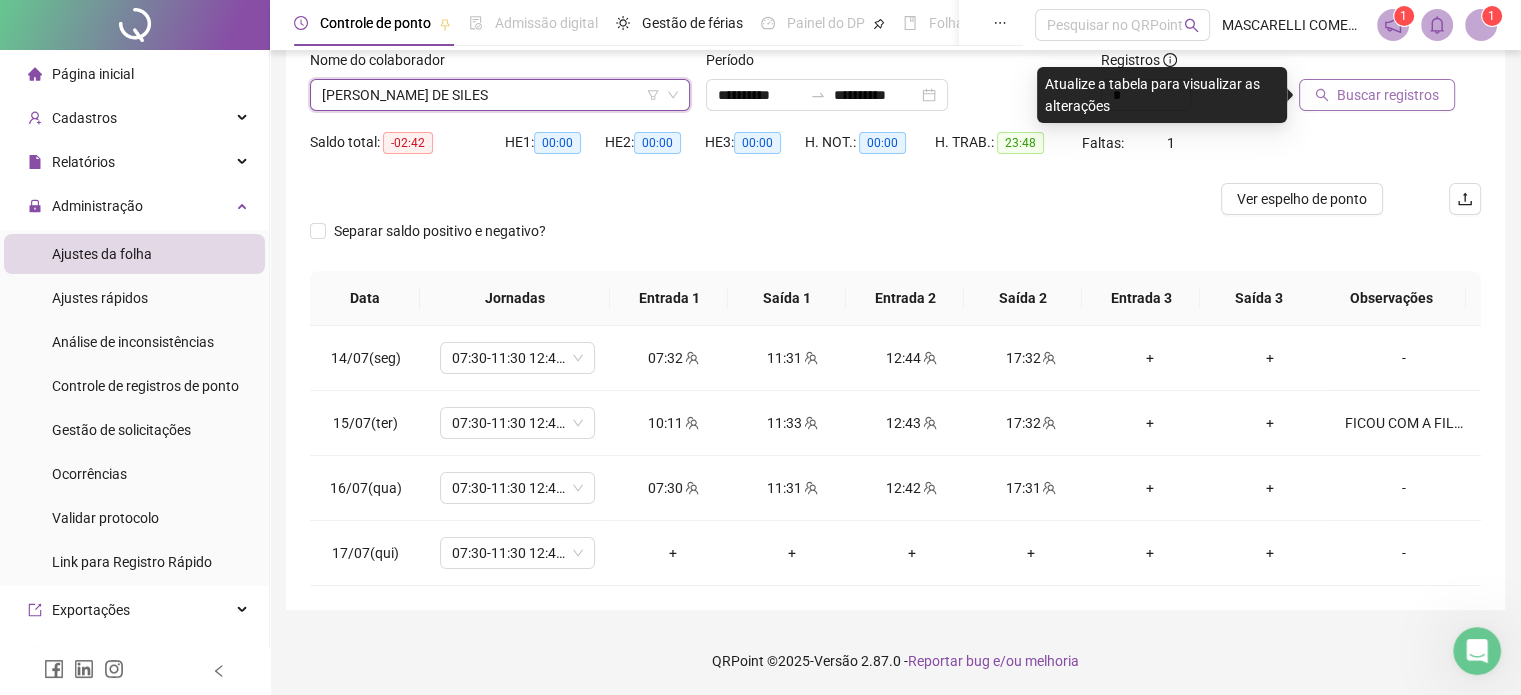 click on "Buscar registros" at bounding box center (1388, 95) 